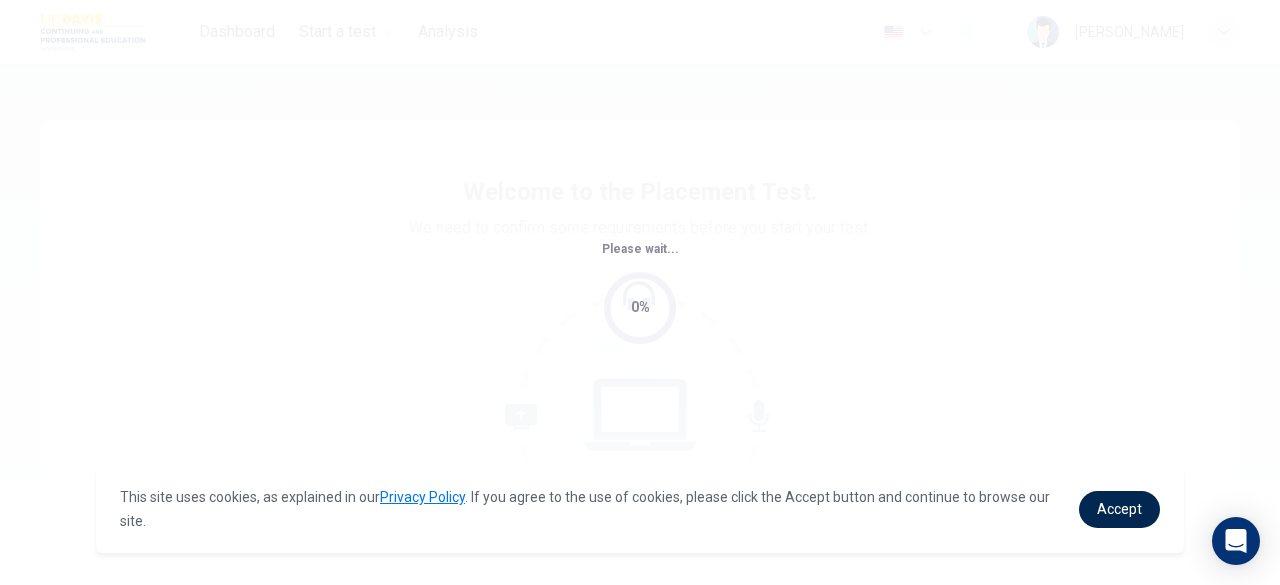scroll, scrollTop: 0, scrollLeft: 0, axis: both 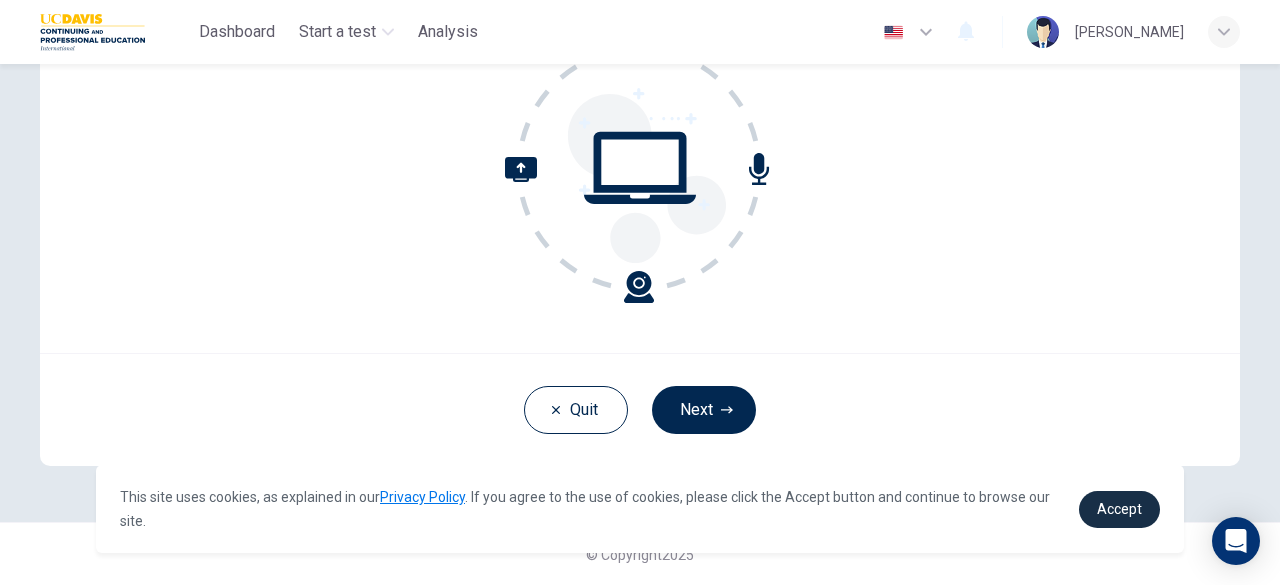 click on "Accept" at bounding box center (1119, 509) 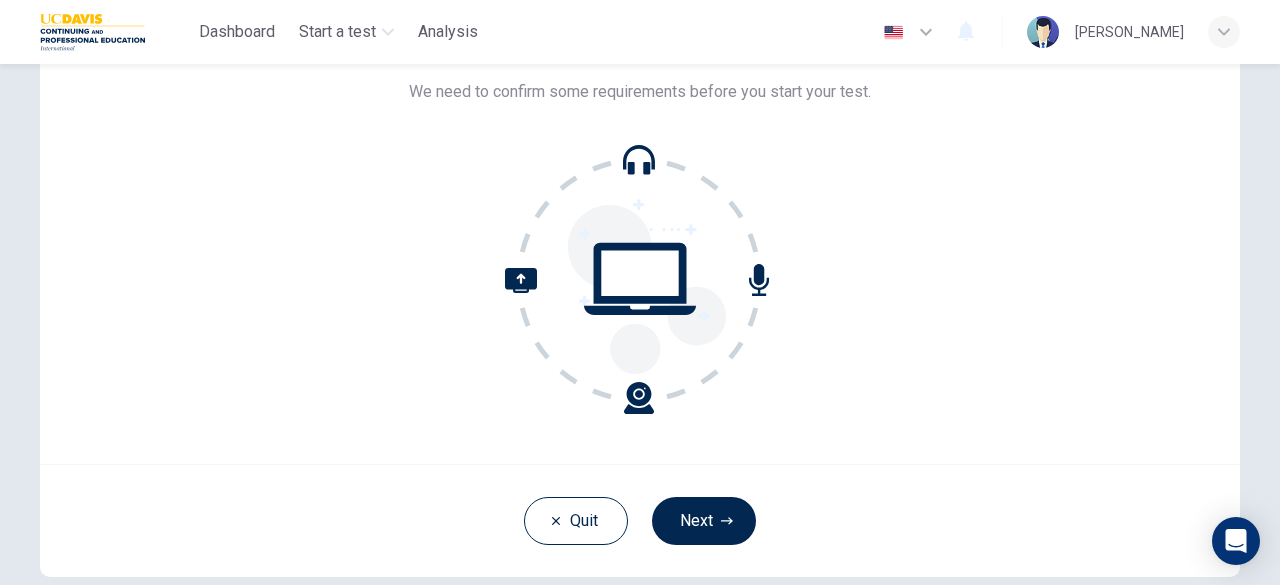 scroll, scrollTop: 137, scrollLeft: 0, axis: vertical 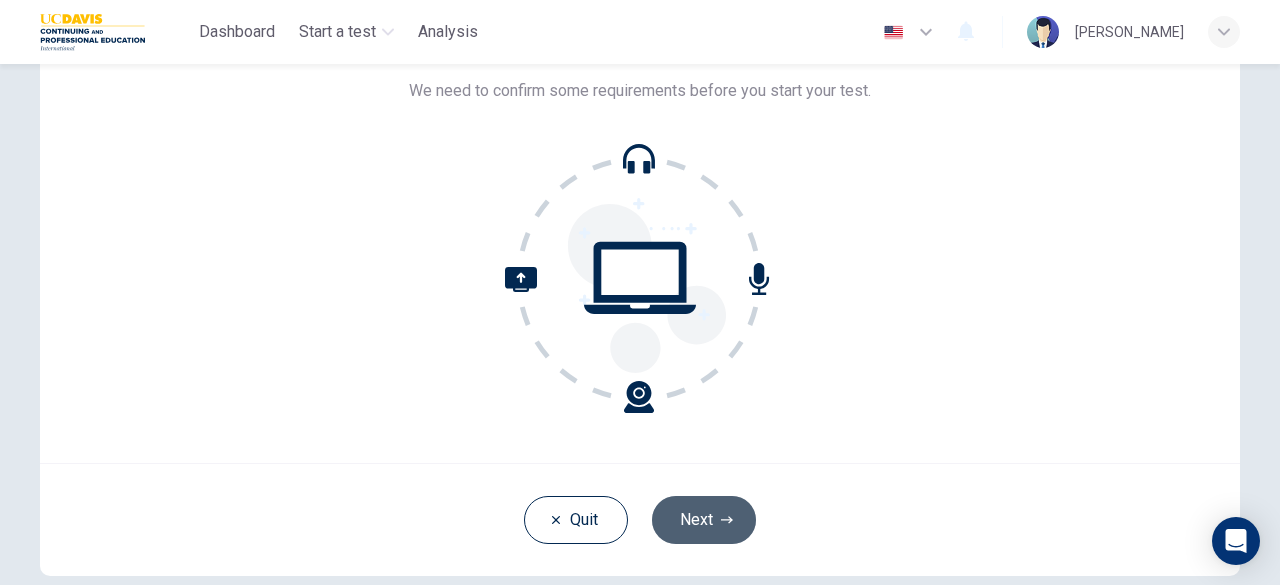 click on "Next" at bounding box center [704, 520] 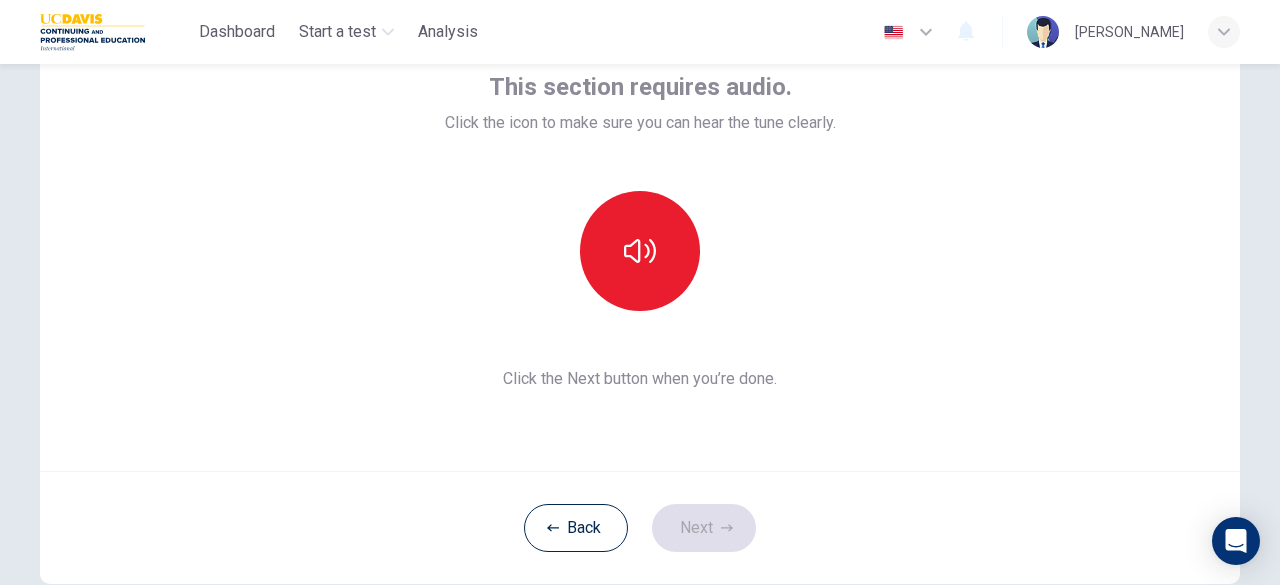 scroll, scrollTop: 127, scrollLeft: 0, axis: vertical 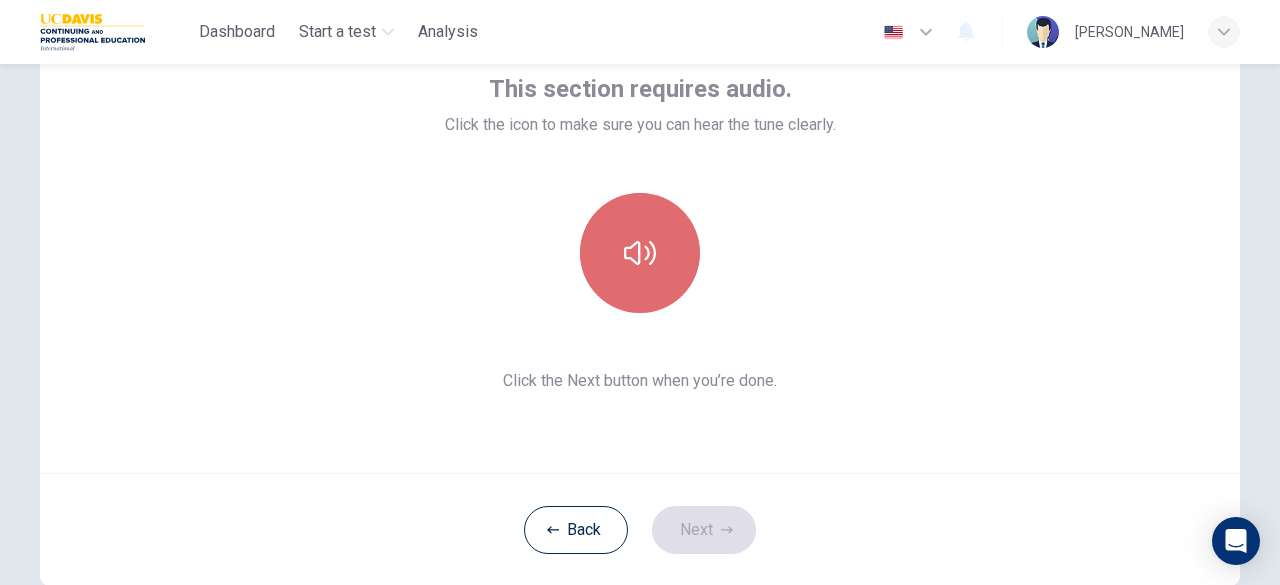 click at bounding box center [640, 253] 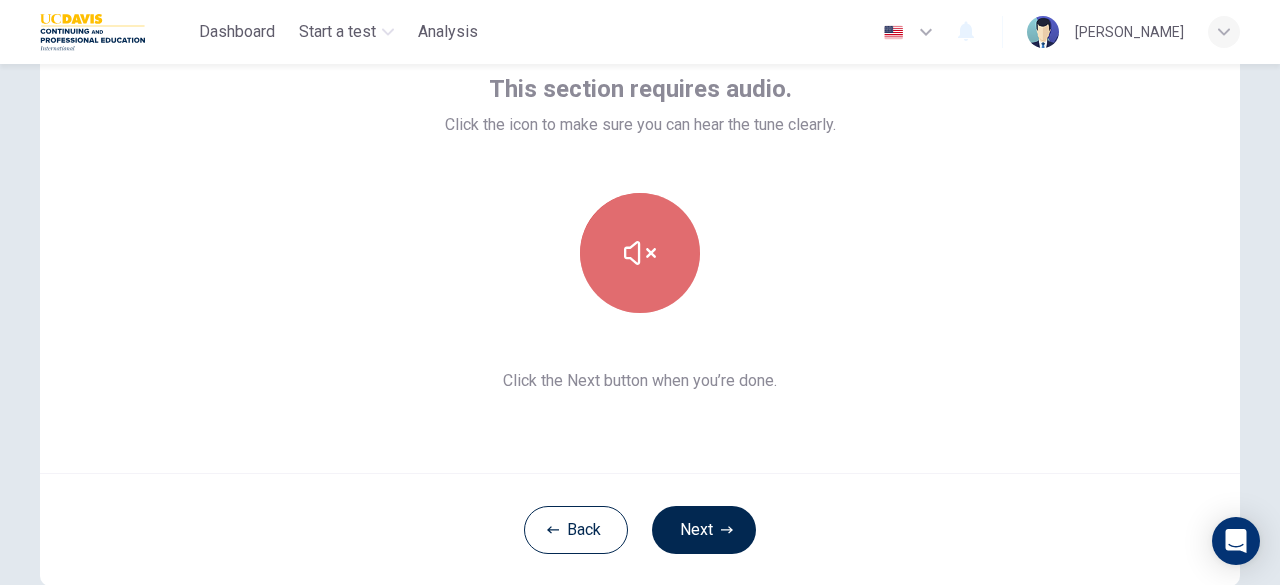 click 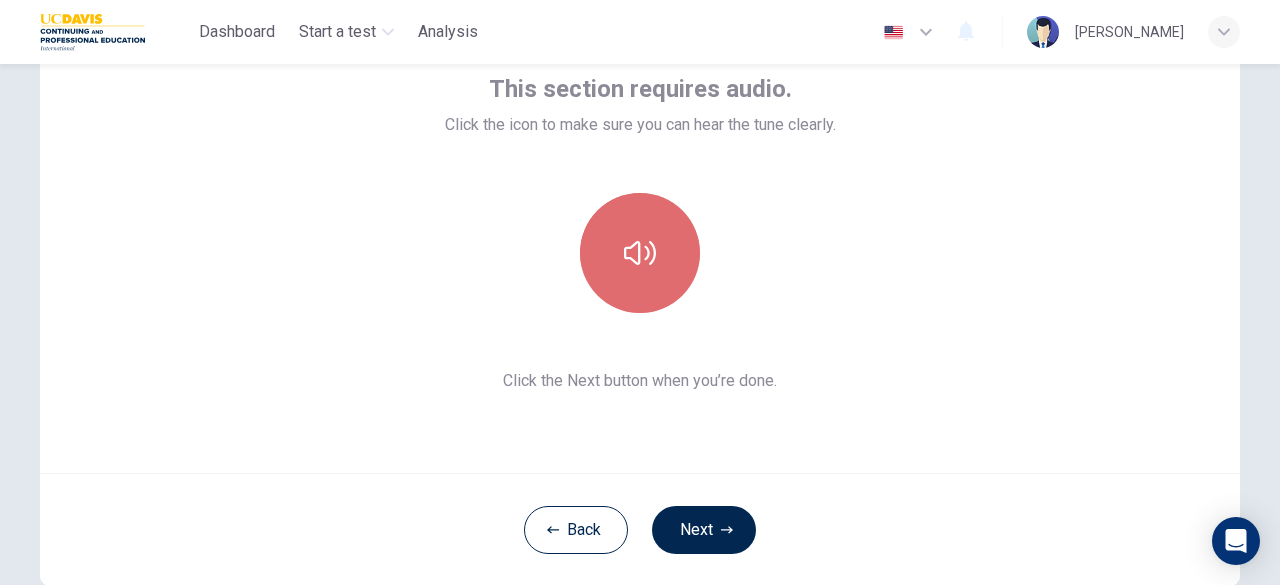 click 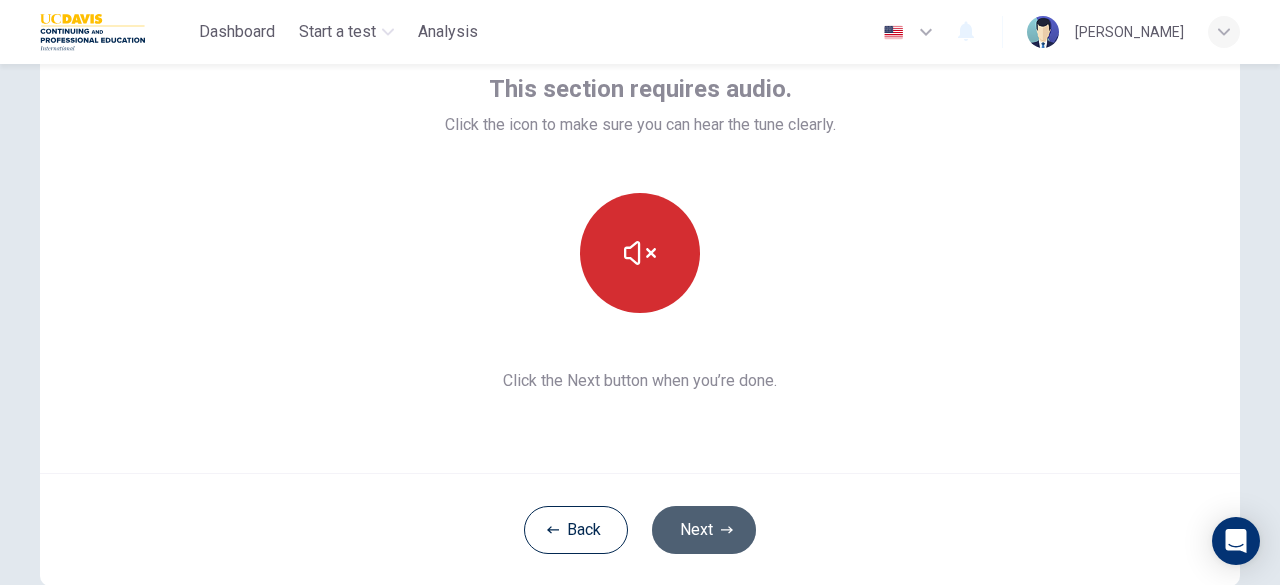 click on "Next" at bounding box center [704, 530] 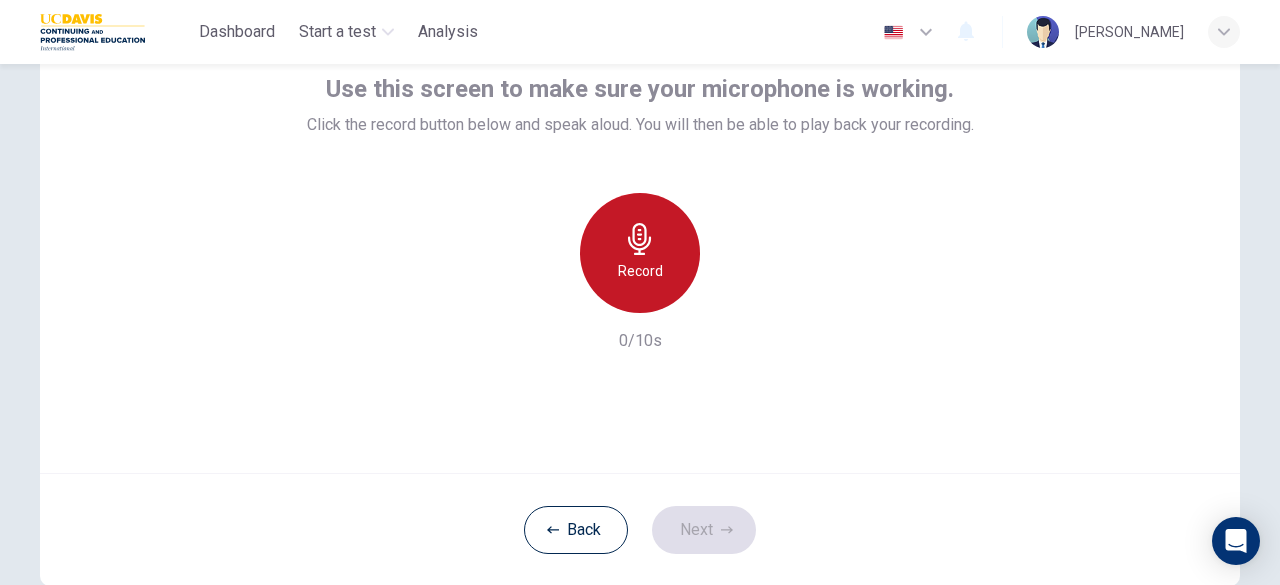 click 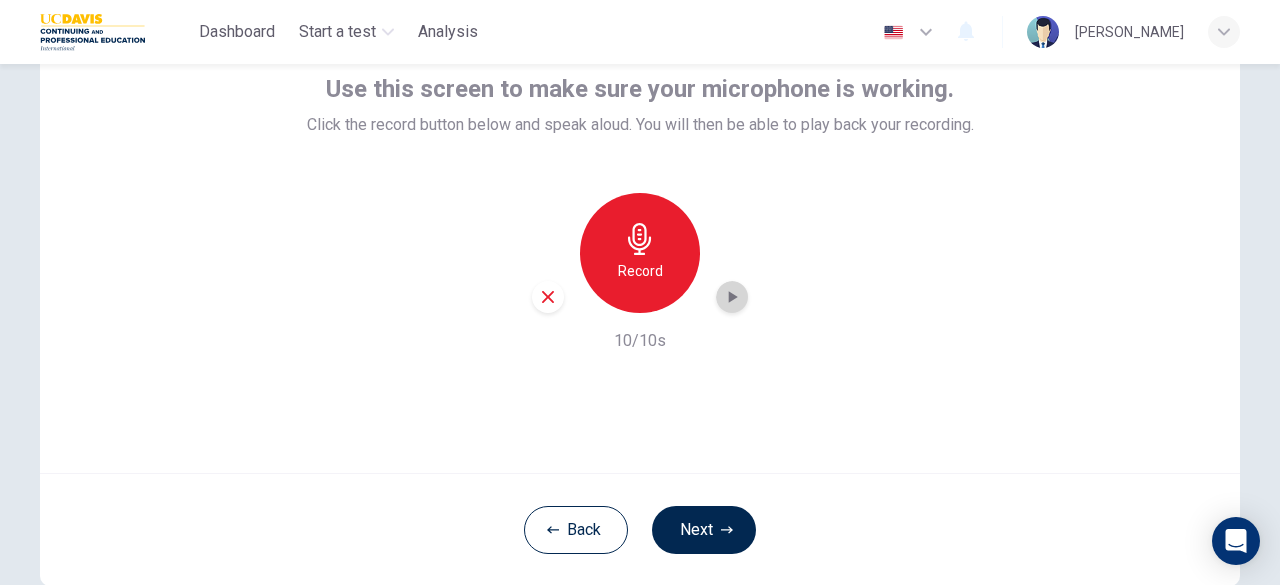 click at bounding box center (732, 297) 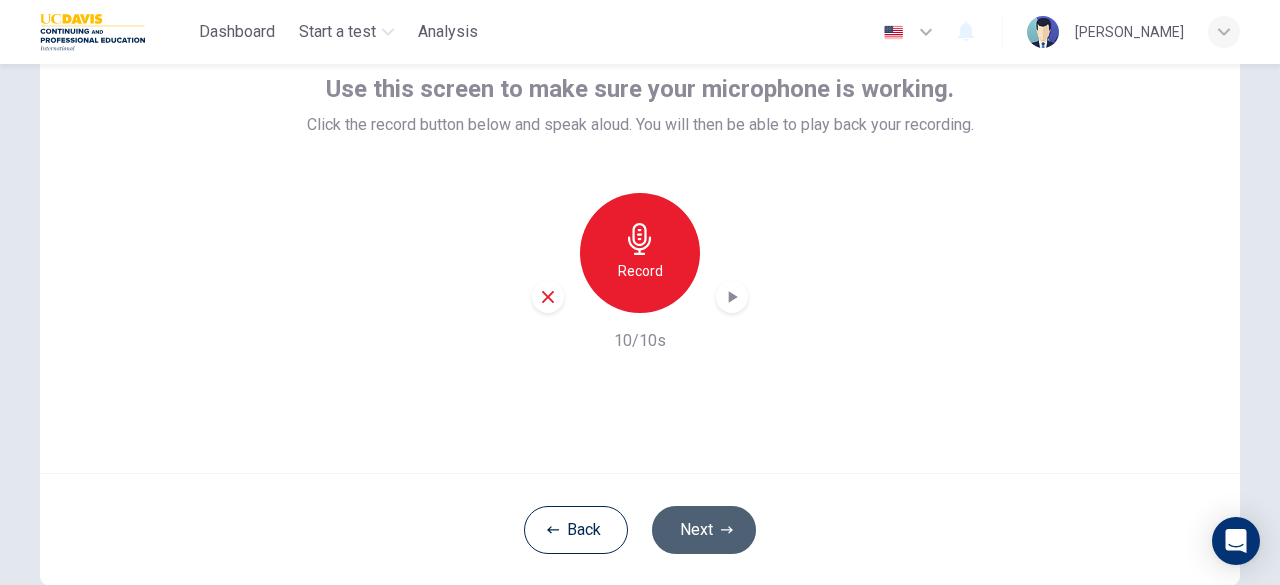 click on "Next" at bounding box center [704, 530] 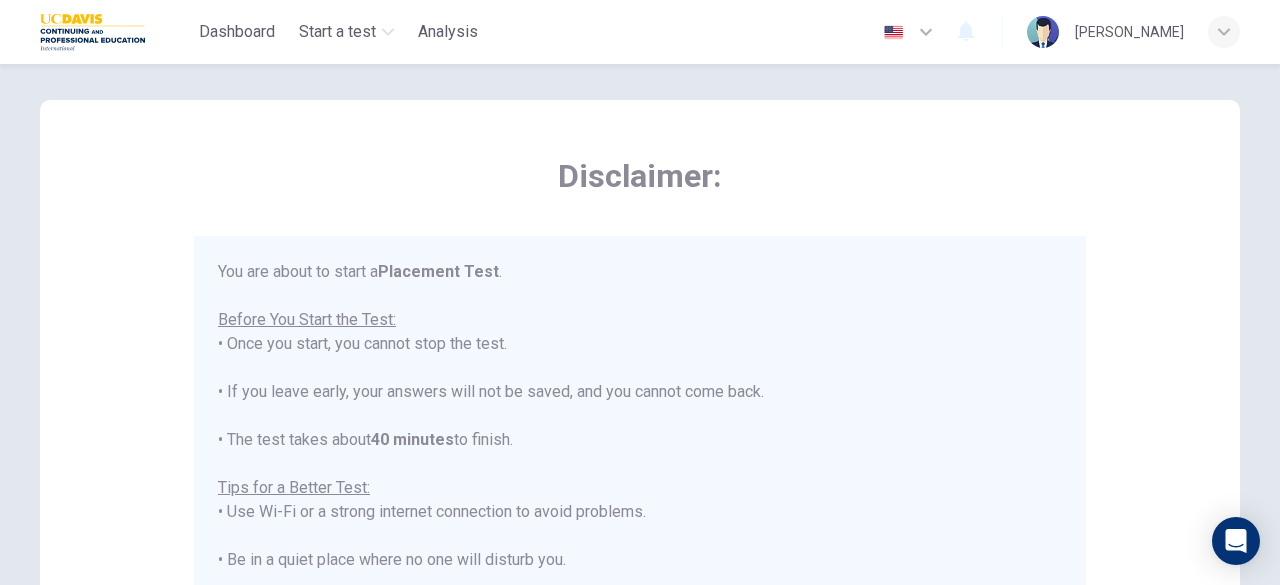 scroll, scrollTop: 21, scrollLeft: 0, axis: vertical 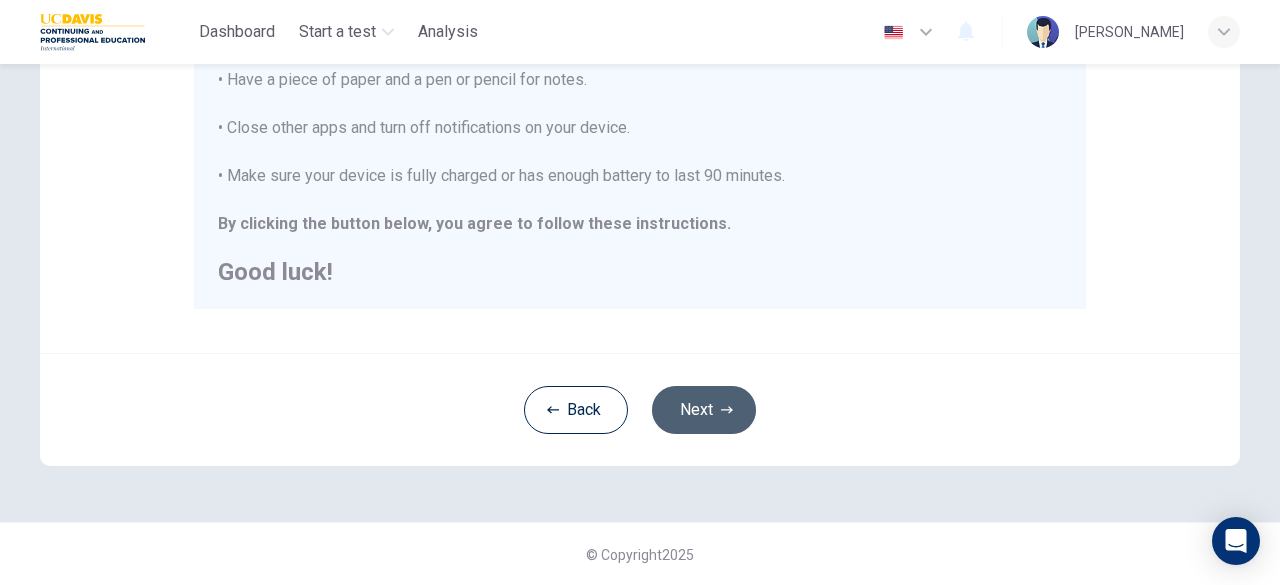 click on "Next" at bounding box center (704, 410) 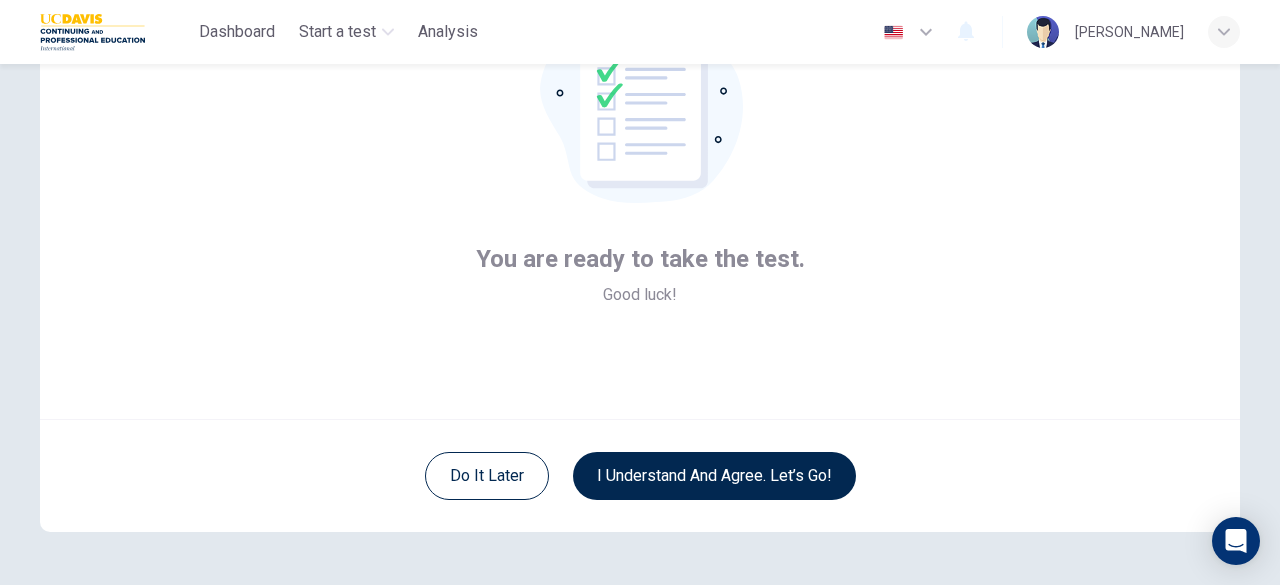 scroll, scrollTop: 180, scrollLeft: 0, axis: vertical 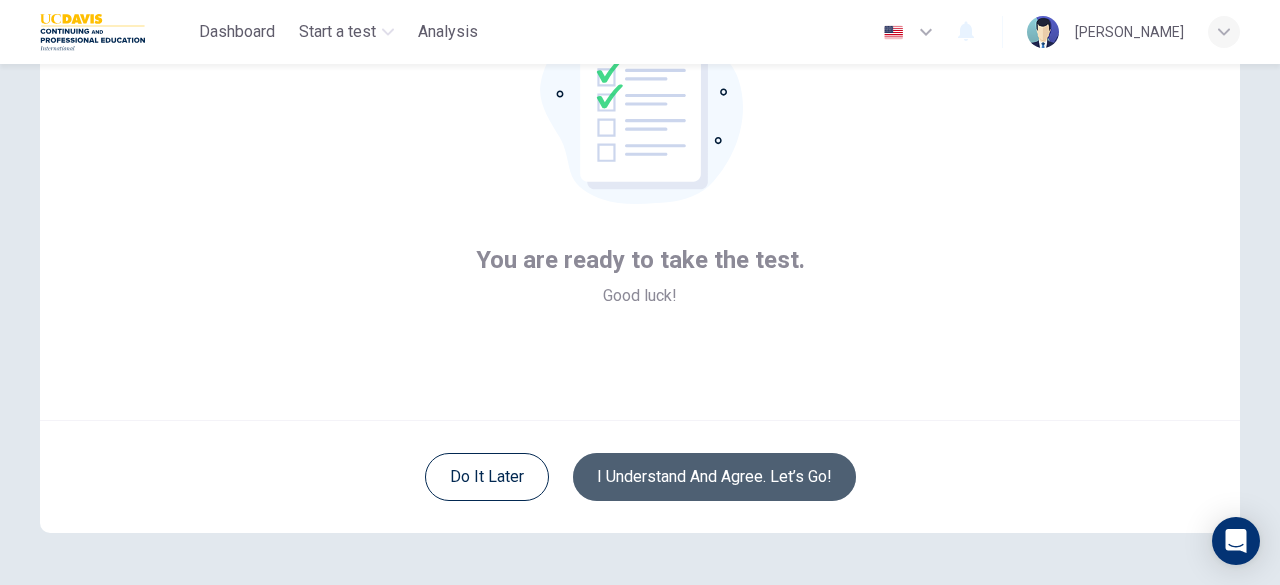 click on "I understand and agree. Let’s go!" at bounding box center [714, 477] 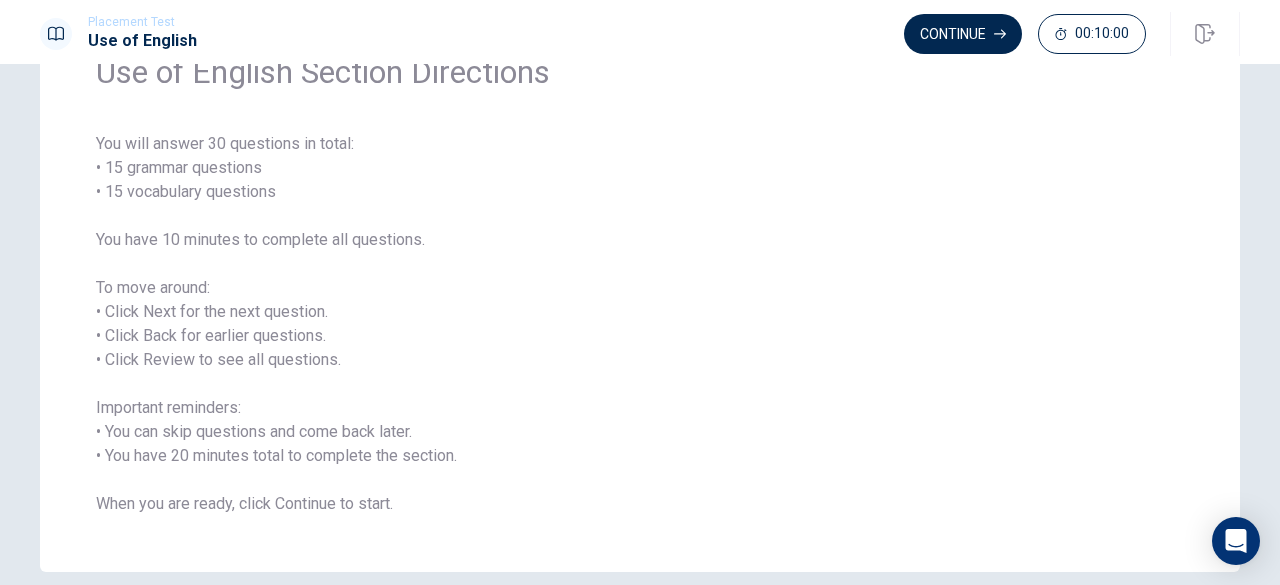 scroll, scrollTop: 108, scrollLeft: 0, axis: vertical 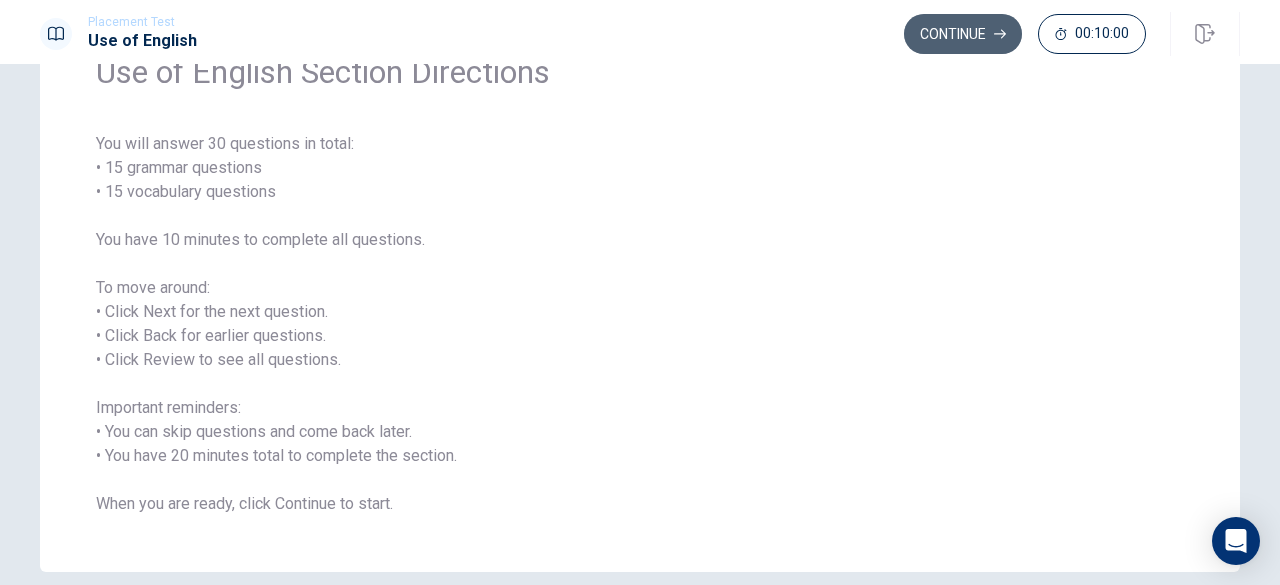 click on "Continue" at bounding box center [963, 34] 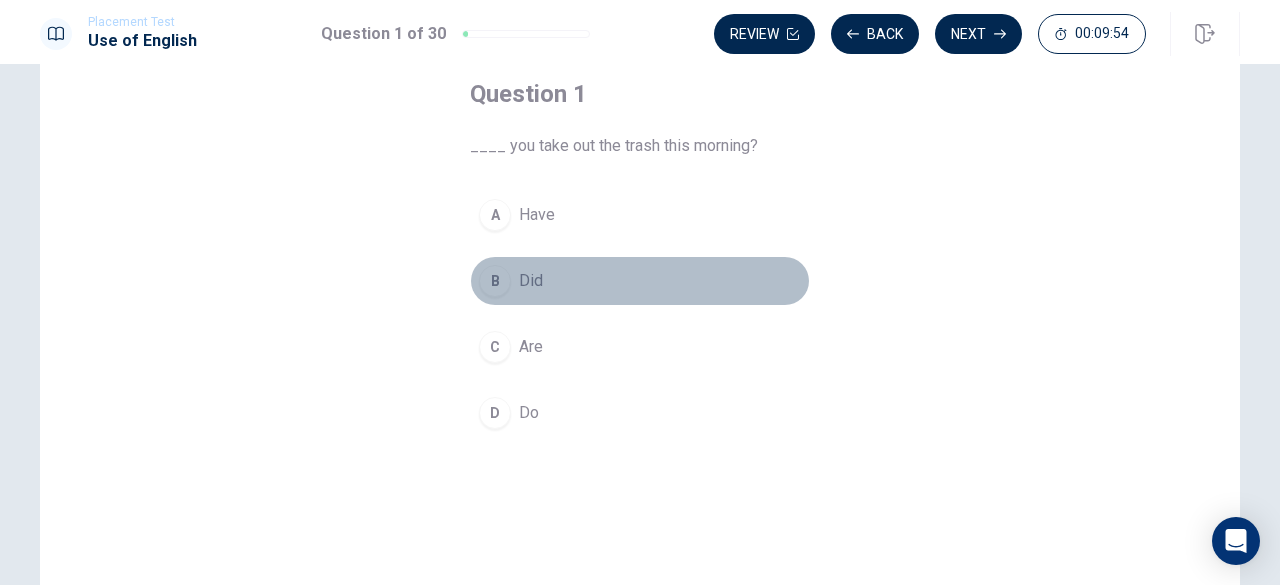 click on "B" at bounding box center (495, 281) 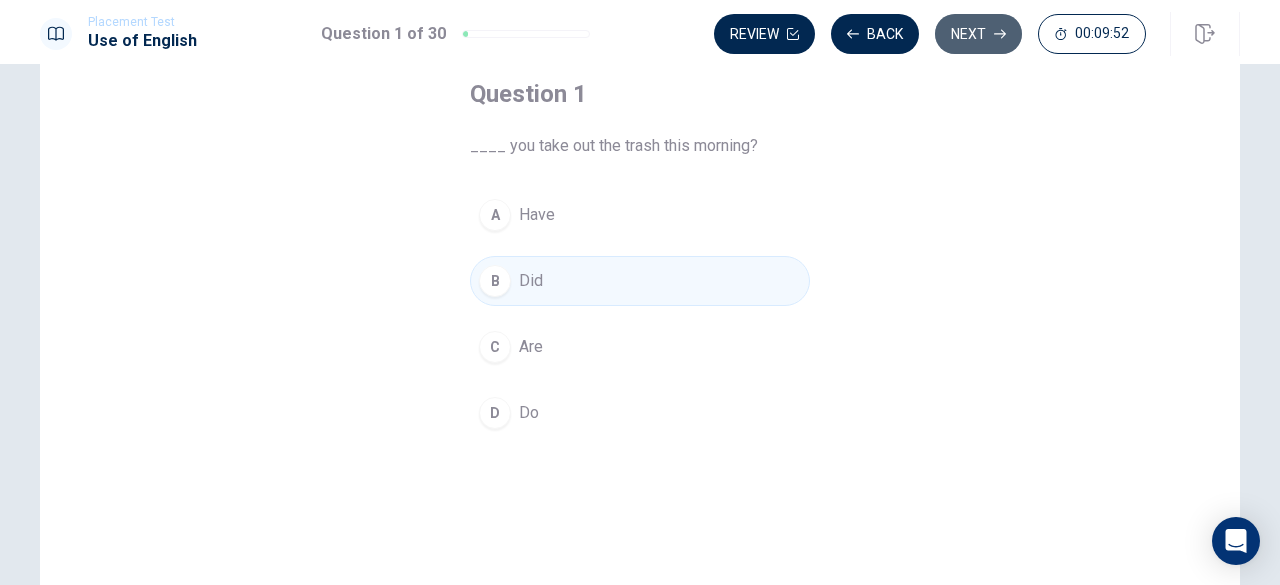 click on "Next" at bounding box center (978, 34) 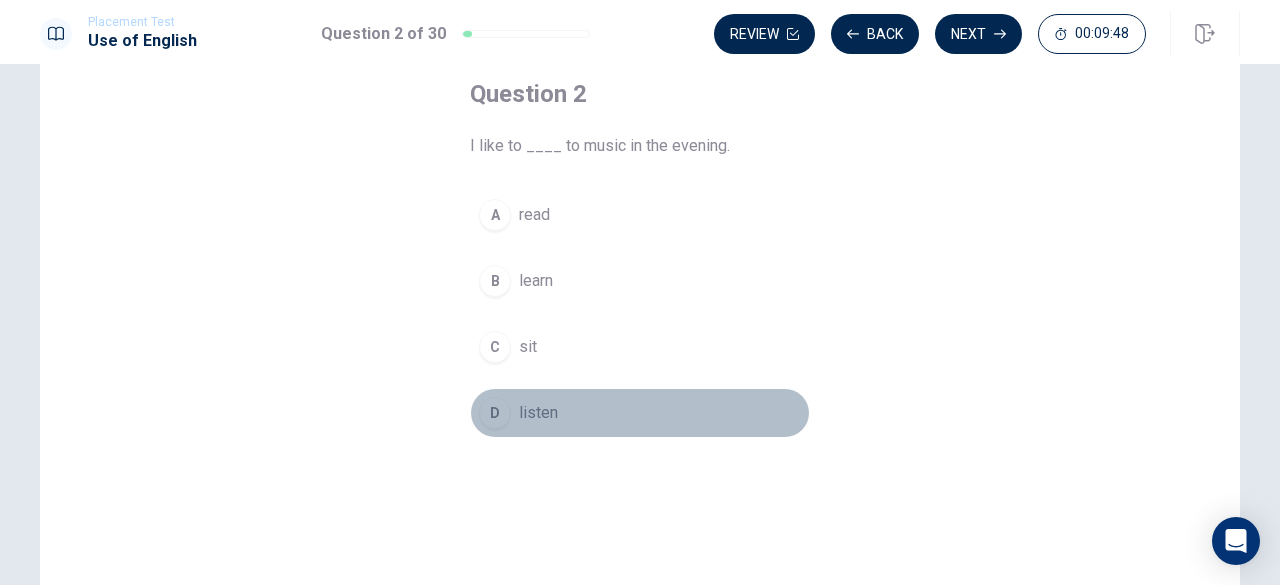 click on "D" at bounding box center [495, 413] 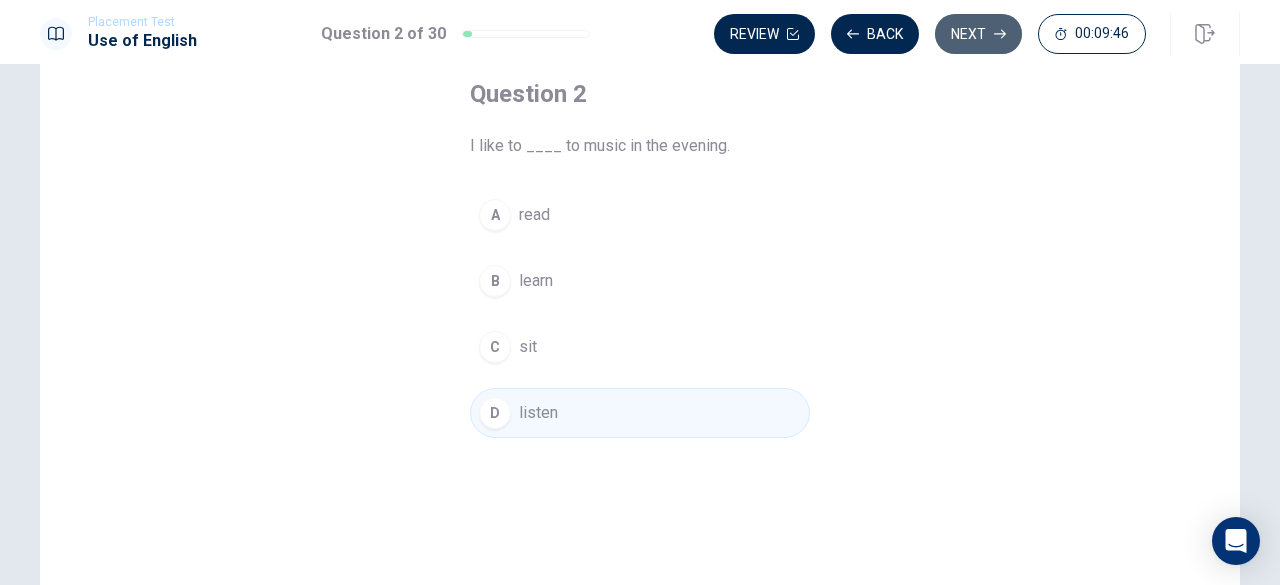 click on "Next" at bounding box center [978, 34] 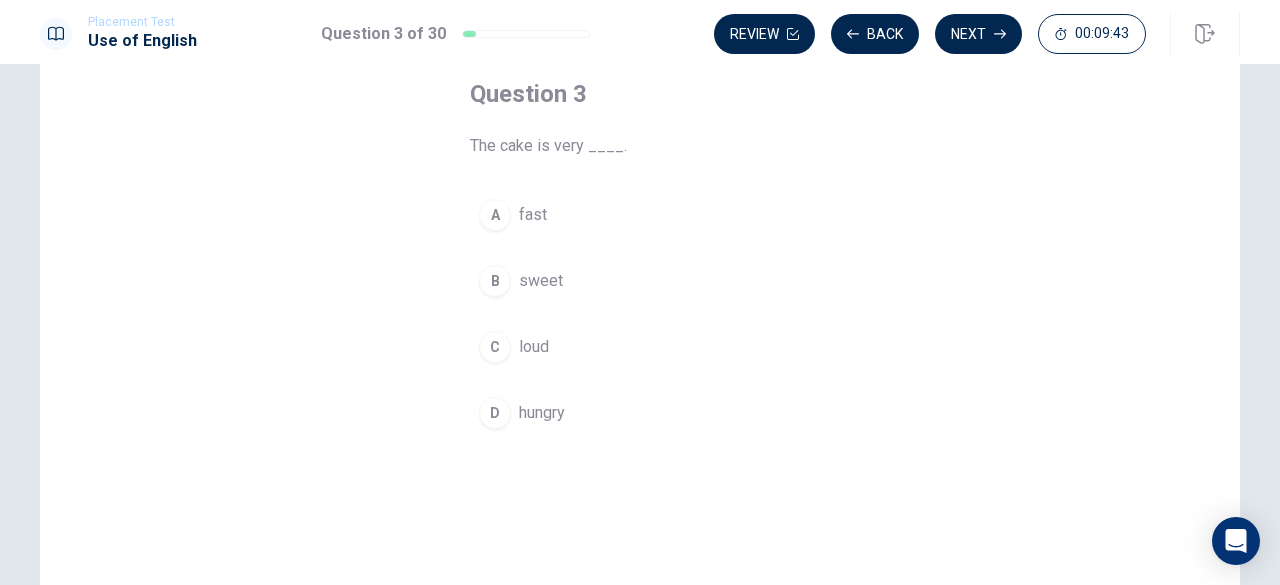 click on "B" at bounding box center (495, 281) 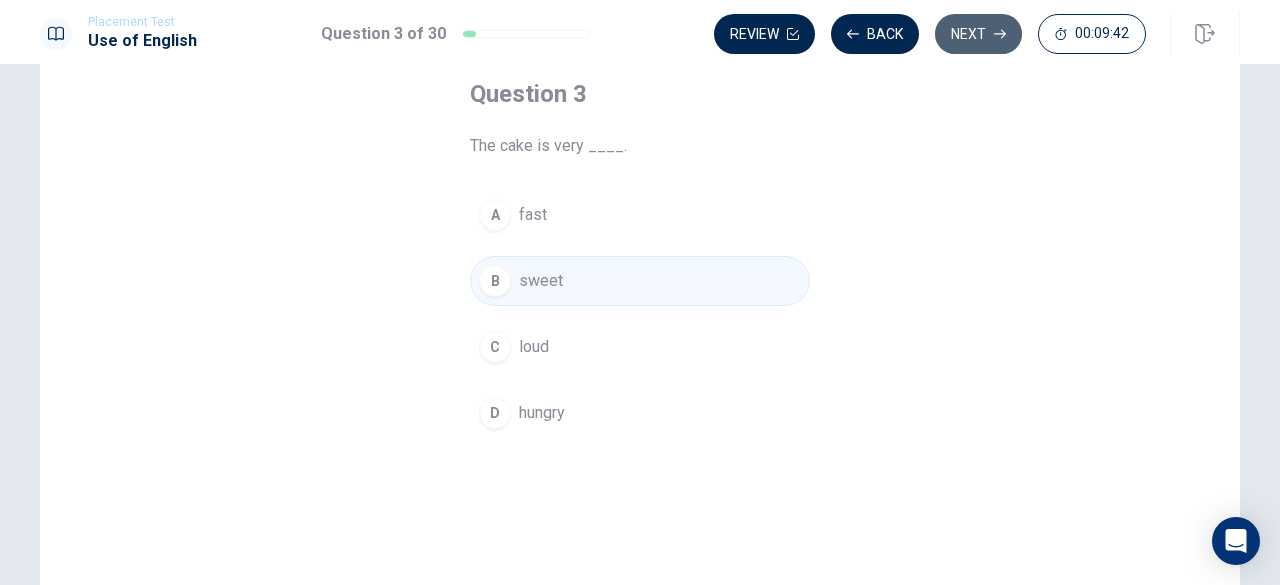 click on "Next" at bounding box center (978, 34) 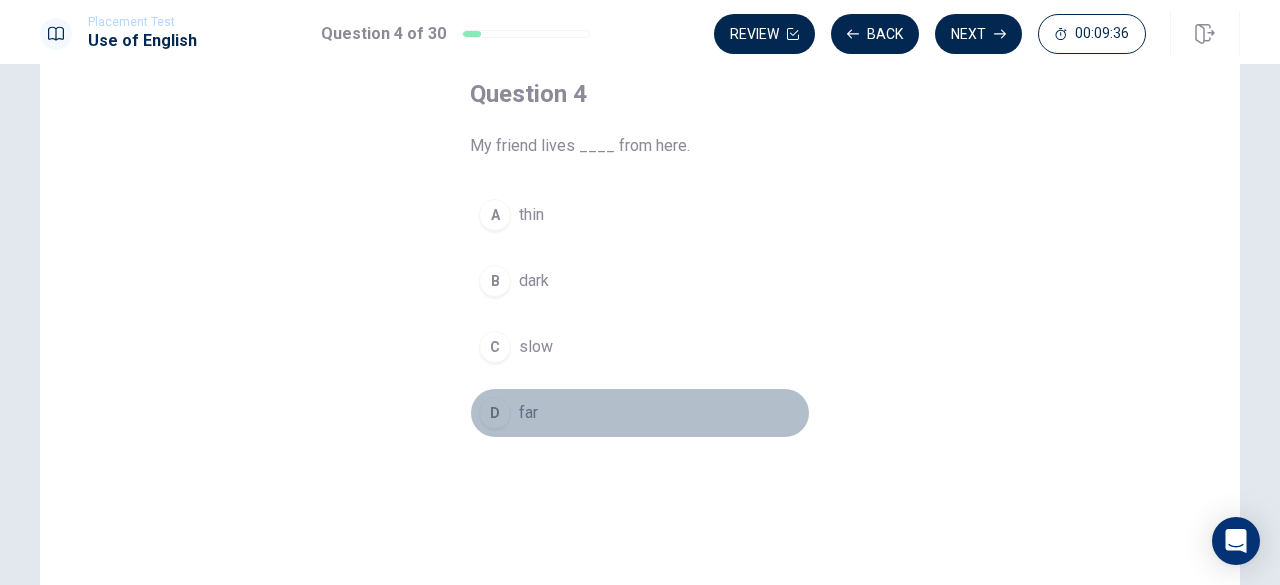 click on "D" at bounding box center [495, 413] 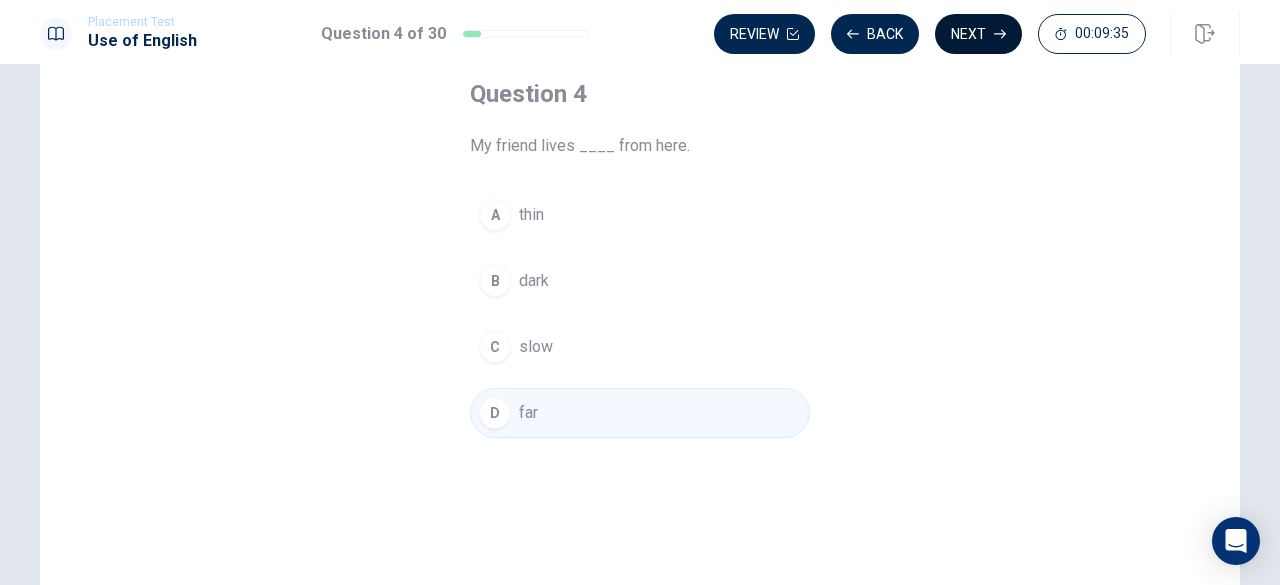 click on "Next" at bounding box center [978, 34] 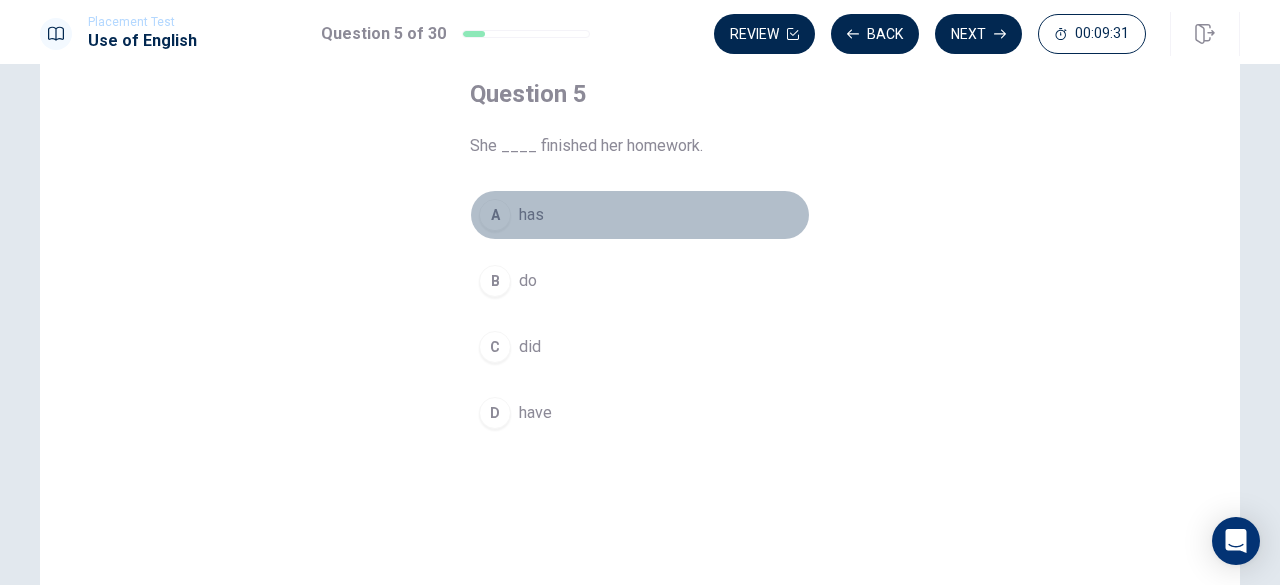 click on "A" at bounding box center (495, 215) 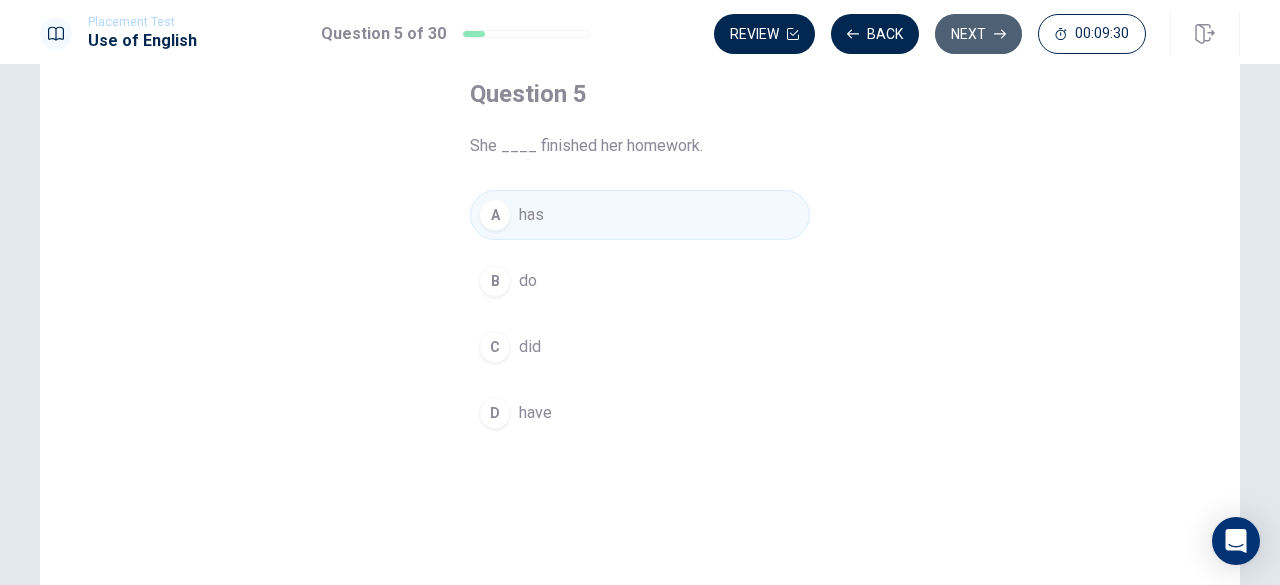 click on "Next" at bounding box center [978, 34] 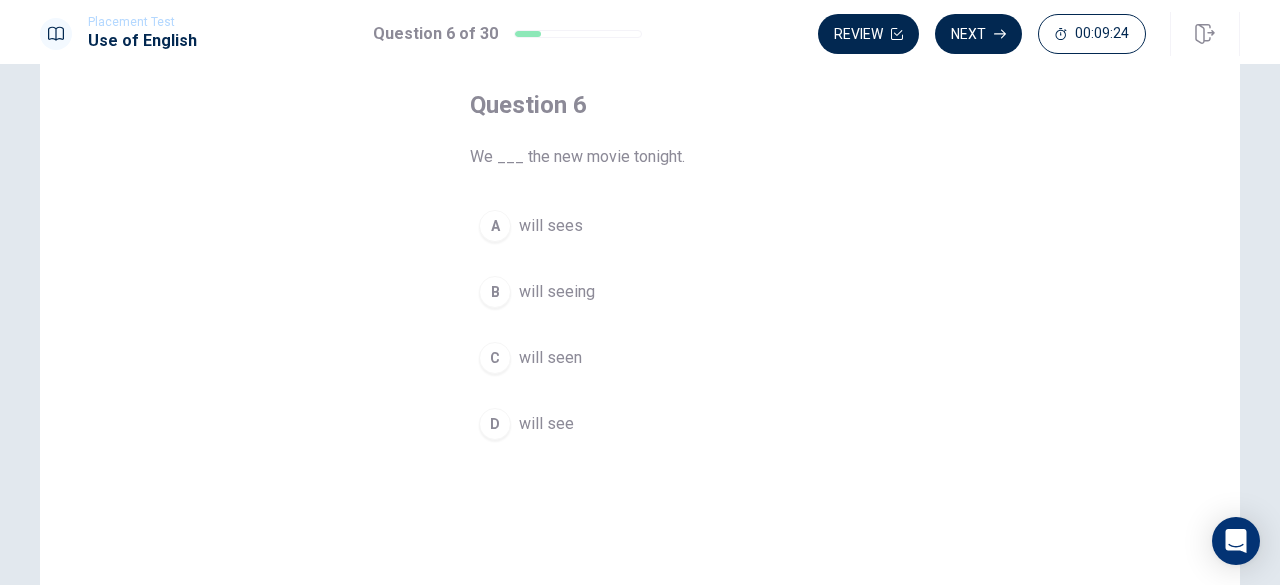 scroll, scrollTop: 98, scrollLeft: 0, axis: vertical 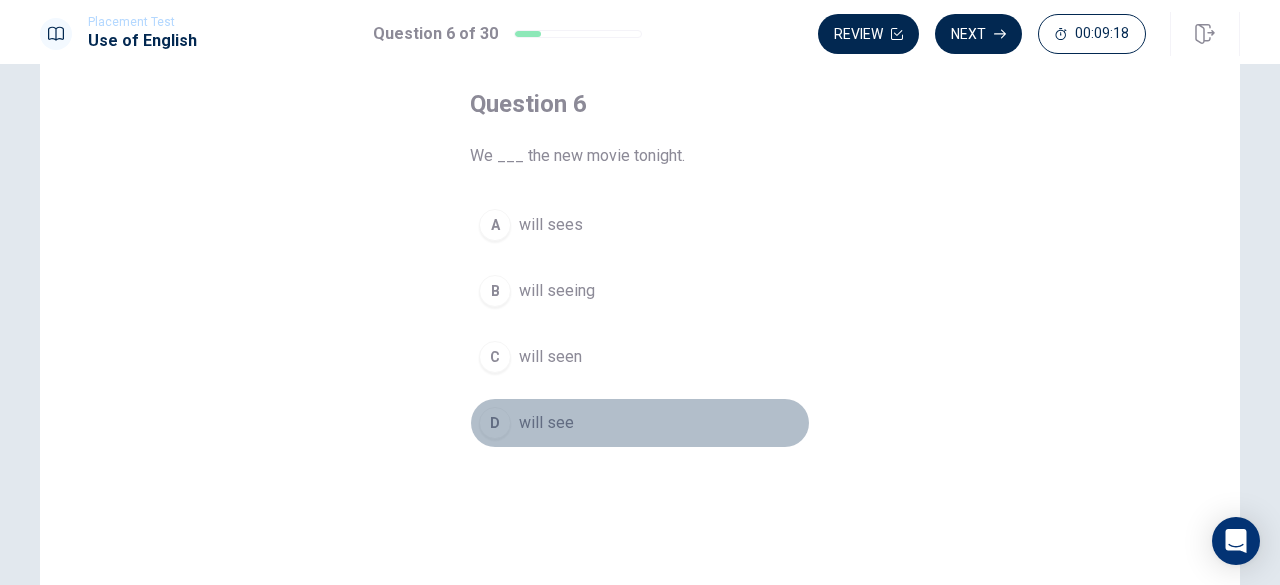 click on "D" at bounding box center [495, 423] 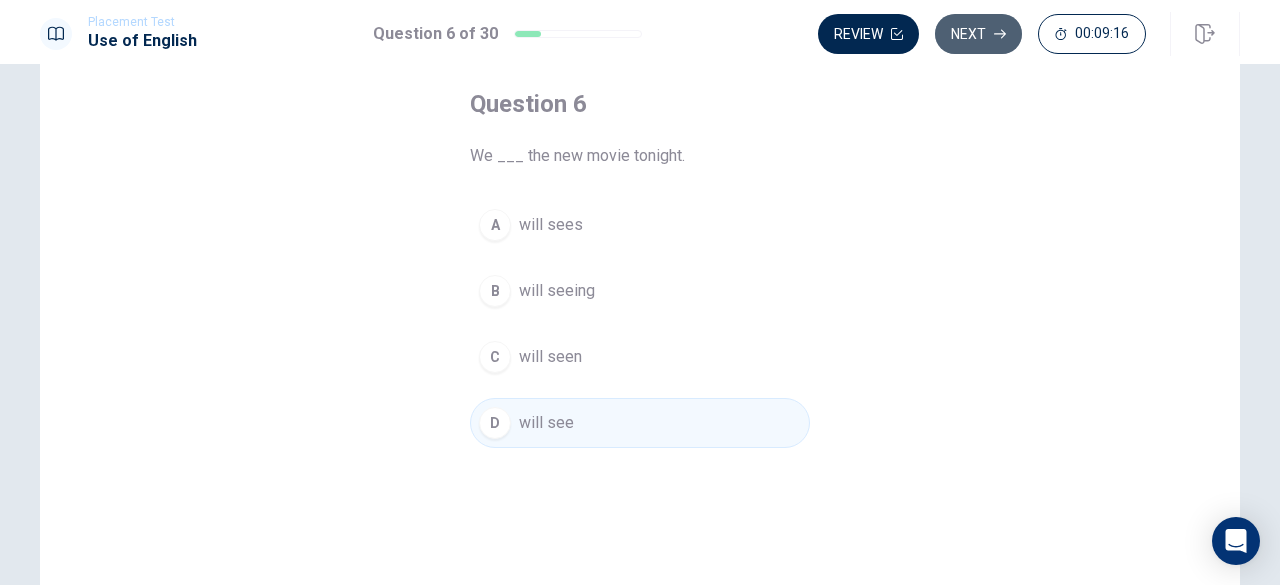 click on "Next" at bounding box center [978, 34] 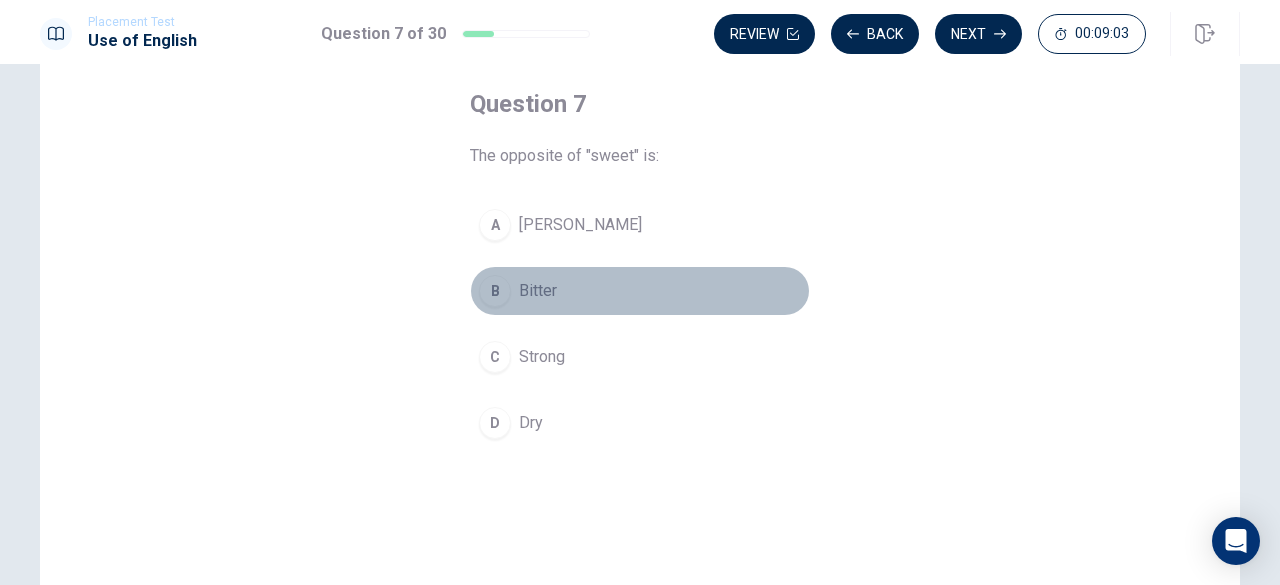 click on "B" at bounding box center (495, 291) 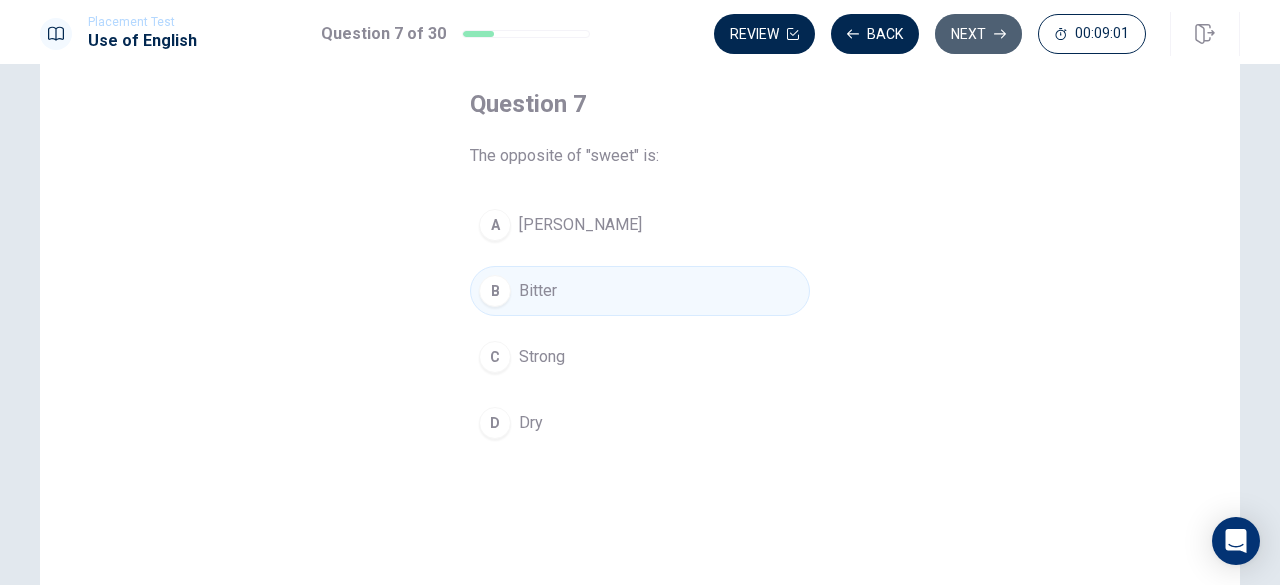click on "Next" at bounding box center (978, 34) 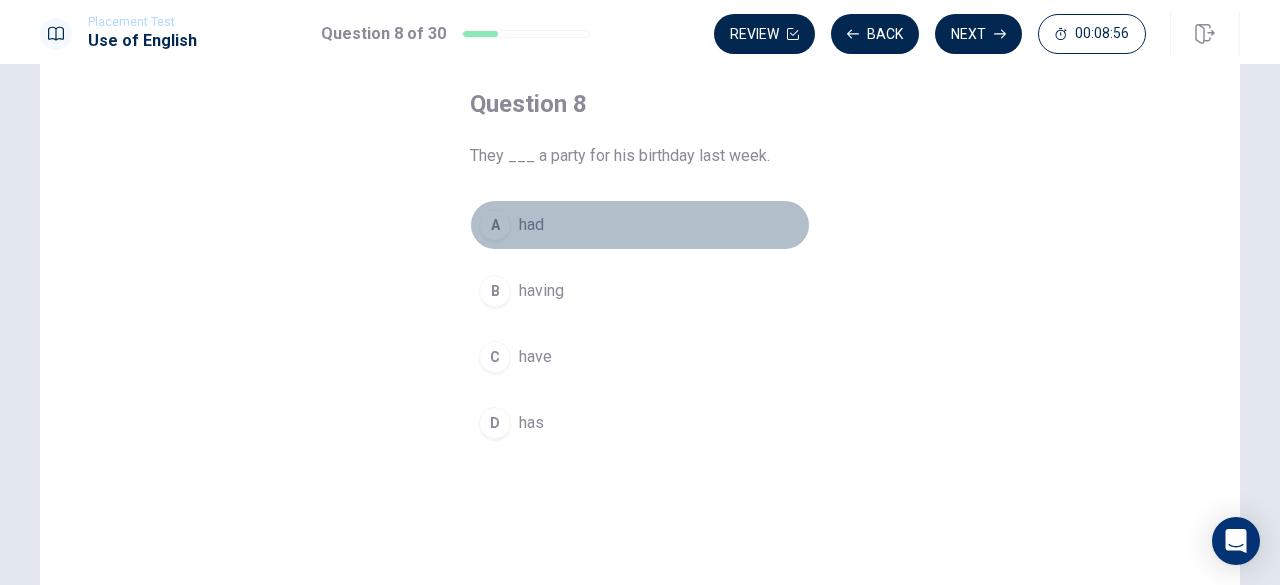 click on "A" at bounding box center [495, 225] 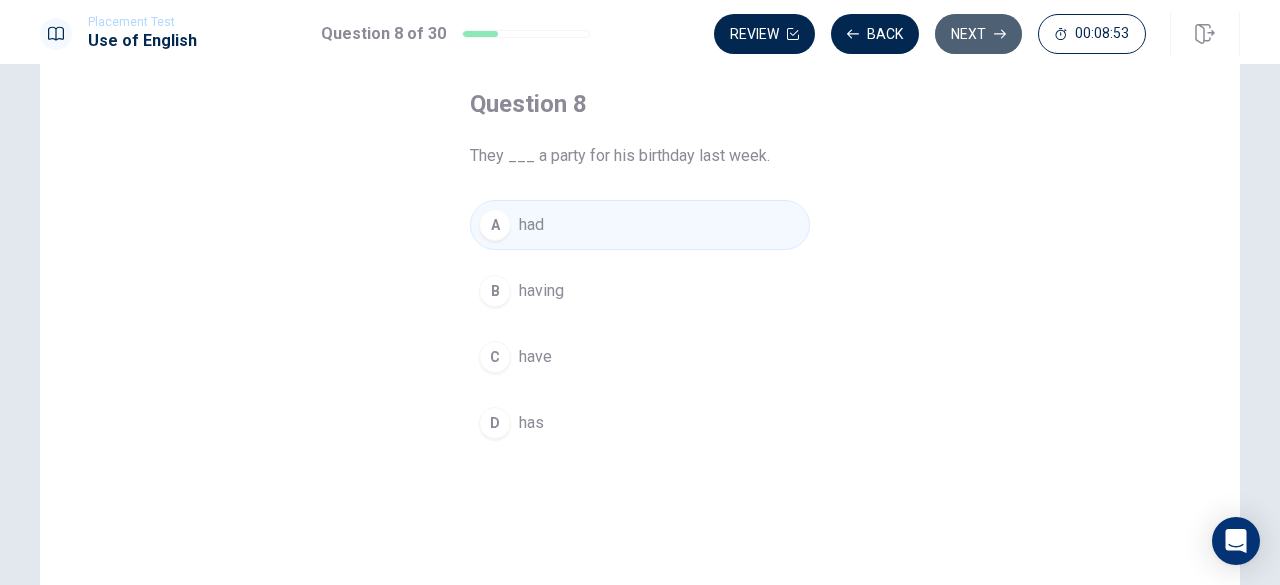 click on "Next" at bounding box center (978, 34) 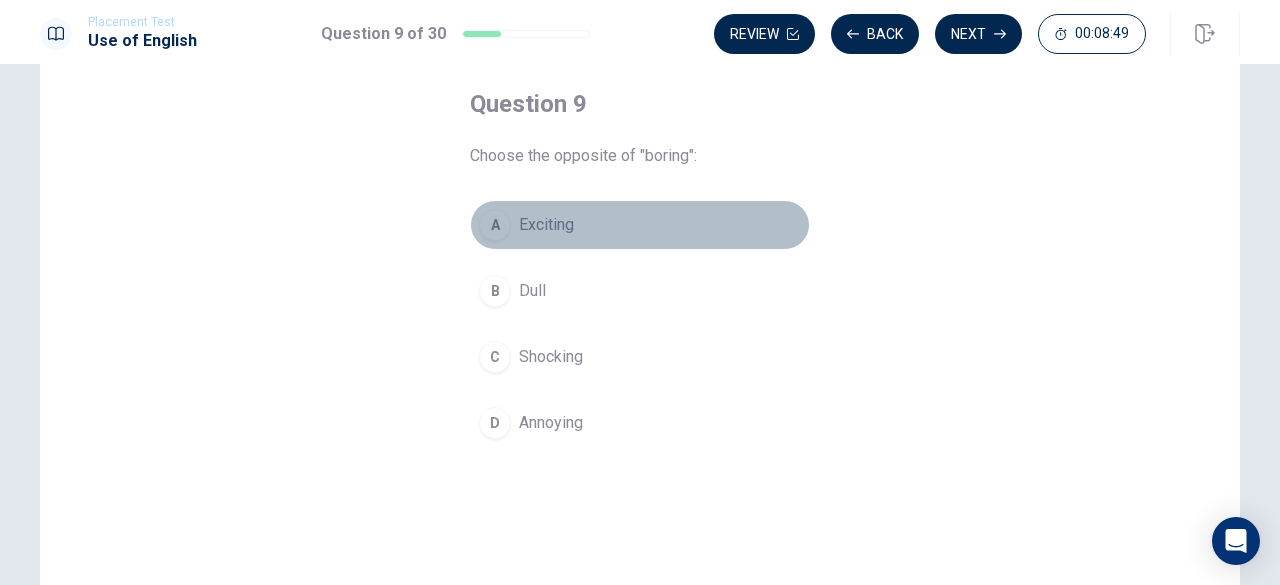 click on "A" at bounding box center (495, 225) 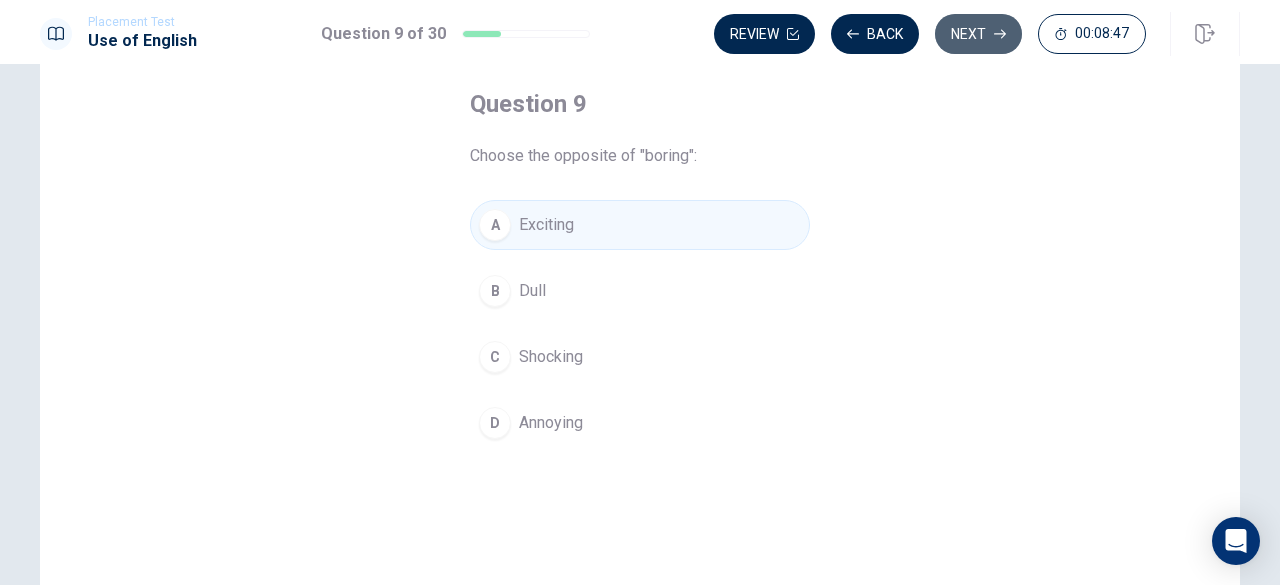 click on "Next" at bounding box center [978, 34] 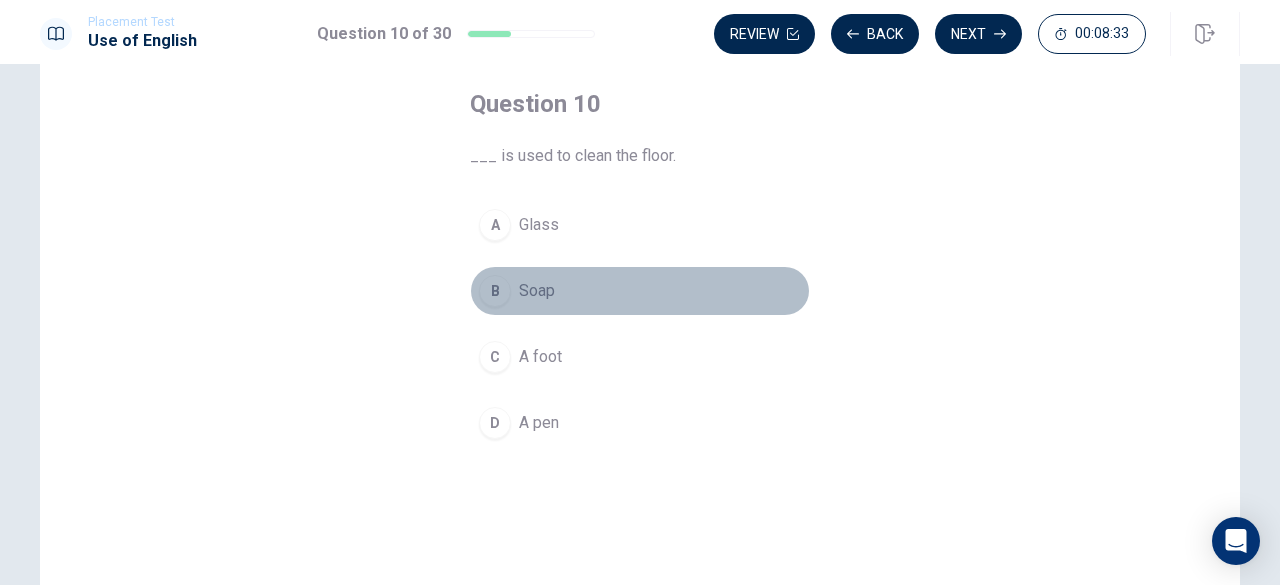 click on "B" at bounding box center [495, 291] 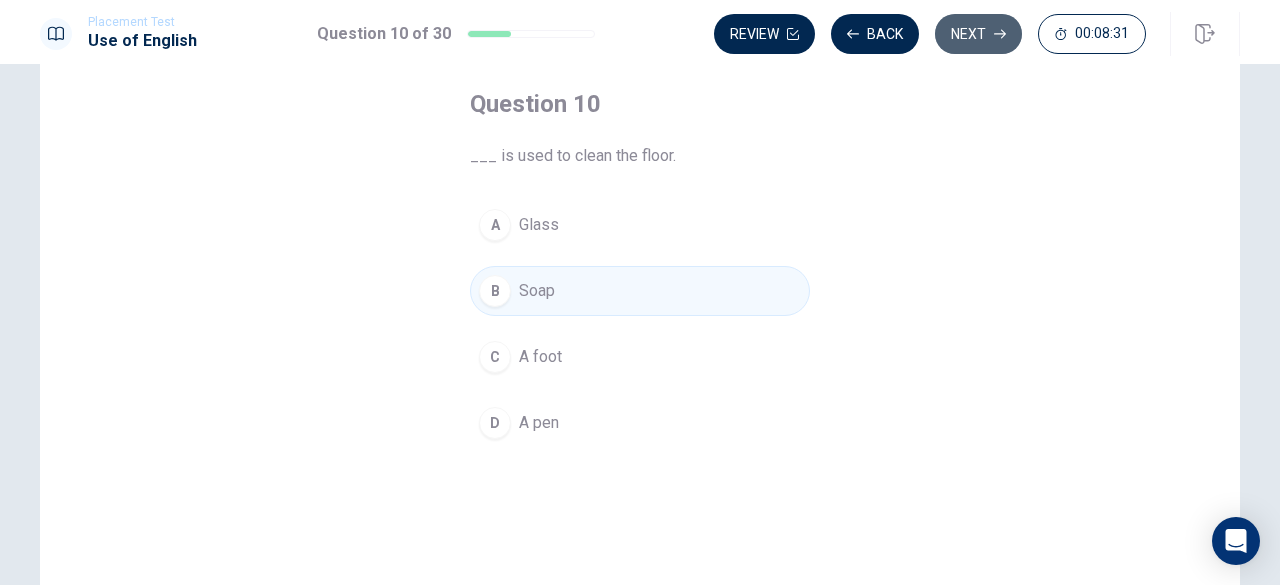 click on "Next" at bounding box center (978, 34) 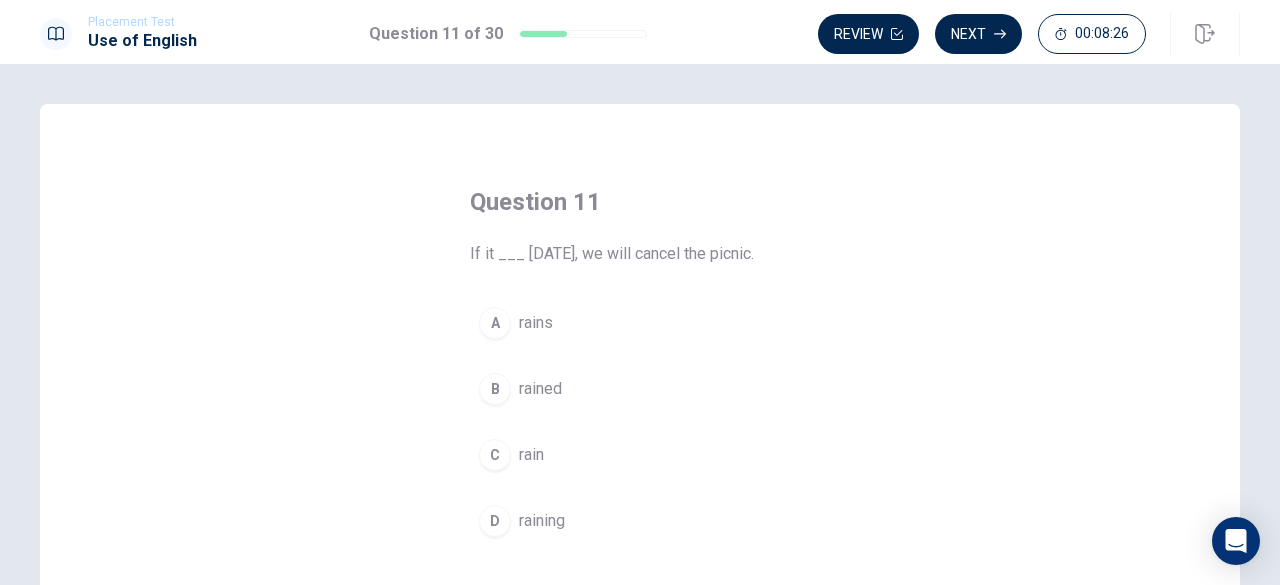 scroll, scrollTop: 92, scrollLeft: 0, axis: vertical 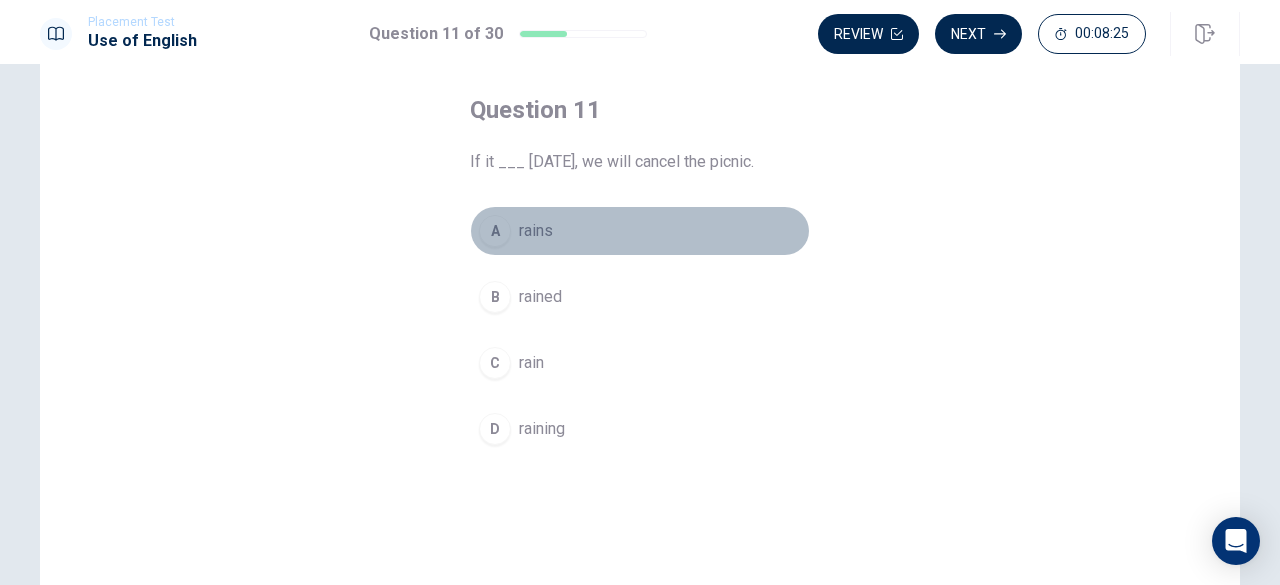 click on "A" at bounding box center (495, 231) 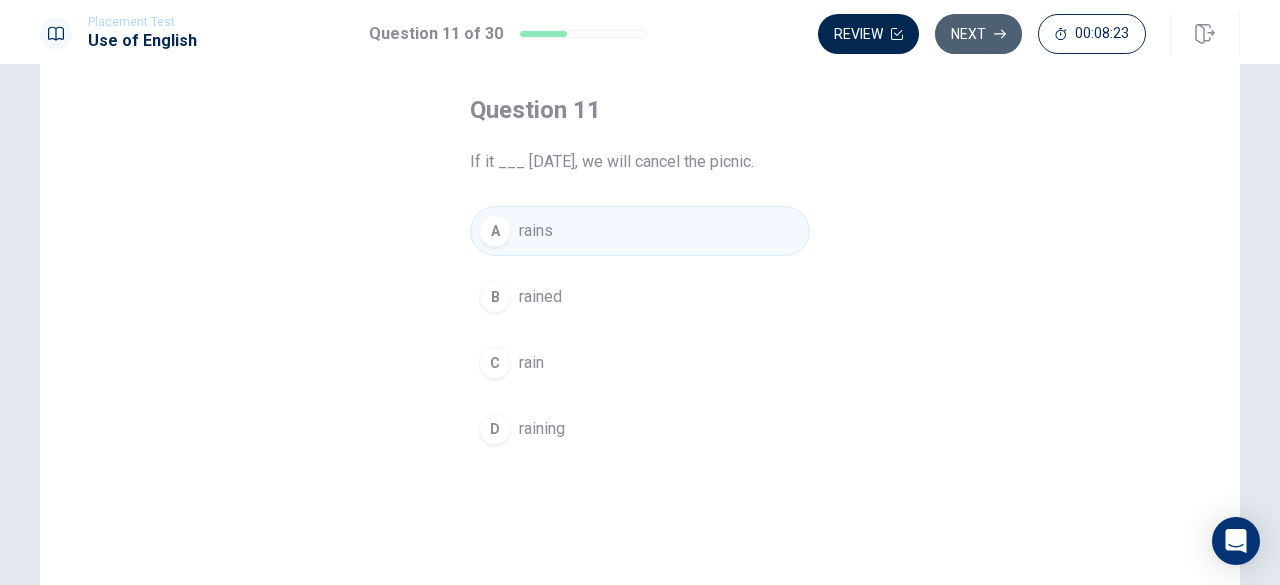 click on "Next" at bounding box center (978, 34) 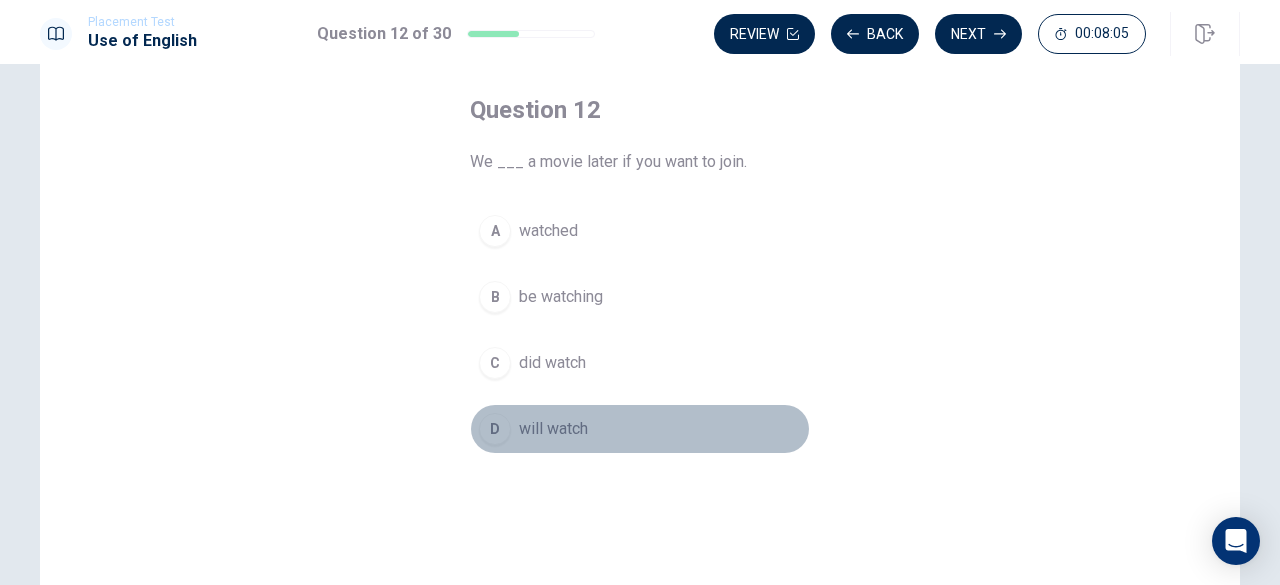 click on "D" at bounding box center (495, 429) 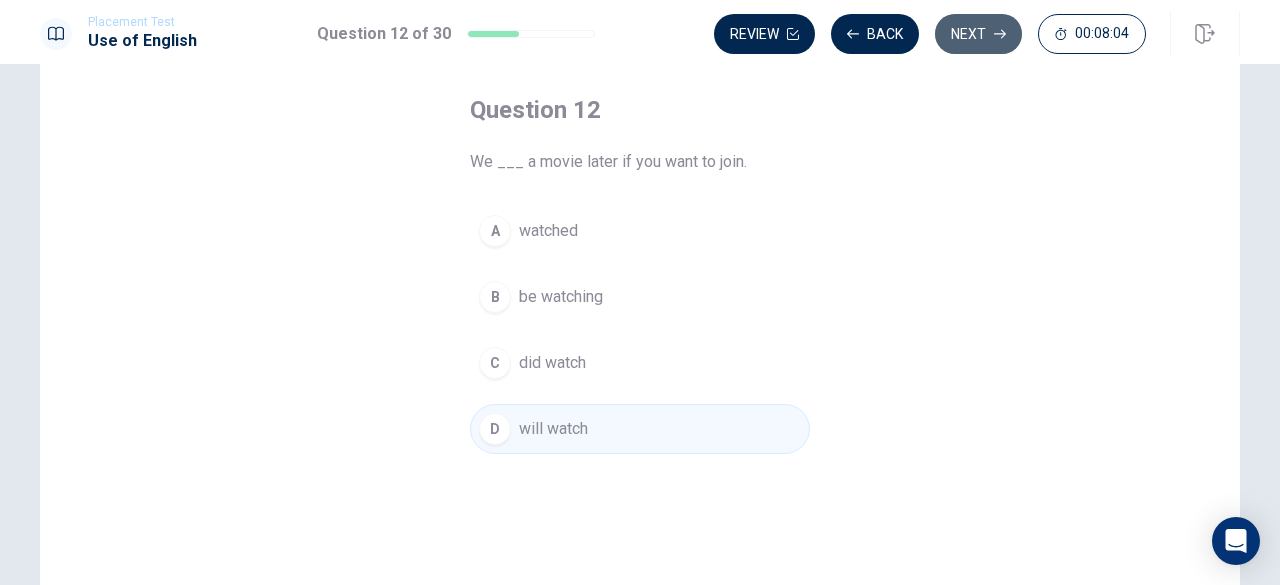 click on "Next" at bounding box center (978, 34) 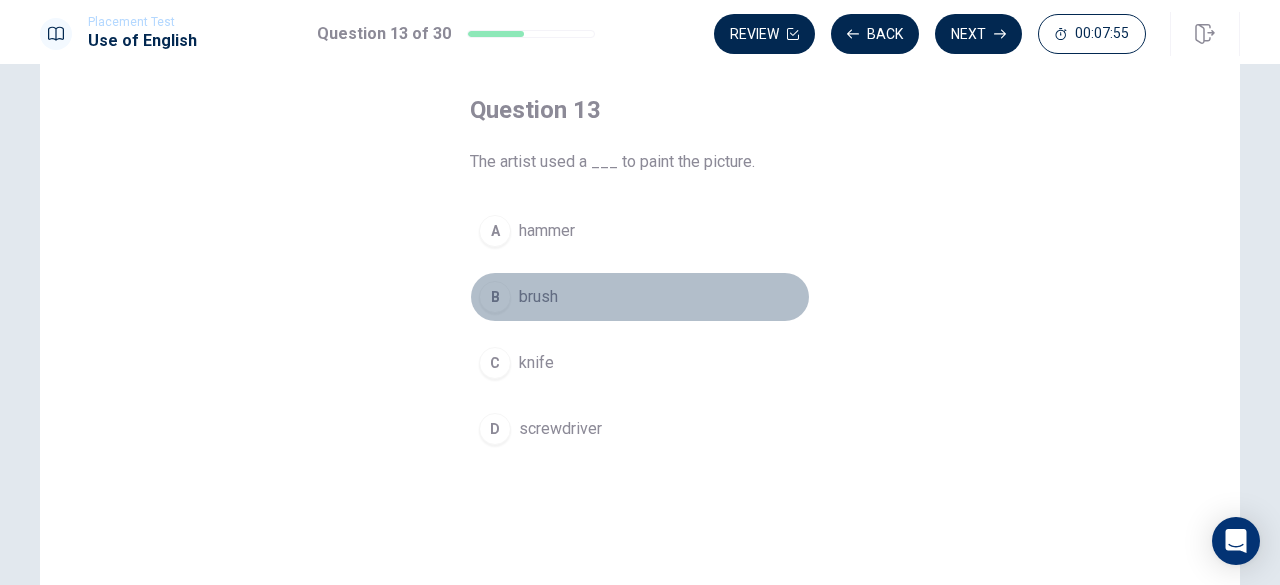 click on "B" at bounding box center [495, 297] 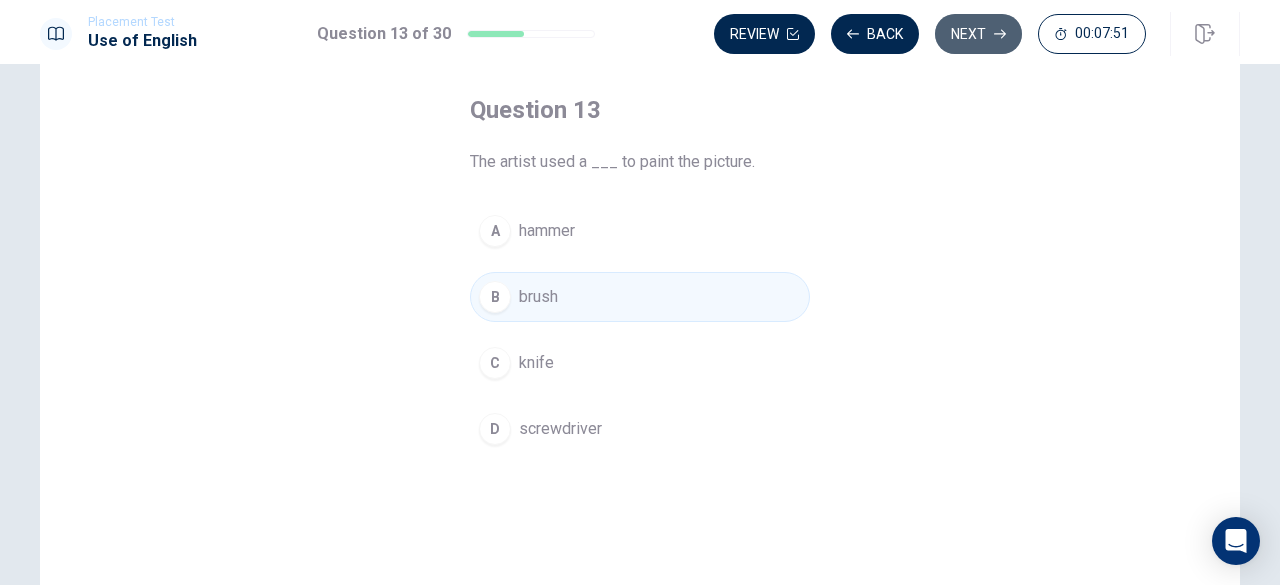click on "Next" at bounding box center (978, 34) 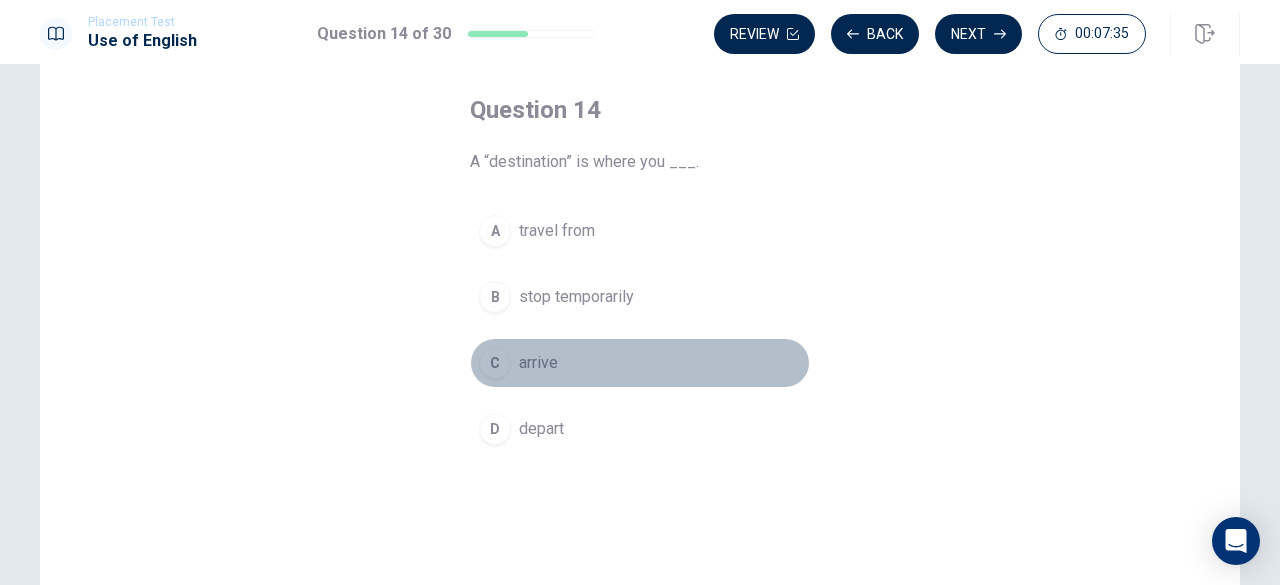 click on "C" at bounding box center (495, 363) 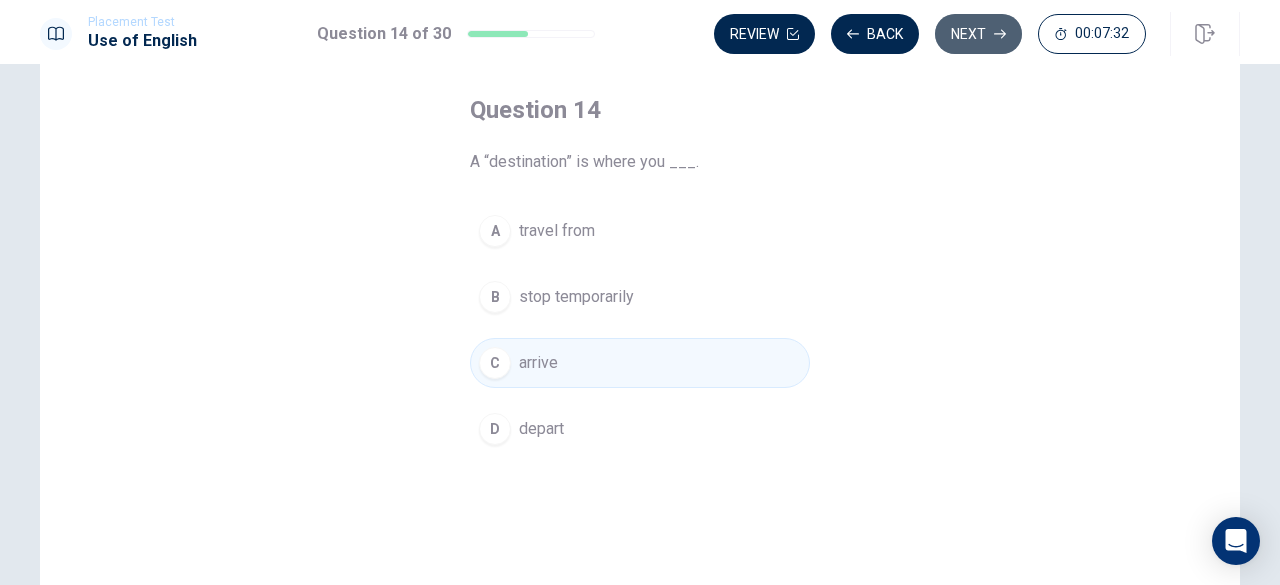 click on "Next" at bounding box center (978, 34) 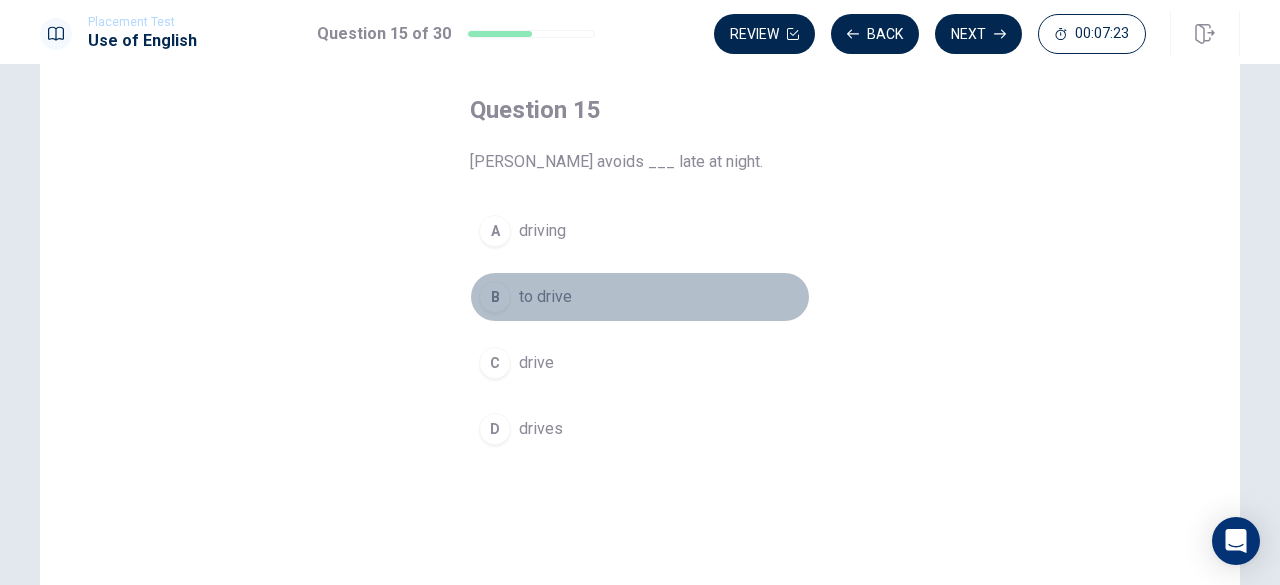 click on "B" at bounding box center (495, 297) 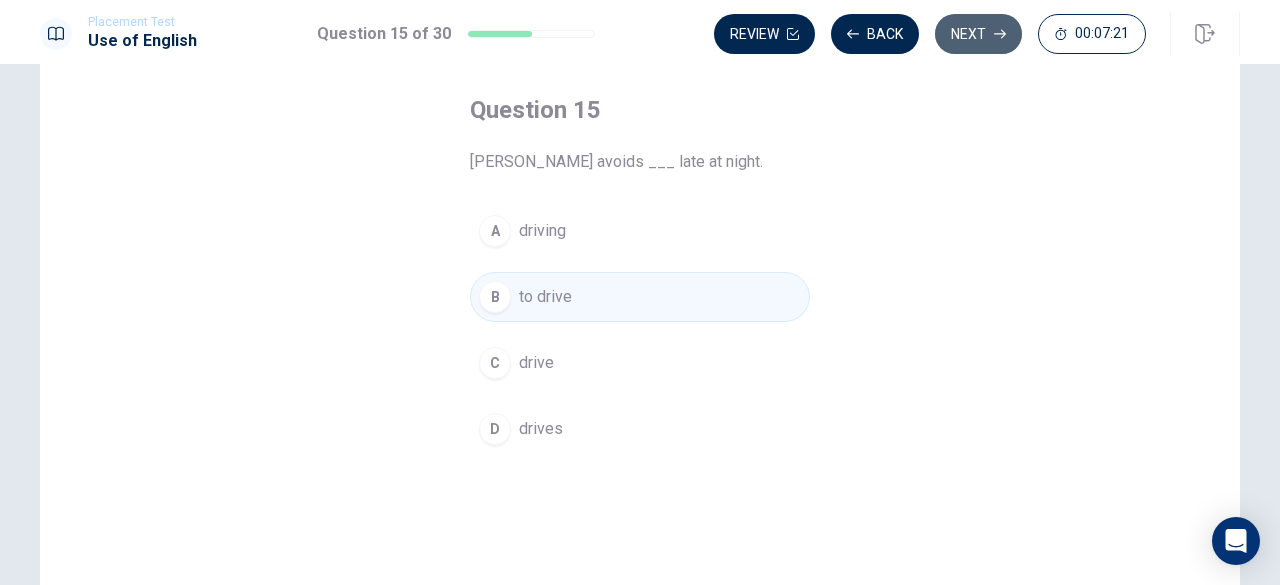 click on "Next" at bounding box center (978, 34) 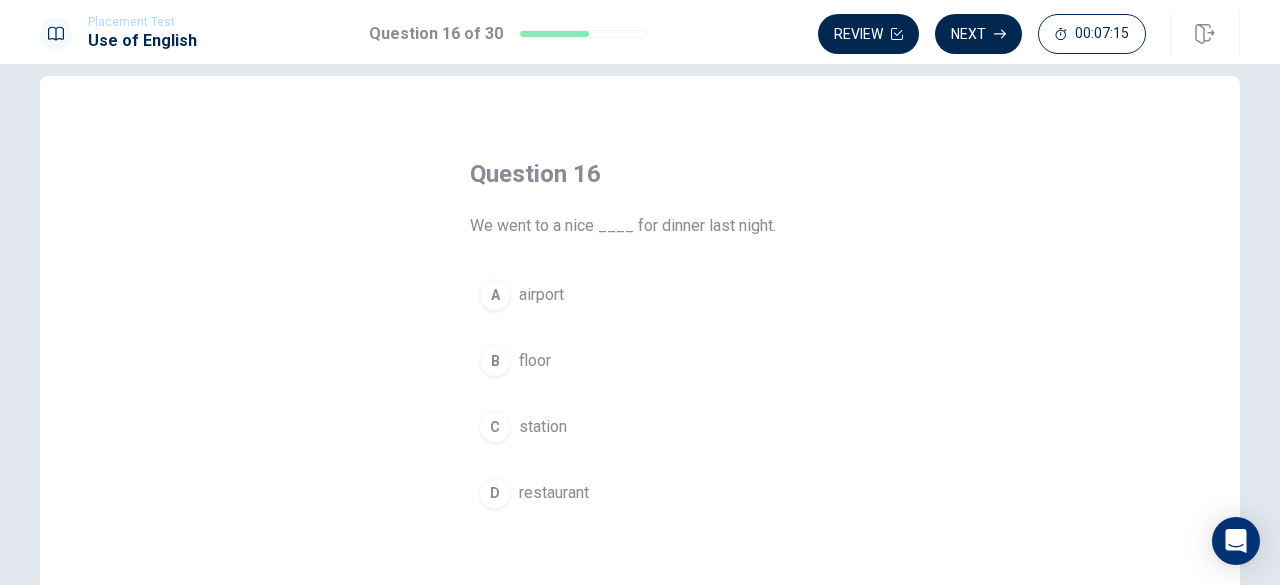 scroll, scrollTop: 29, scrollLeft: 0, axis: vertical 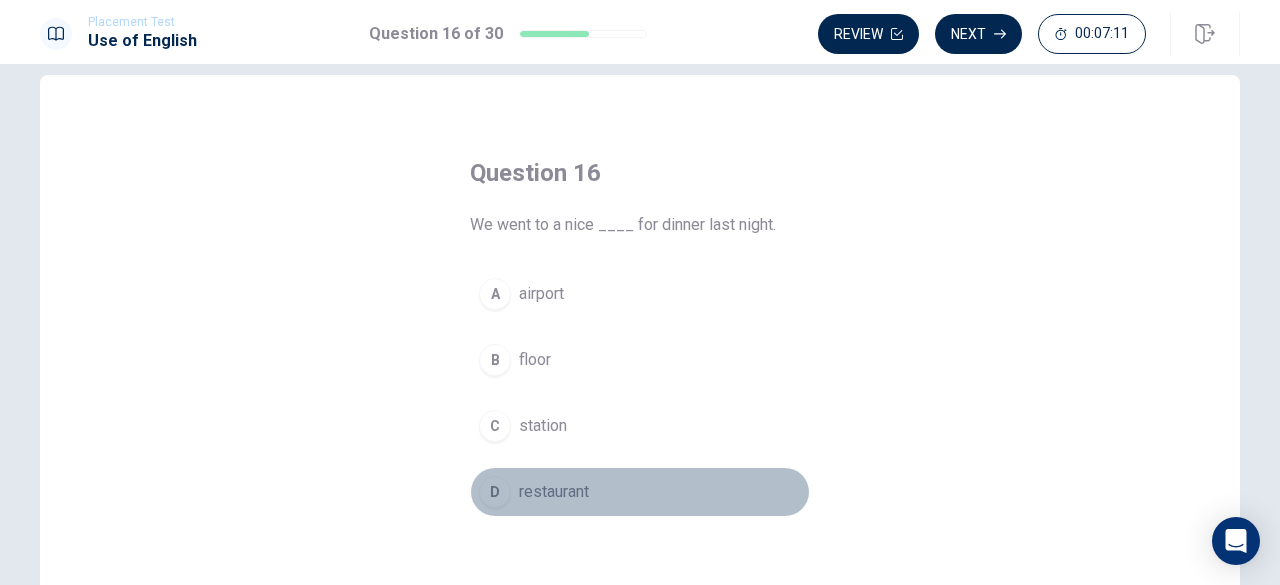 click on "D" at bounding box center [495, 492] 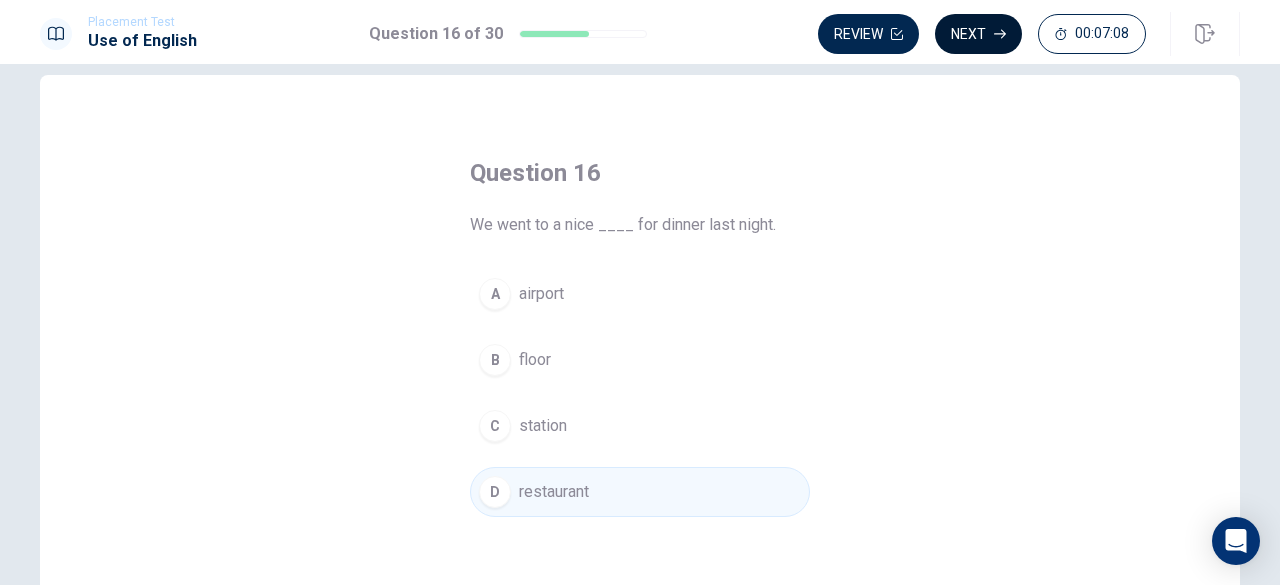click on "Next" at bounding box center [978, 34] 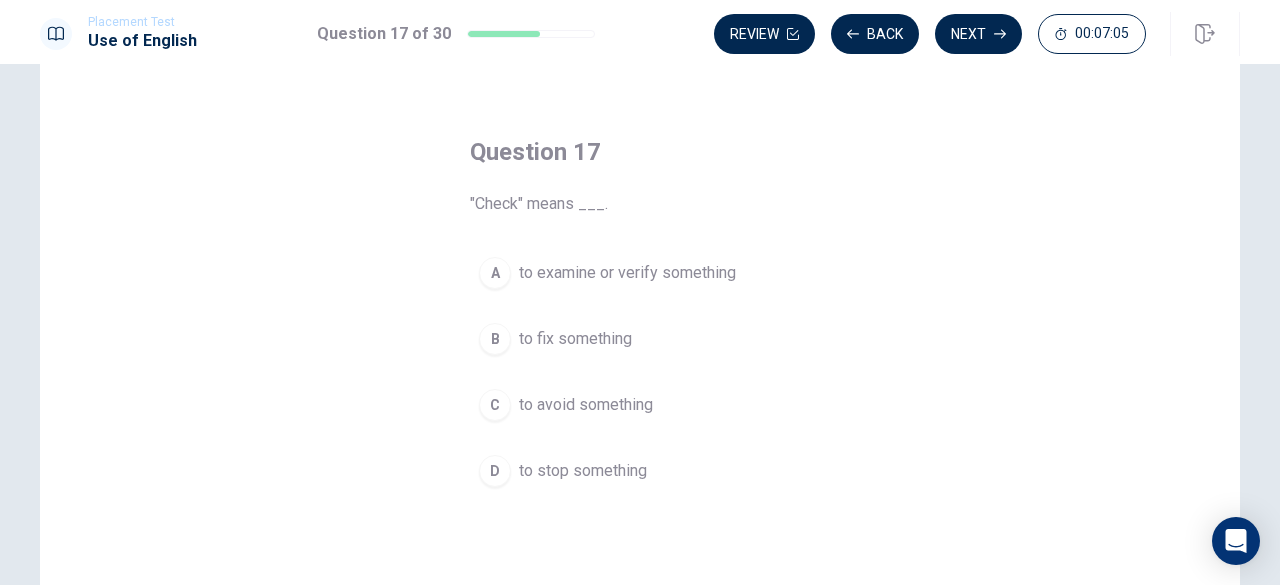 scroll, scrollTop: 67, scrollLeft: 0, axis: vertical 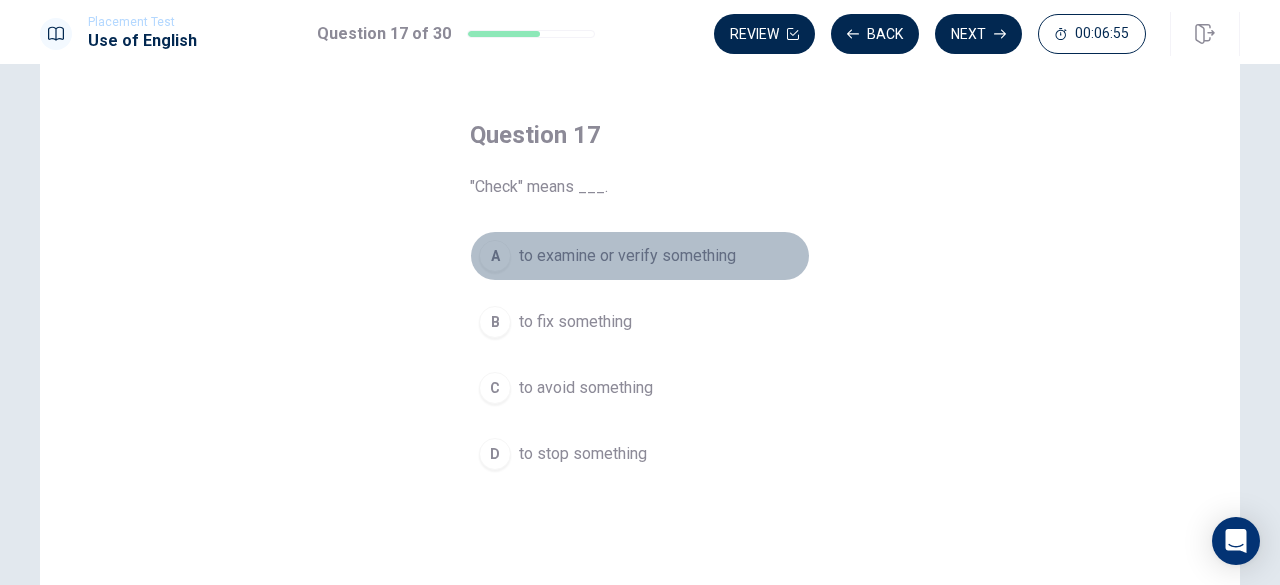 click on "A" at bounding box center (495, 256) 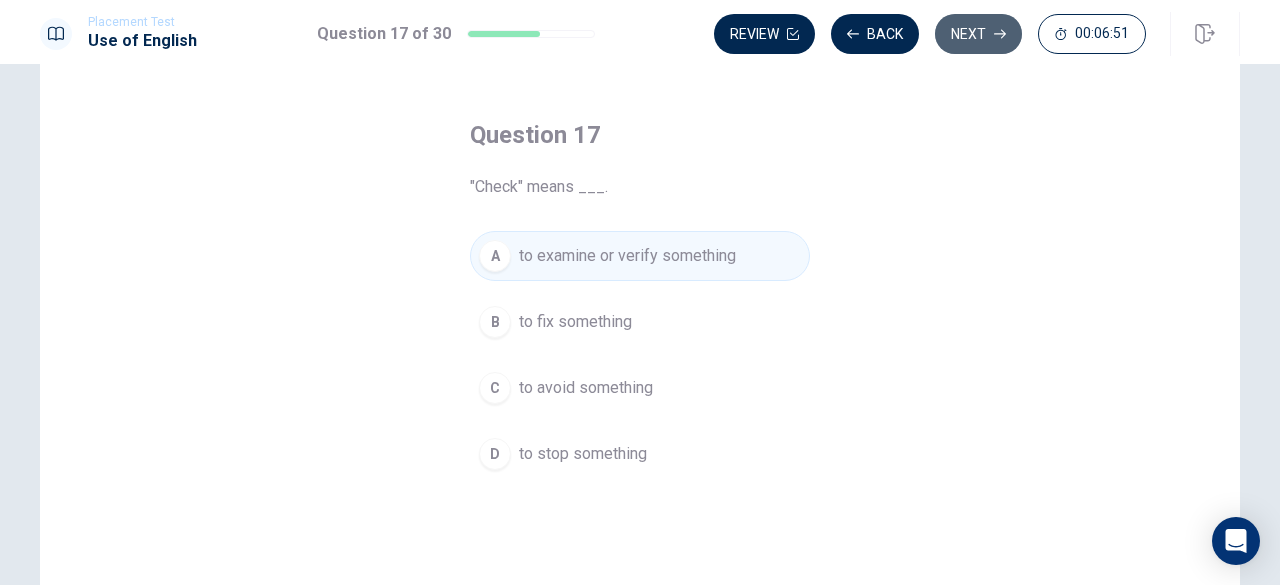 click on "Next" at bounding box center (978, 34) 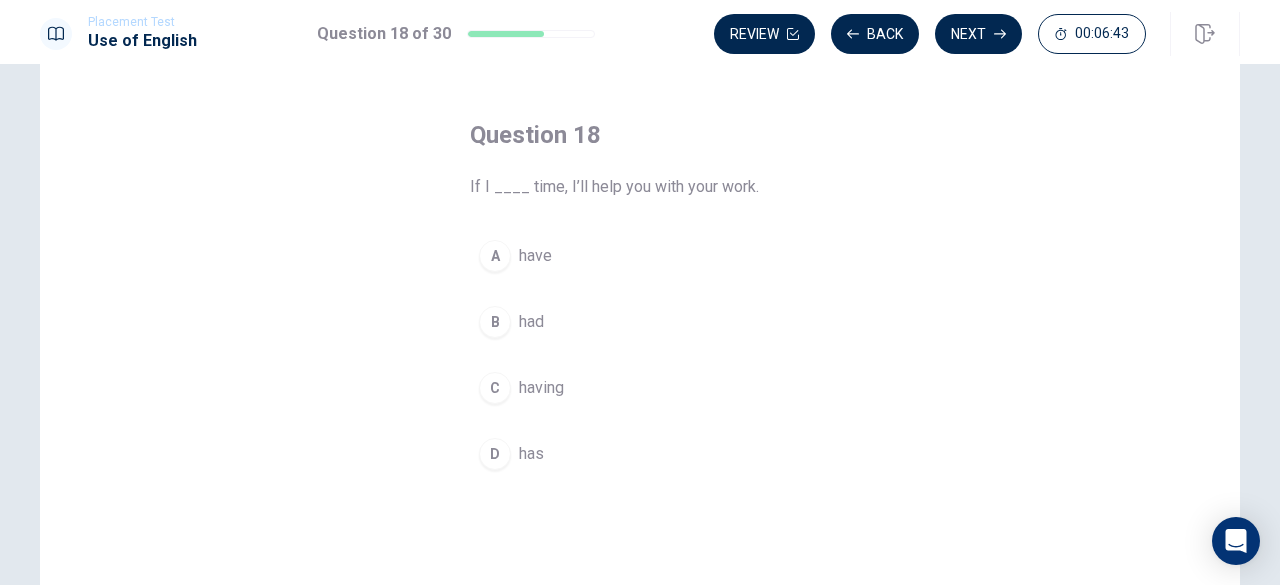 click on "A" at bounding box center (495, 256) 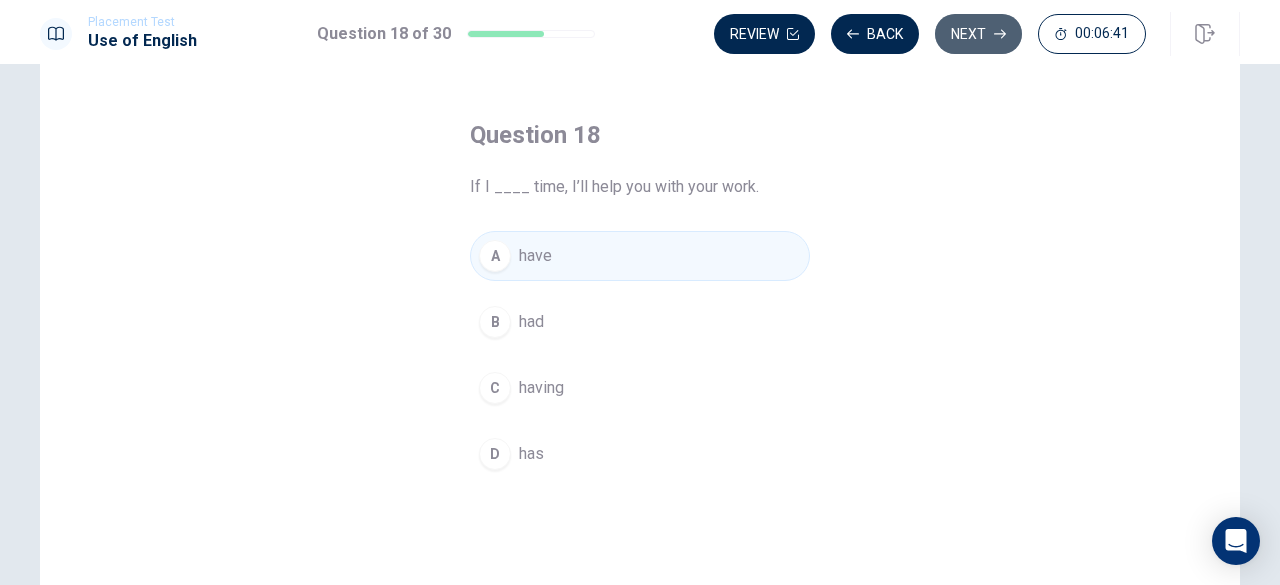 click on "Next" at bounding box center (978, 34) 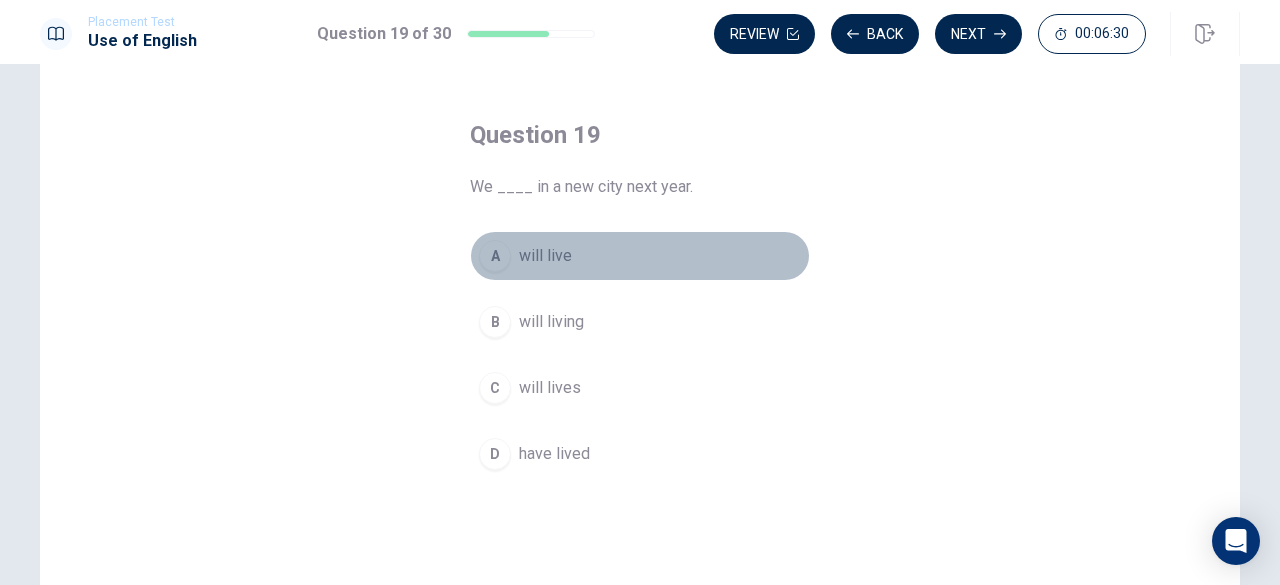 click on "A" at bounding box center (495, 256) 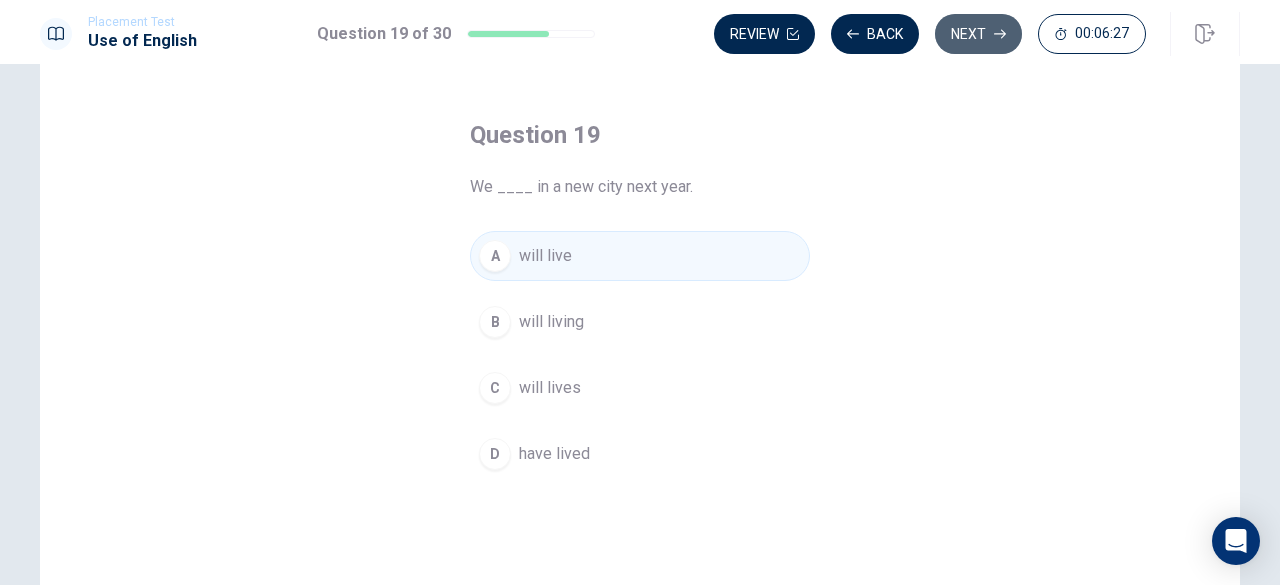 click on "Next" at bounding box center [978, 34] 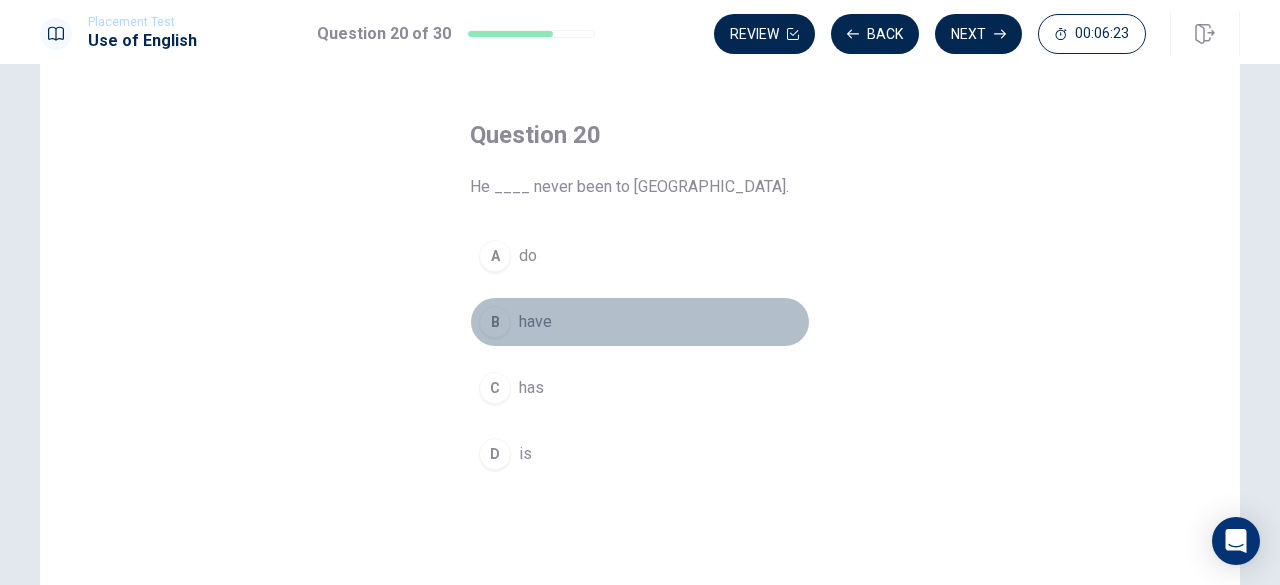 click on "B" at bounding box center (495, 322) 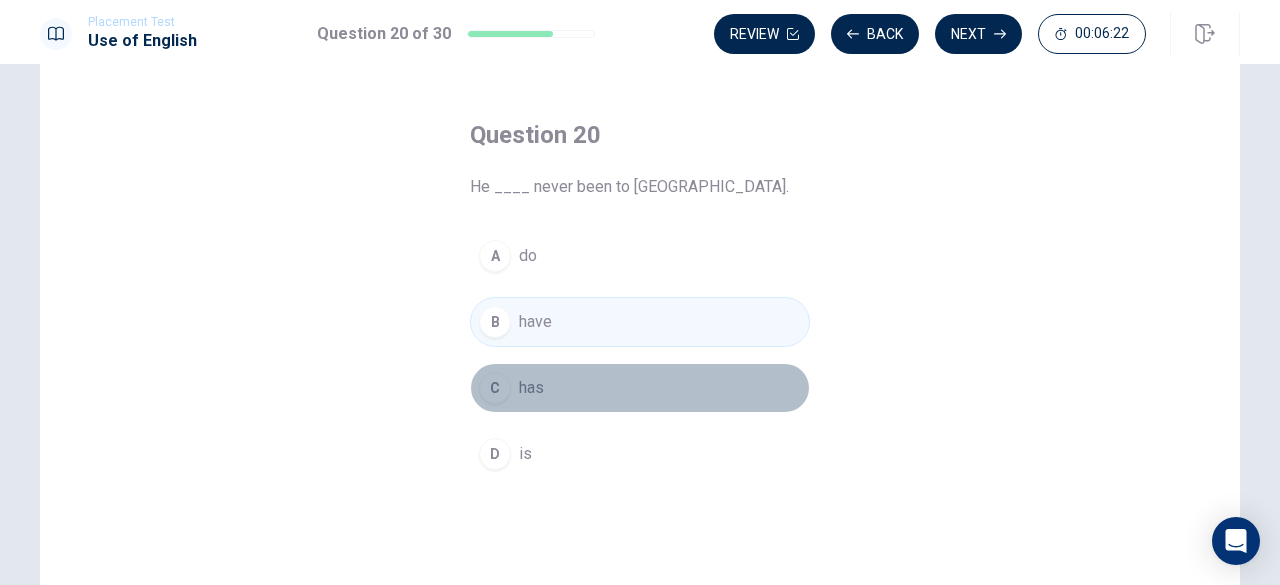 click on "C" at bounding box center (495, 388) 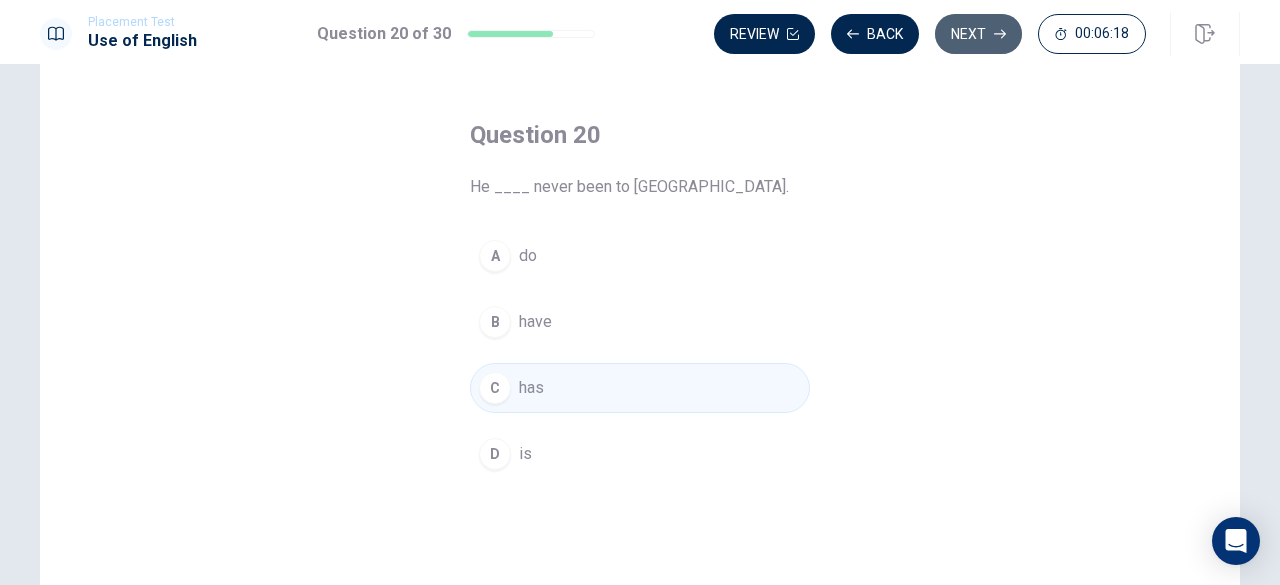 click on "Next" at bounding box center (978, 34) 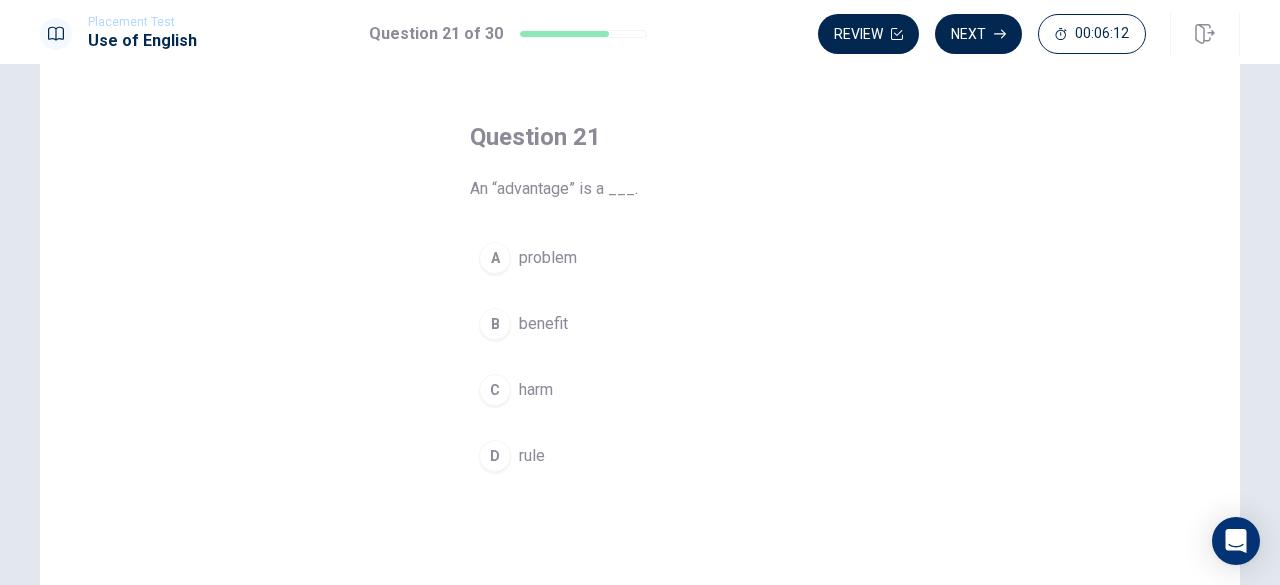 scroll, scrollTop: 66, scrollLeft: 0, axis: vertical 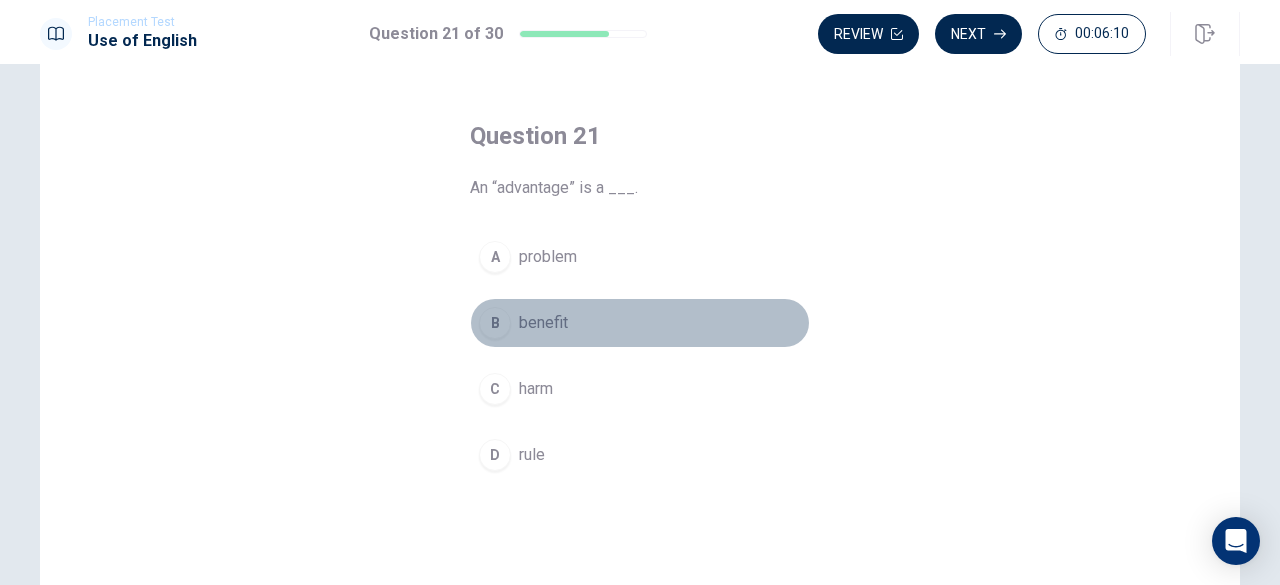 click on "B" at bounding box center (495, 323) 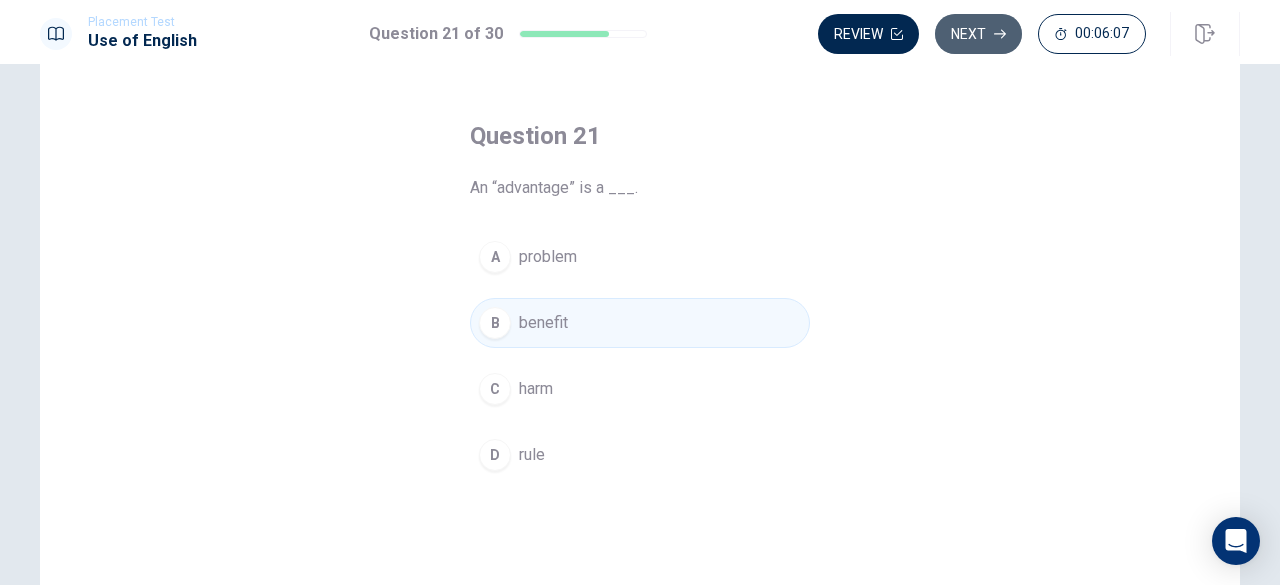 click on "Next" at bounding box center [978, 34] 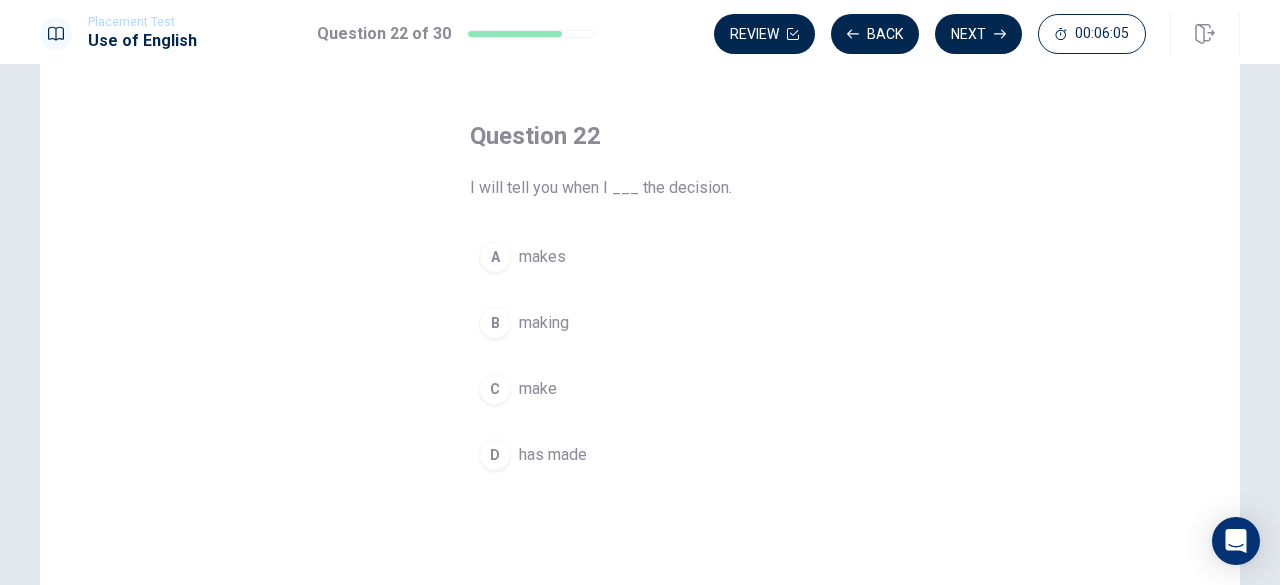 scroll, scrollTop: 54, scrollLeft: 0, axis: vertical 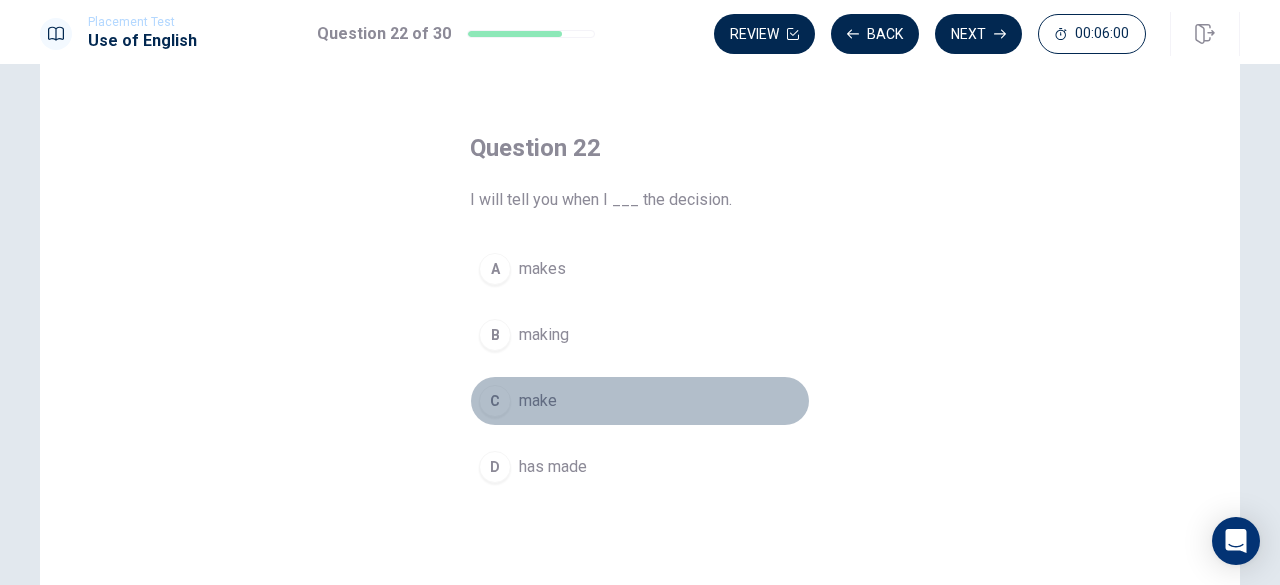 click on "C" at bounding box center [495, 401] 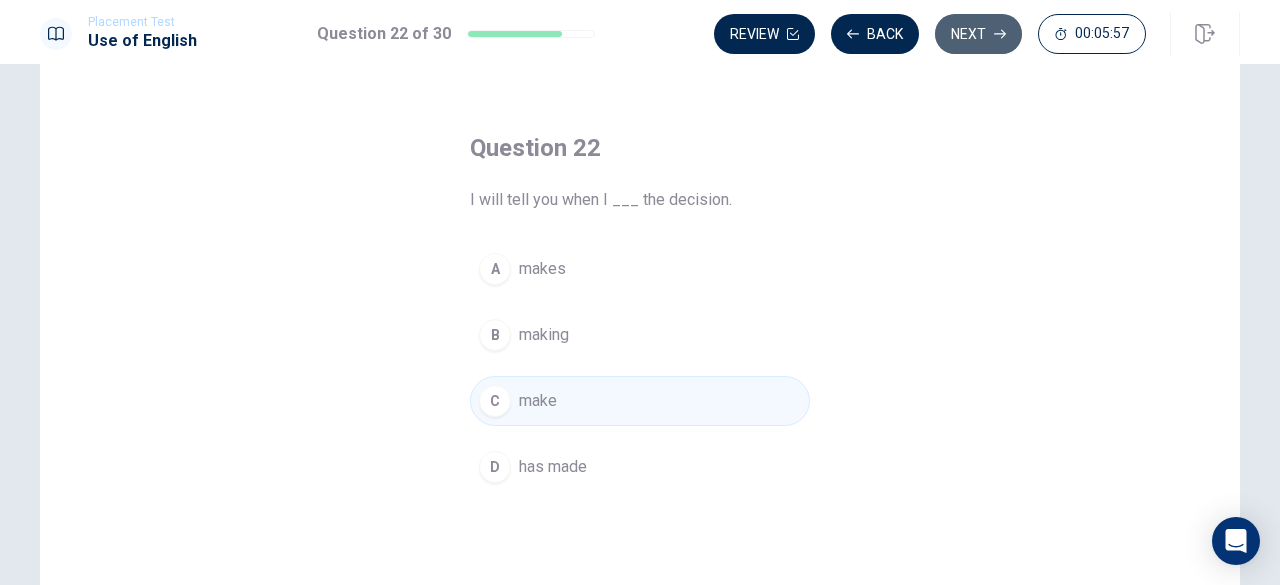 click on "Next" at bounding box center [978, 34] 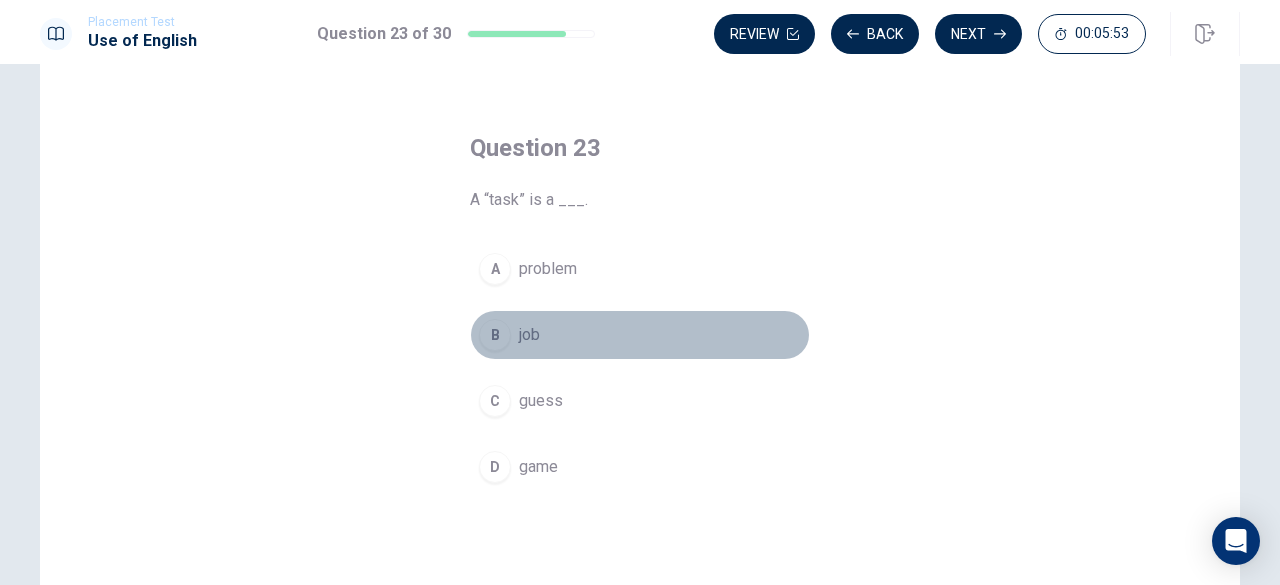 click on "B" at bounding box center (495, 335) 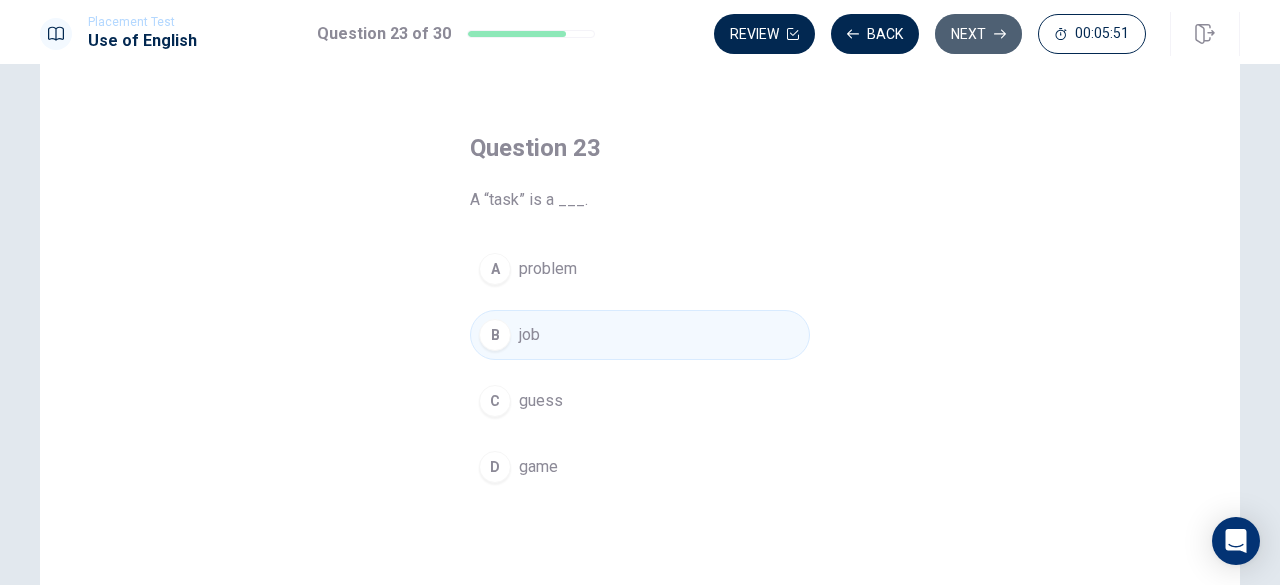 click on "Next" at bounding box center (978, 34) 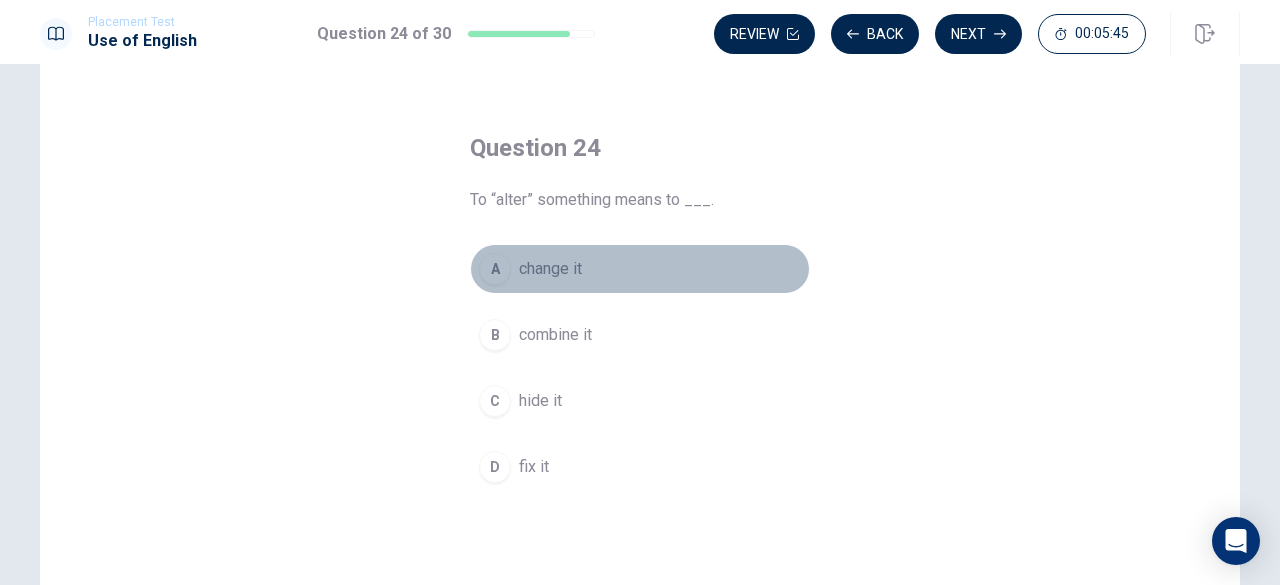 click on "A" at bounding box center (495, 269) 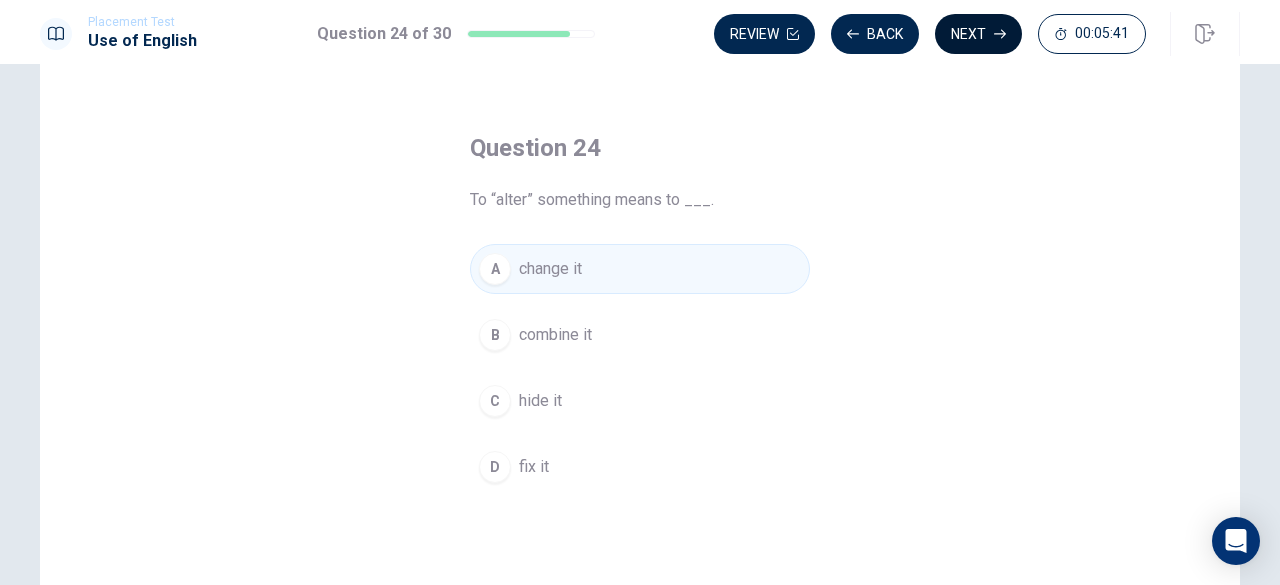 click on "Next" at bounding box center [978, 34] 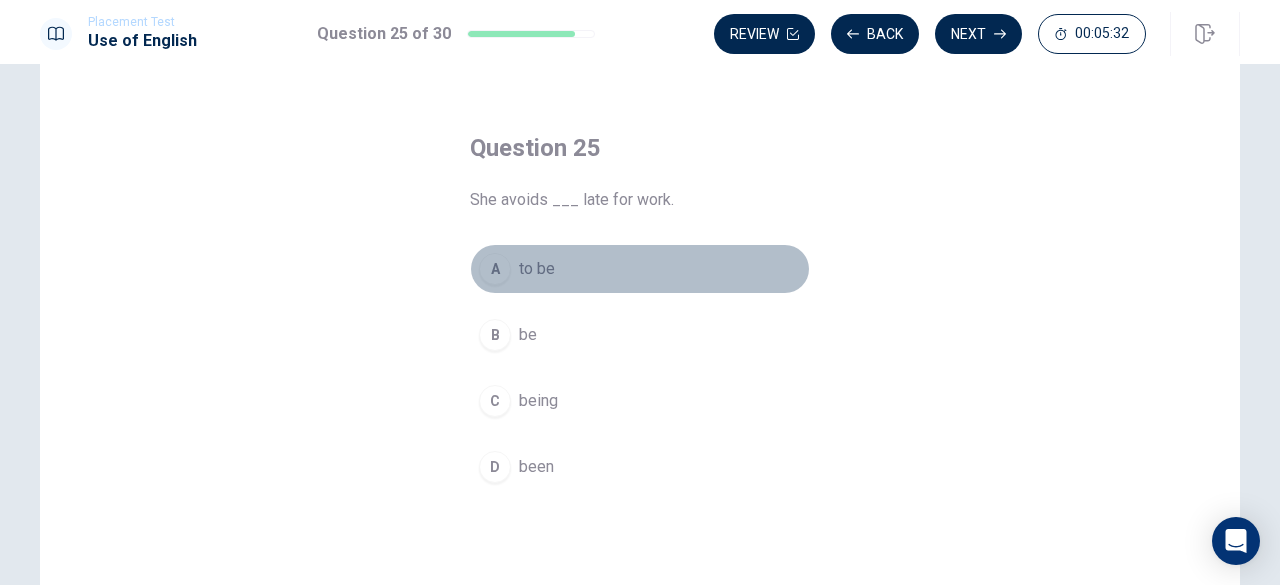 click on "A" at bounding box center (495, 269) 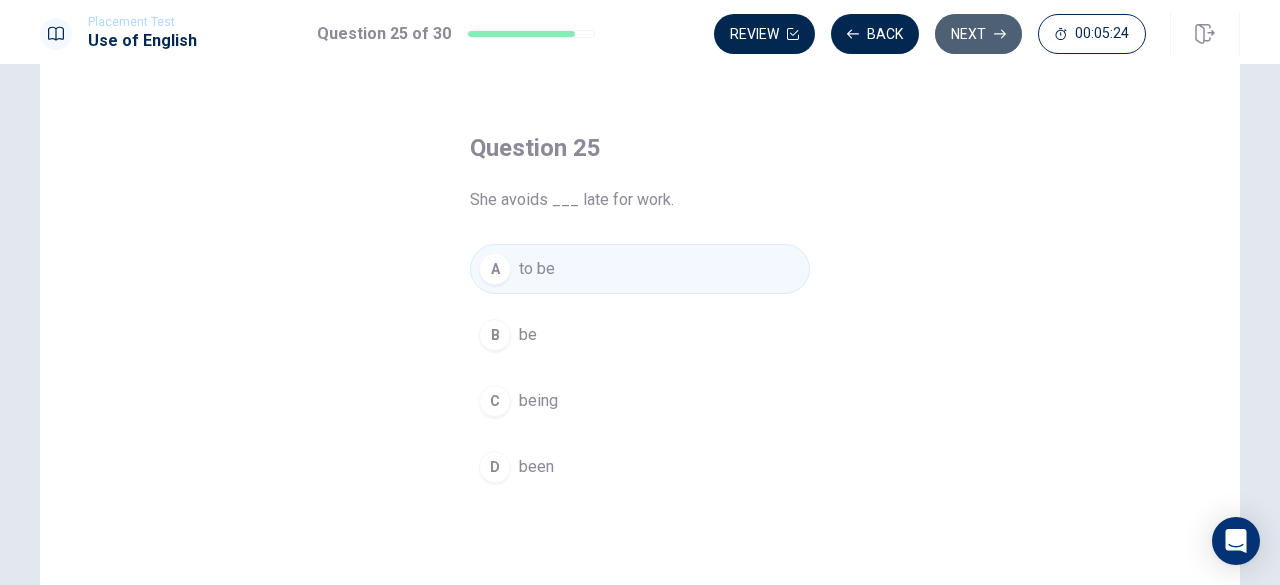 click on "Next" at bounding box center (978, 34) 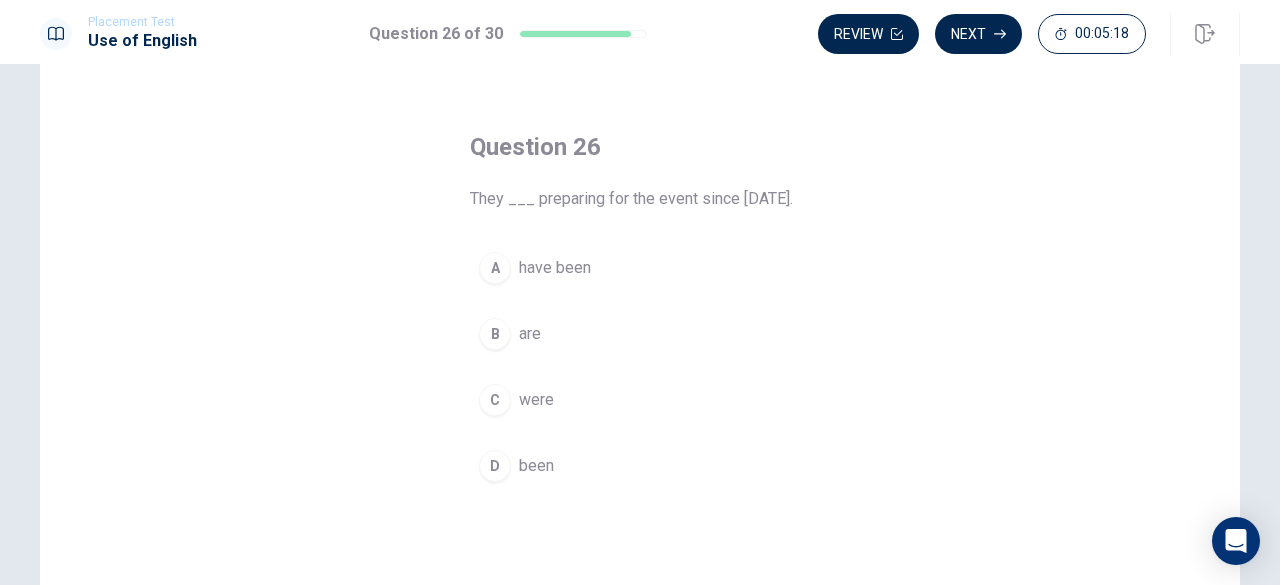 scroll, scrollTop: 60, scrollLeft: 0, axis: vertical 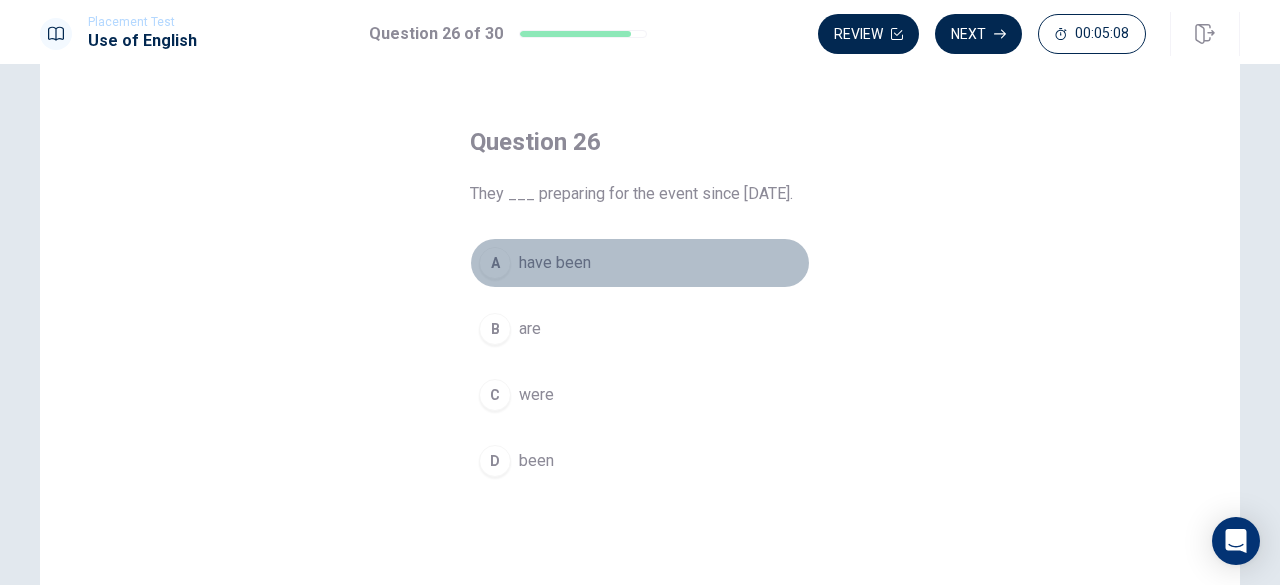 click on "A" at bounding box center [495, 263] 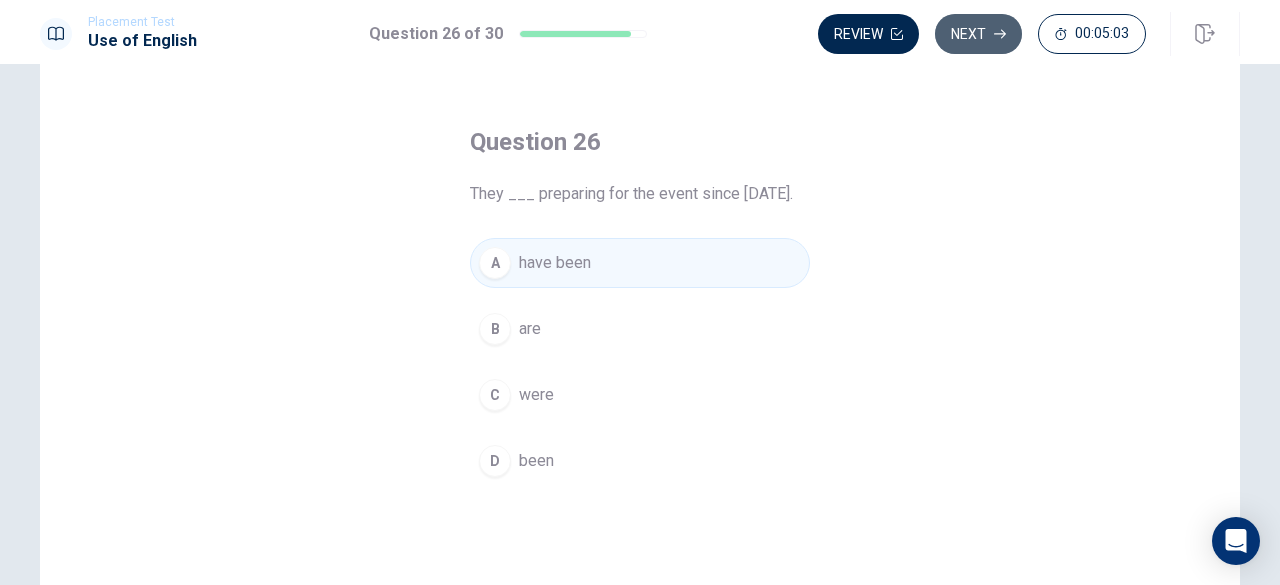 click on "Next" at bounding box center [978, 34] 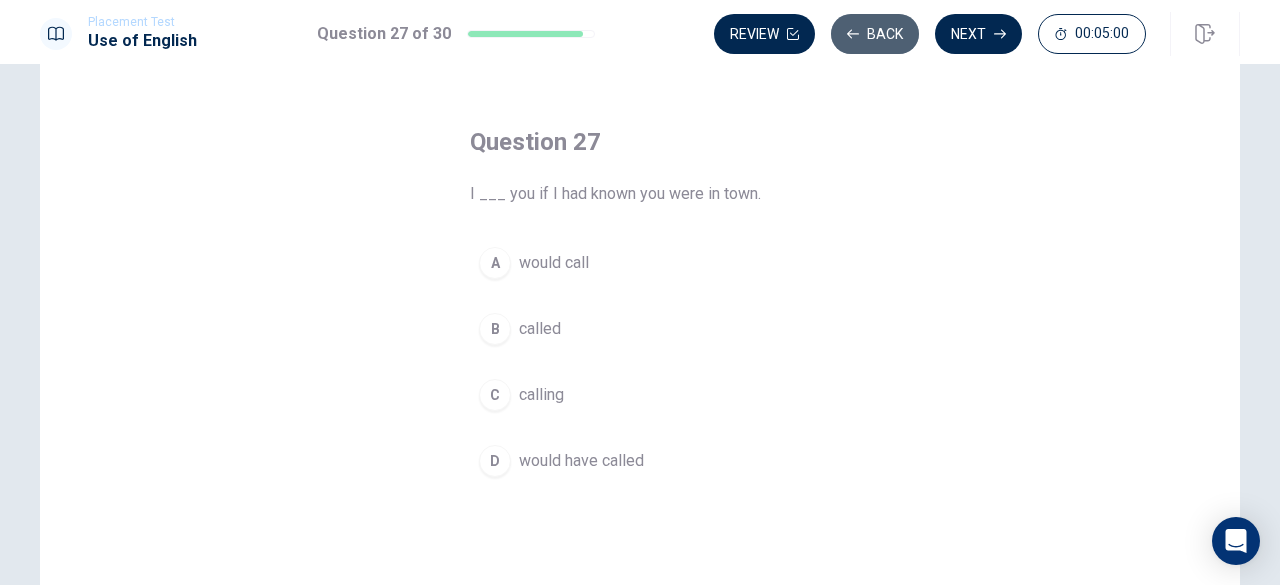 click on "Back" at bounding box center [875, 34] 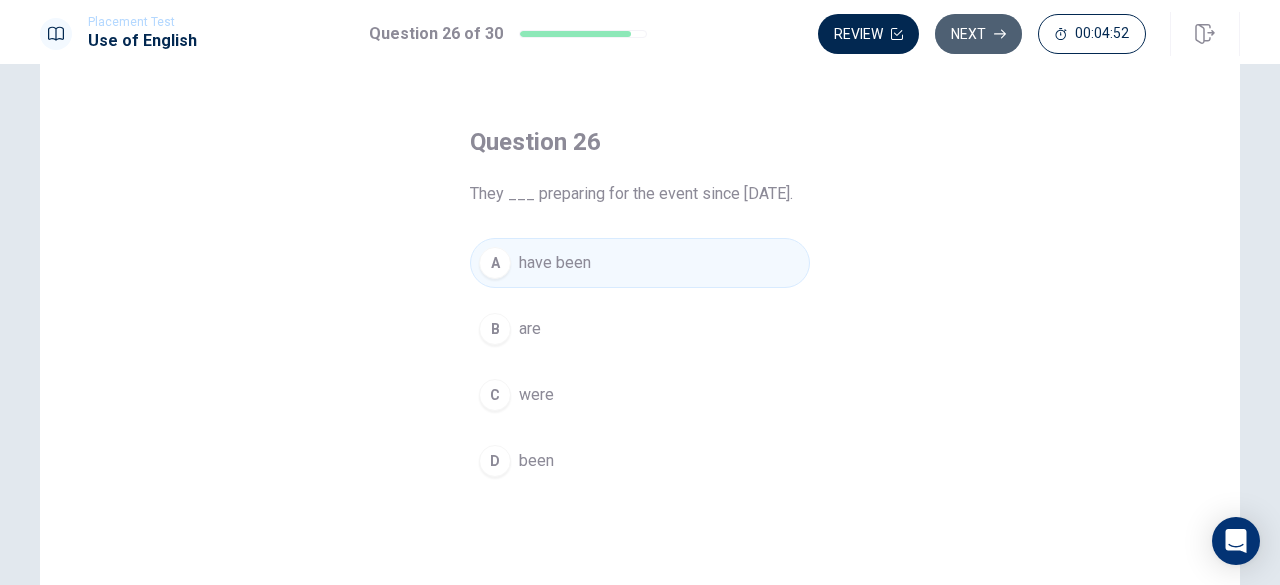 click on "Next" at bounding box center [978, 34] 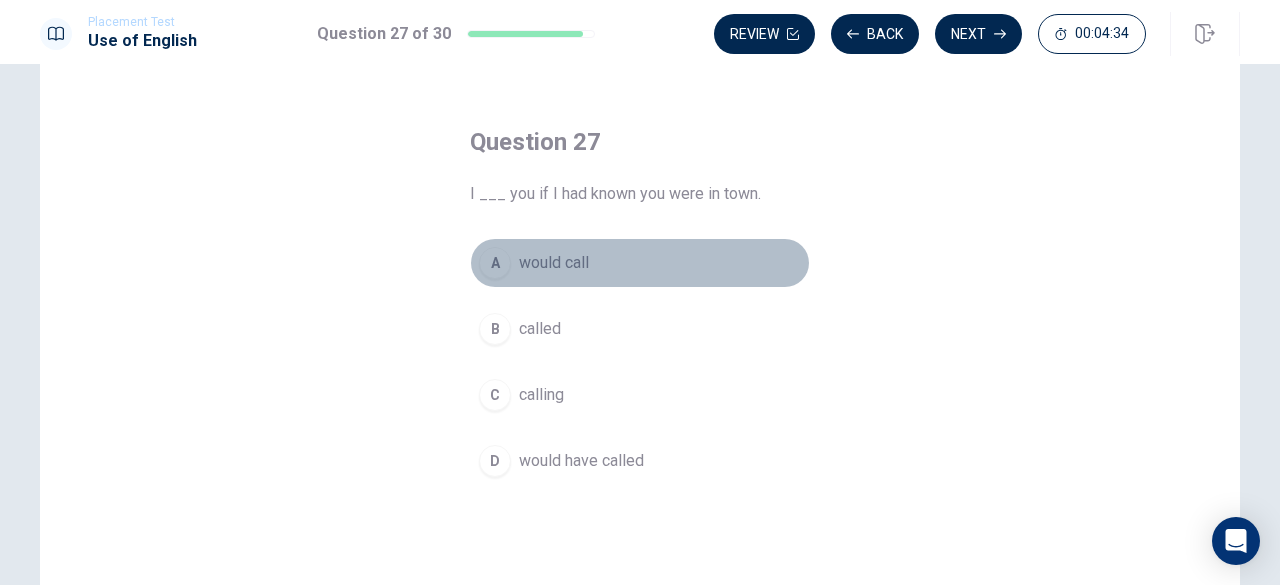 click on "A" at bounding box center [495, 263] 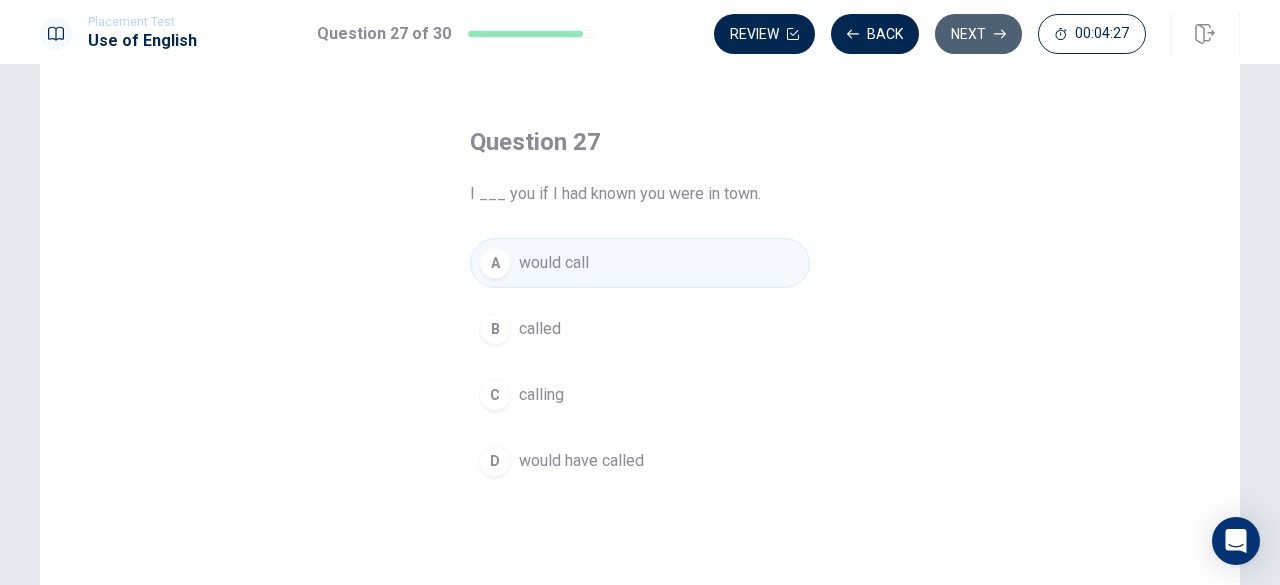 click on "Next" at bounding box center (978, 34) 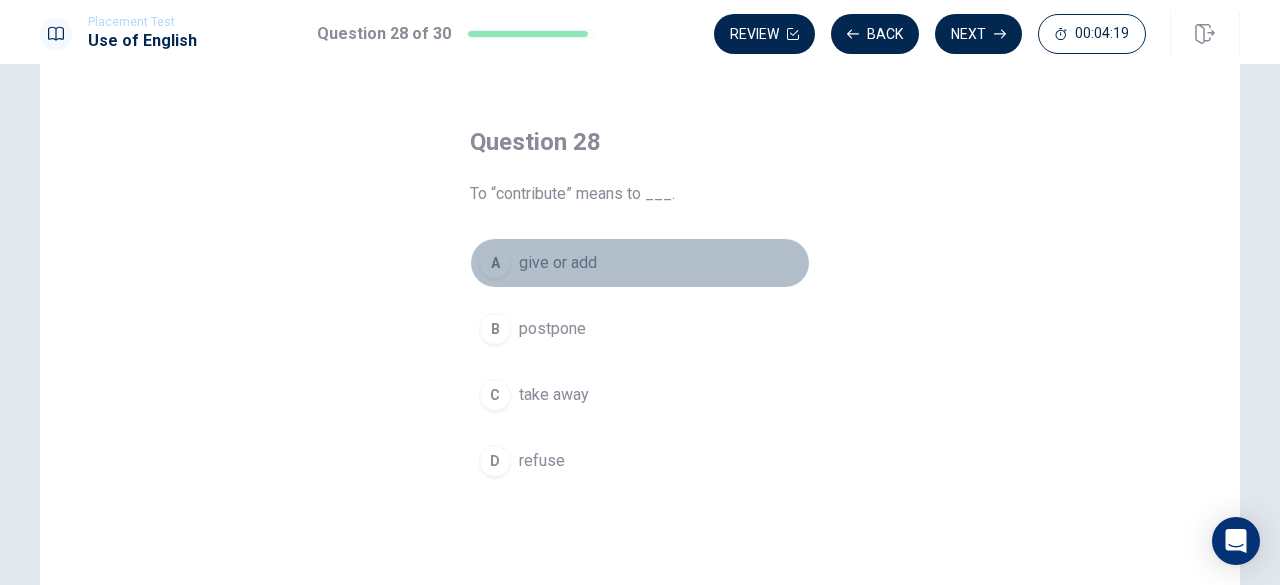click on "A" at bounding box center [495, 263] 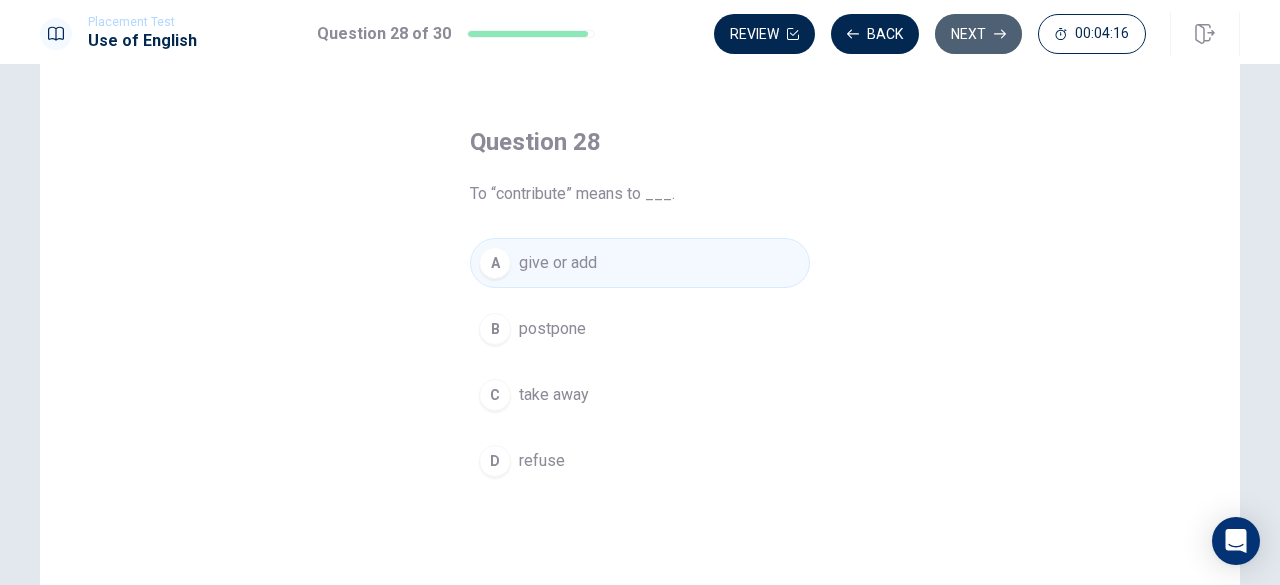click on "Next" at bounding box center [978, 34] 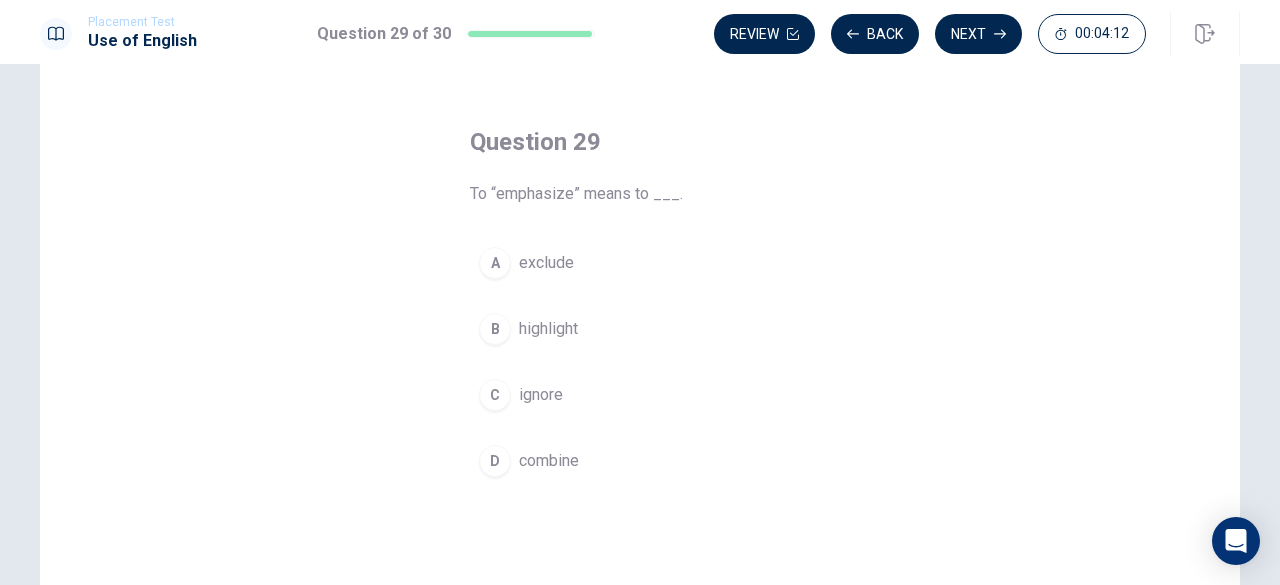 click on "highlight" at bounding box center [548, 329] 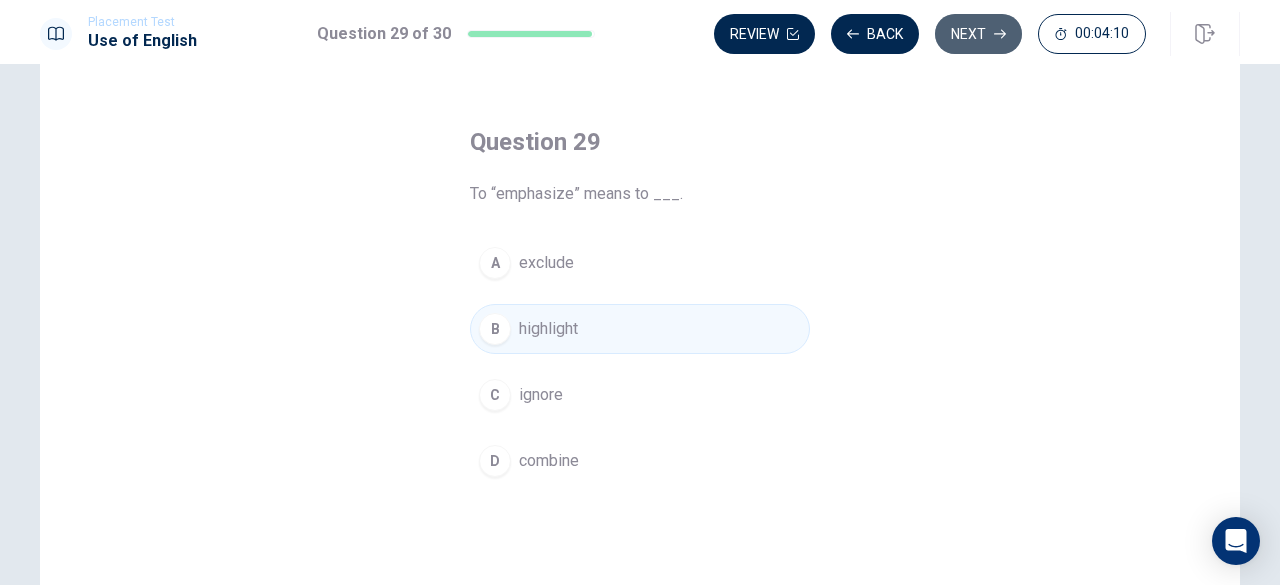 click on "Next" at bounding box center [978, 34] 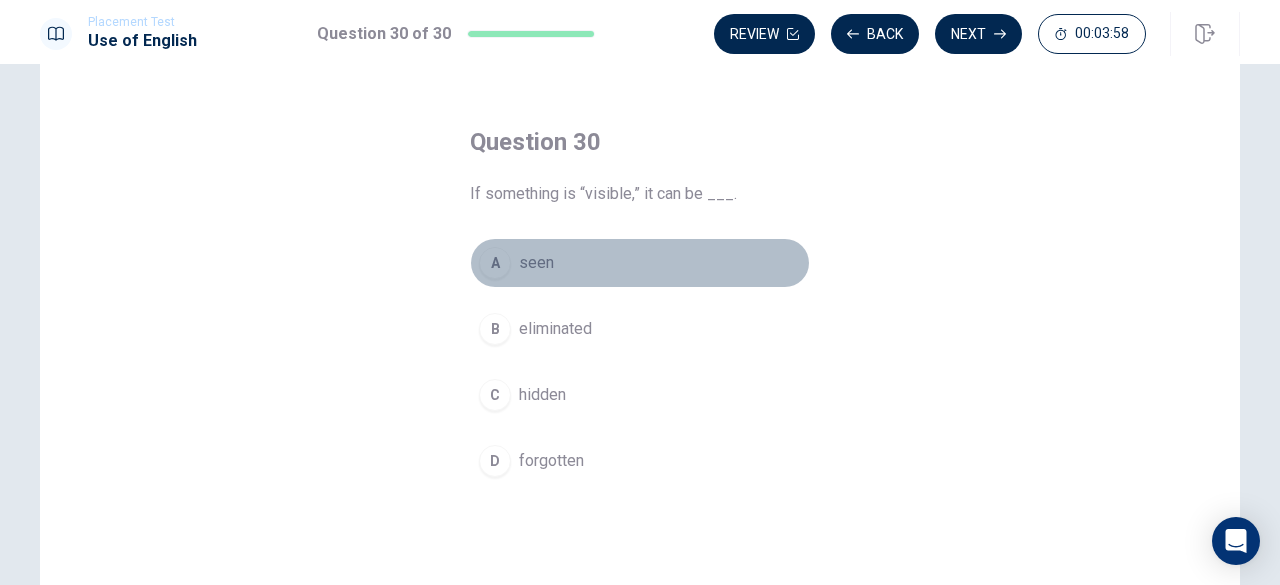 click on "A seen" at bounding box center (640, 263) 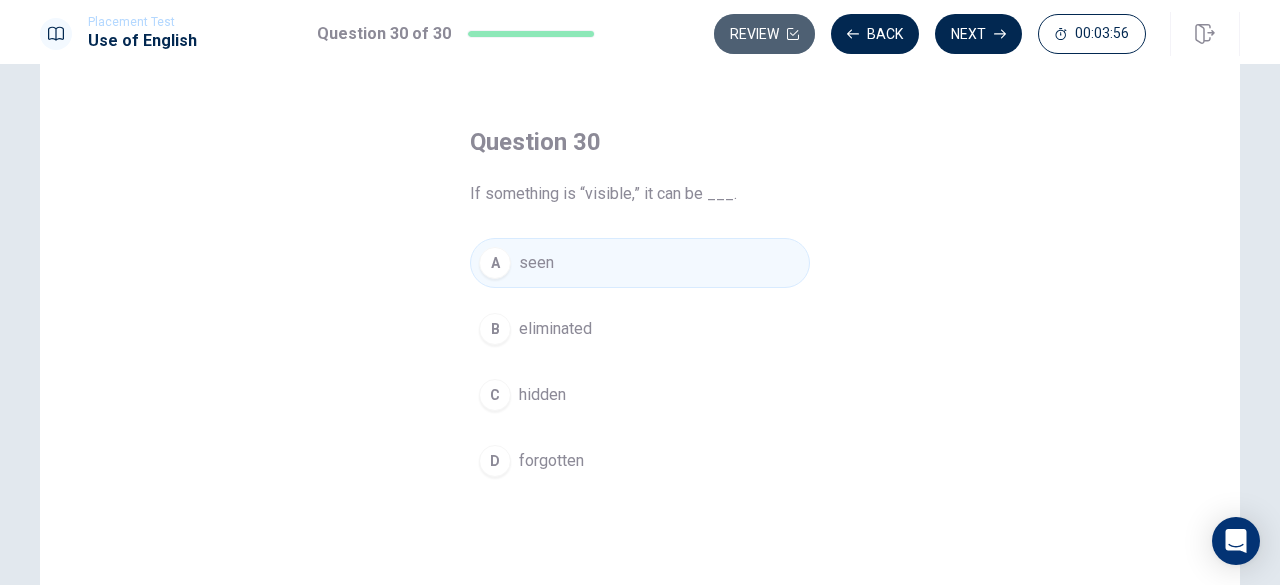 click on "Review" at bounding box center [764, 34] 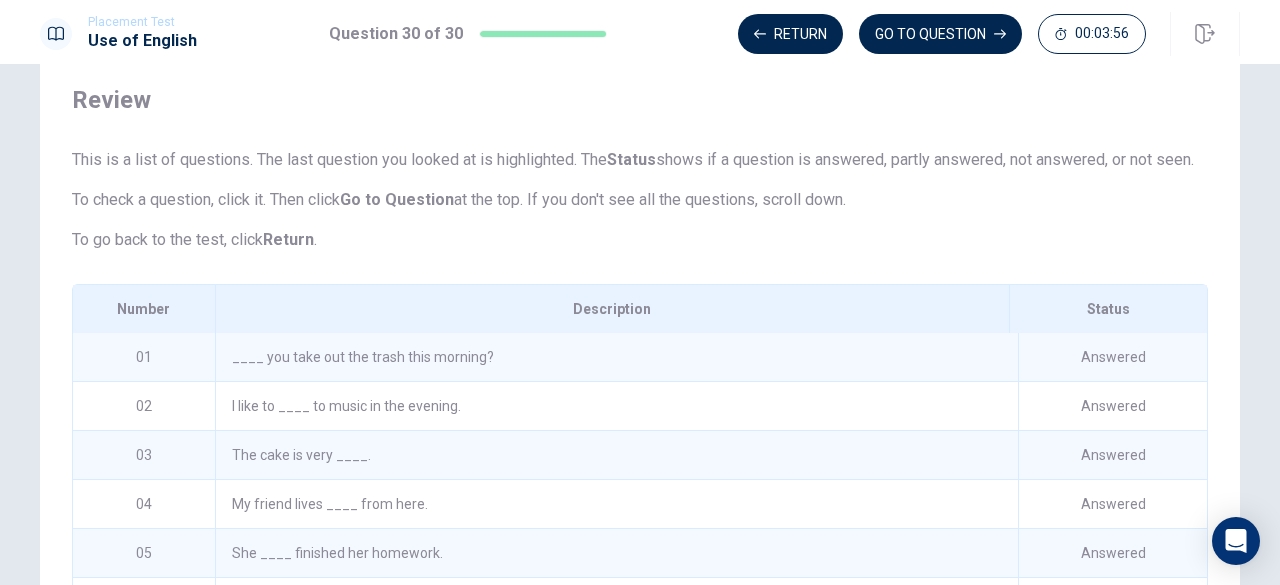scroll, scrollTop: 326, scrollLeft: 0, axis: vertical 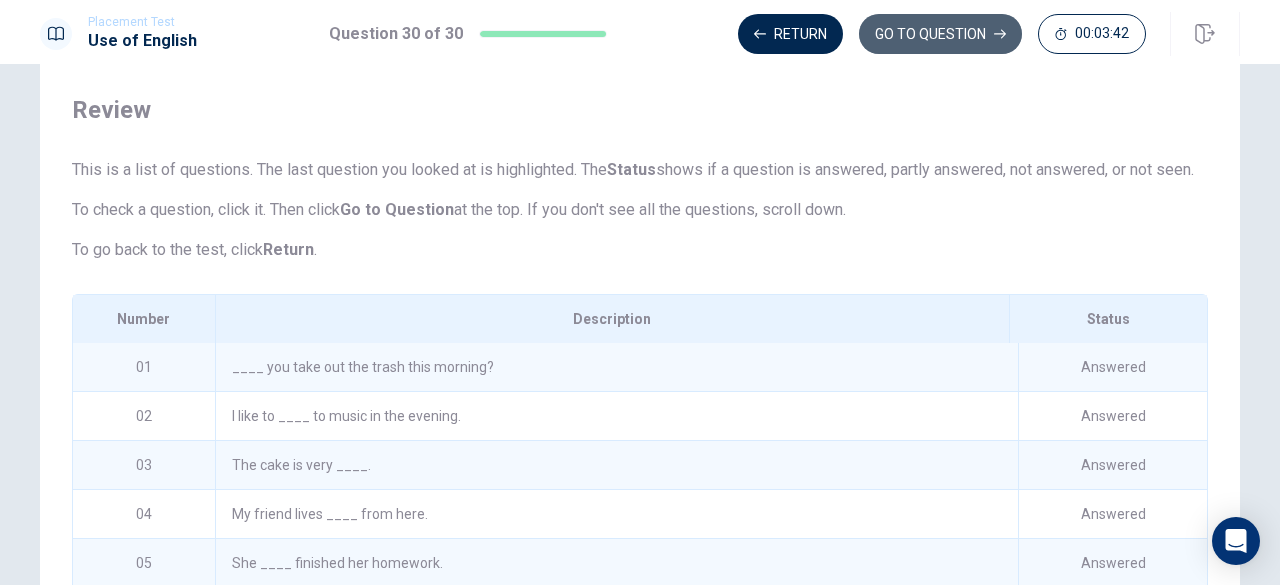 click on "GO TO QUESTION" at bounding box center [940, 34] 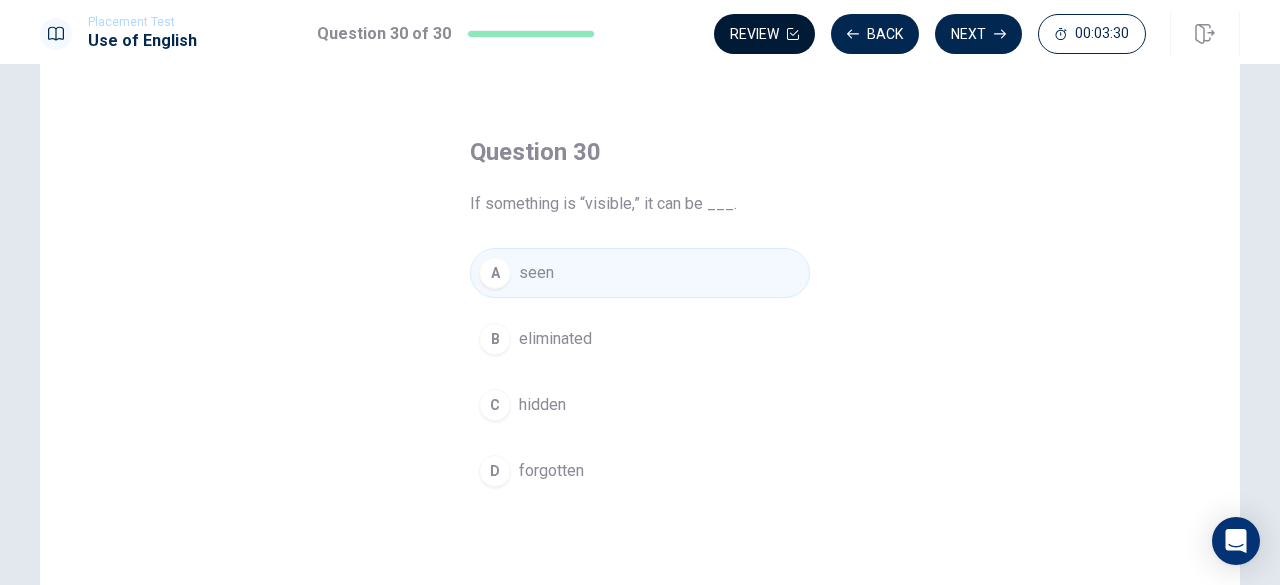 click on "Review" at bounding box center (764, 34) 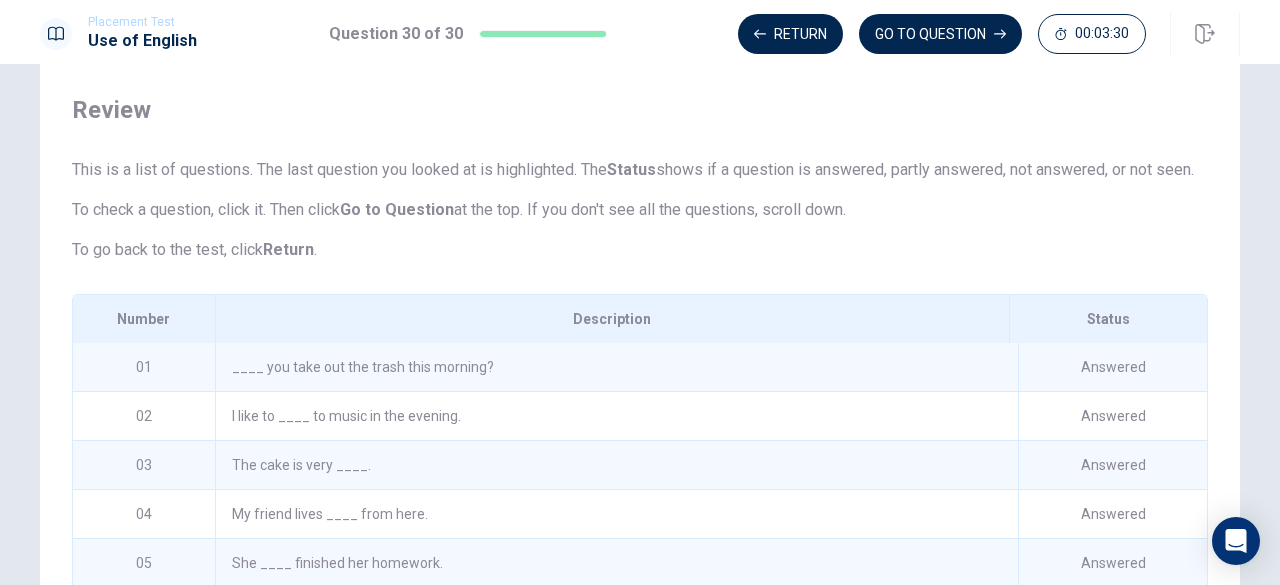 scroll, scrollTop: 138, scrollLeft: 0, axis: vertical 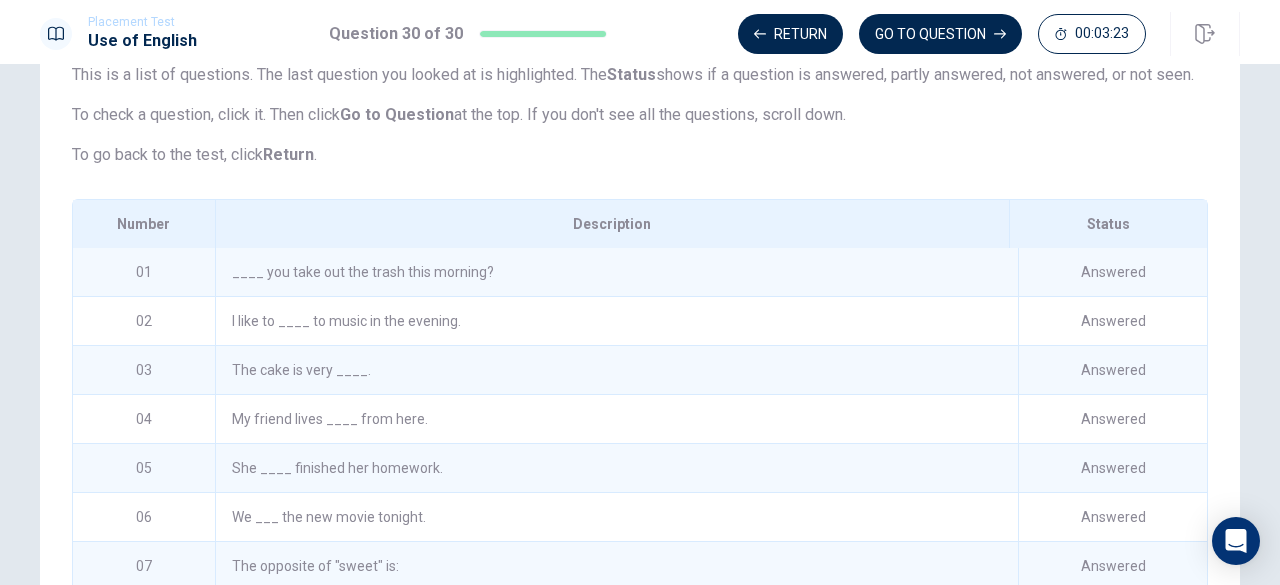 click on "____ you take out the trash this morning?" at bounding box center [616, 272] 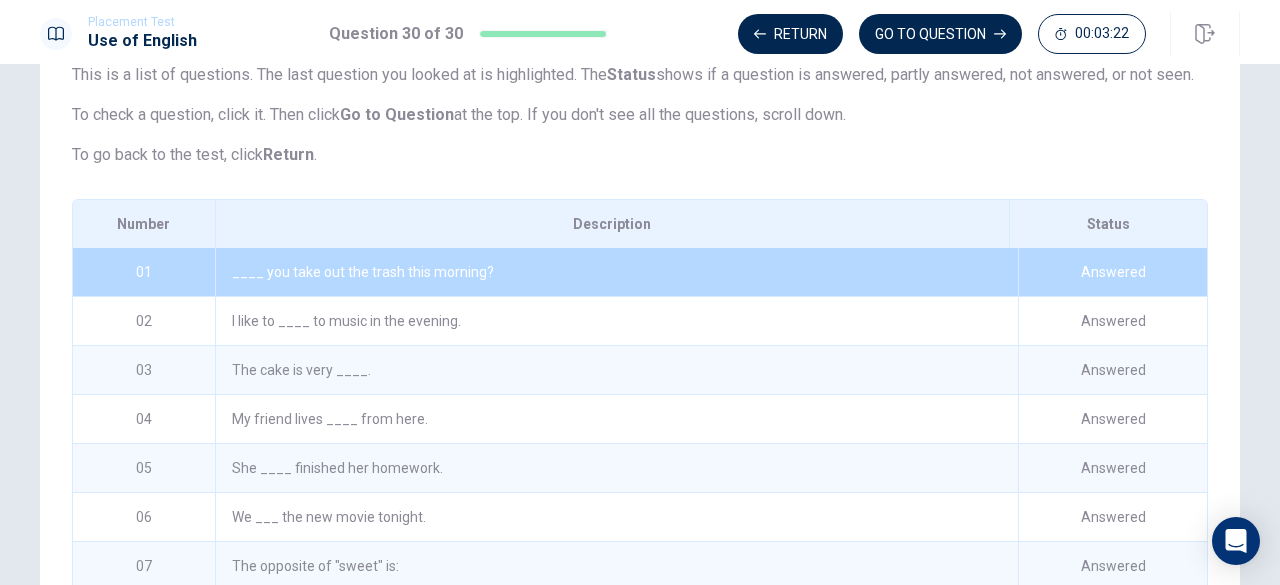 click on "____ you take out the trash this morning?" at bounding box center [616, 272] 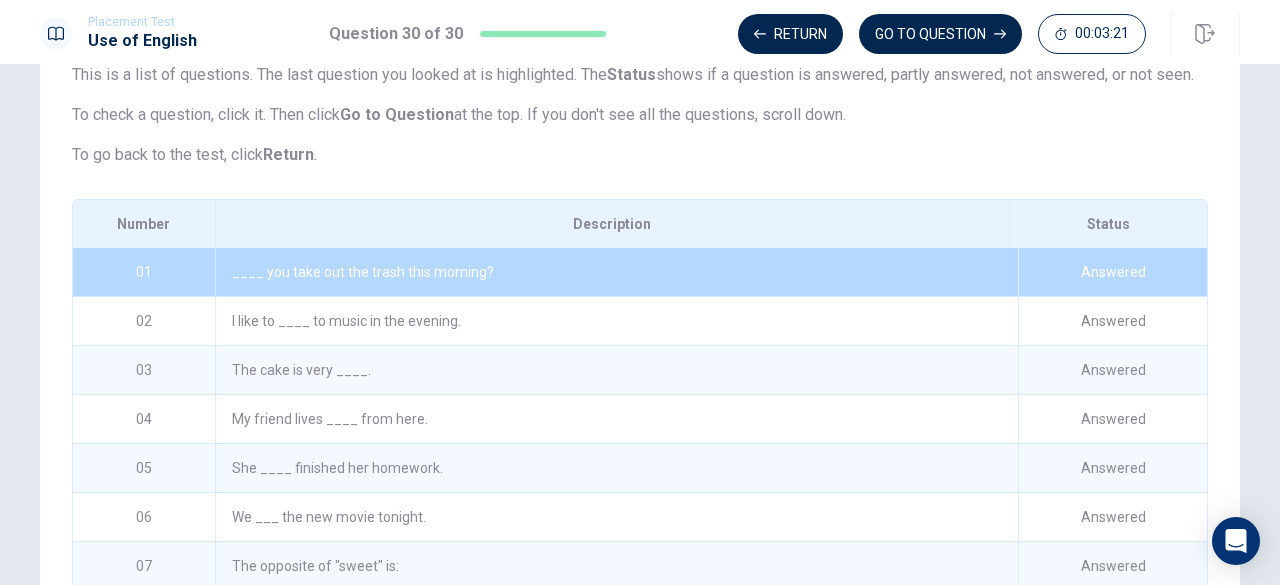 click on "____ you take out the trash this morning?" at bounding box center [616, 272] 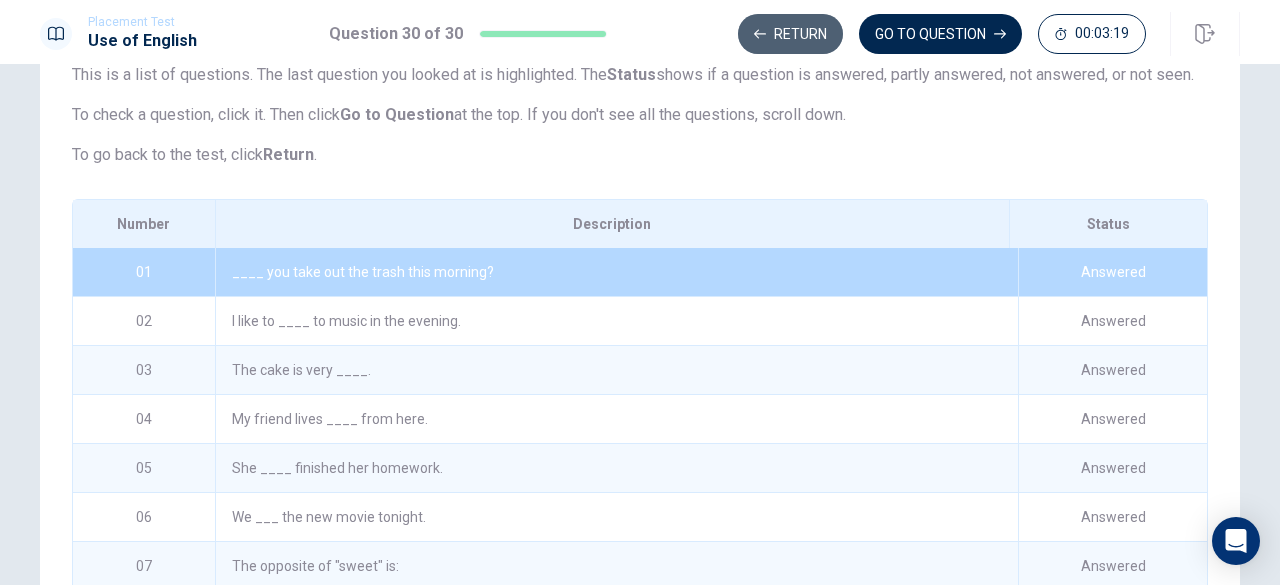 click on "Return" at bounding box center [790, 34] 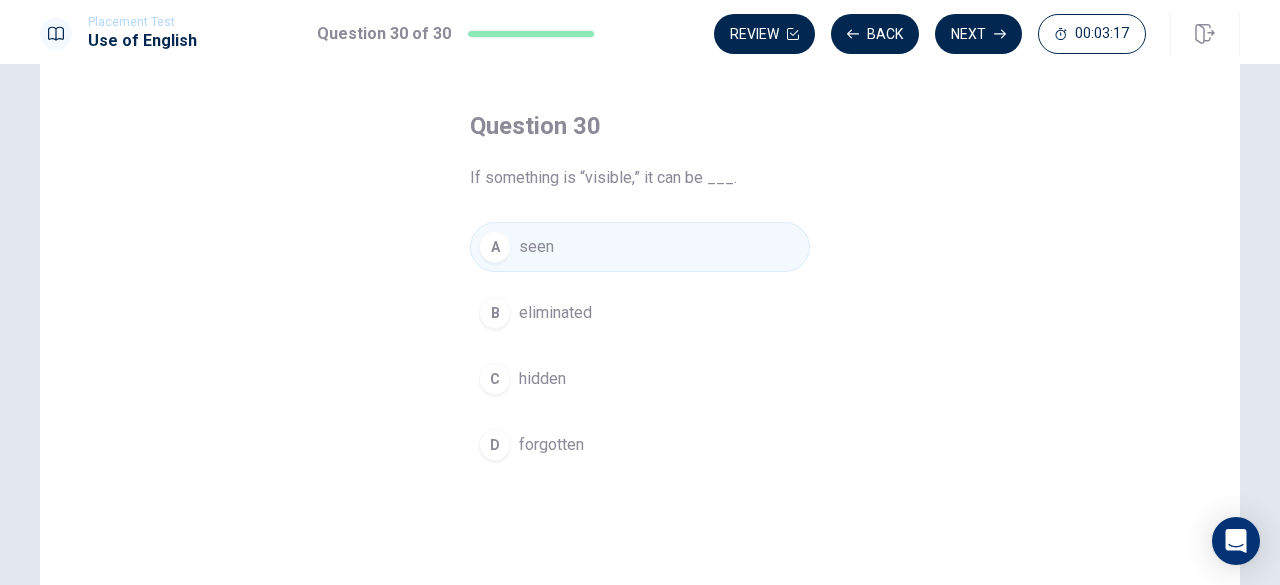 scroll, scrollTop: 65, scrollLeft: 0, axis: vertical 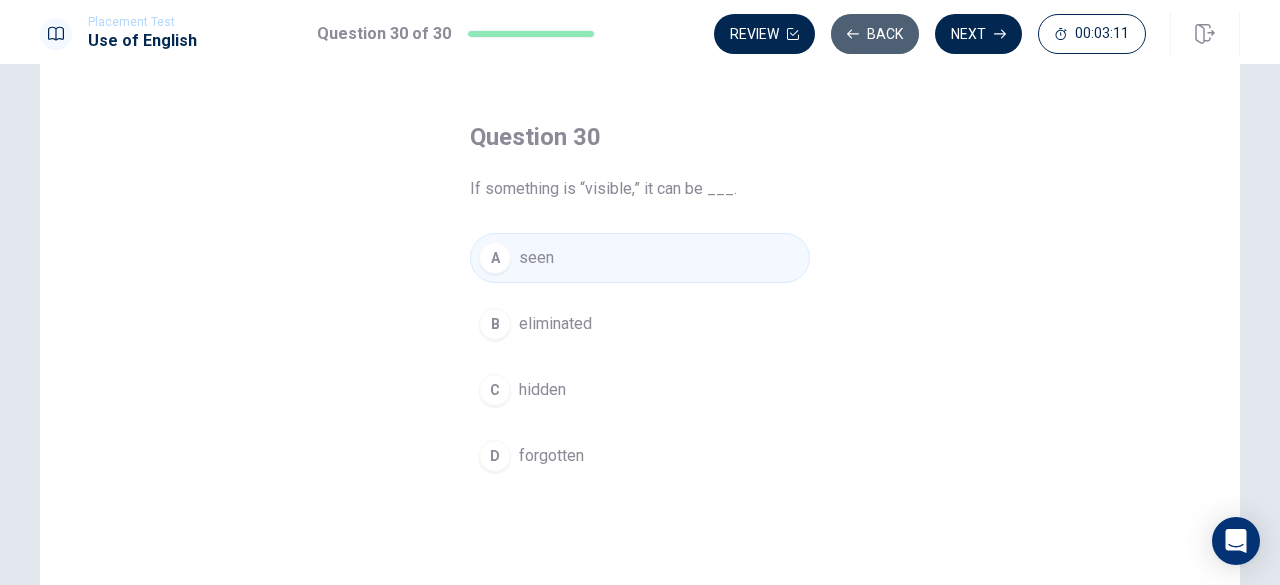 click on "Back" at bounding box center [875, 34] 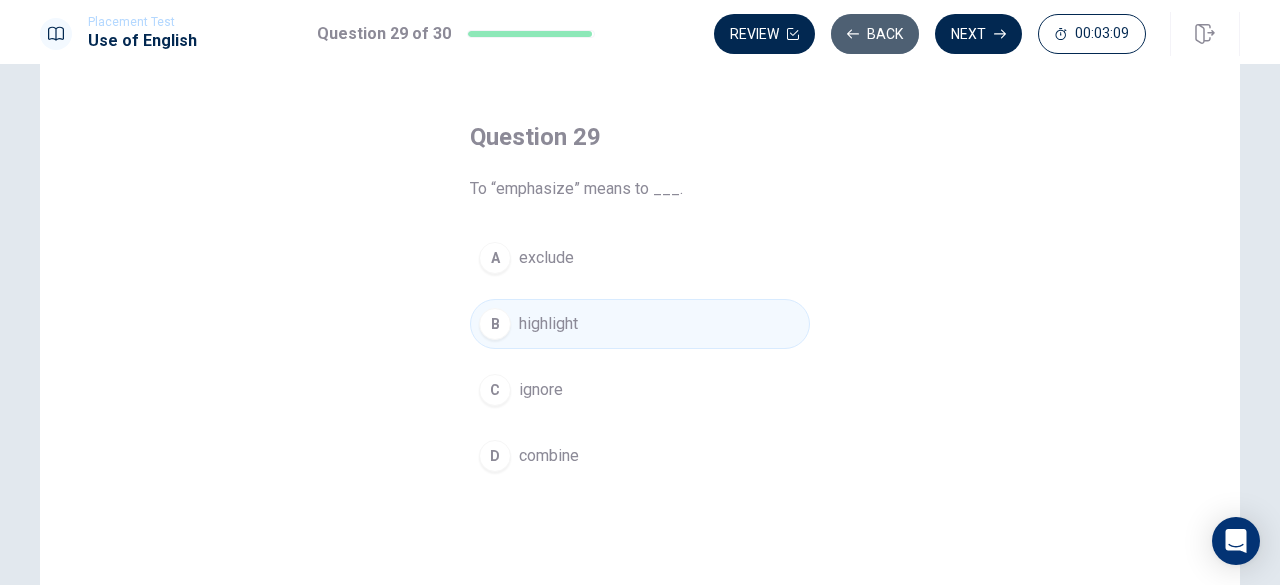 click on "Back" at bounding box center (875, 34) 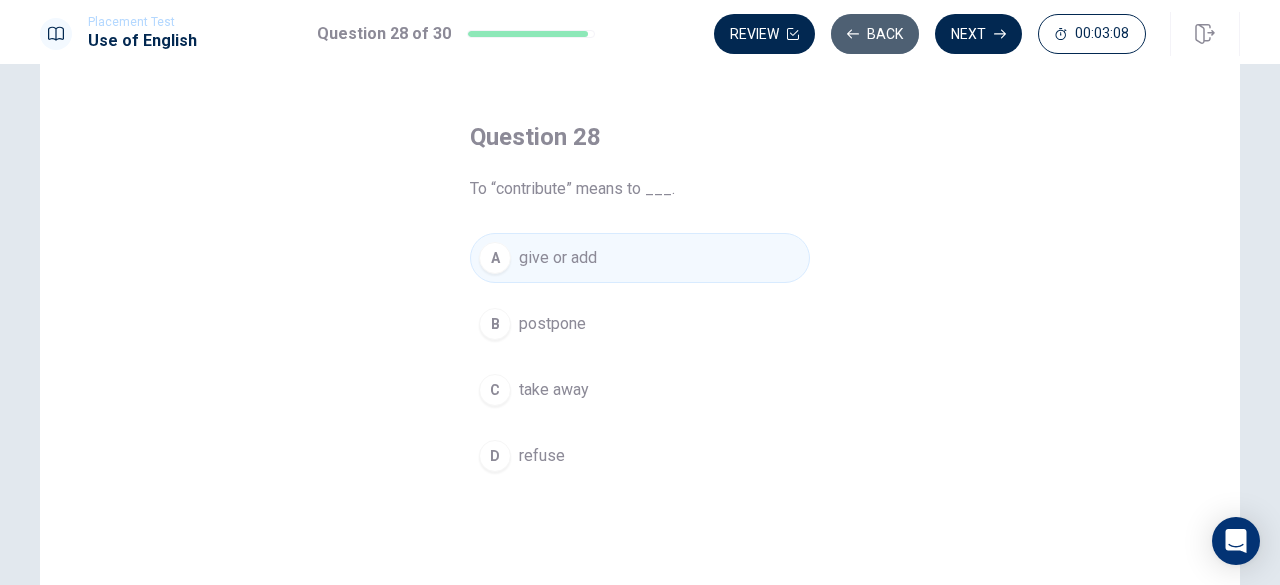 click on "Back" at bounding box center (875, 34) 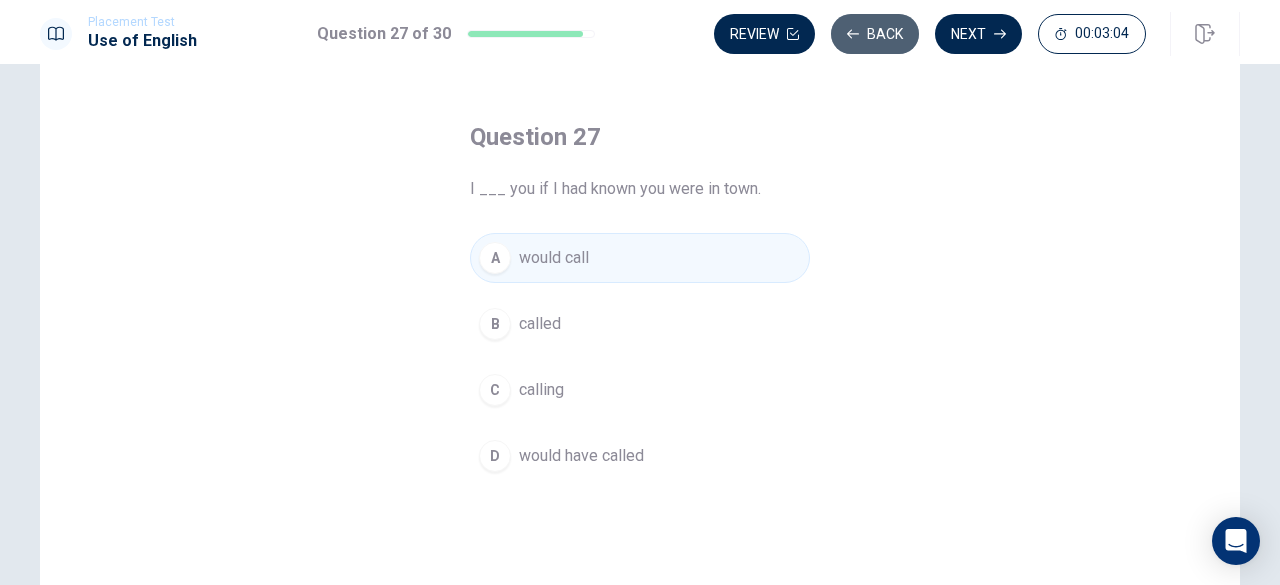 click on "Back" at bounding box center [875, 34] 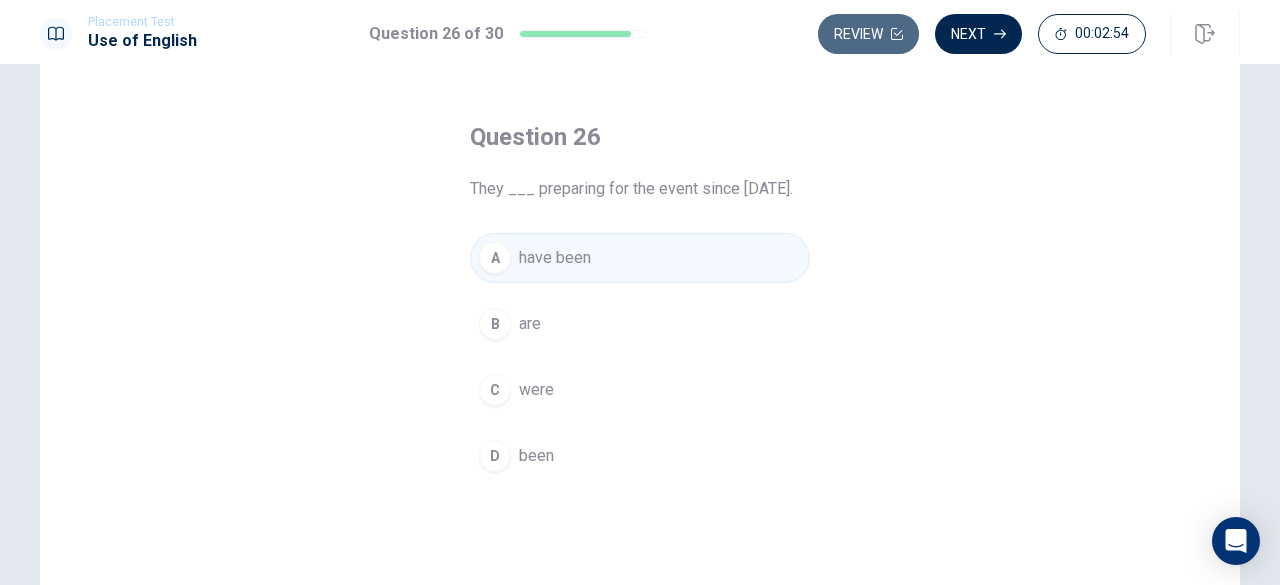 click on "Review" at bounding box center (868, 34) 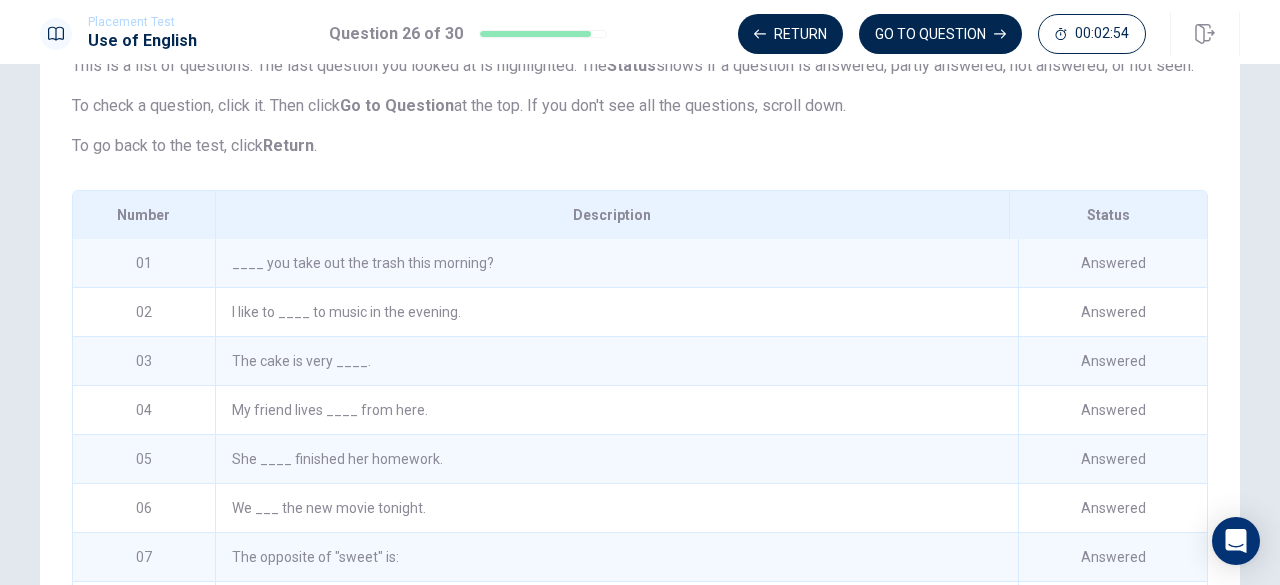 scroll, scrollTop: 330, scrollLeft: 0, axis: vertical 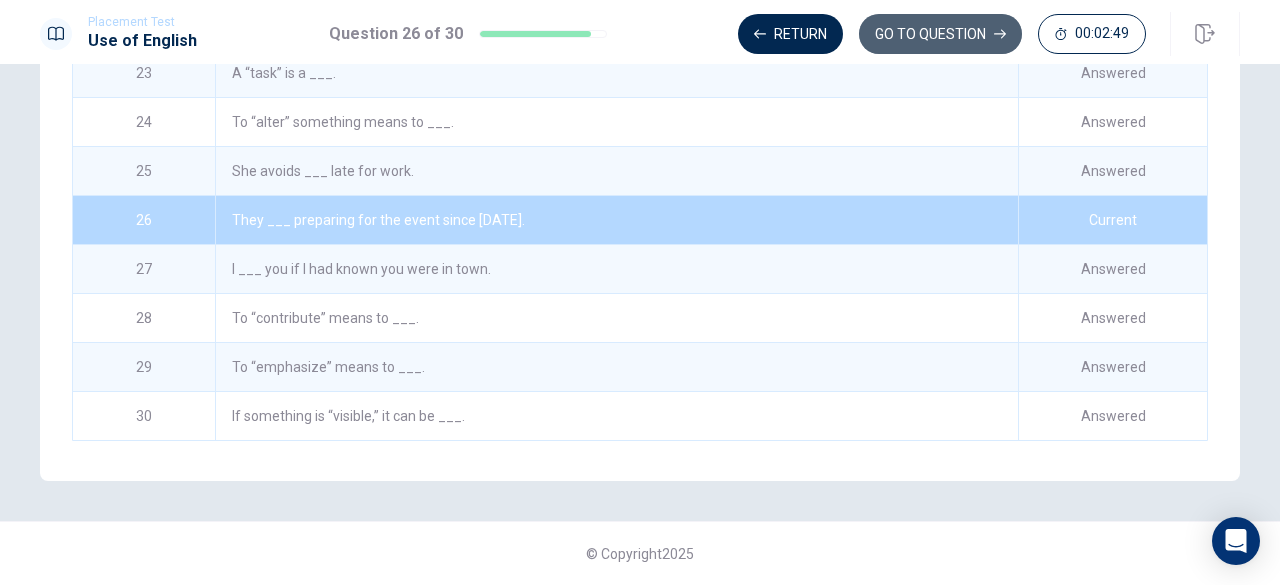 click on "GO TO QUESTION" at bounding box center [940, 34] 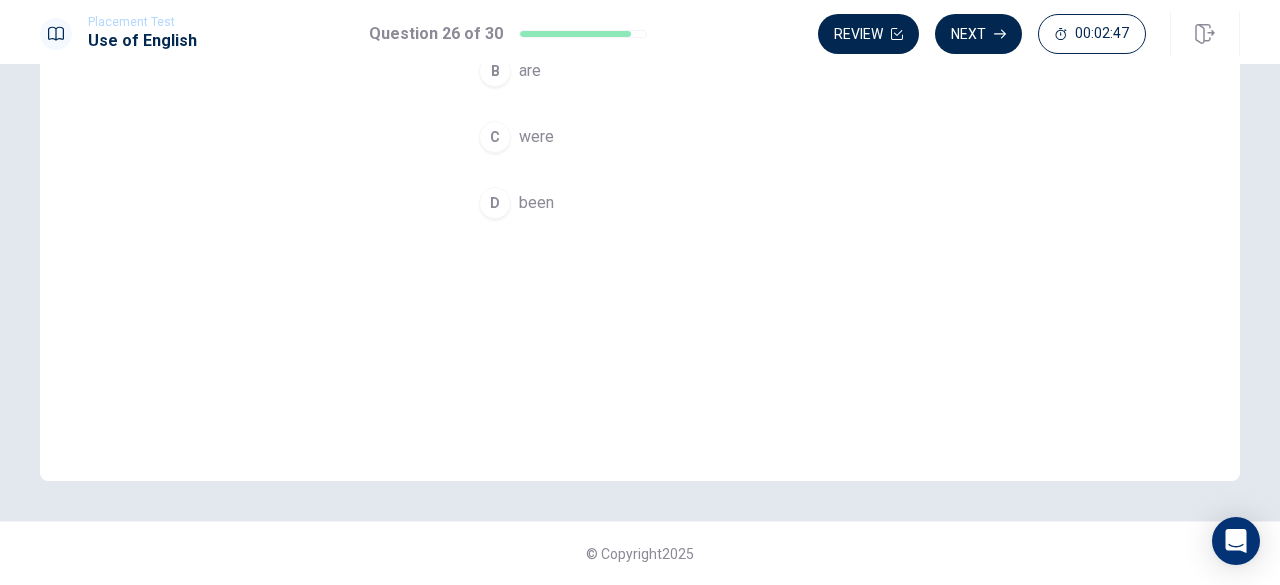 scroll, scrollTop: 0, scrollLeft: 0, axis: both 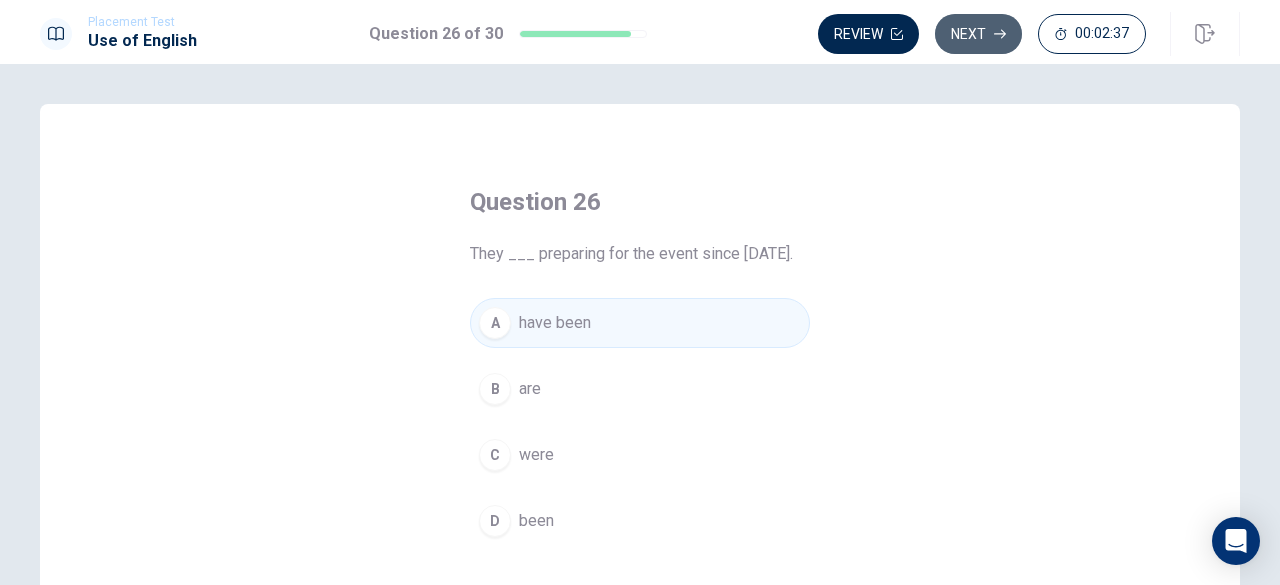 click on "Next" at bounding box center (978, 34) 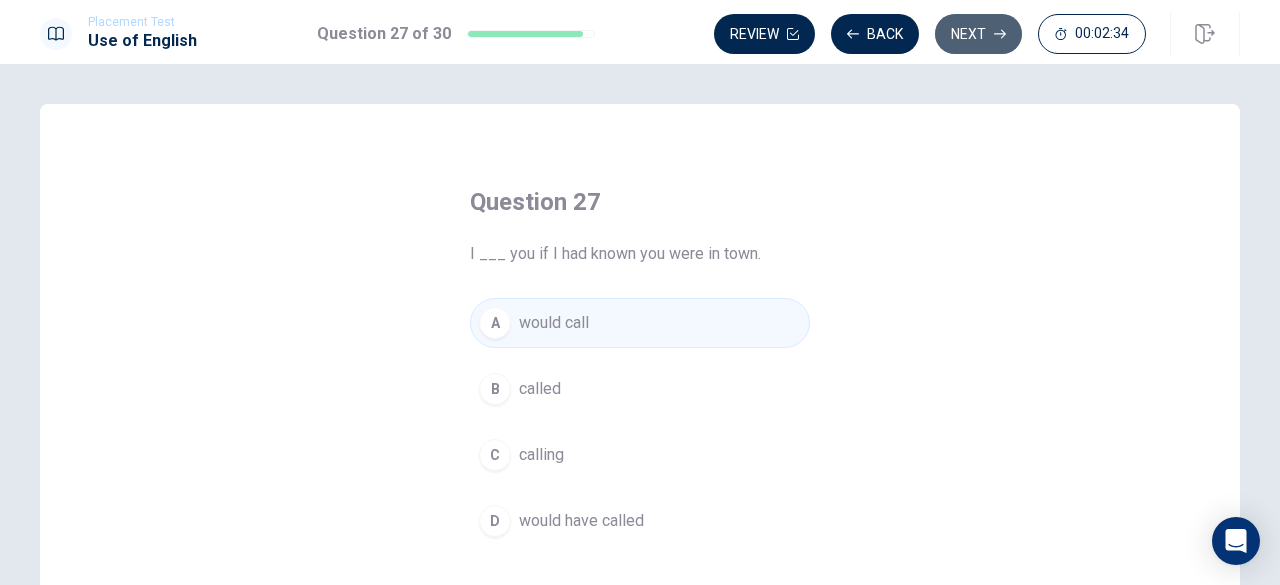 click on "Next" at bounding box center [978, 34] 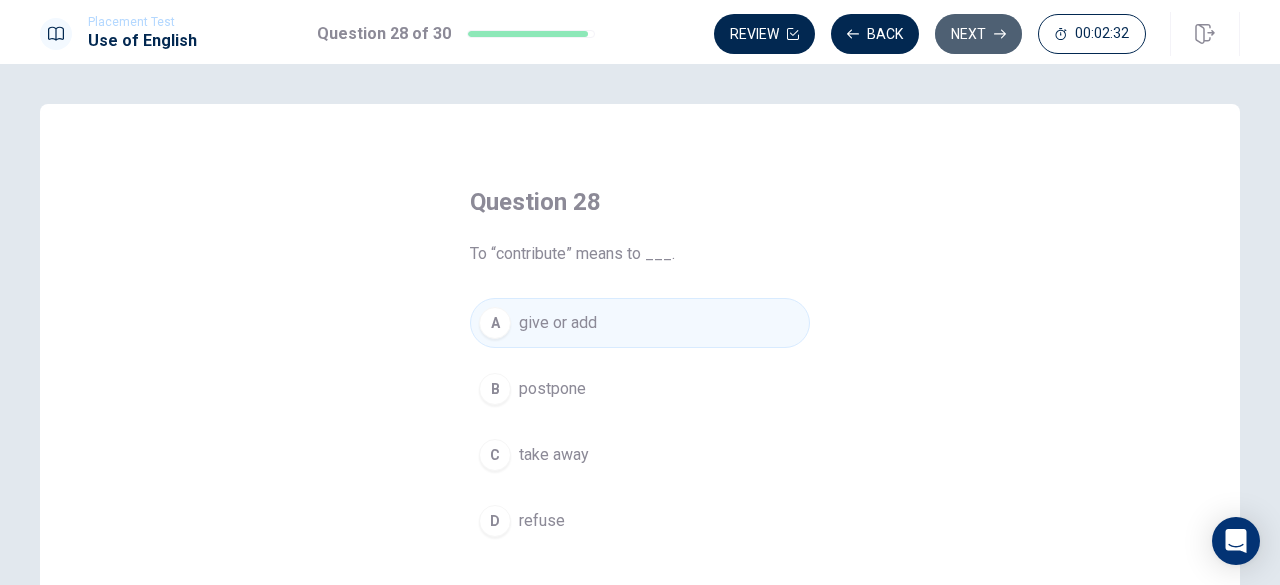 click on "Next" at bounding box center (978, 34) 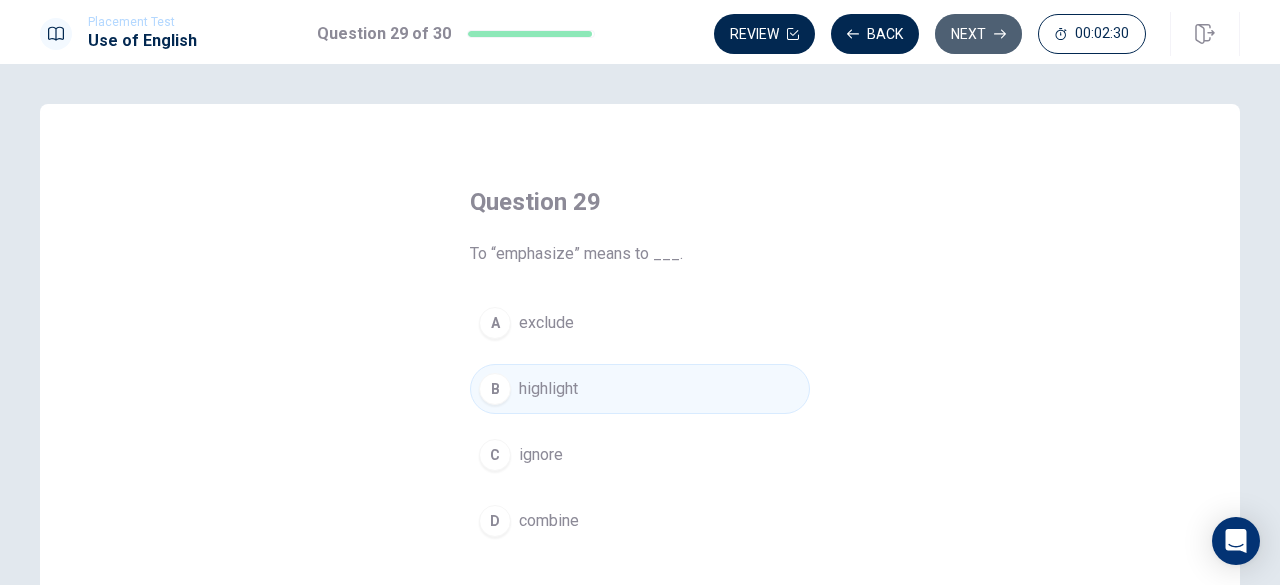 click on "Next" at bounding box center [978, 34] 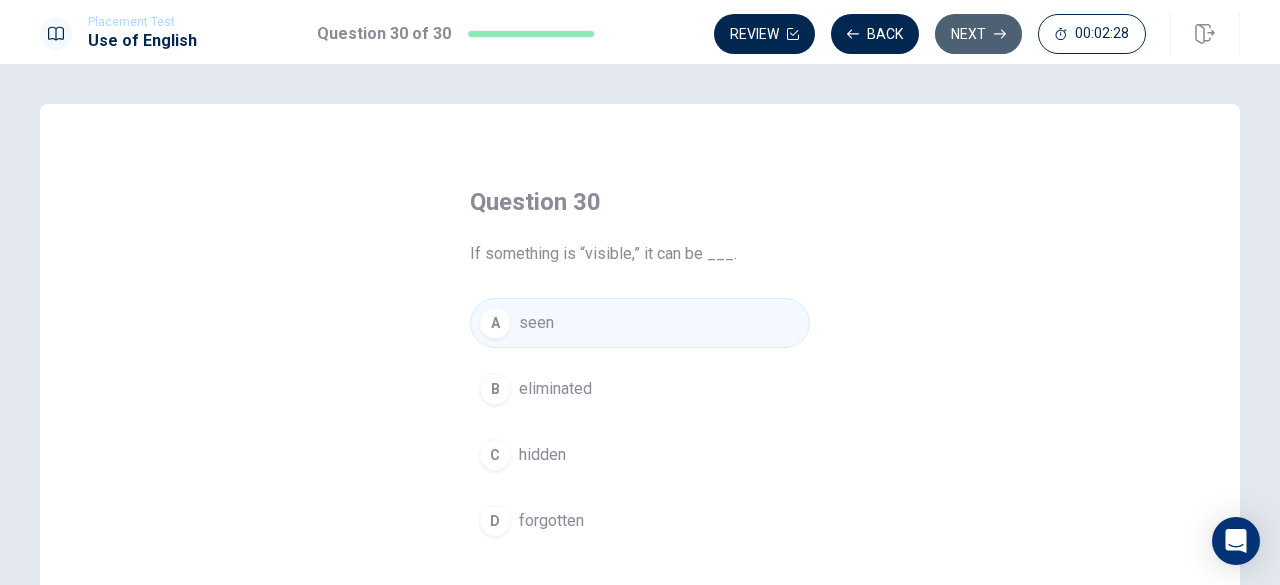 click on "Next" at bounding box center (978, 34) 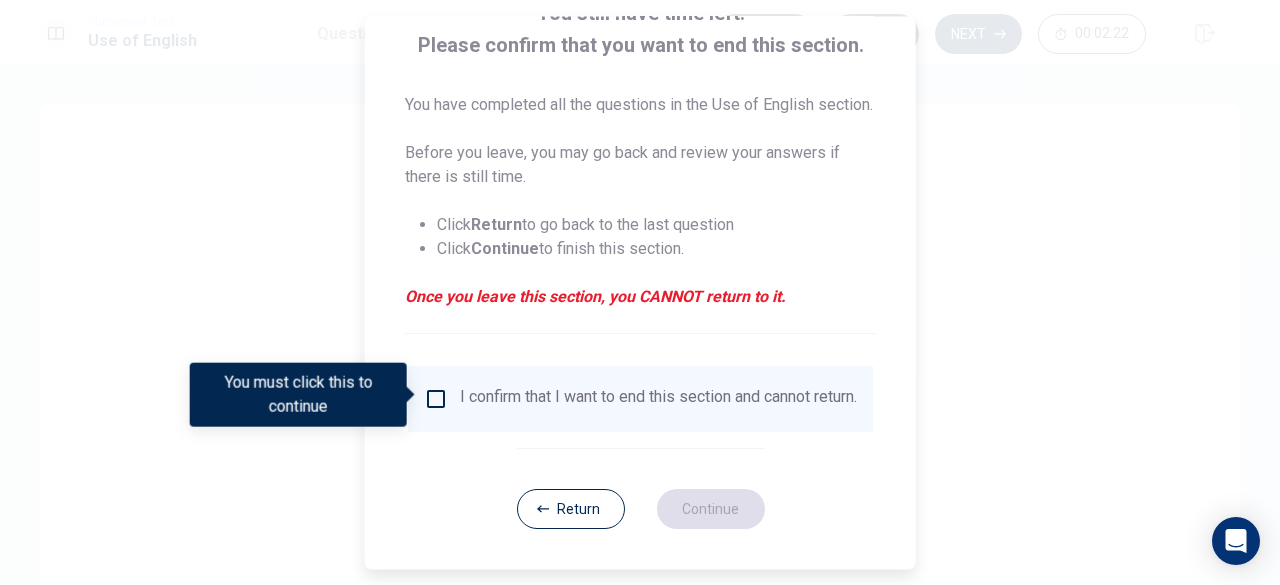 scroll, scrollTop: 176, scrollLeft: 0, axis: vertical 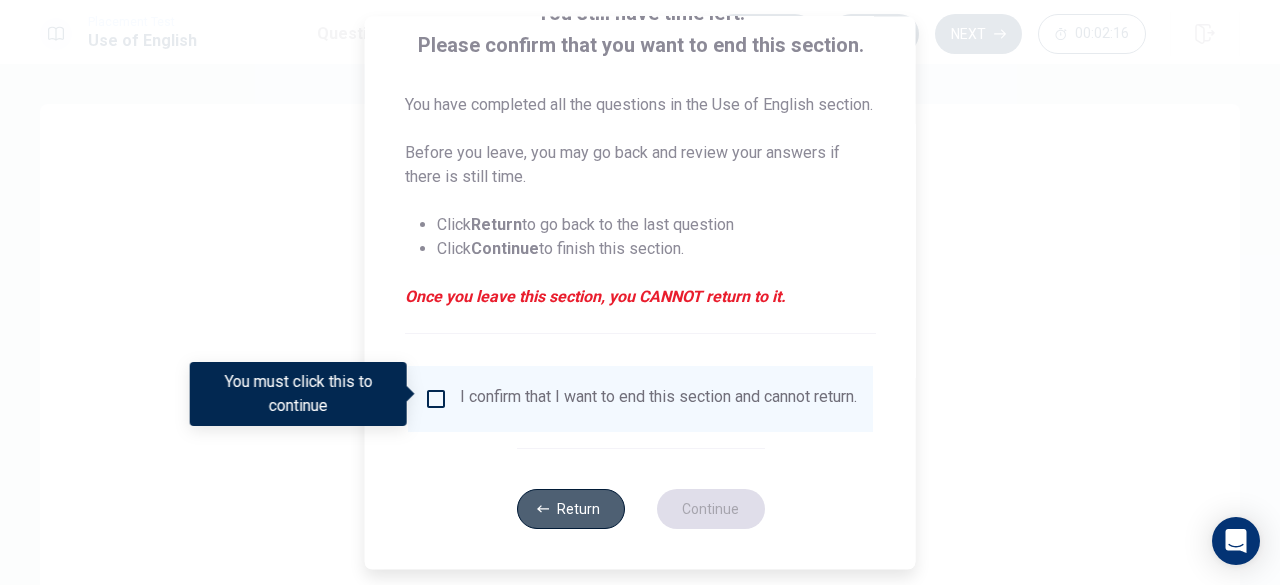 click on "Return" at bounding box center (570, 509) 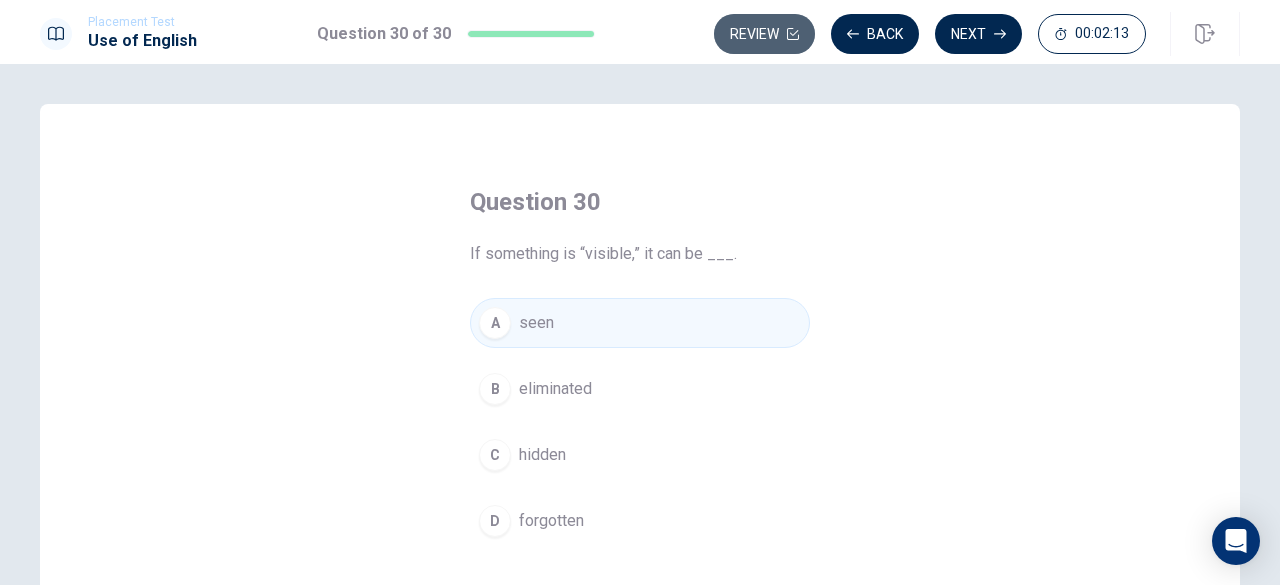 click on "Review" at bounding box center (764, 34) 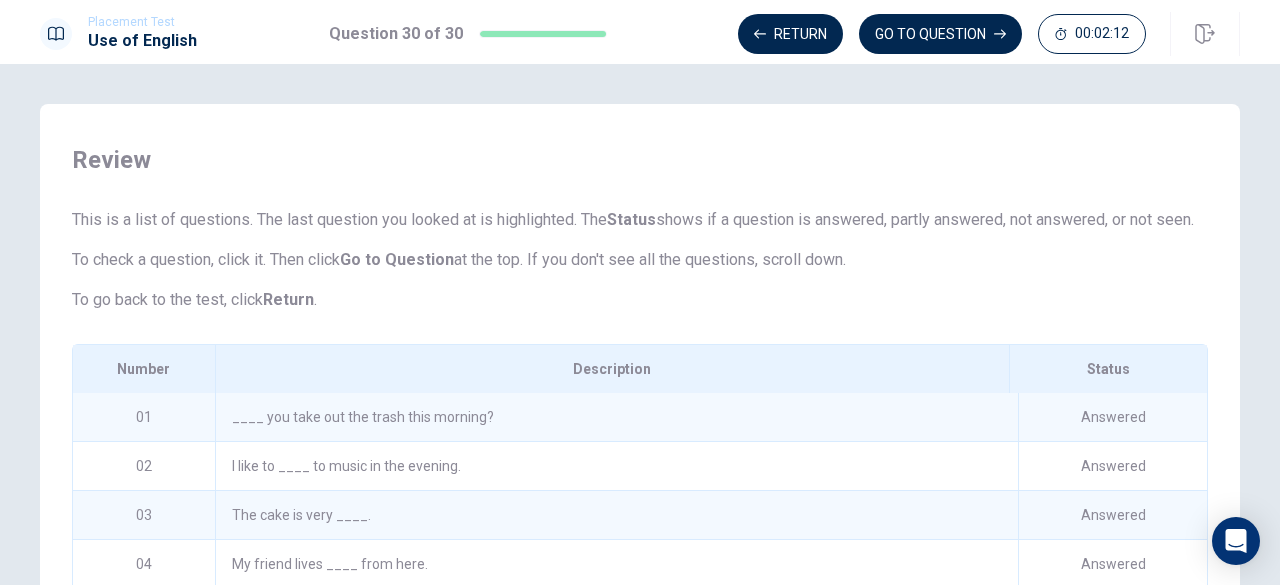 scroll, scrollTop: 252, scrollLeft: 0, axis: vertical 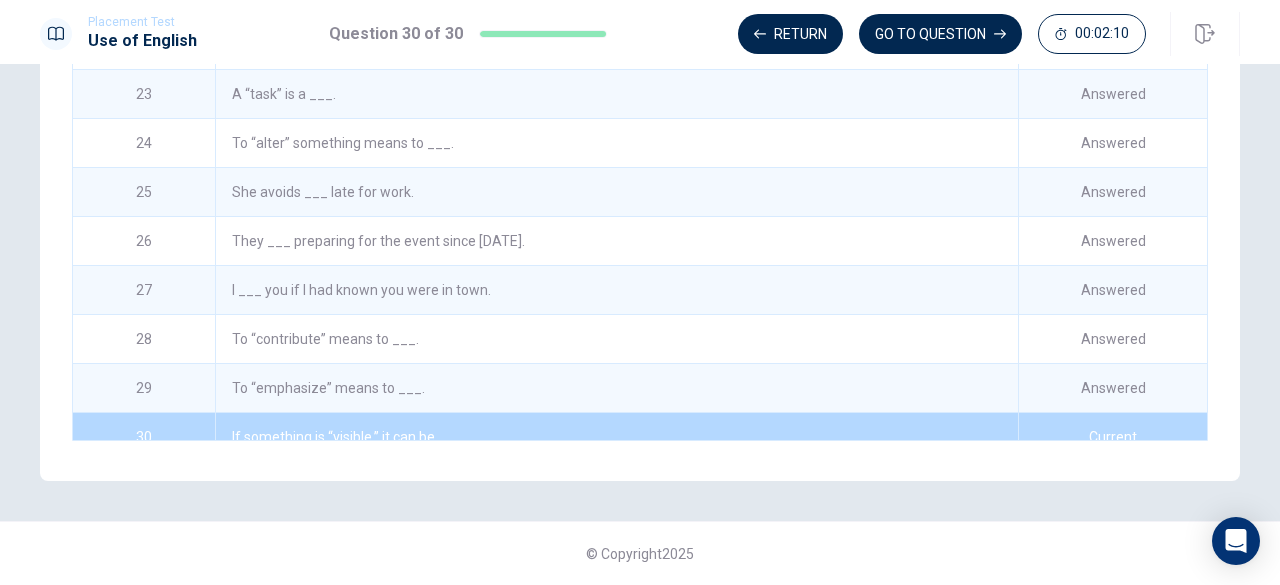 click on "To “alter” something means to ___." at bounding box center (616, 143) 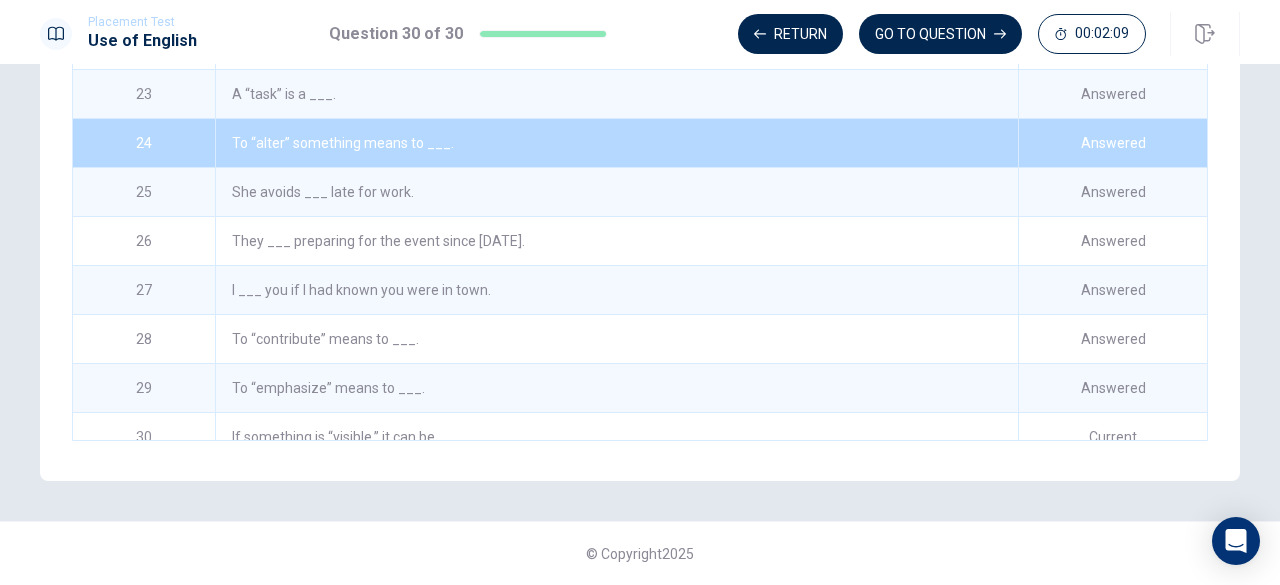 click on "She avoids ___ late for work." at bounding box center [616, 192] 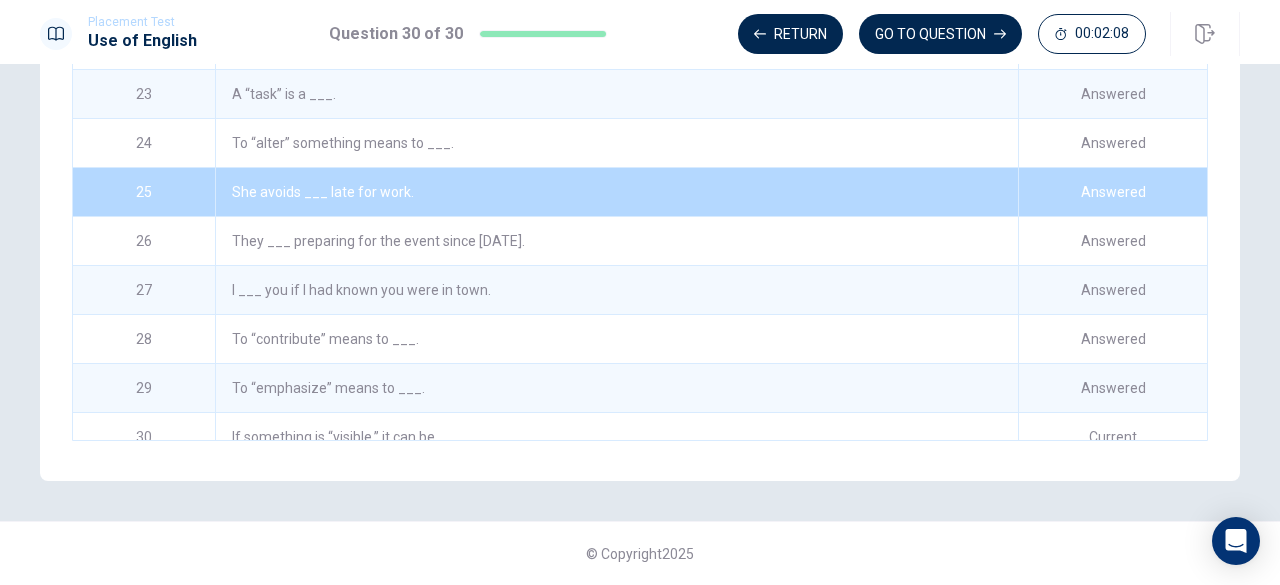 click on "I ___ you if I had known you were in town." at bounding box center (616, 290) 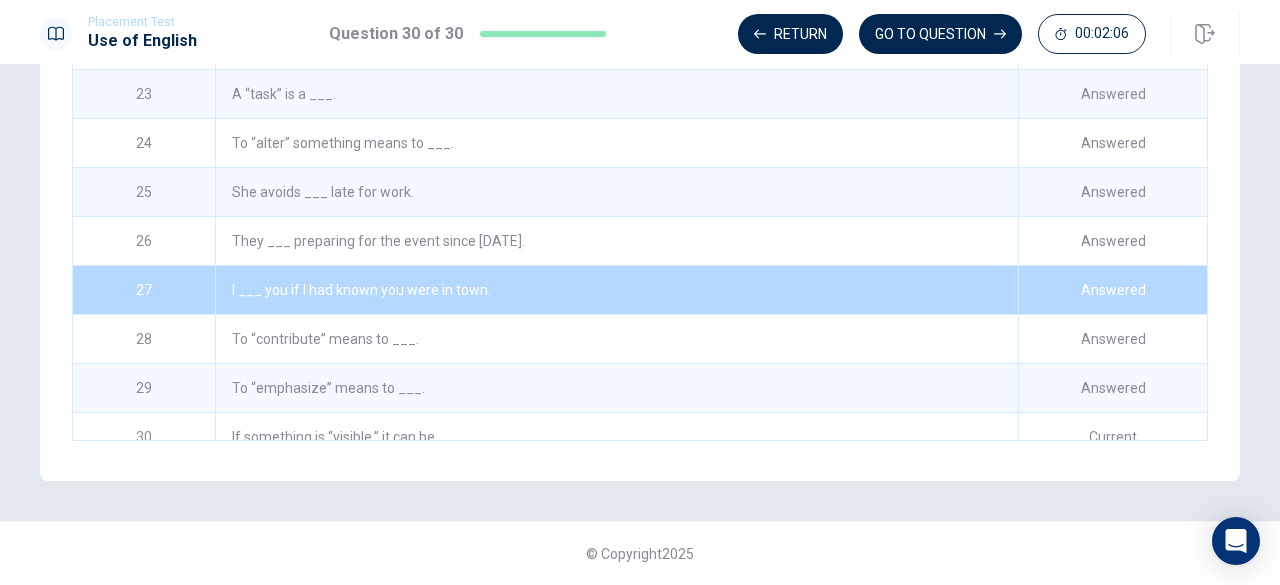 click on "She avoids ___ late for work." at bounding box center [616, 192] 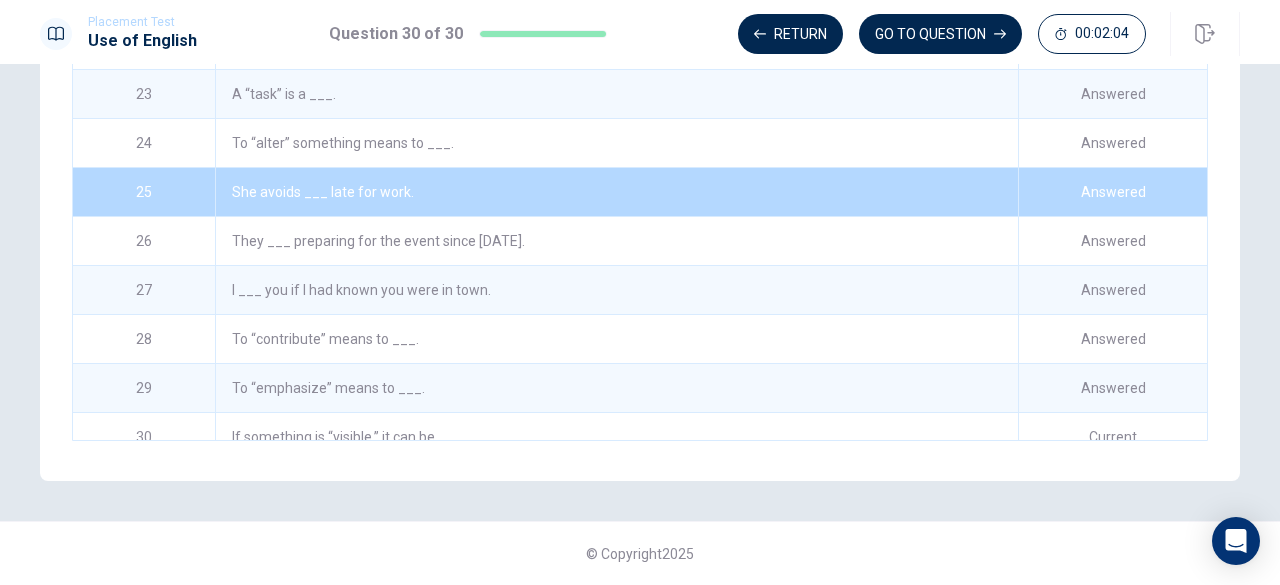 click on "To “alter” something means to ___." at bounding box center [616, 143] 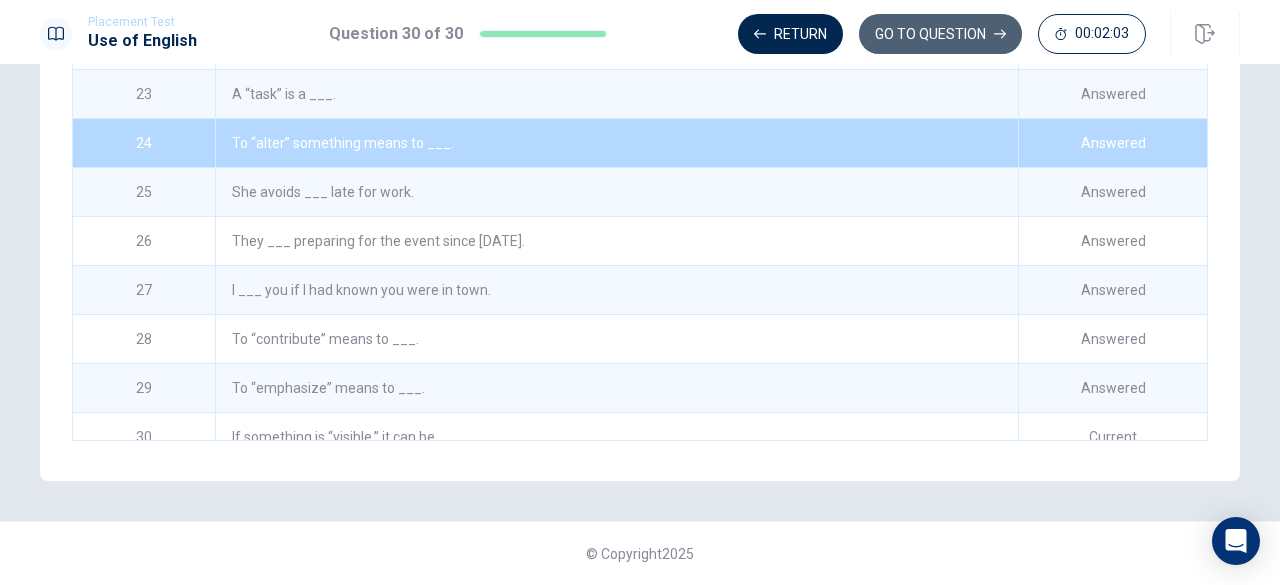 click on "GO TO QUESTION" at bounding box center (940, 34) 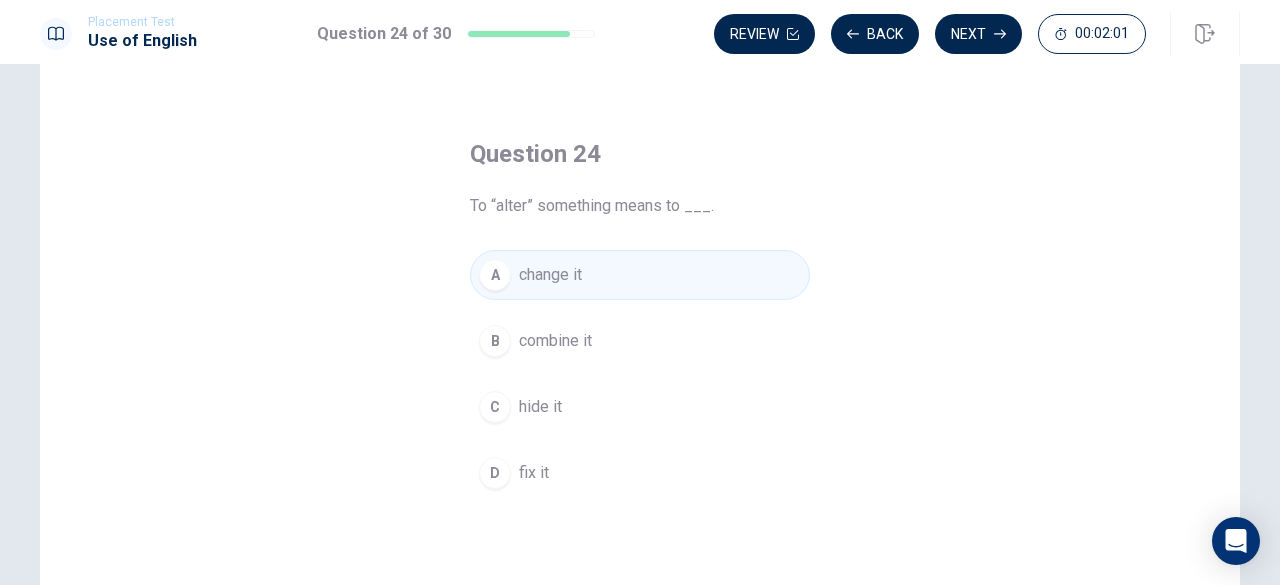 scroll, scrollTop: 46, scrollLeft: 0, axis: vertical 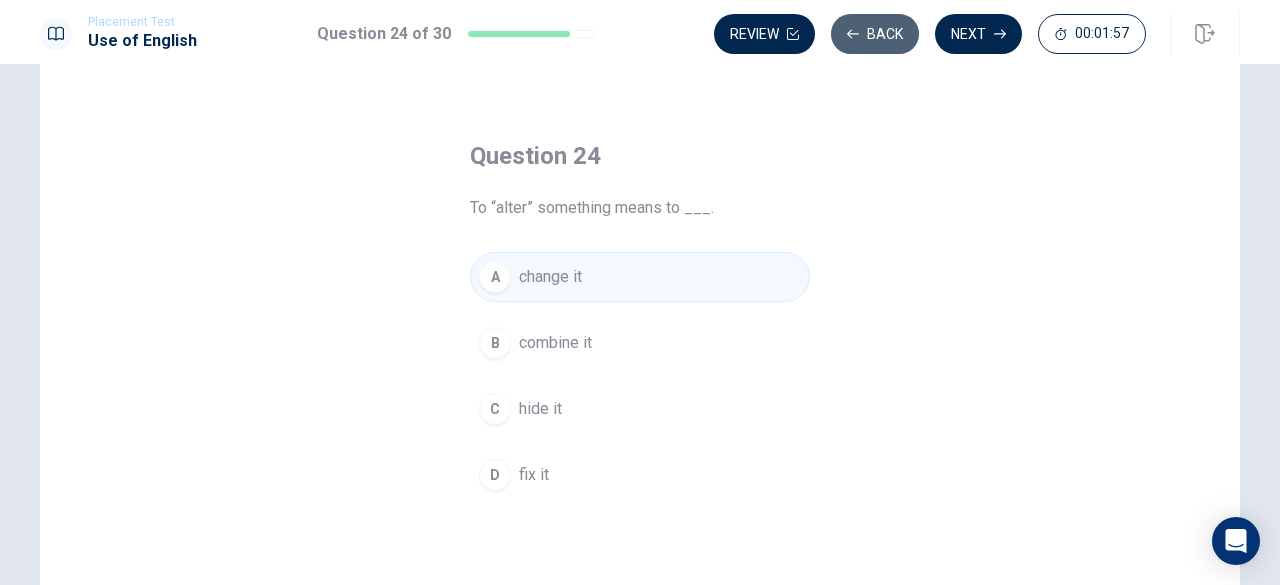 click on "Back" at bounding box center [875, 34] 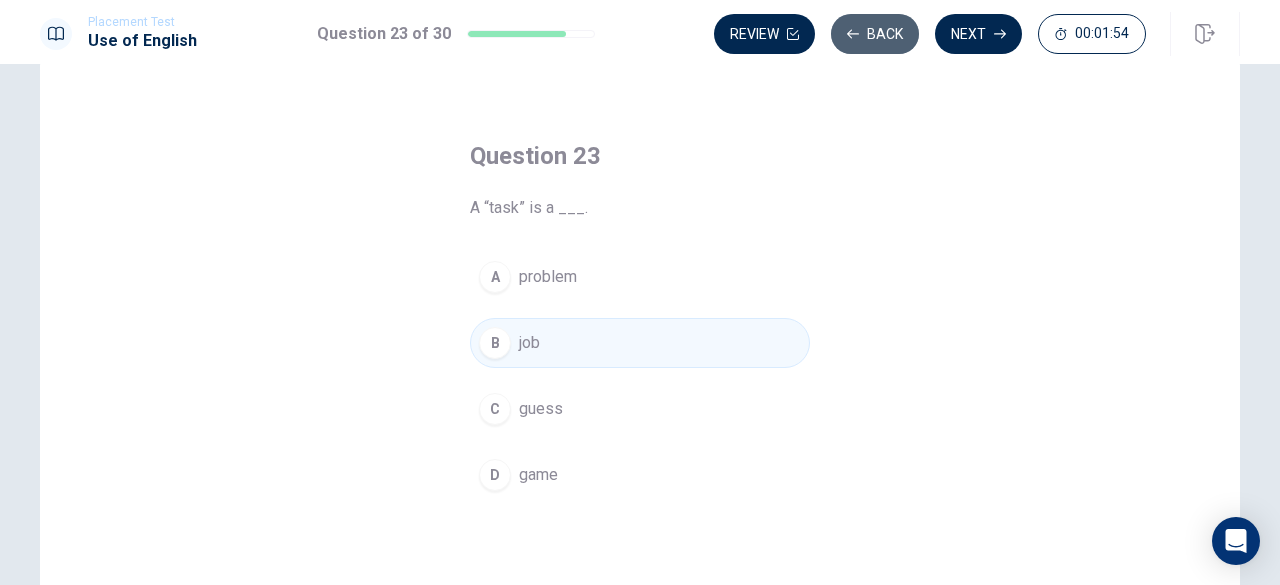 click on "Back" at bounding box center [875, 34] 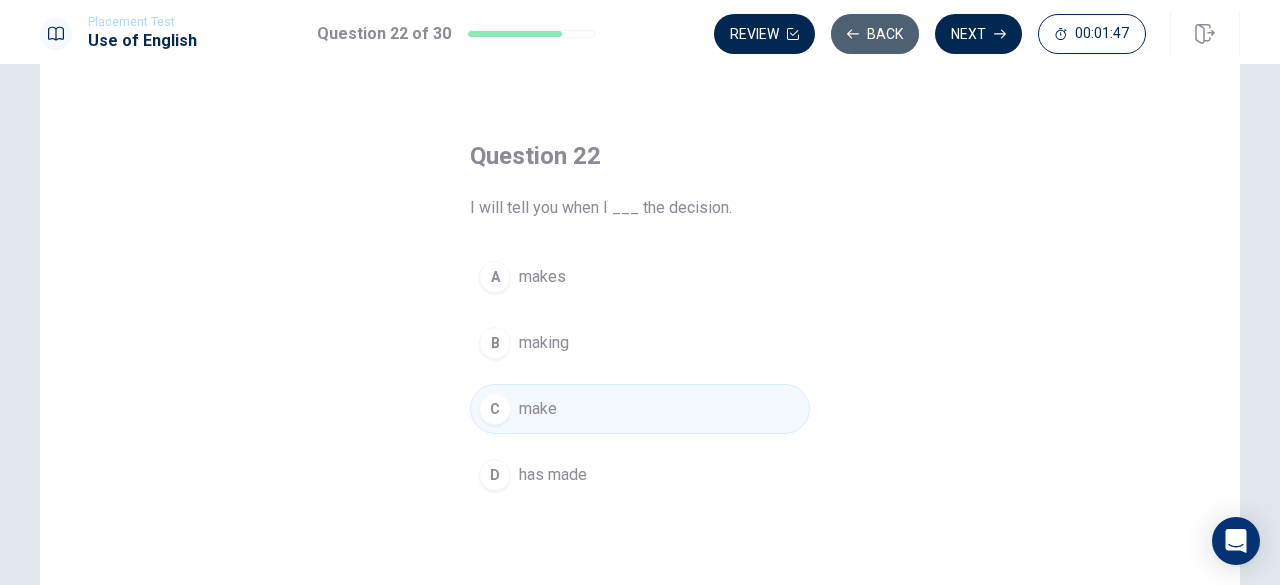 click on "Back" at bounding box center [875, 34] 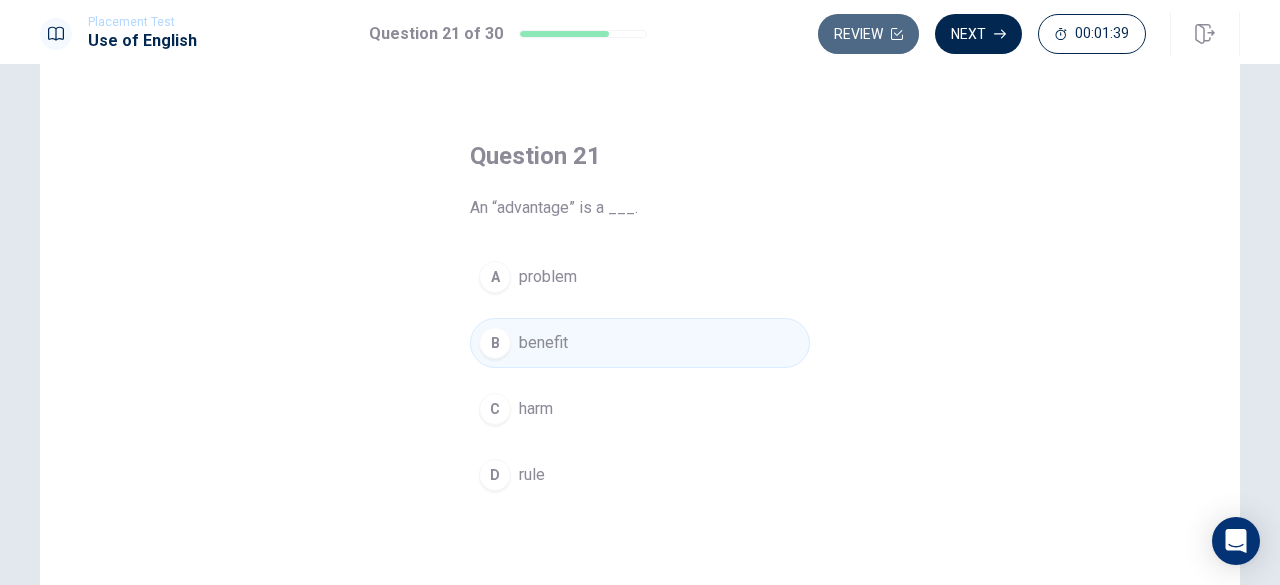 click on "Review" at bounding box center (868, 34) 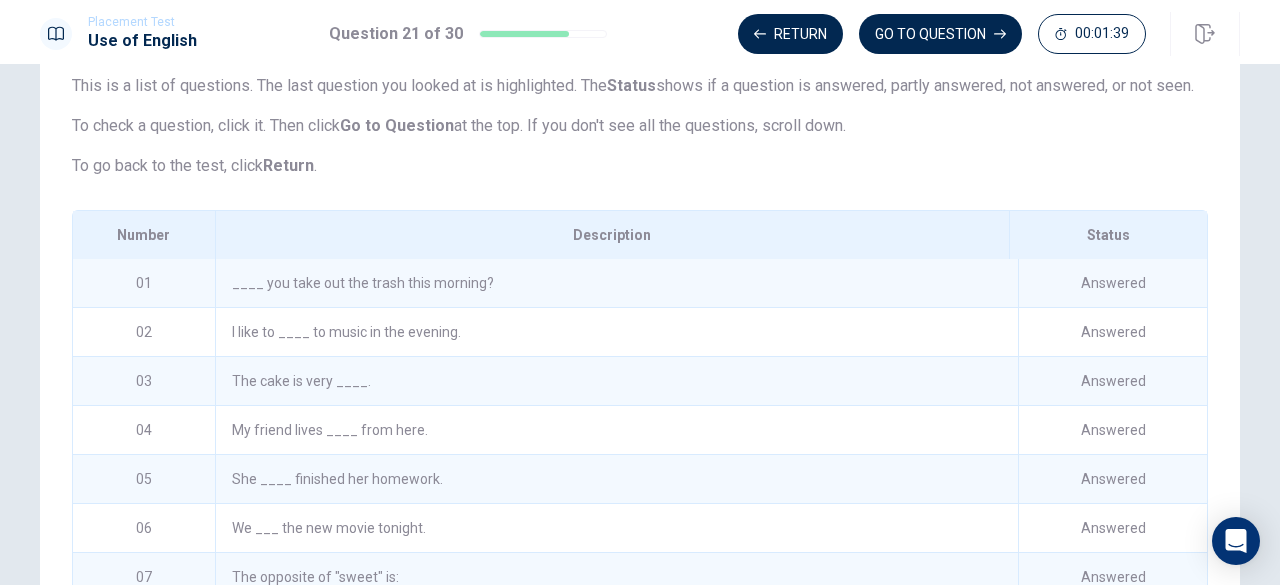 scroll, scrollTop: 294, scrollLeft: 0, axis: vertical 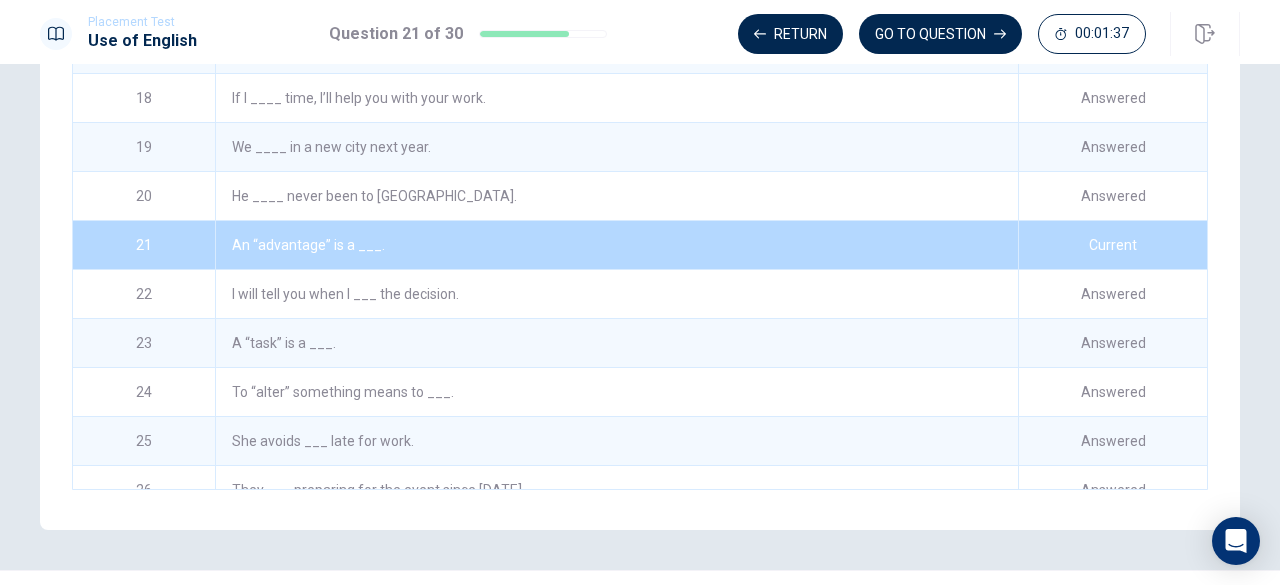 click on "He ____ never been to [GEOGRAPHIC_DATA]." at bounding box center (616, 196) 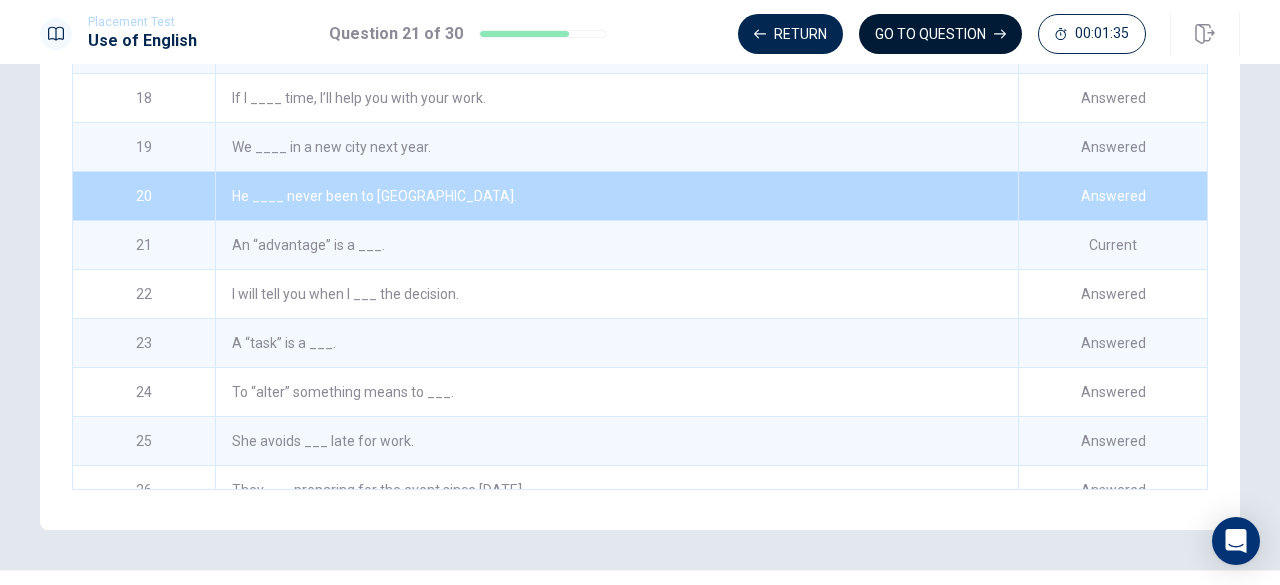 click on "GO TO QUESTION" at bounding box center (940, 34) 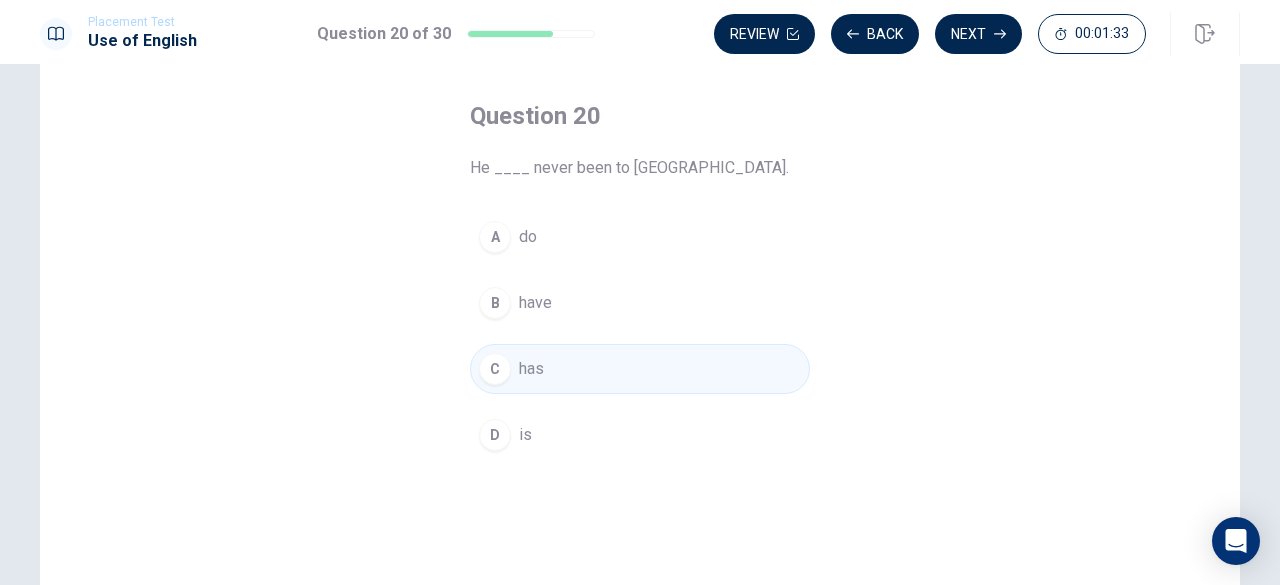 scroll, scrollTop: 83, scrollLeft: 0, axis: vertical 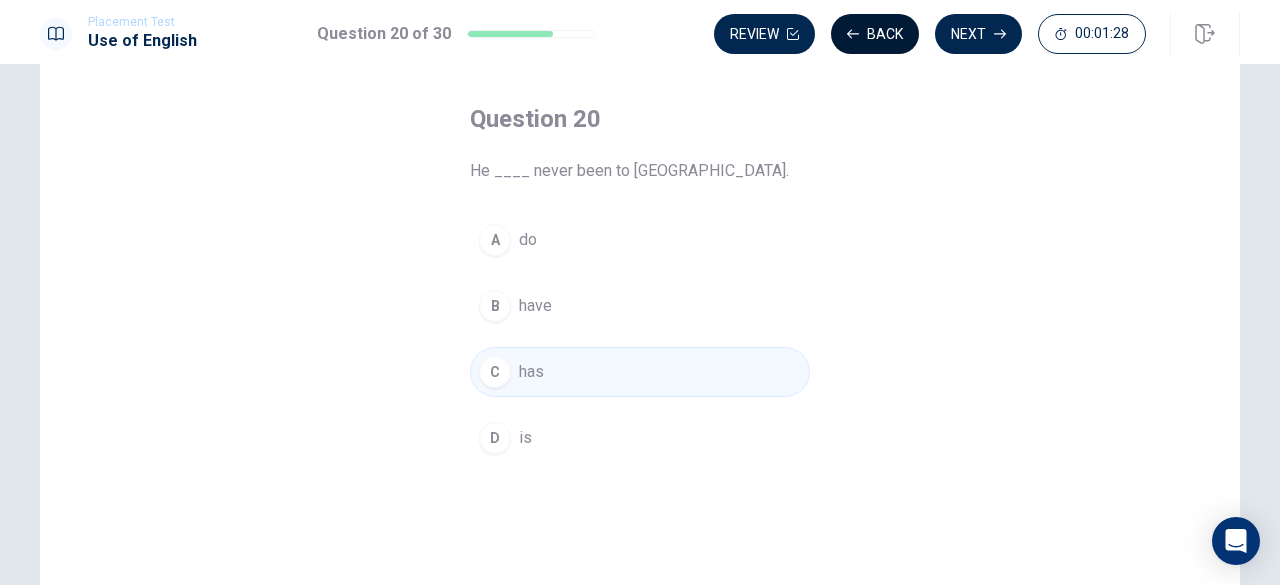 click on "Back" at bounding box center (875, 34) 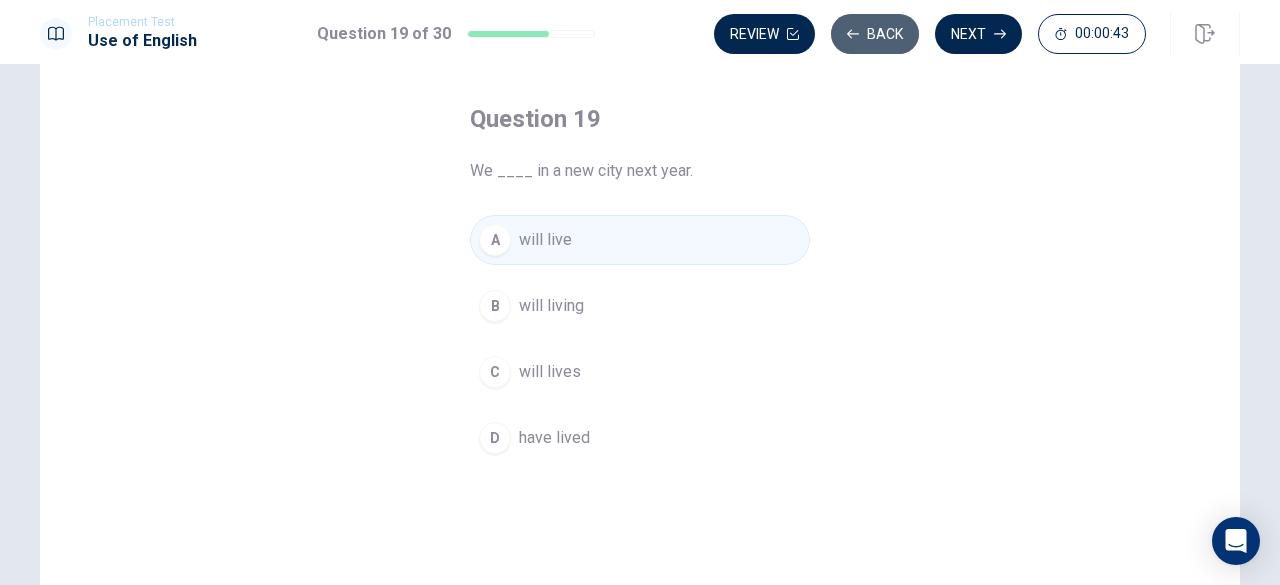 click on "Back" at bounding box center [875, 34] 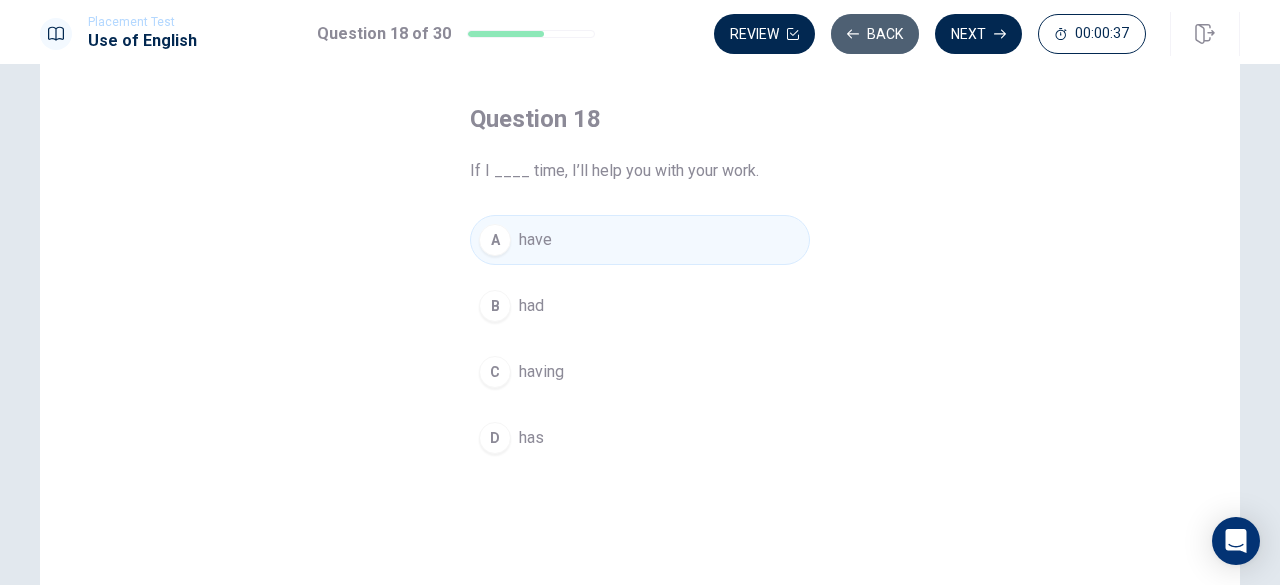 click on "Back" at bounding box center [875, 34] 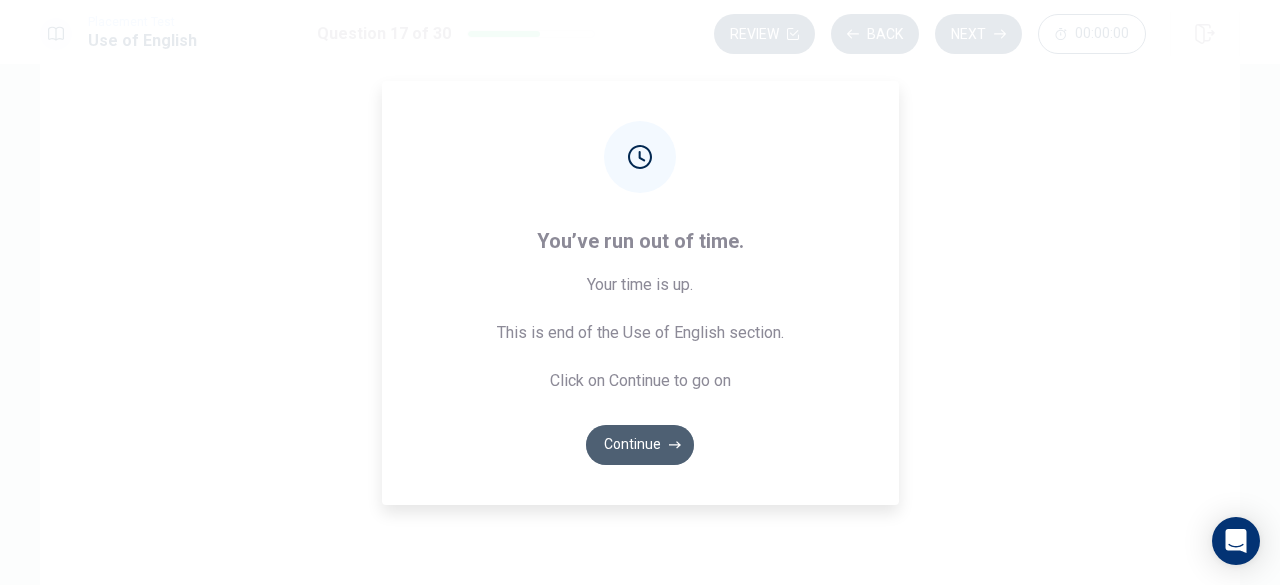 click on "Continue" at bounding box center [640, 445] 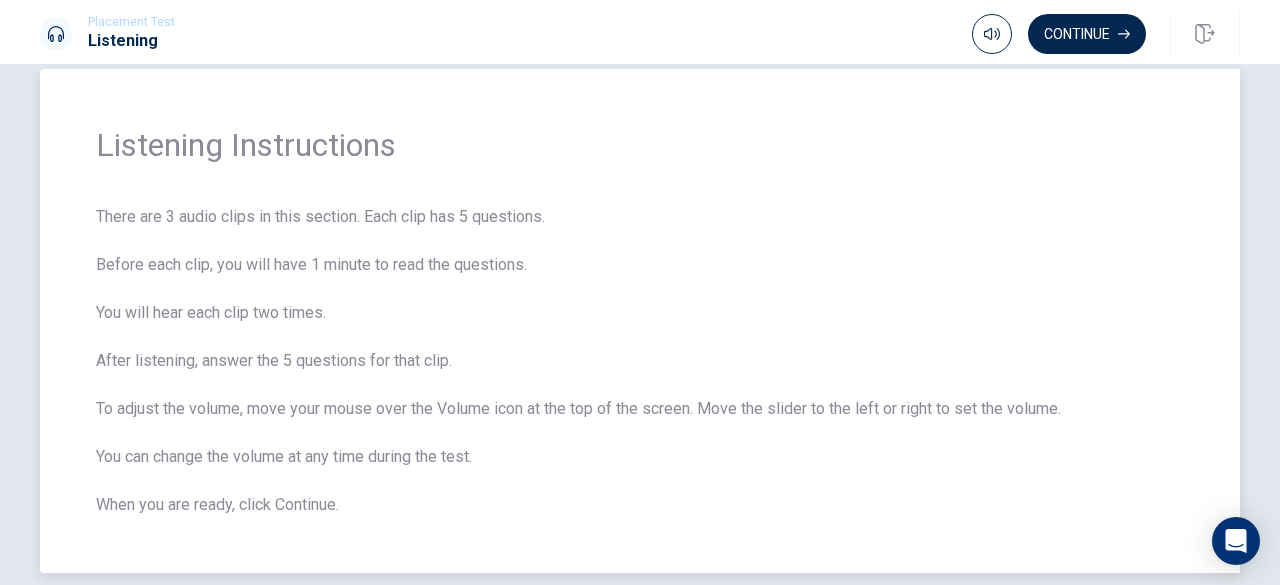 scroll, scrollTop: 0, scrollLeft: 0, axis: both 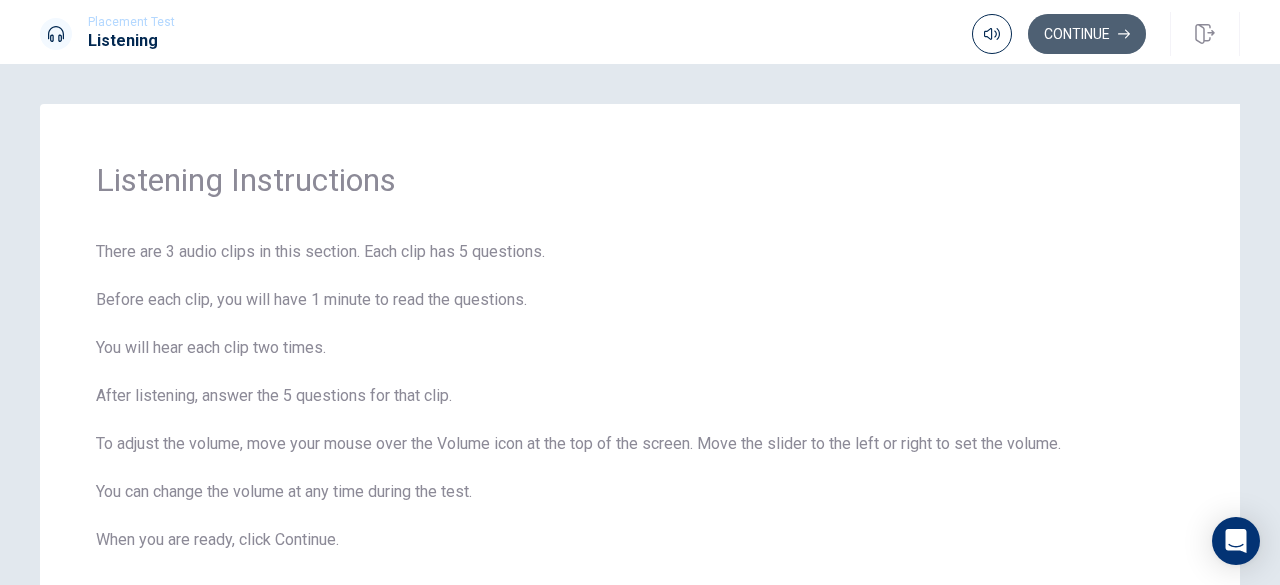 click on "Continue" at bounding box center (1087, 34) 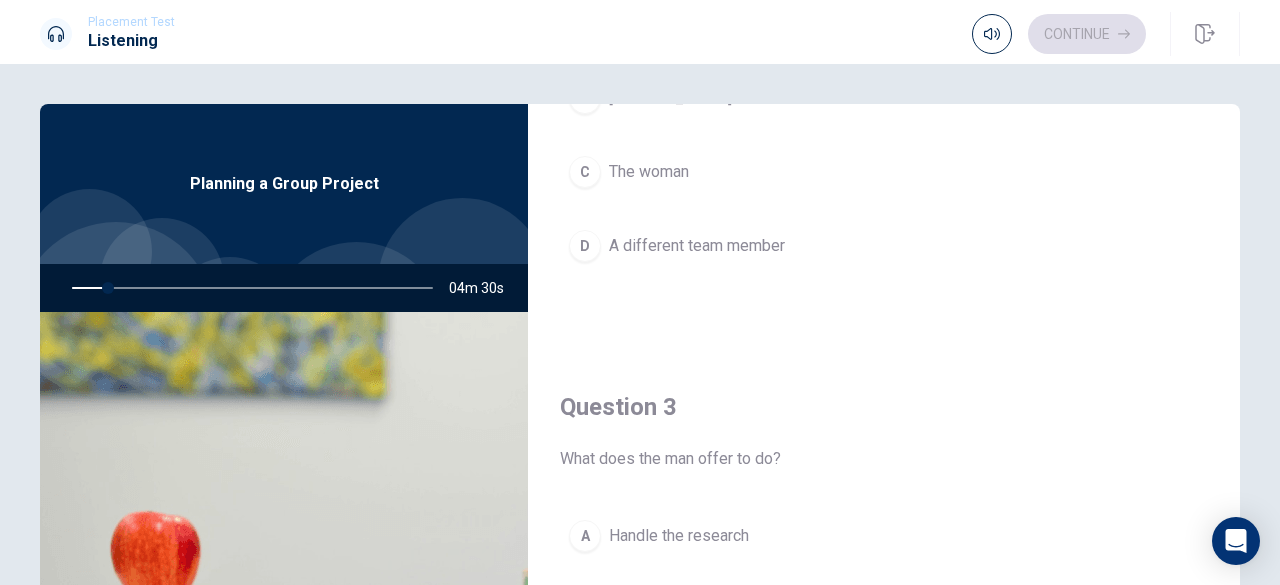 scroll, scrollTop: 808, scrollLeft: 0, axis: vertical 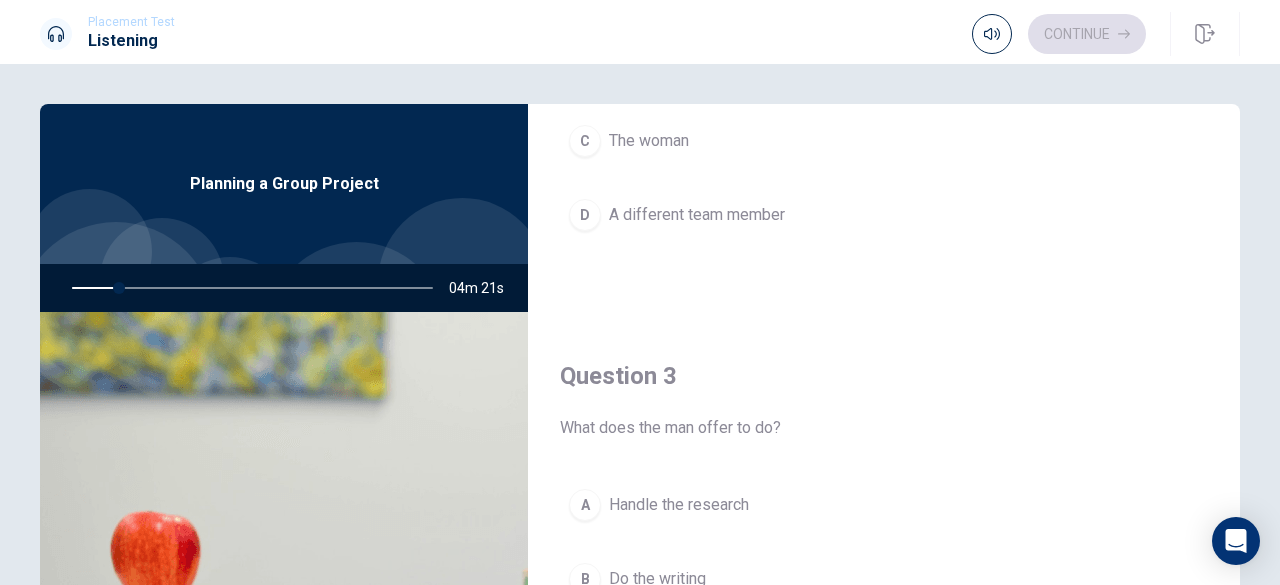 click on "Question 3 What does the man offer to do? A Handle the research B Do the writing C Edit and final draft D Give the presentation" at bounding box center [884, 576] 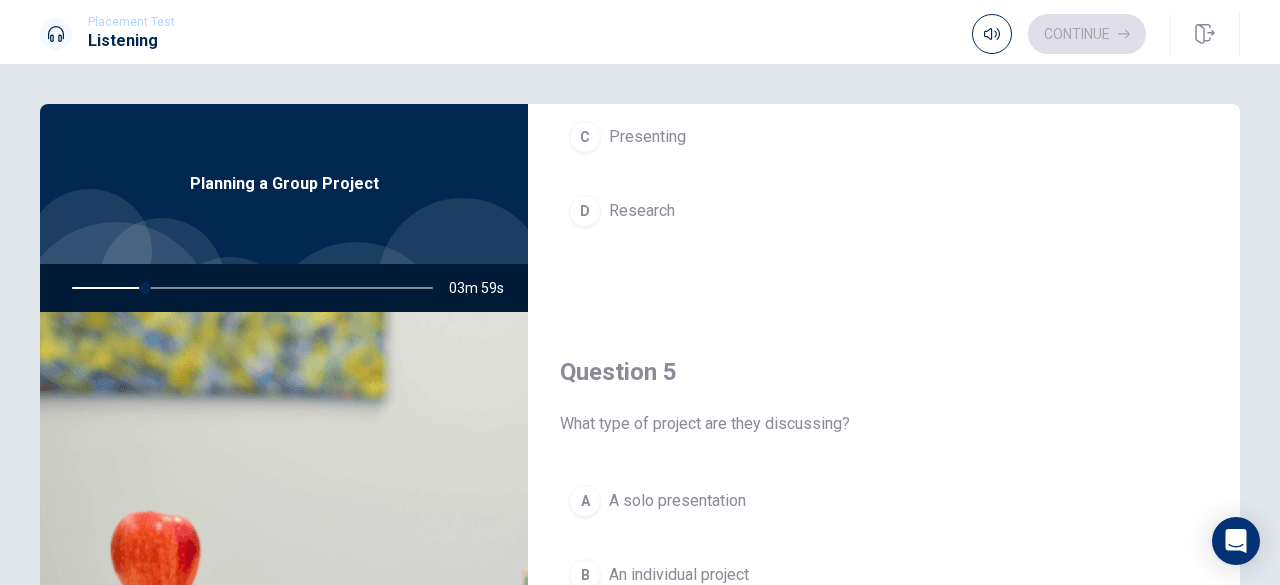 scroll, scrollTop: 1851, scrollLeft: 0, axis: vertical 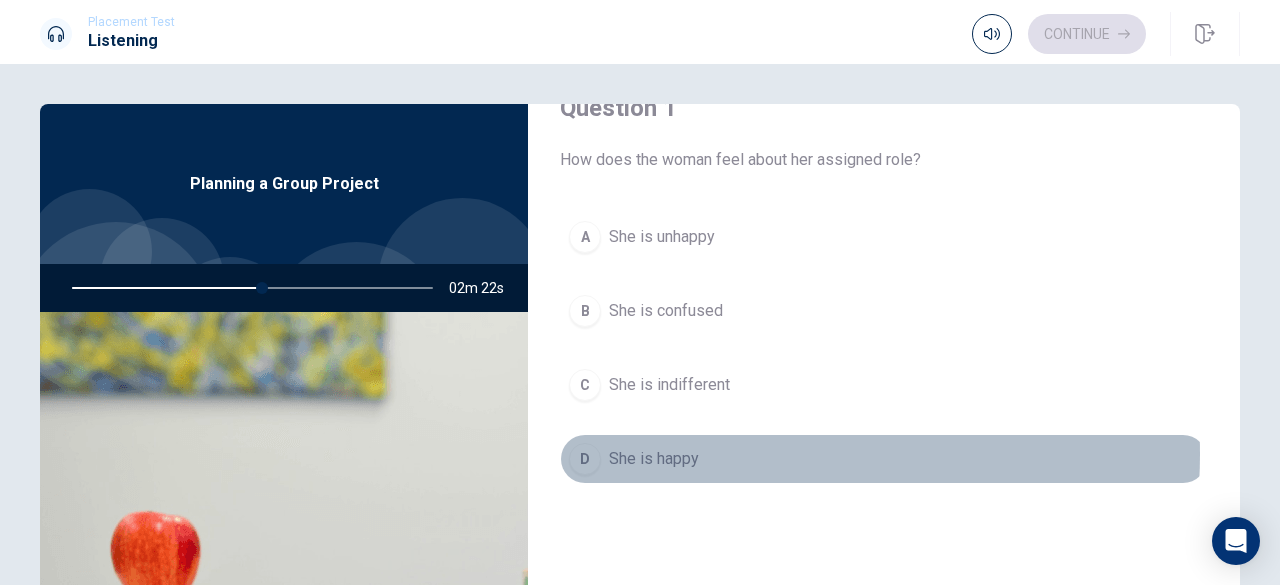 click on "She is happy" at bounding box center [654, 459] 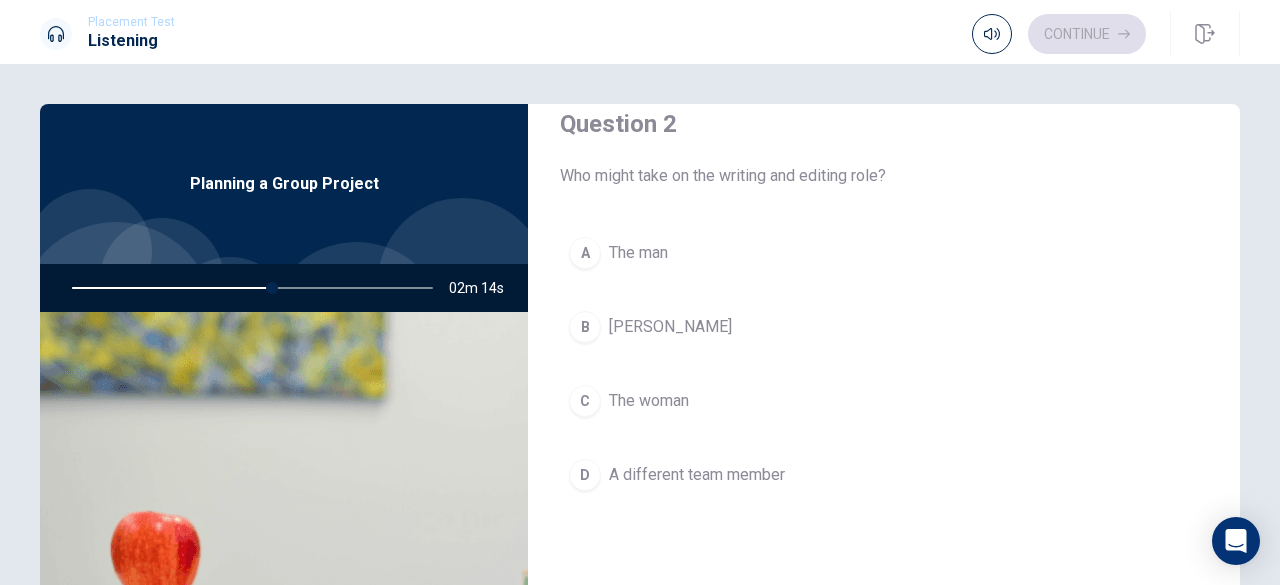 scroll, scrollTop: 551, scrollLeft: 0, axis: vertical 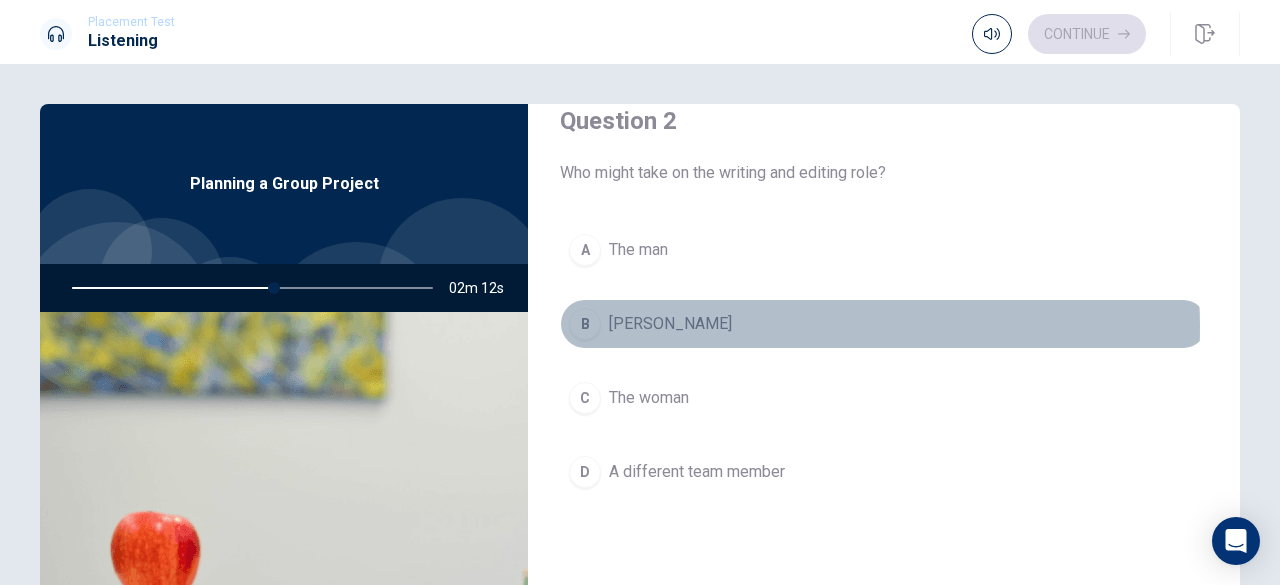 click on "B [PERSON_NAME]" at bounding box center [884, 324] 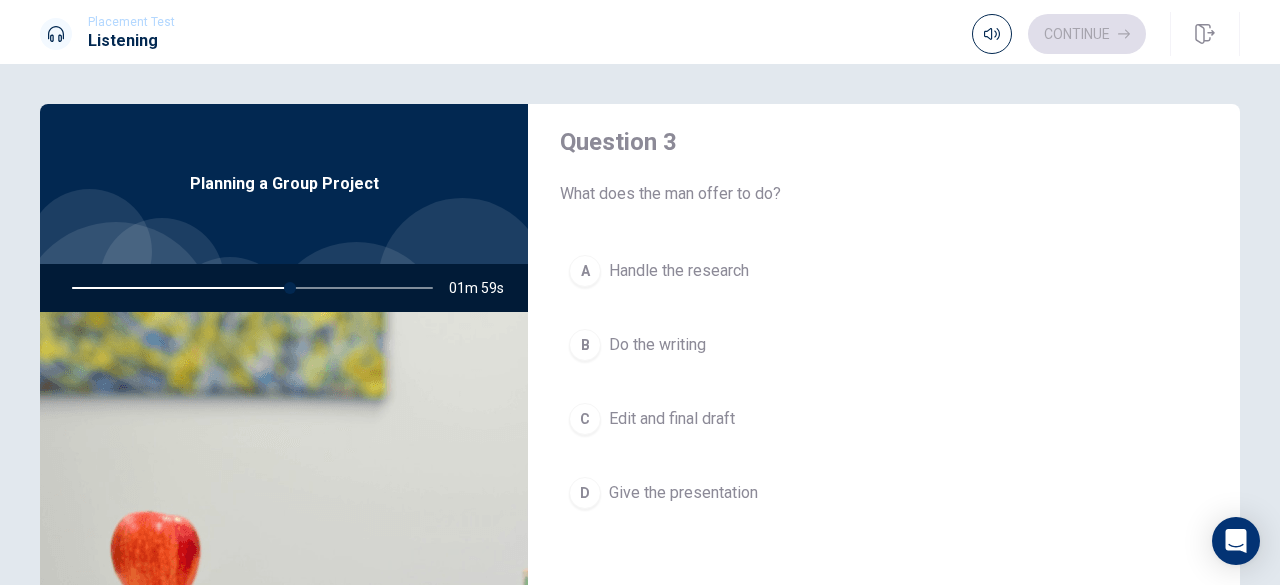 scroll, scrollTop: 1043, scrollLeft: 0, axis: vertical 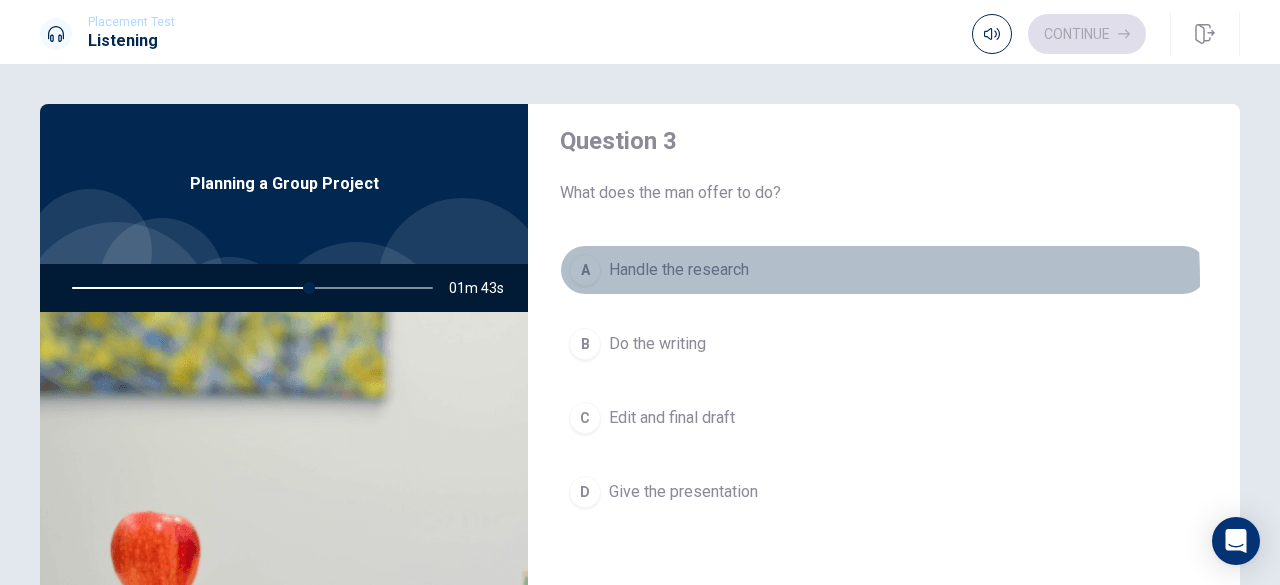 click on "A Handle the research" at bounding box center [884, 270] 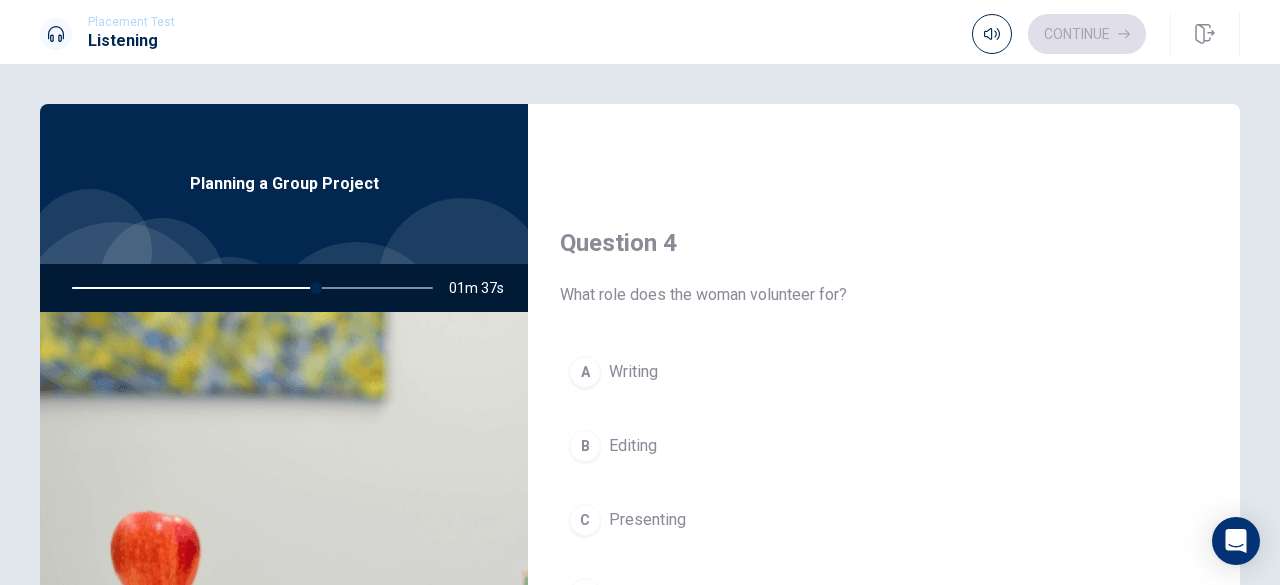 scroll, scrollTop: 1522, scrollLeft: 0, axis: vertical 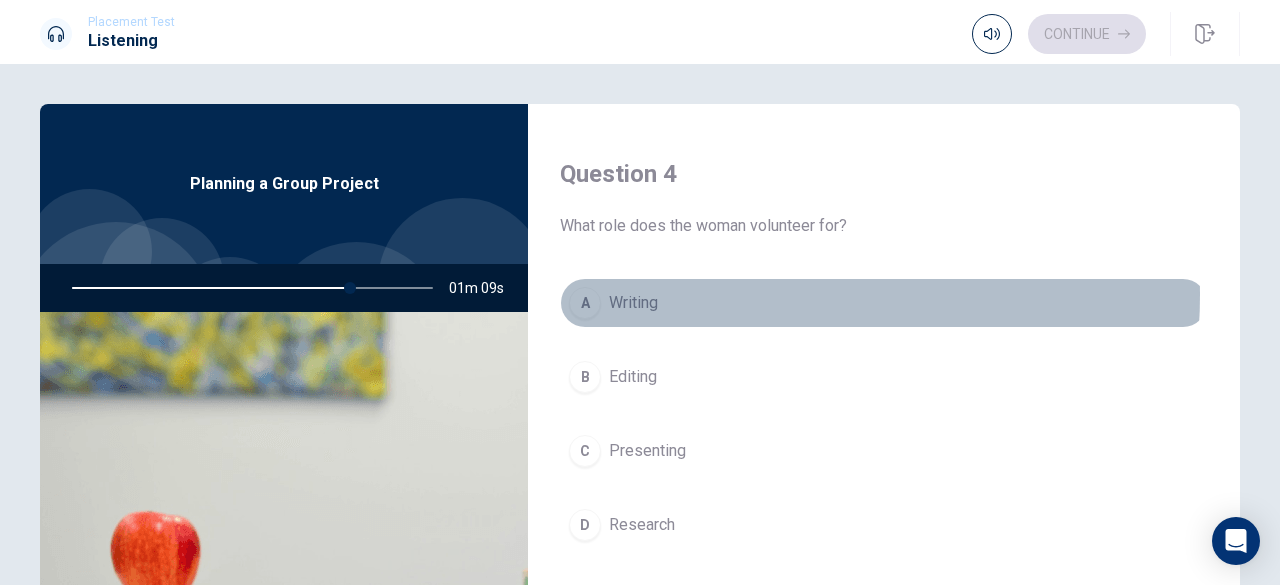 click on "A Writing" at bounding box center [884, 303] 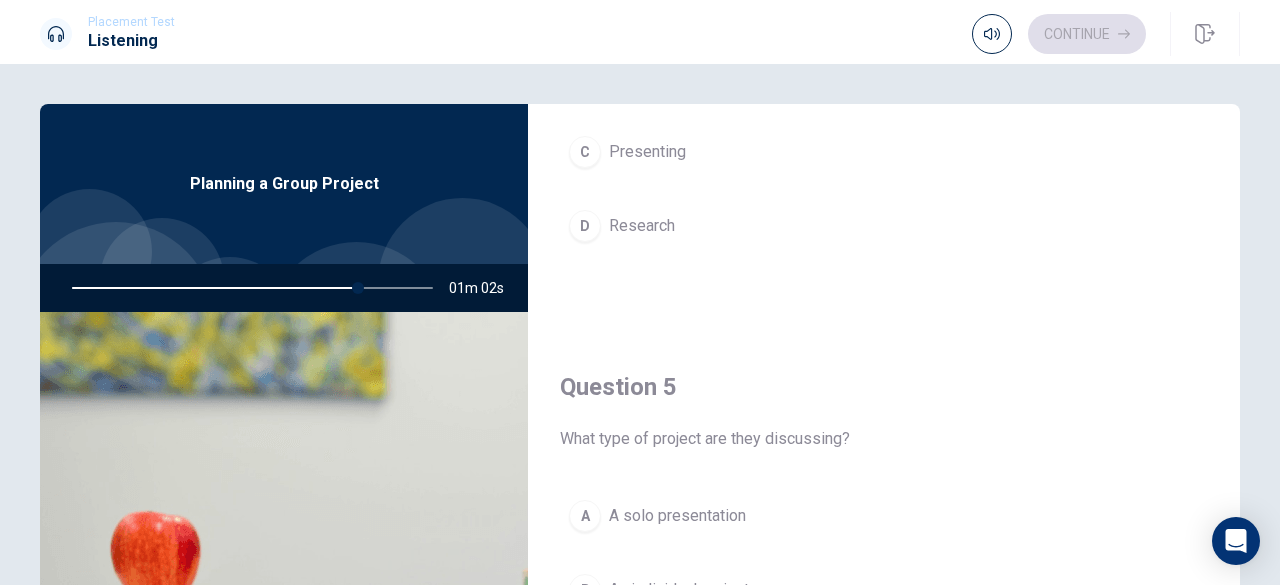 scroll, scrollTop: 1851, scrollLeft: 0, axis: vertical 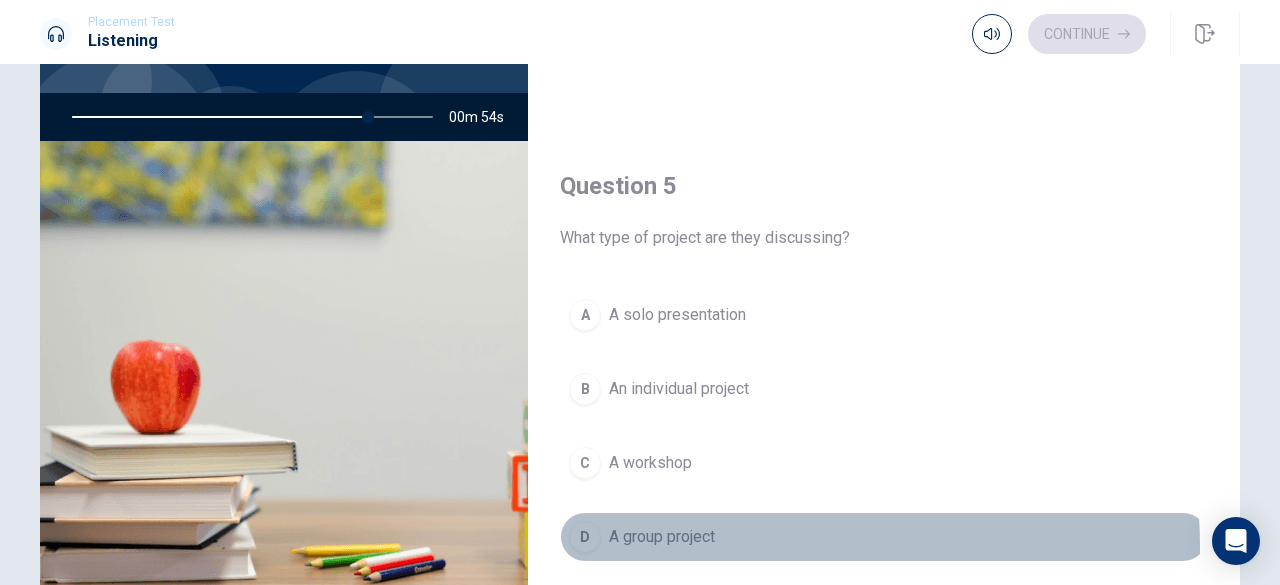 click on "D A group project" at bounding box center [884, 537] 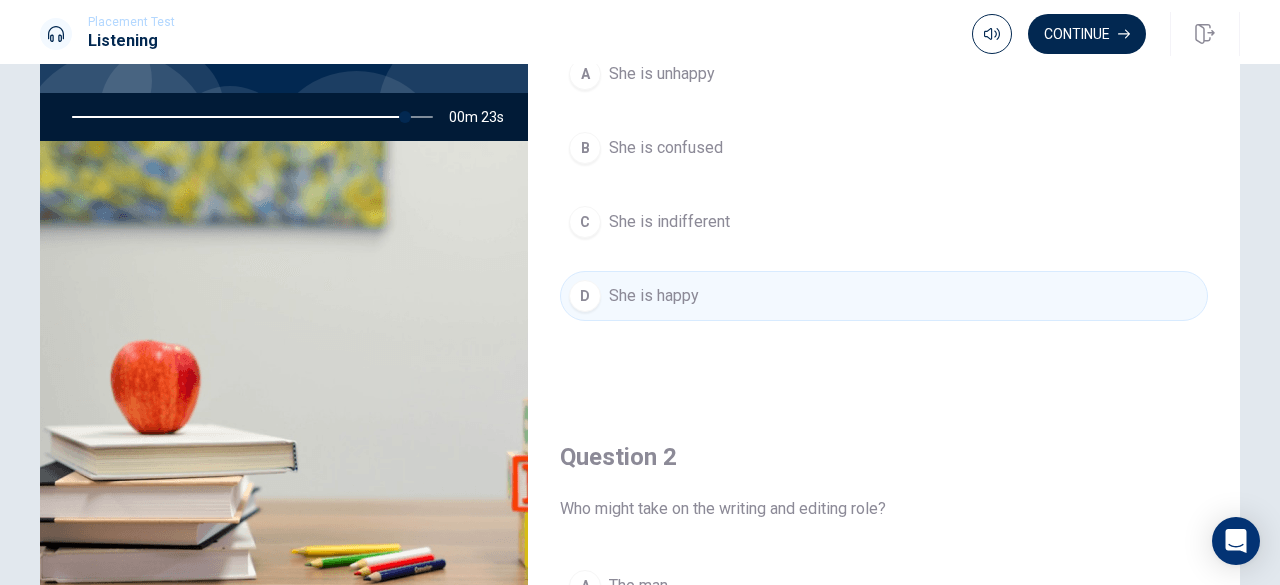scroll, scrollTop: 0, scrollLeft: 0, axis: both 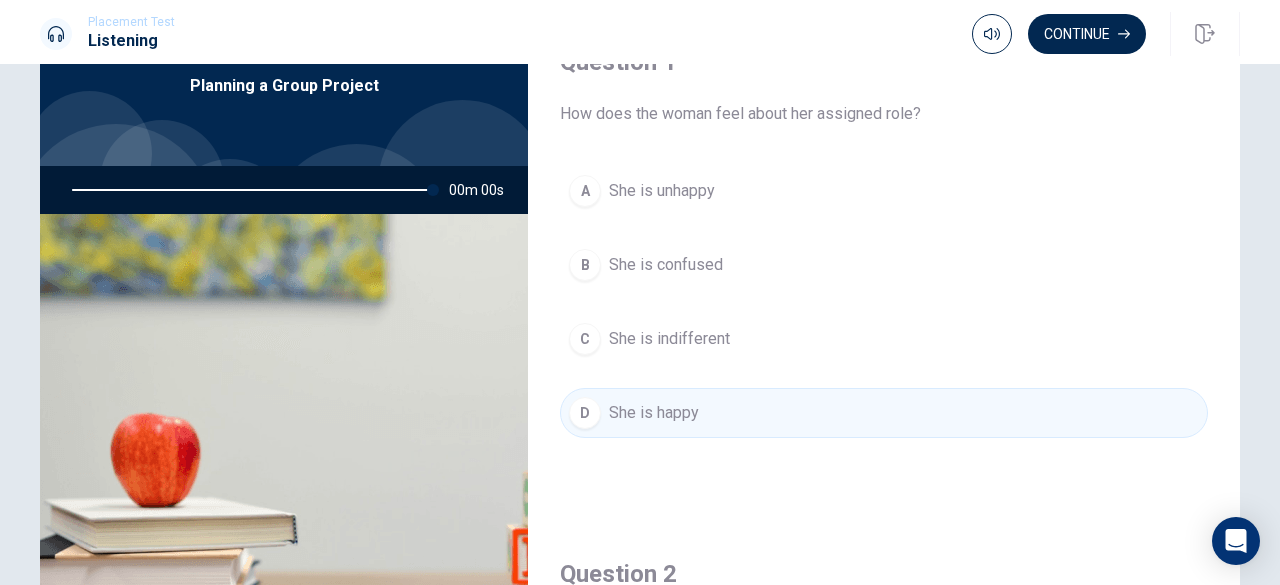 type on "0" 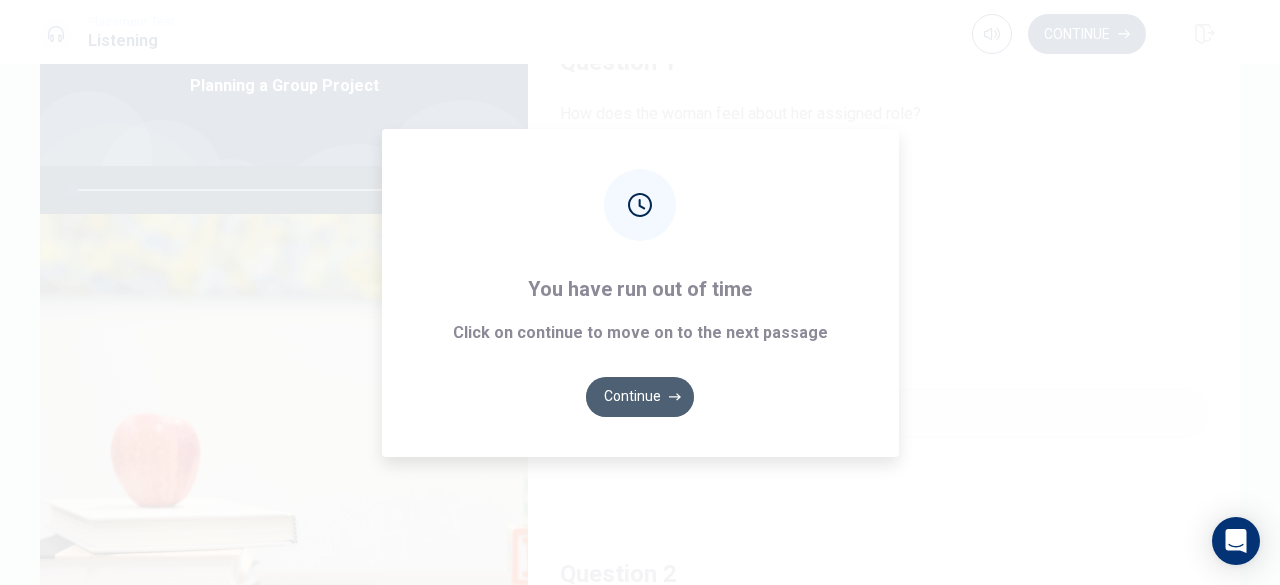 click on "Continue" at bounding box center [640, 397] 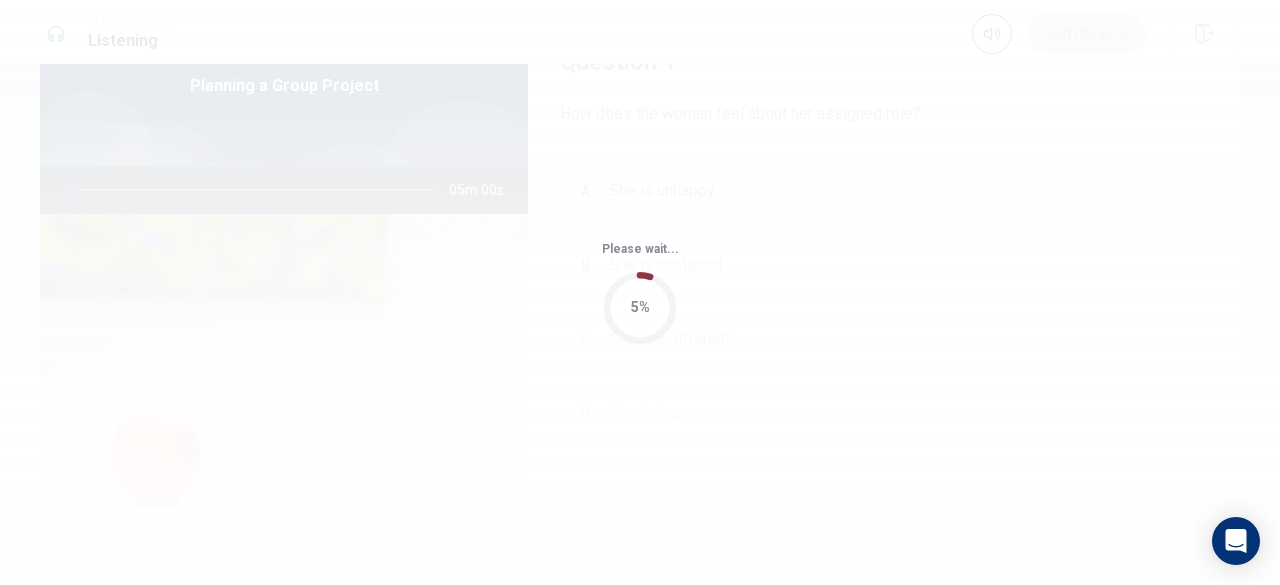 scroll, scrollTop: 0, scrollLeft: 0, axis: both 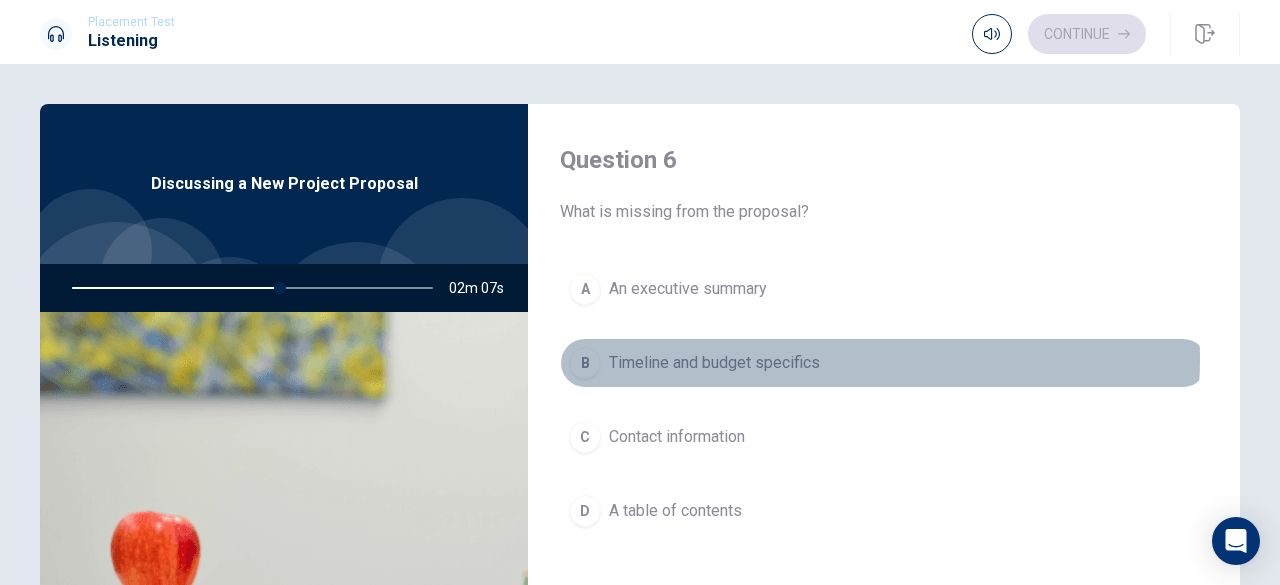 click on "B Timeline and budget specifics" at bounding box center [884, 363] 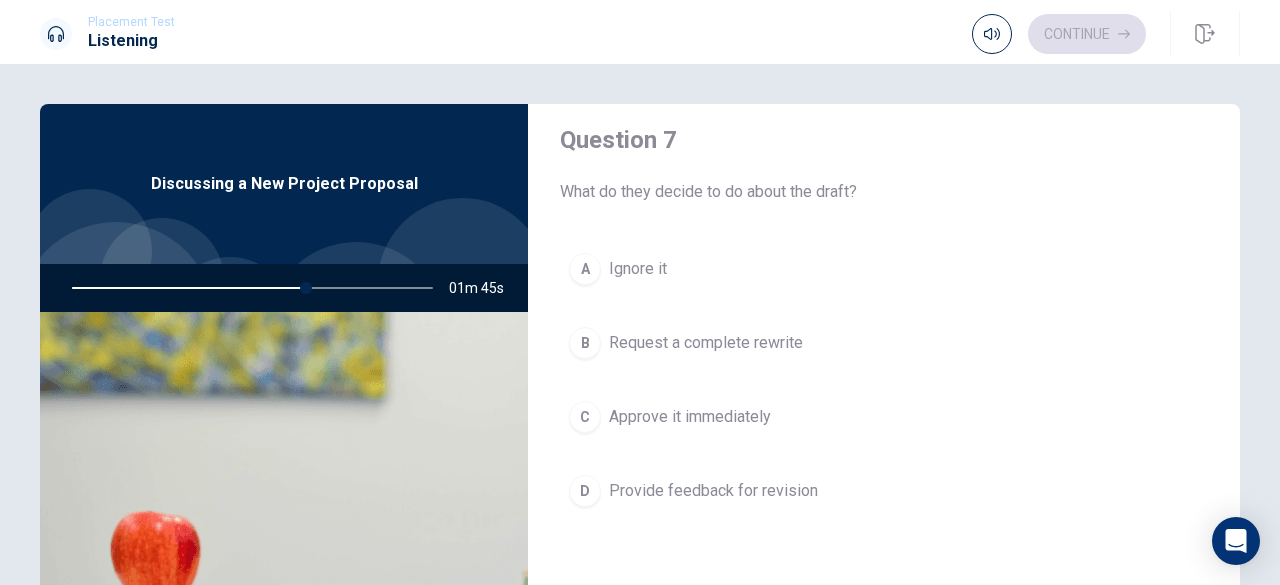 scroll, scrollTop: 533, scrollLeft: 0, axis: vertical 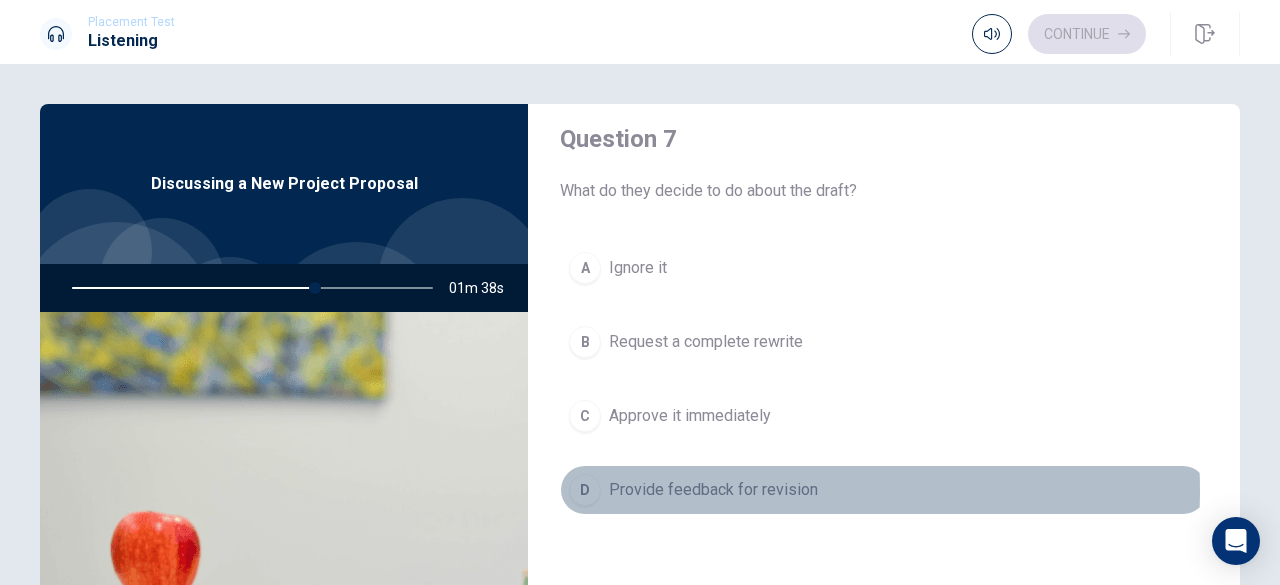 click on "Provide feedback for revision" at bounding box center [713, 490] 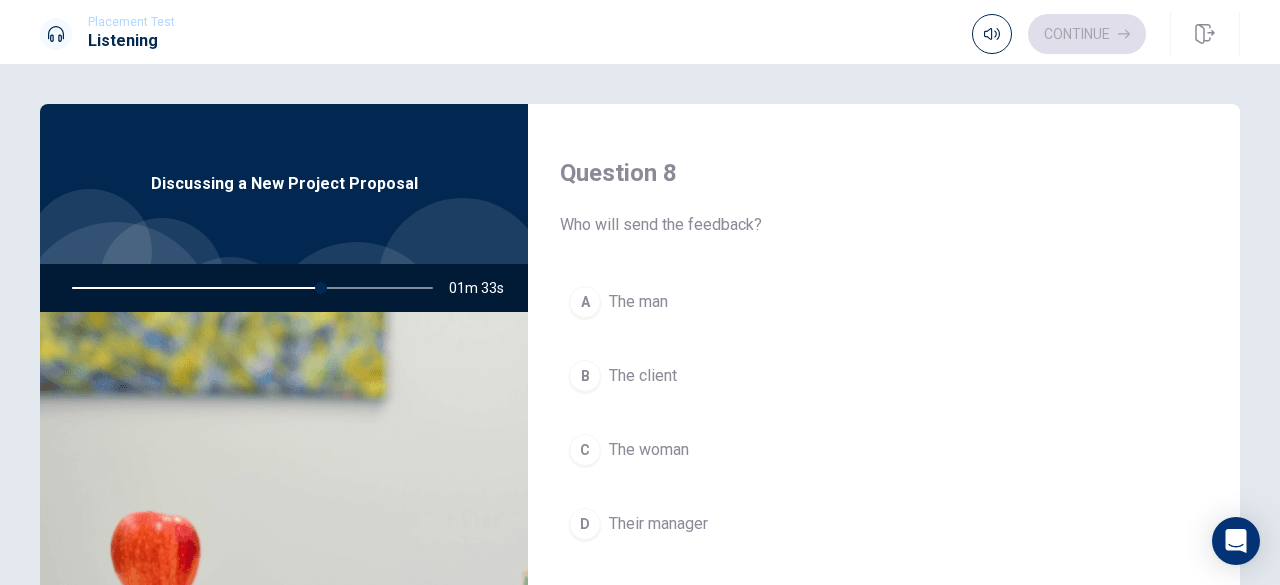 scroll, scrollTop: 1022, scrollLeft: 0, axis: vertical 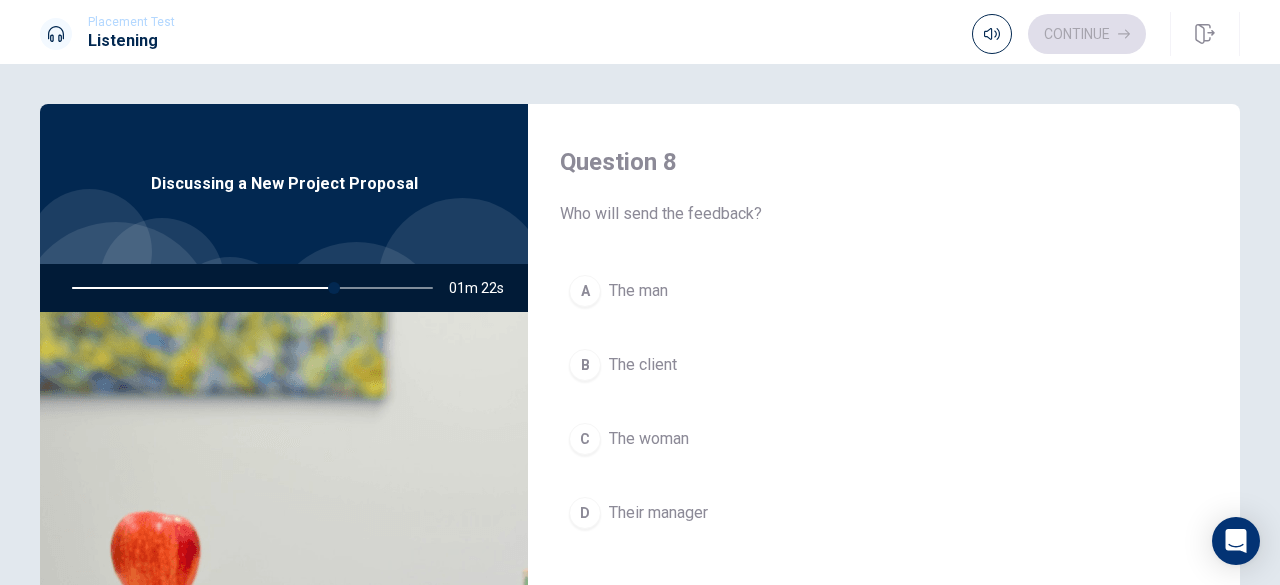 click on "A The man B The client C The woman D Their manager" at bounding box center (884, 422) 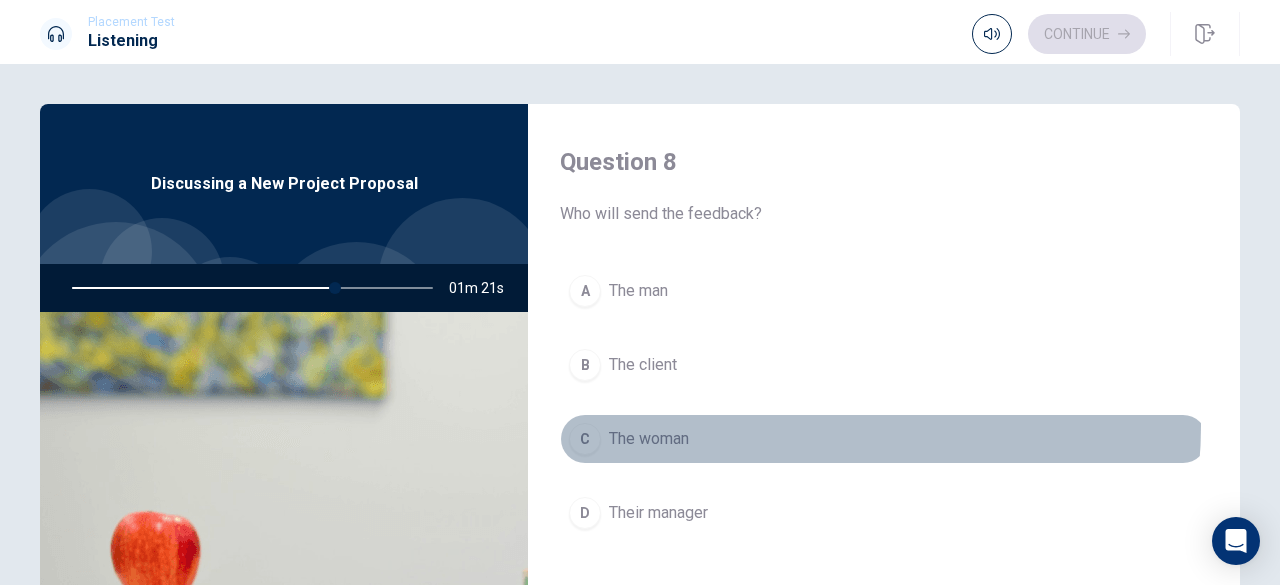 click on "C The woman" at bounding box center [884, 439] 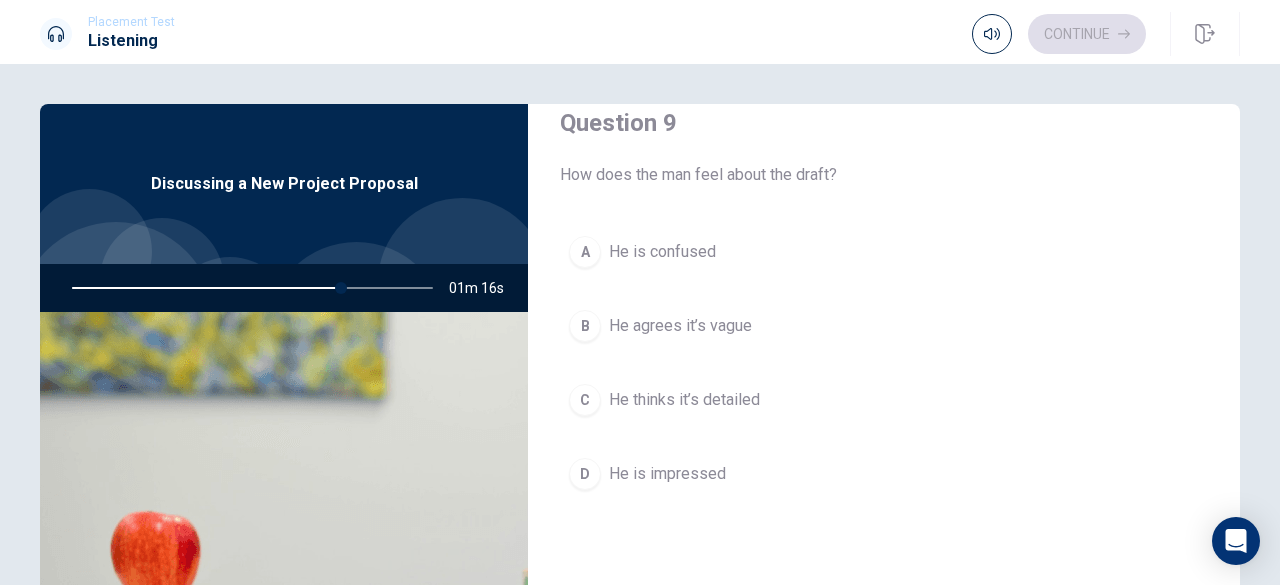 scroll, scrollTop: 1588, scrollLeft: 0, axis: vertical 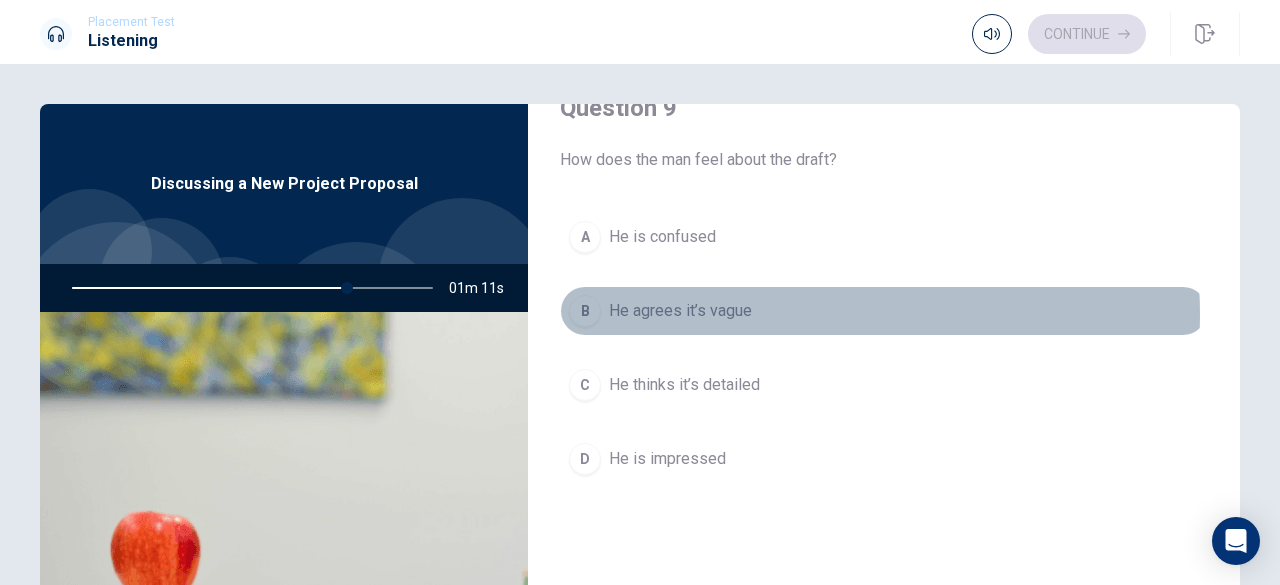 click on "B He agrees it’s vague" at bounding box center (884, 311) 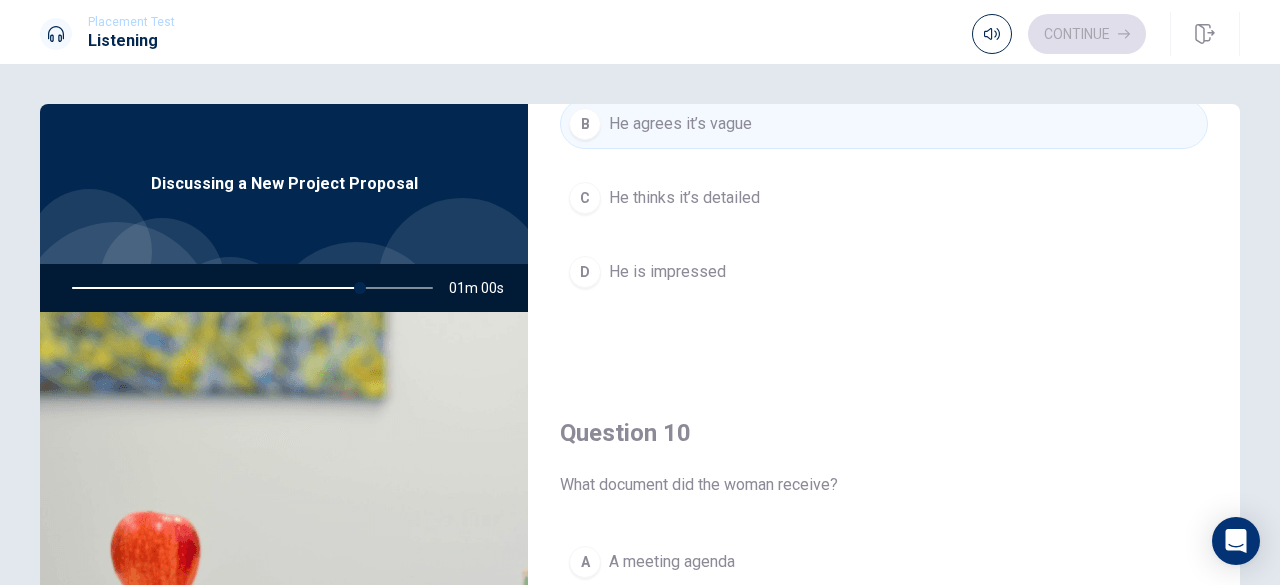 scroll, scrollTop: 1851, scrollLeft: 0, axis: vertical 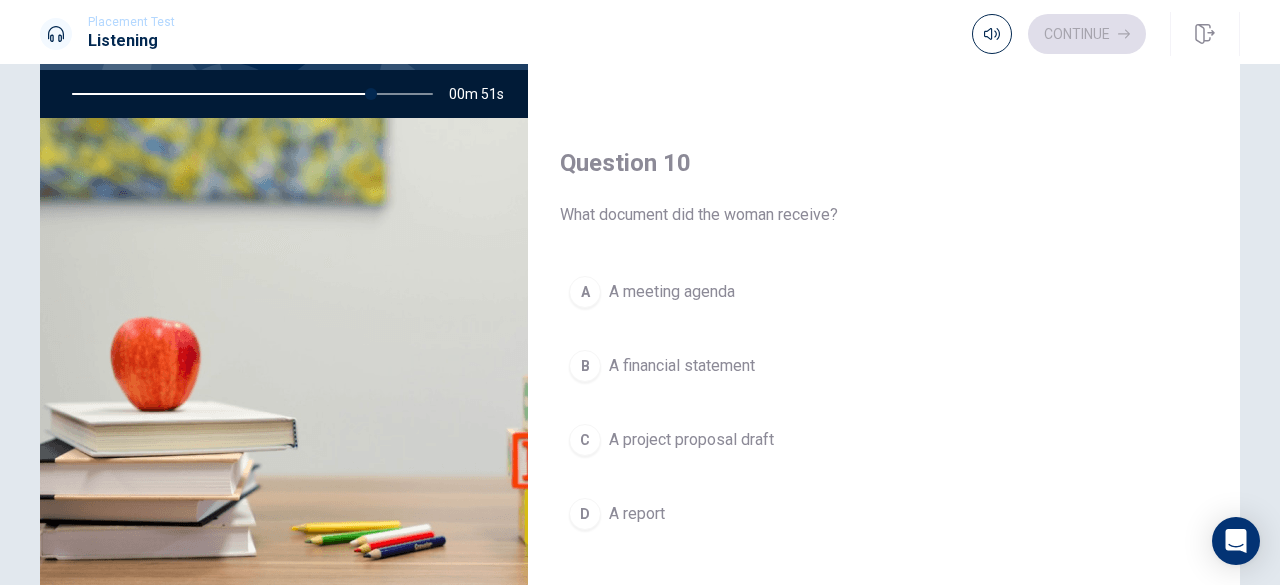 click on "A A meeting agenda B A financial statement C A project proposal draft D A report" at bounding box center (884, 423) 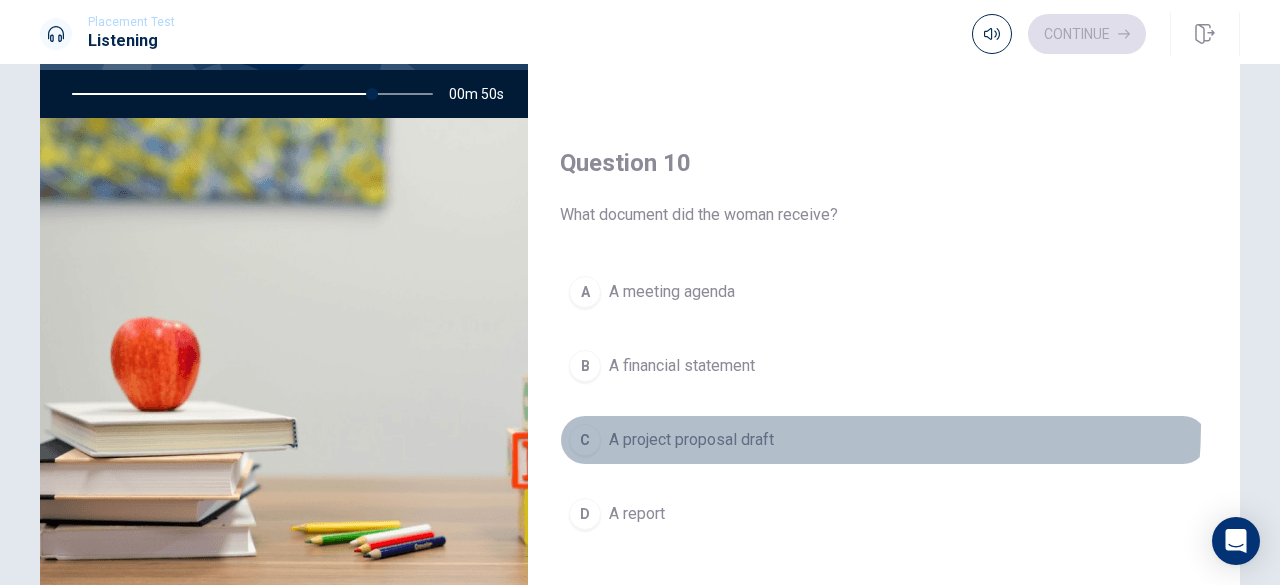 click on "C A project proposal draft" at bounding box center (884, 440) 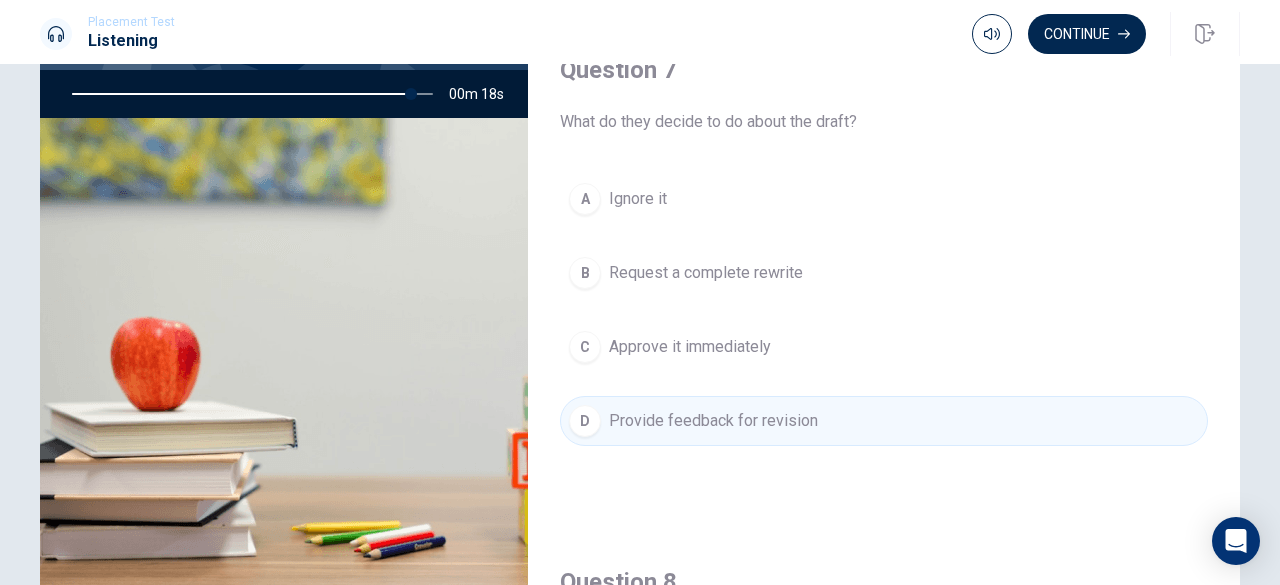 scroll, scrollTop: 409, scrollLeft: 0, axis: vertical 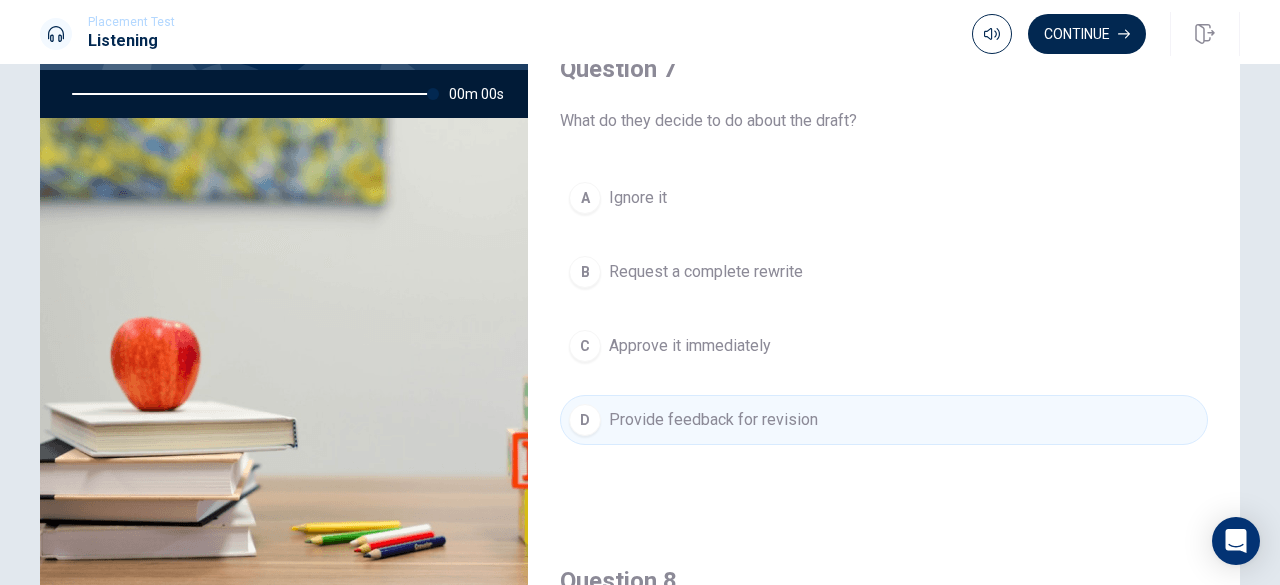 type on "0" 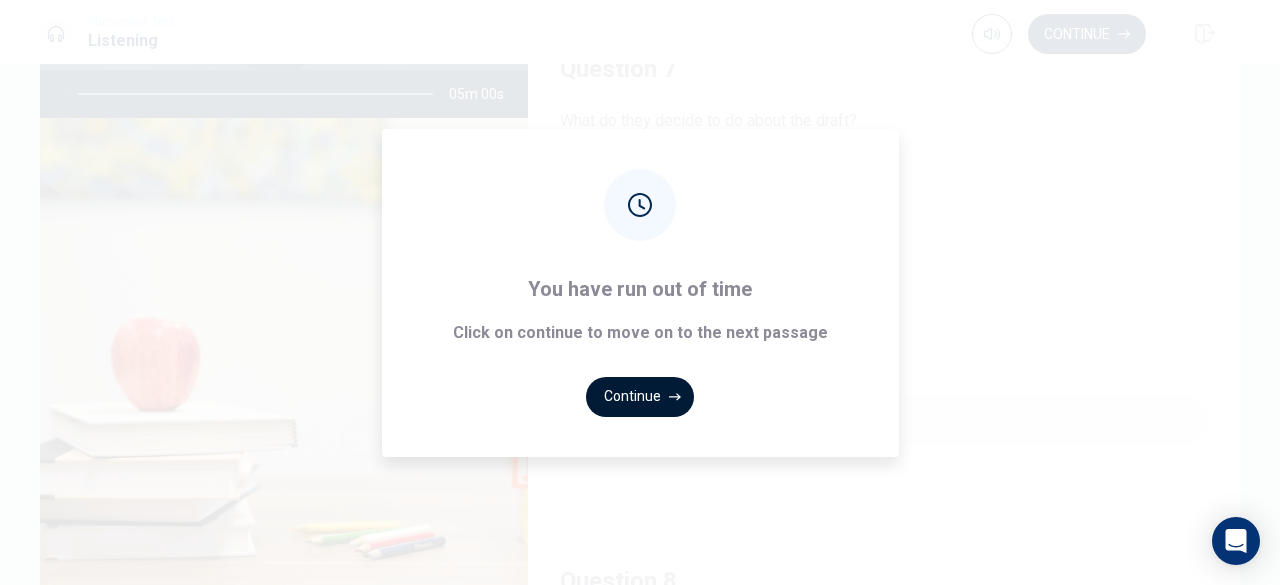 click on "Continue" at bounding box center (640, 397) 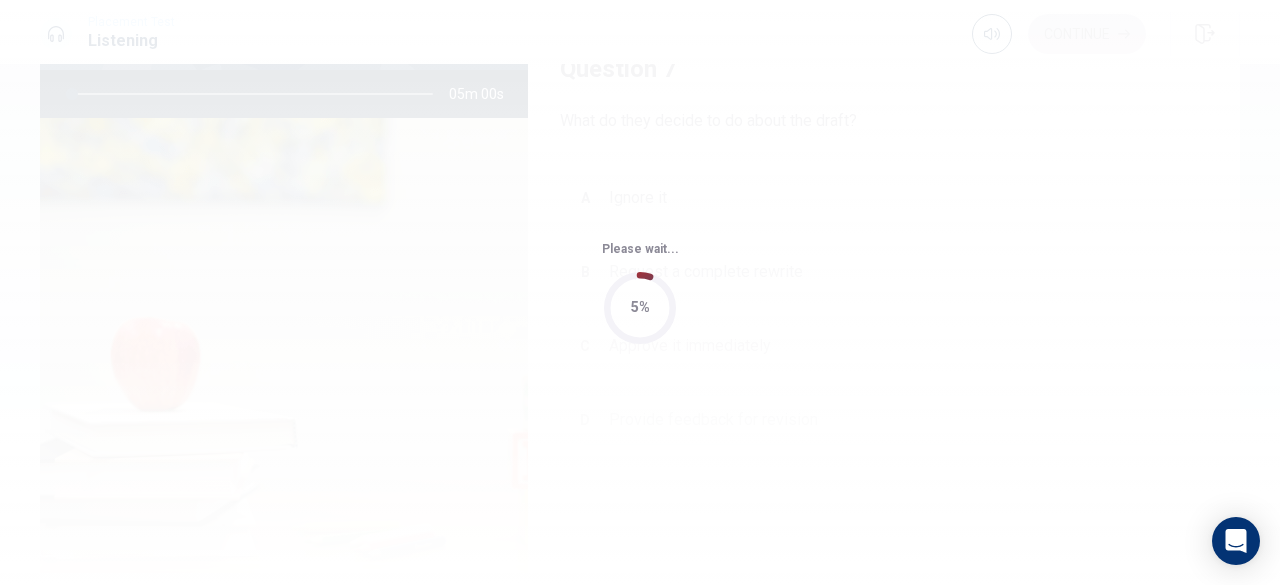 scroll, scrollTop: 0, scrollLeft: 0, axis: both 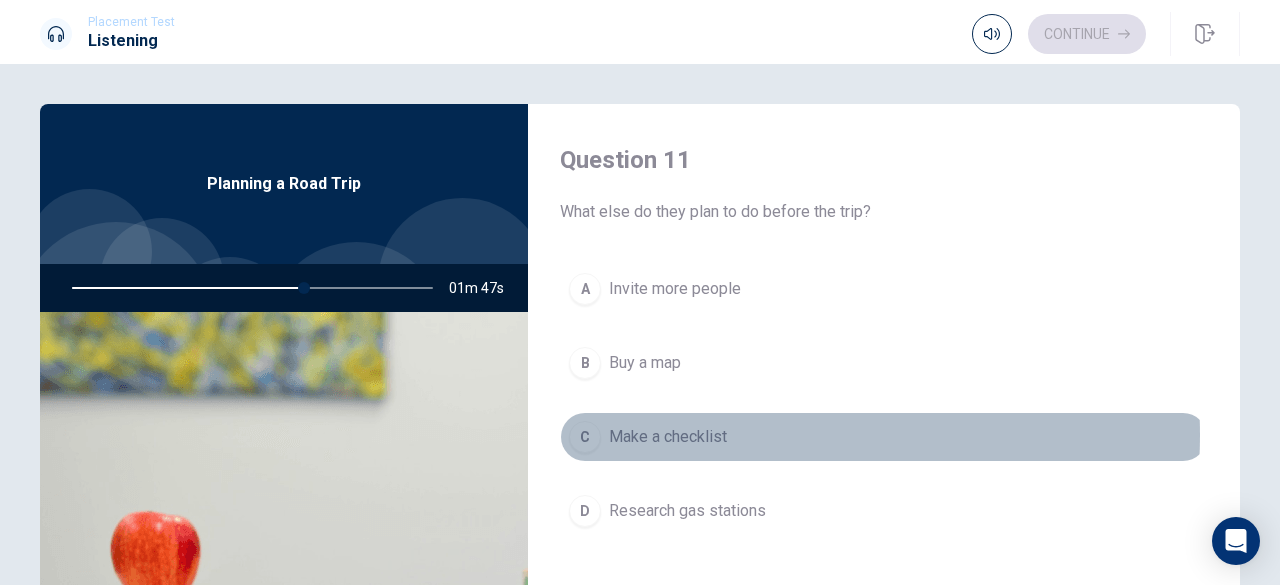 click on "Make a checklist" at bounding box center [668, 437] 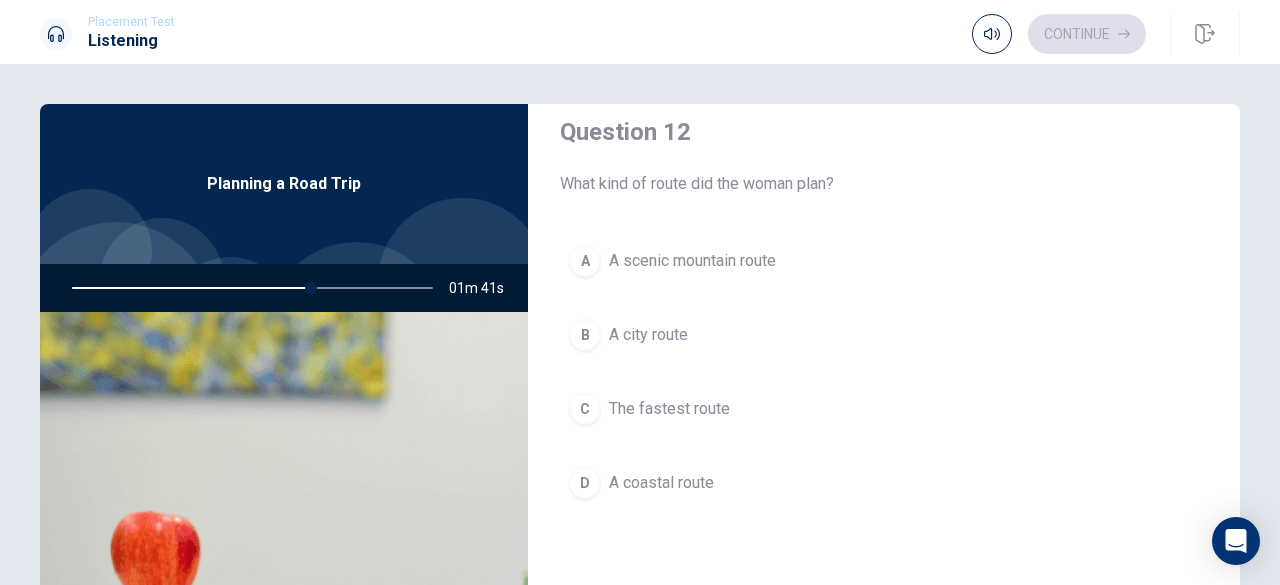 scroll, scrollTop: 549, scrollLeft: 0, axis: vertical 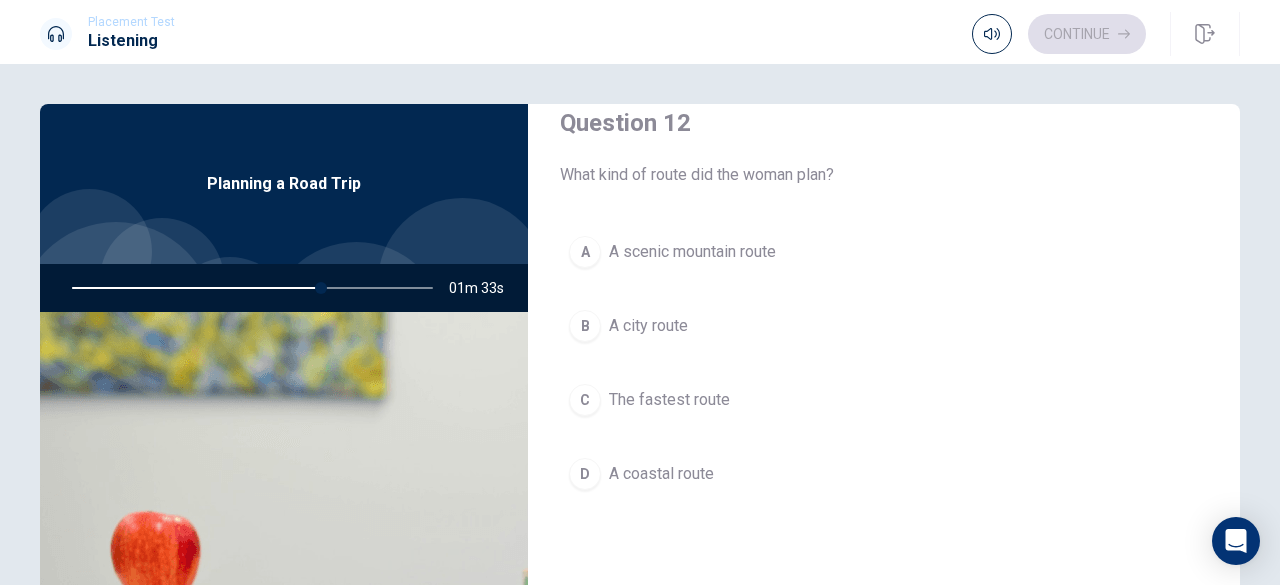 click on "A scenic mountain route" at bounding box center [692, 252] 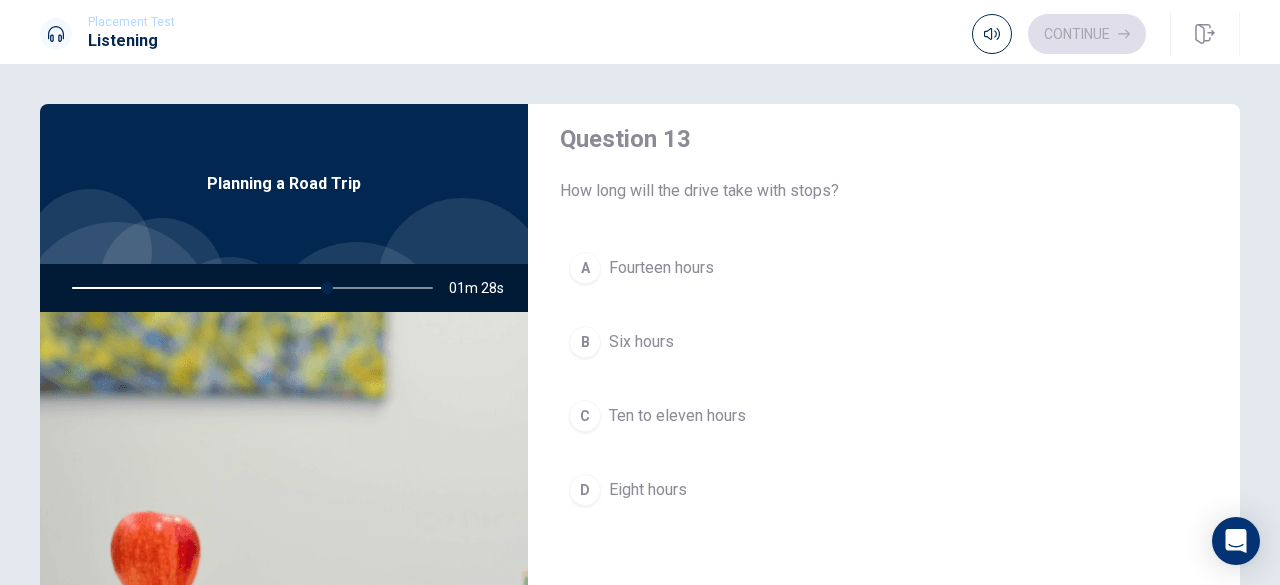 scroll, scrollTop: 1051, scrollLeft: 0, axis: vertical 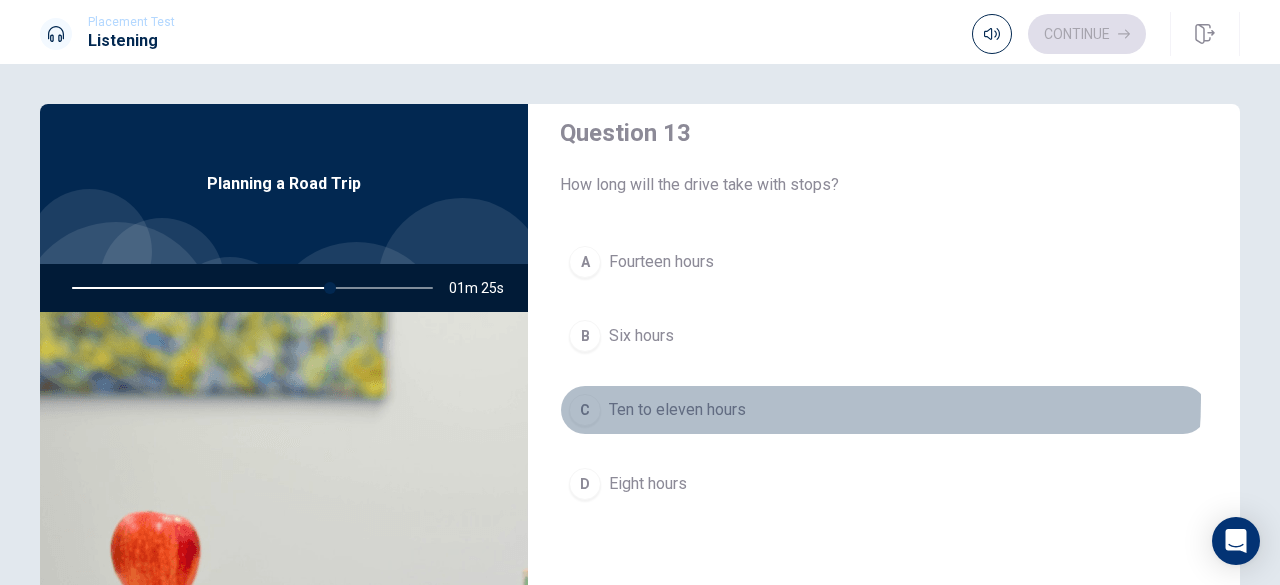 click on "Ten to eleven hours" at bounding box center [677, 410] 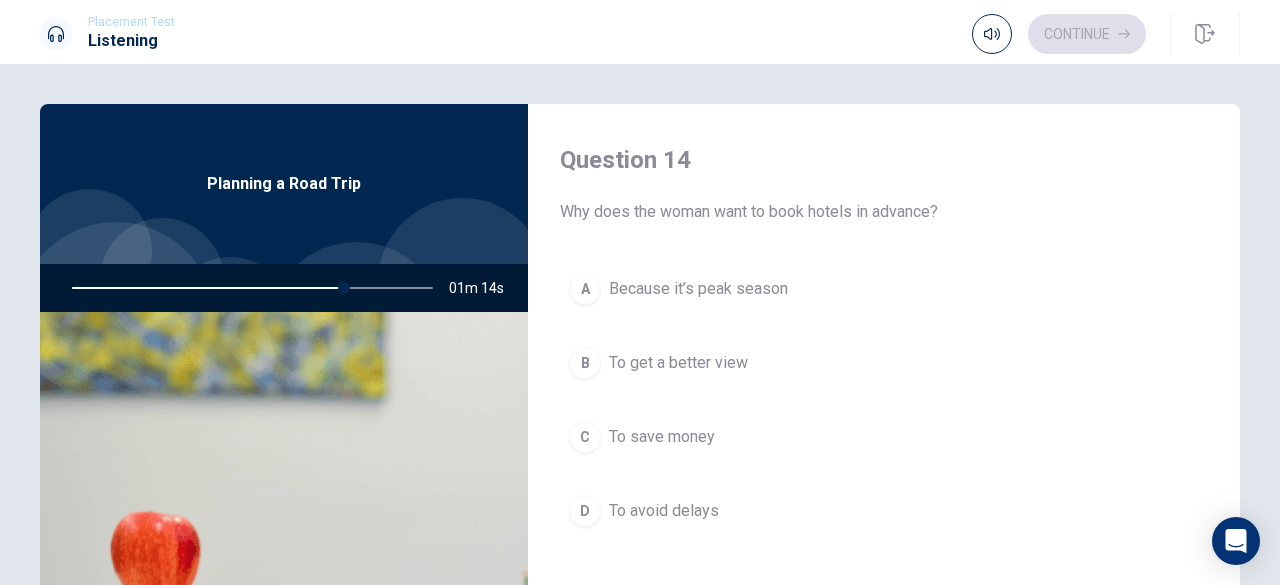 scroll, scrollTop: 1543, scrollLeft: 0, axis: vertical 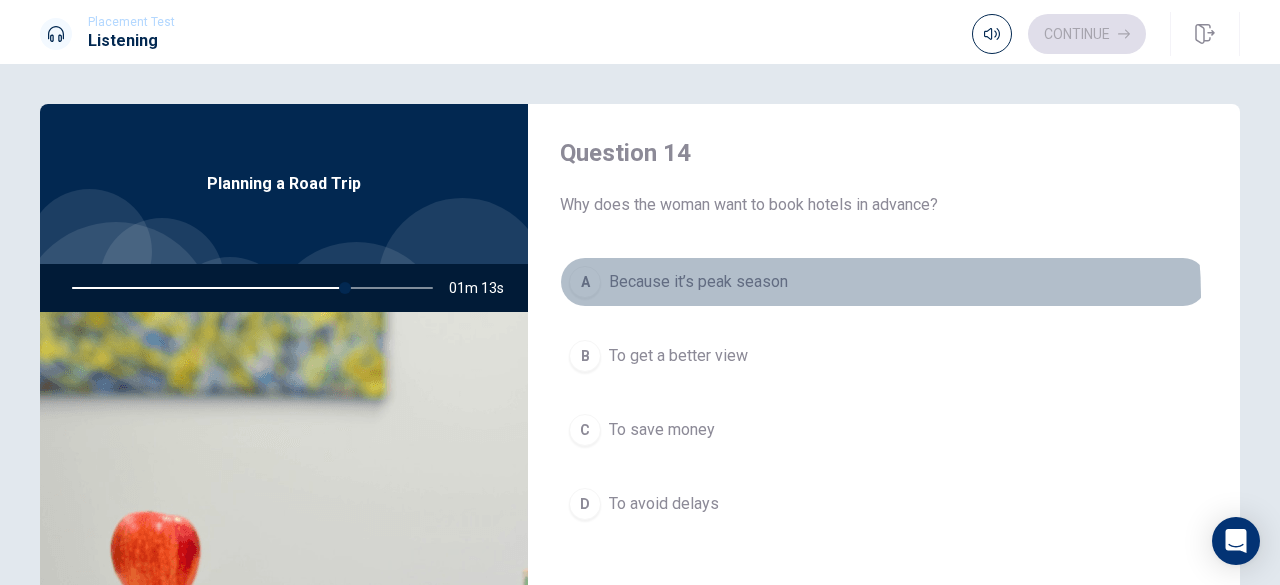 click on "A Because it’s peak season" at bounding box center [884, 282] 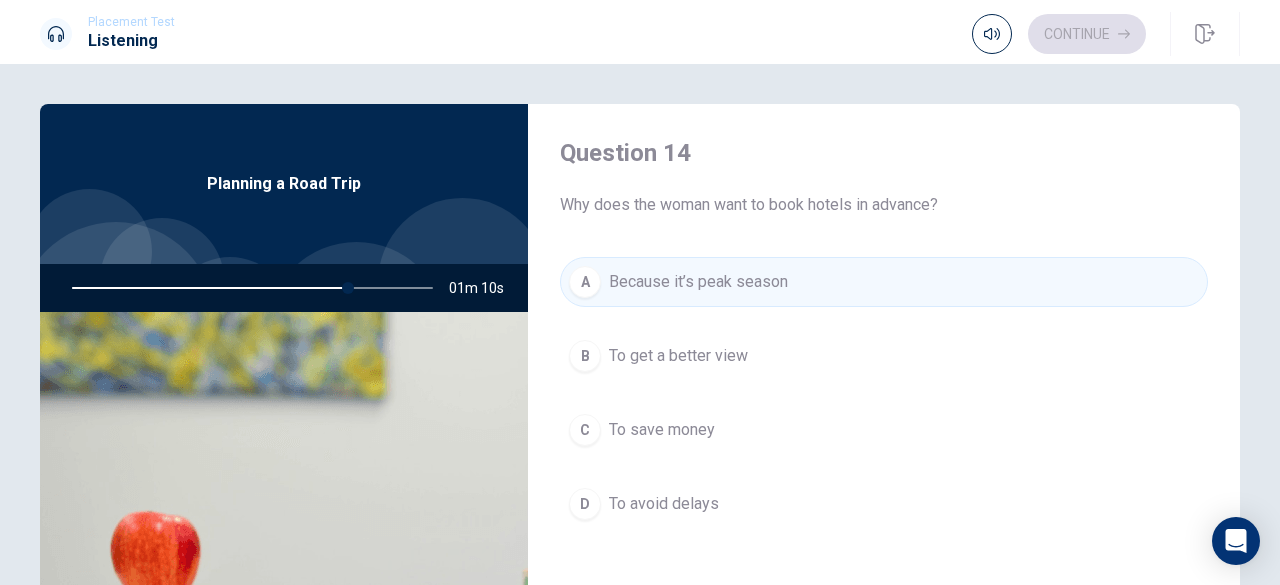 scroll, scrollTop: 1851, scrollLeft: 0, axis: vertical 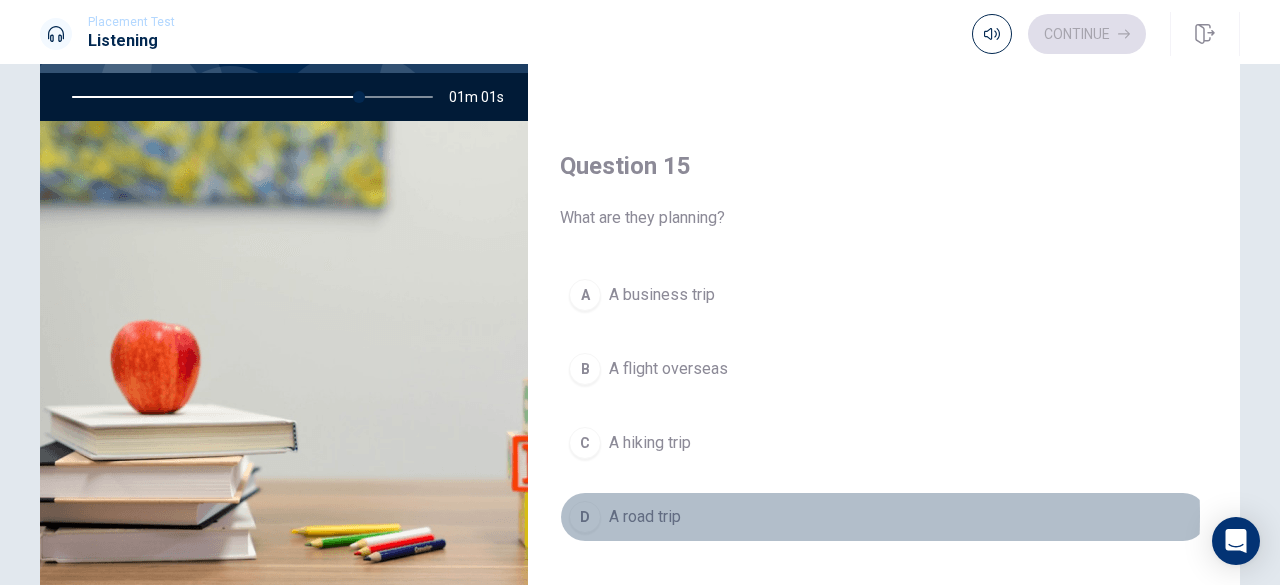 click on "D A road trip" at bounding box center [884, 517] 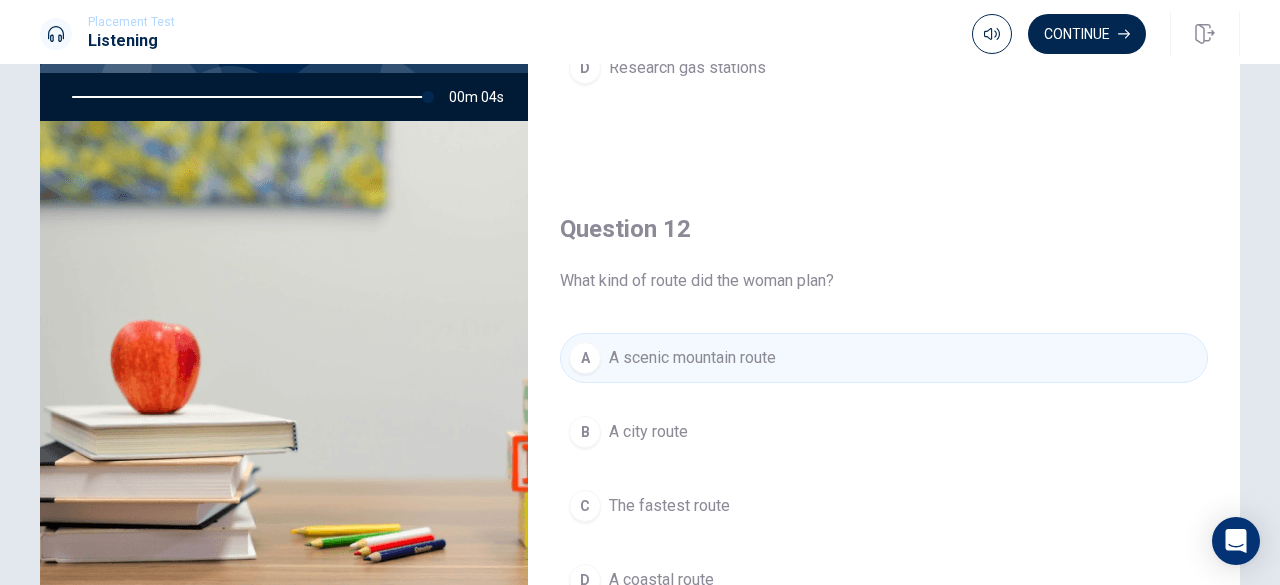 scroll, scrollTop: 0, scrollLeft: 0, axis: both 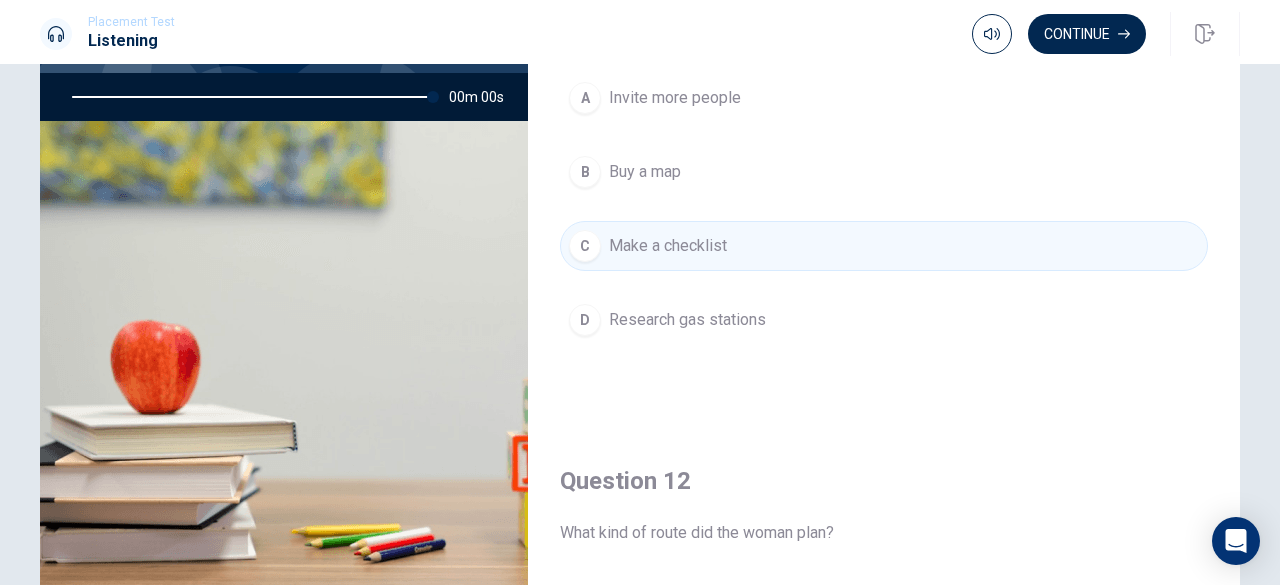 type on "0" 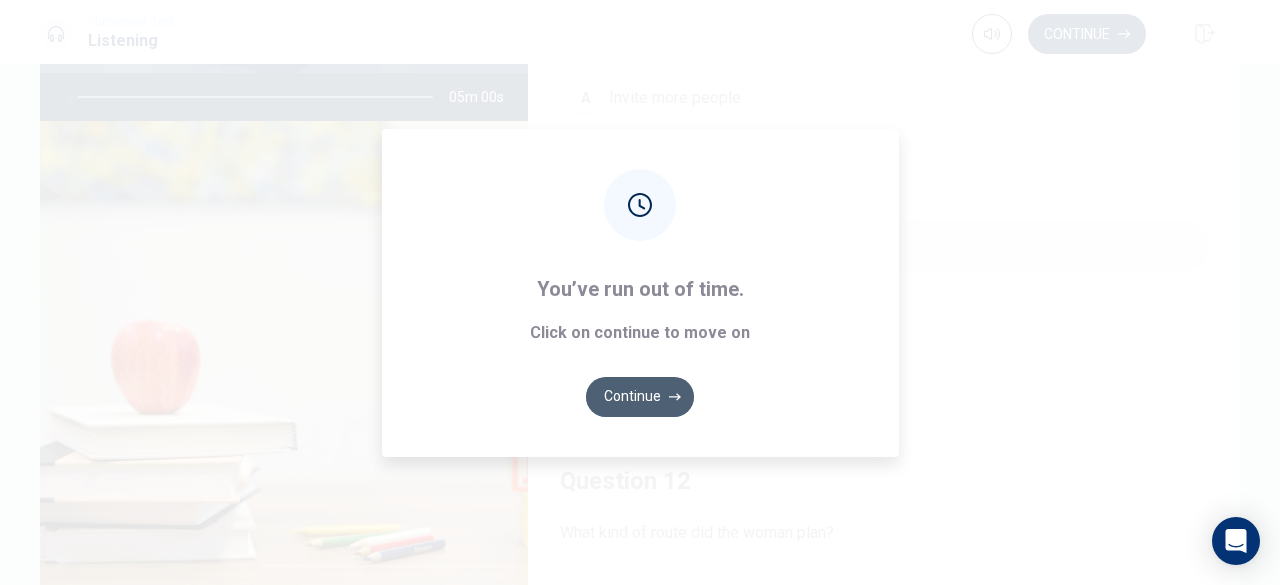 click on "Continue" at bounding box center [640, 397] 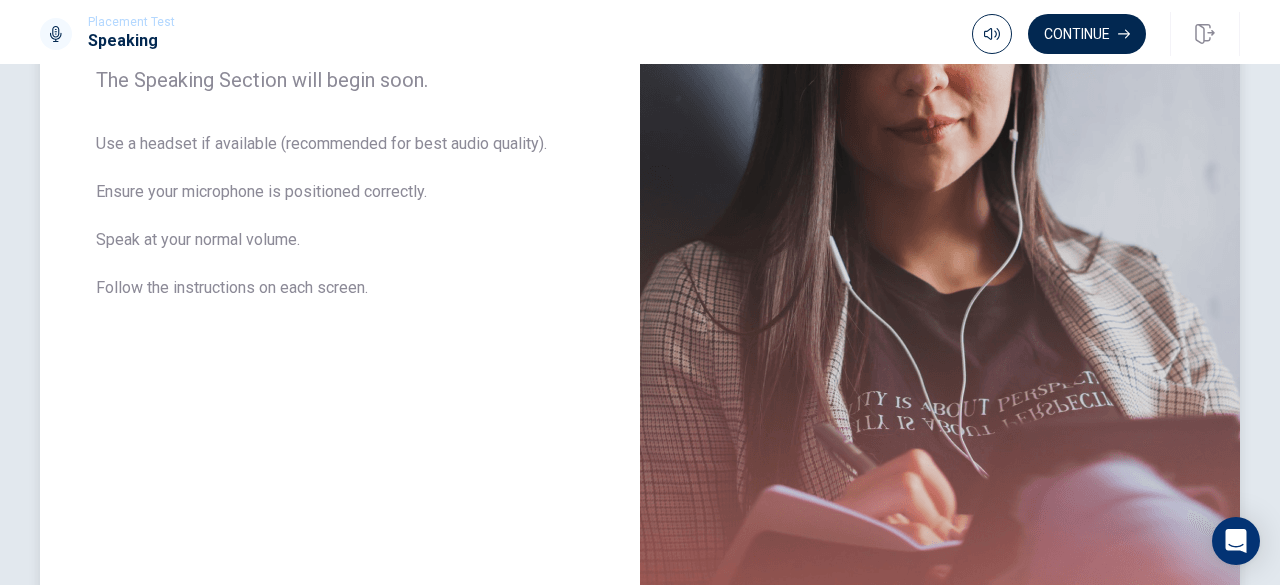 scroll, scrollTop: 345, scrollLeft: 0, axis: vertical 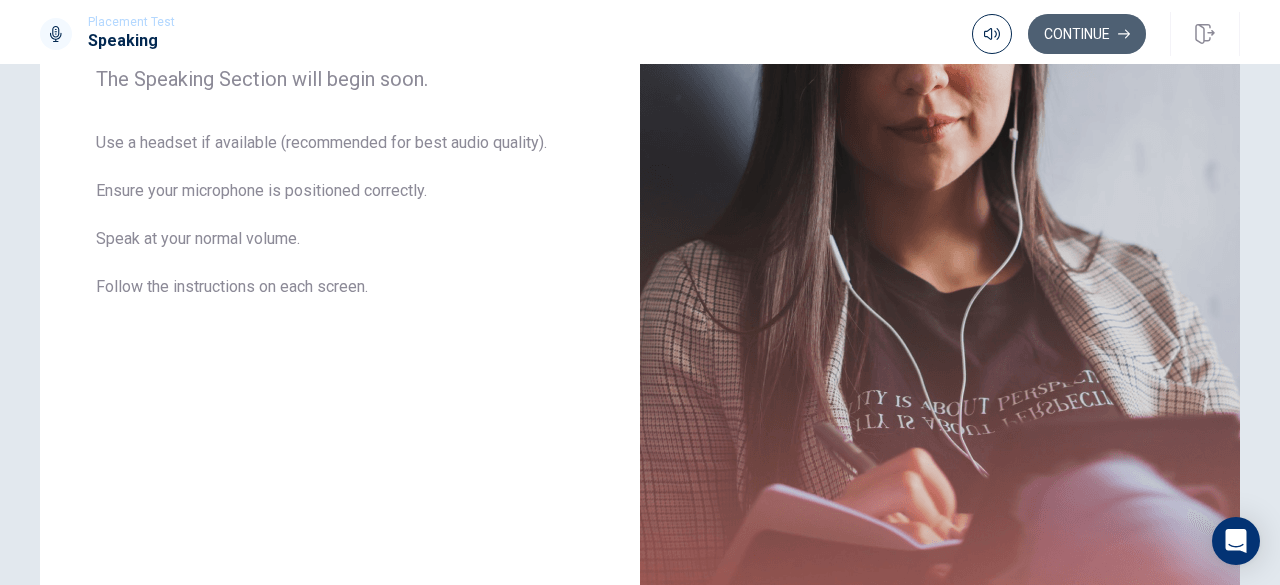 click on "Continue" at bounding box center (1087, 34) 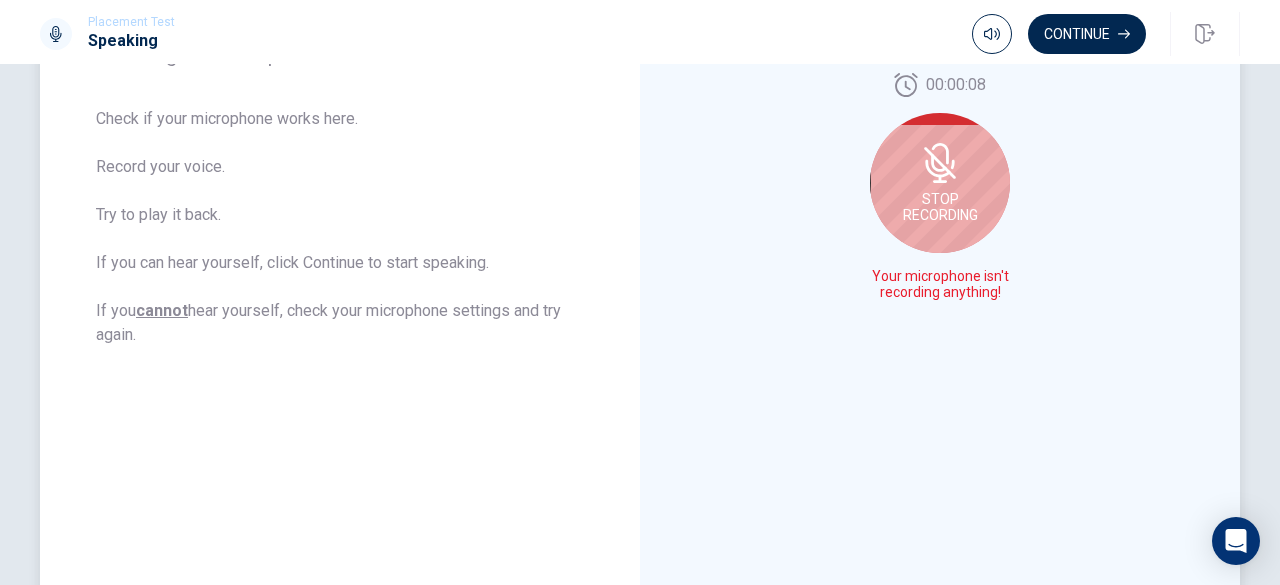click on "Stop   Recording" at bounding box center (940, 207) 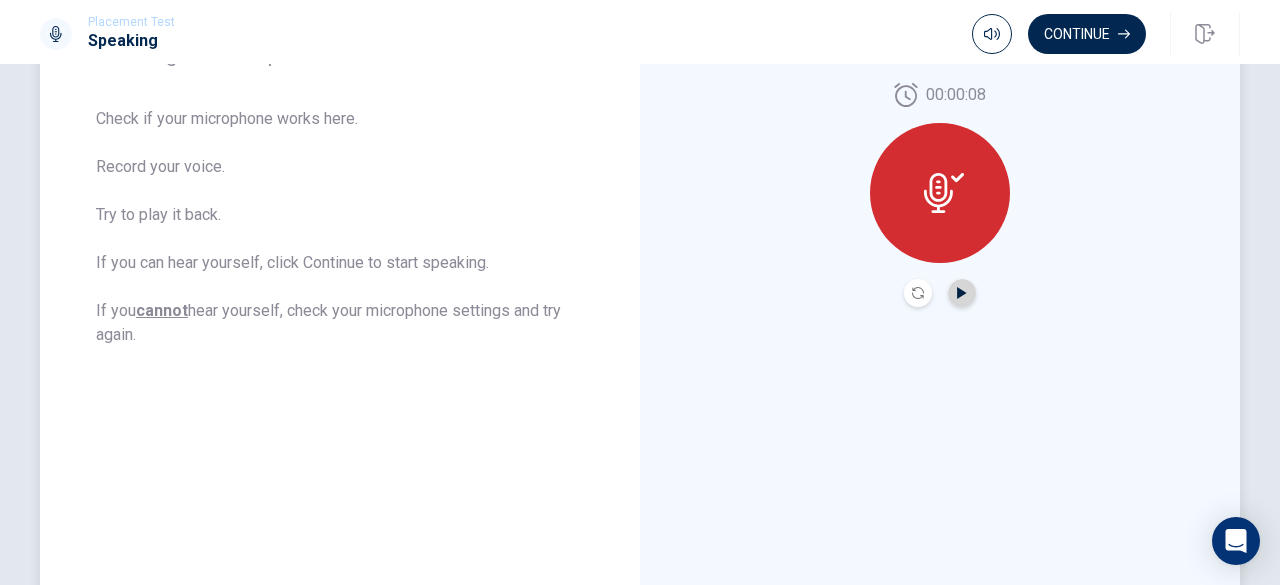 click 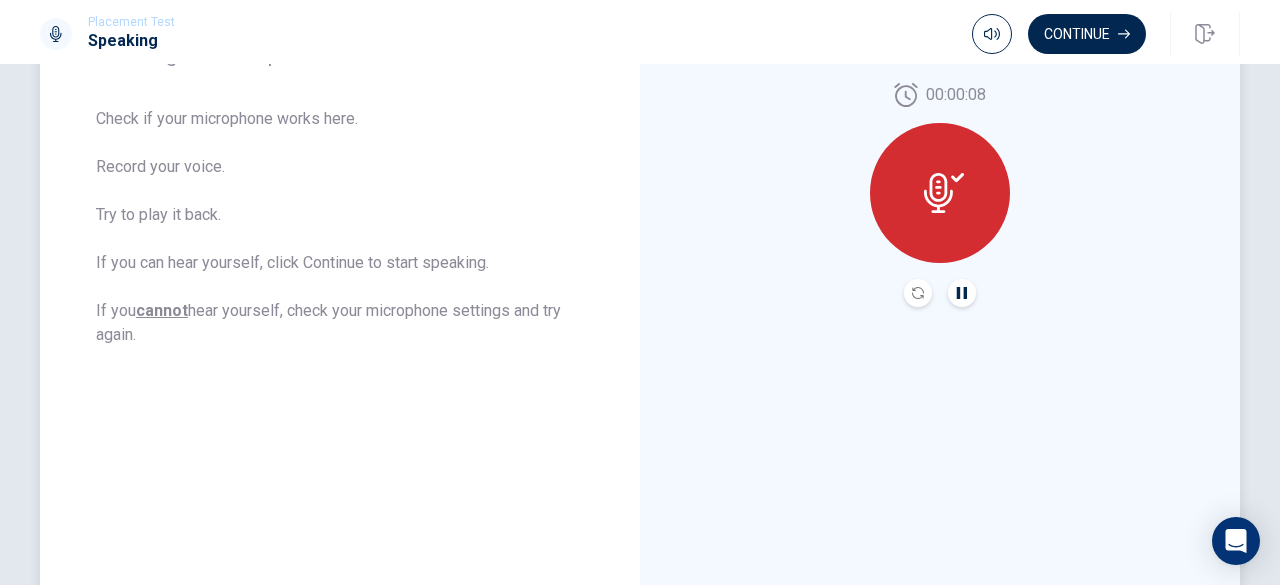 click at bounding box center [940, 193] 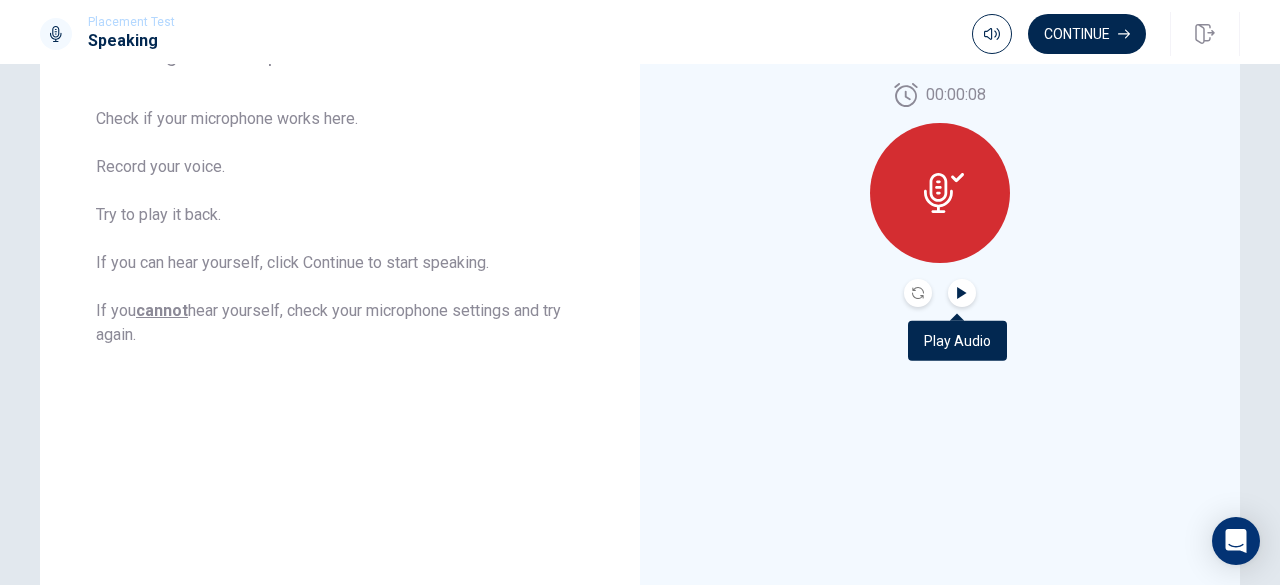 click 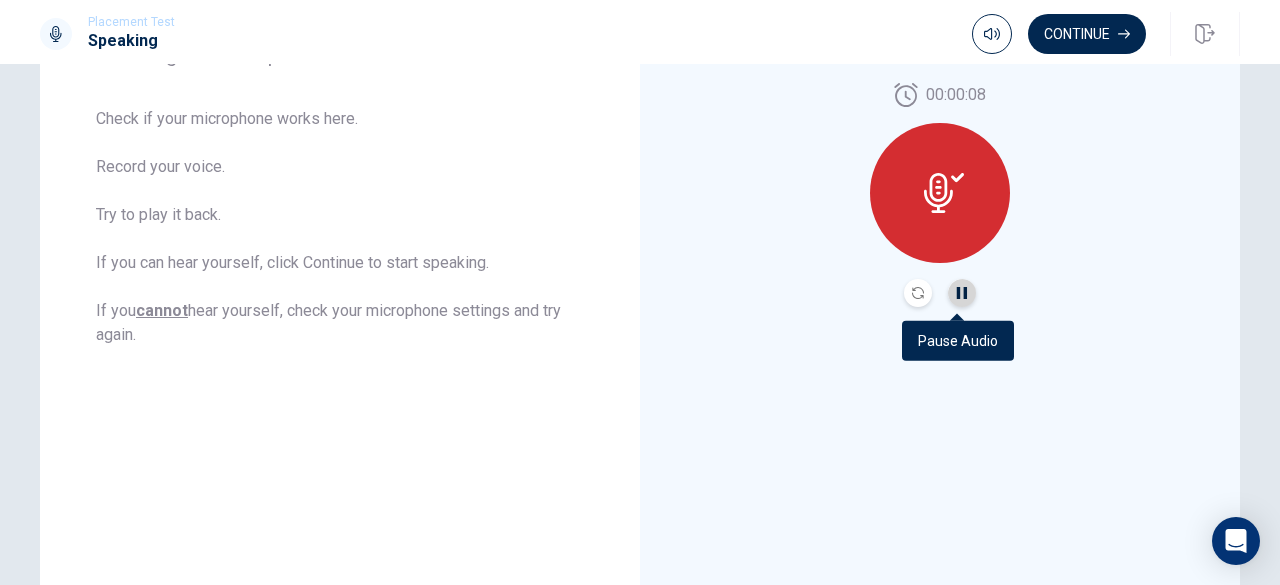 click 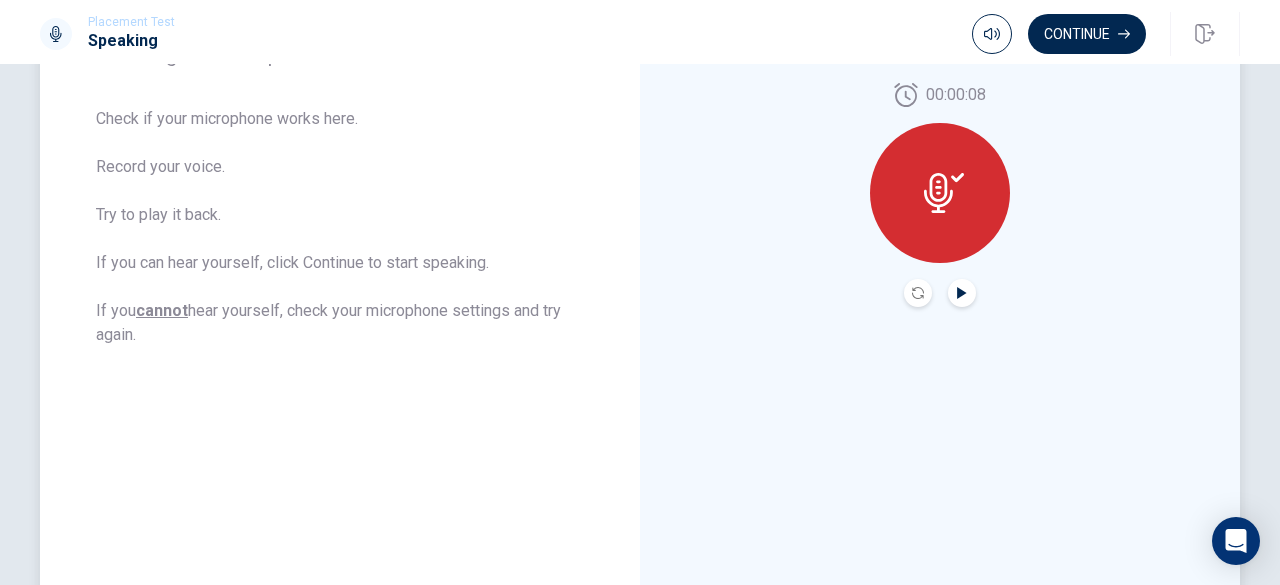 click at bounding box center (940, 193) 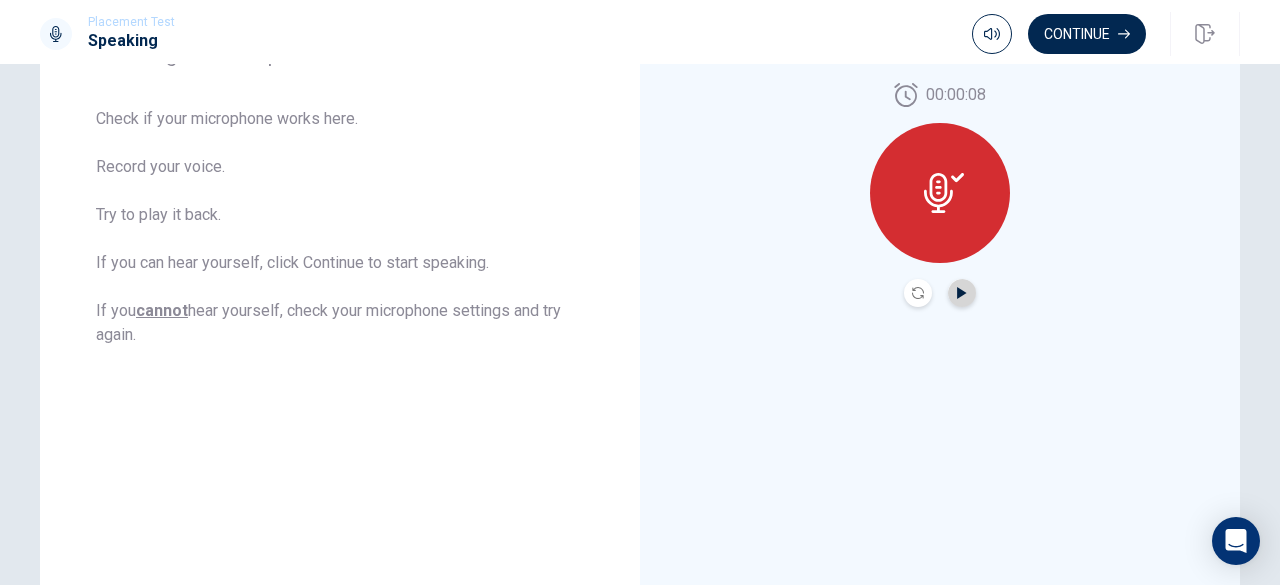 click 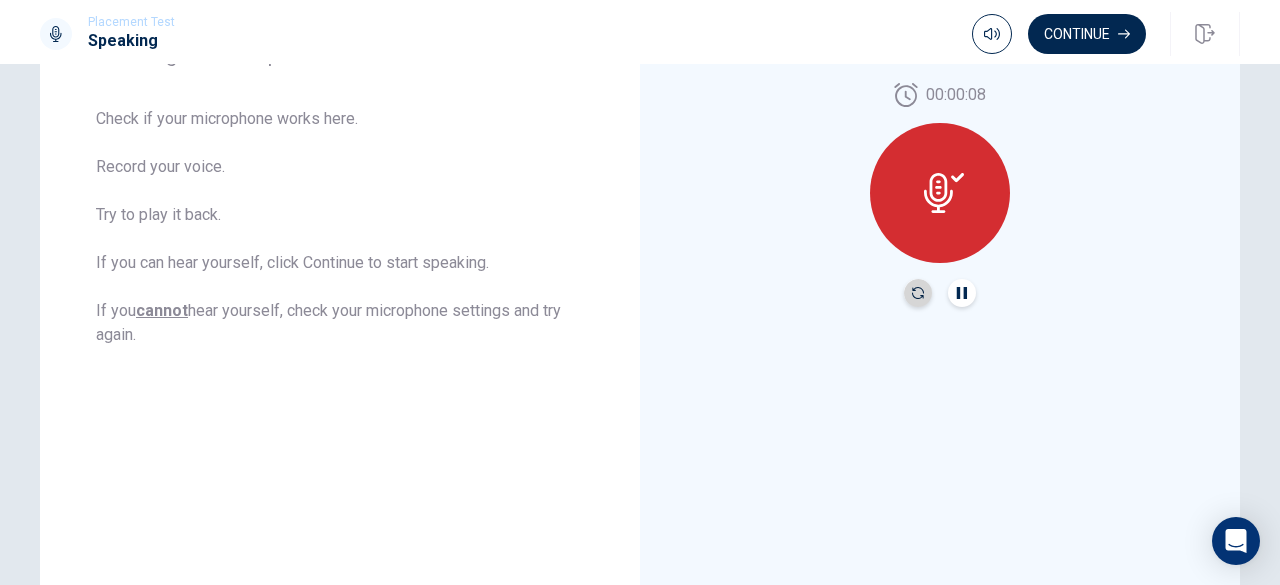 click 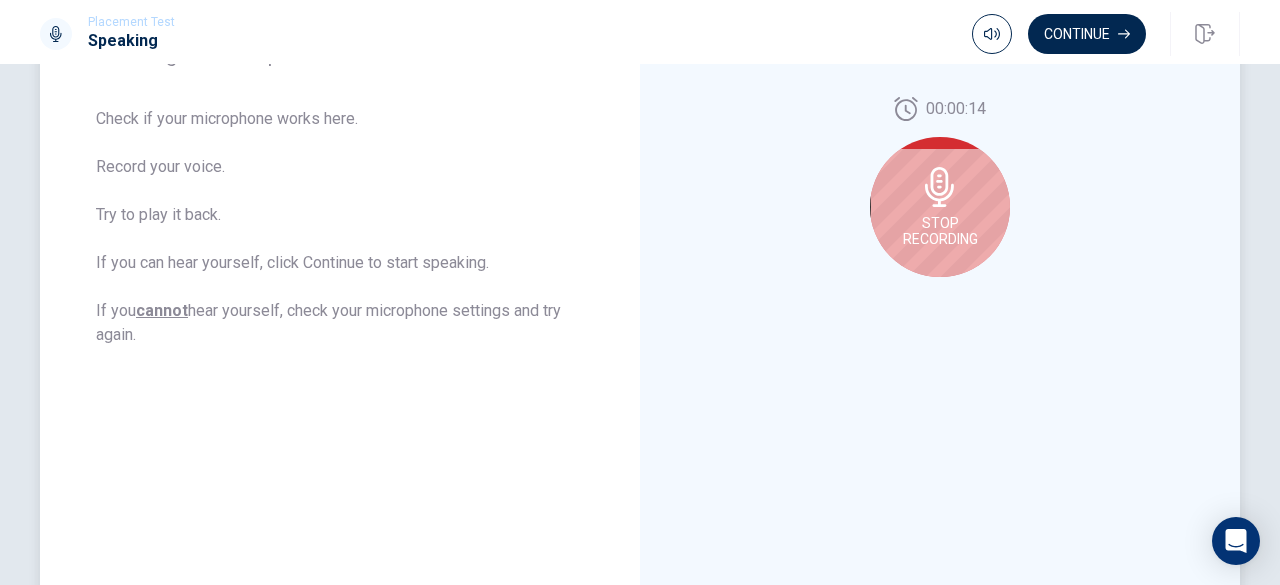click 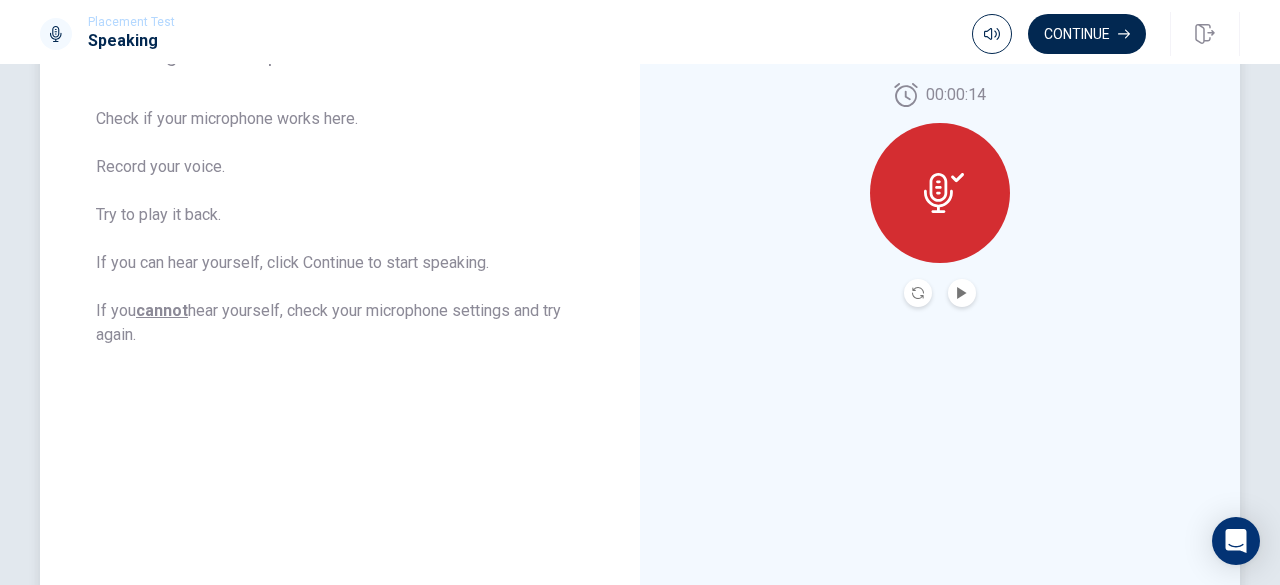 click 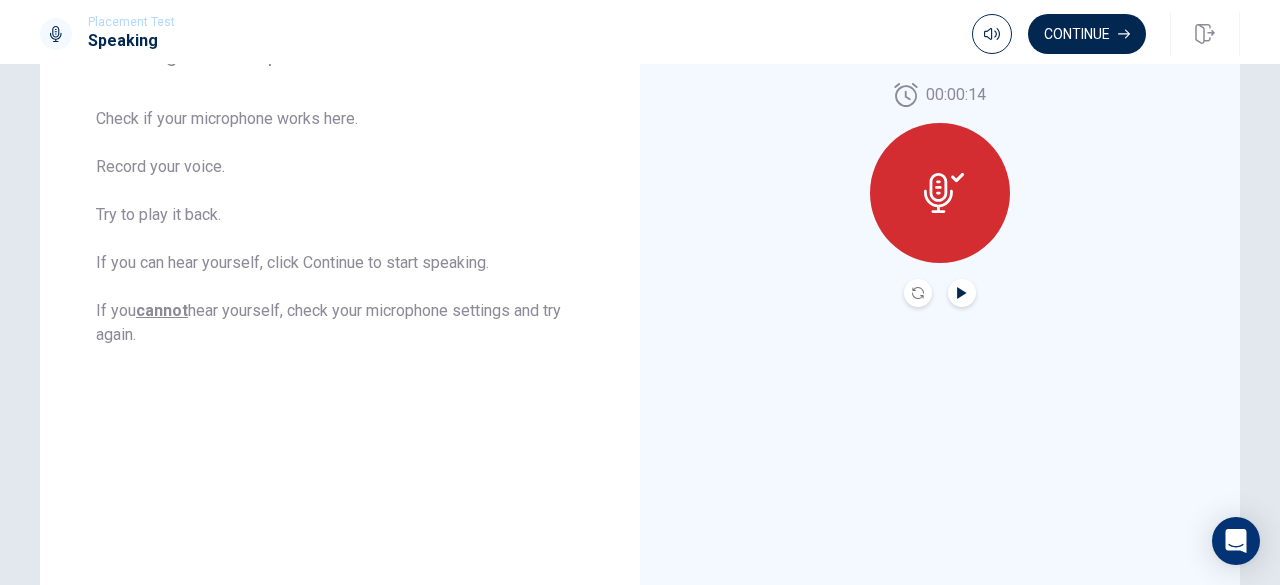 click 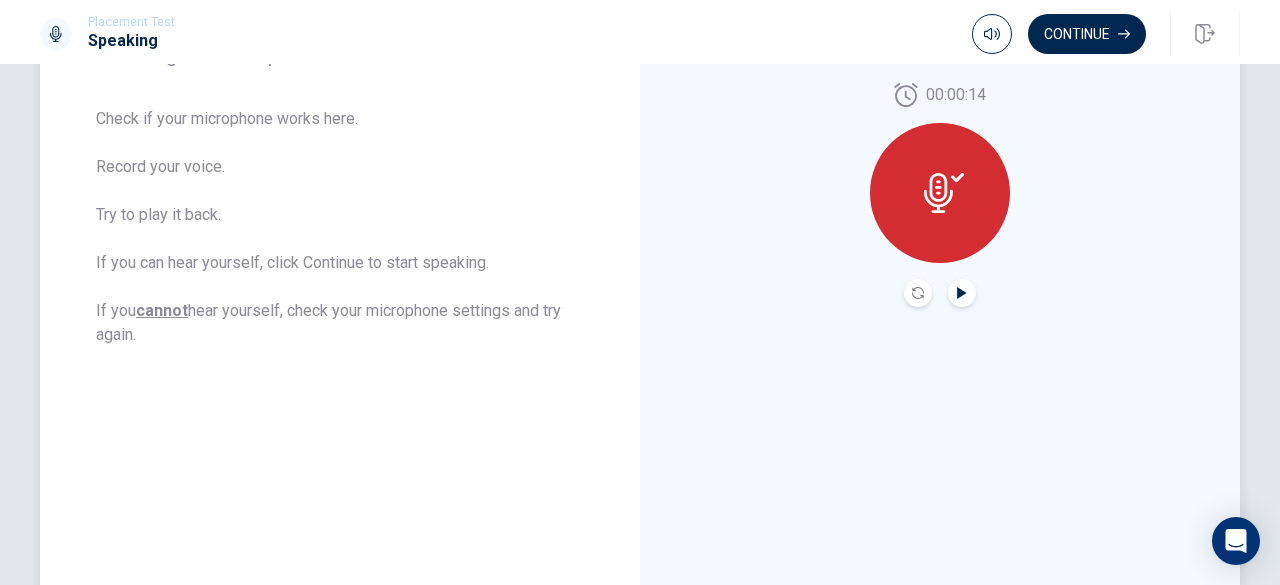 click 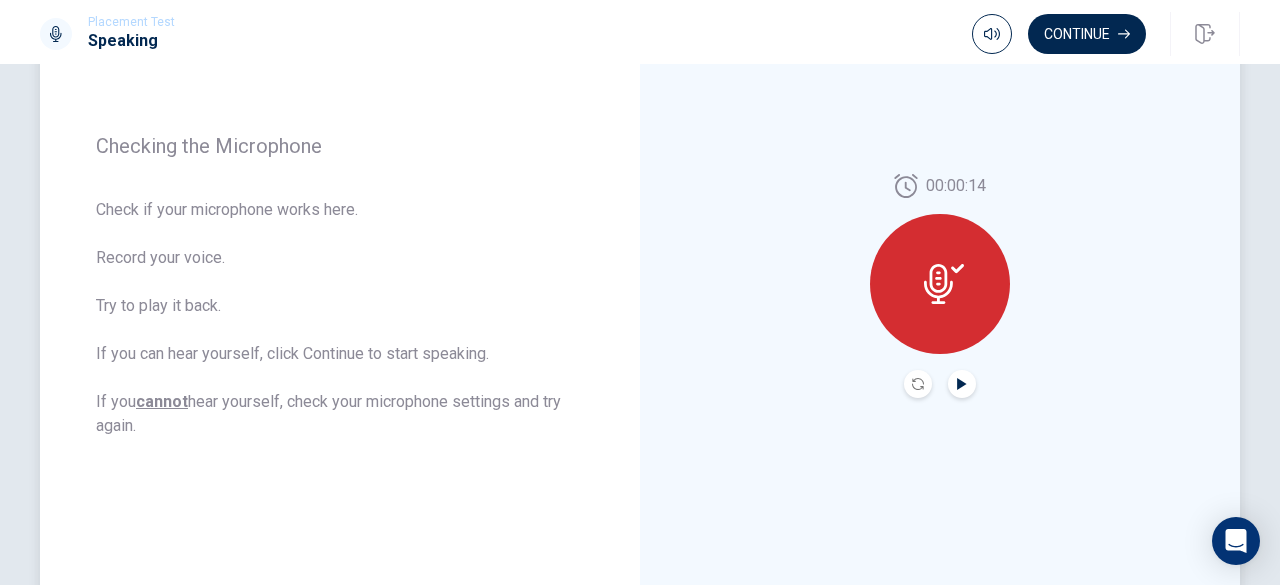 scroll, scrollTop: 259, scrollLeft: 0, axis: vertical 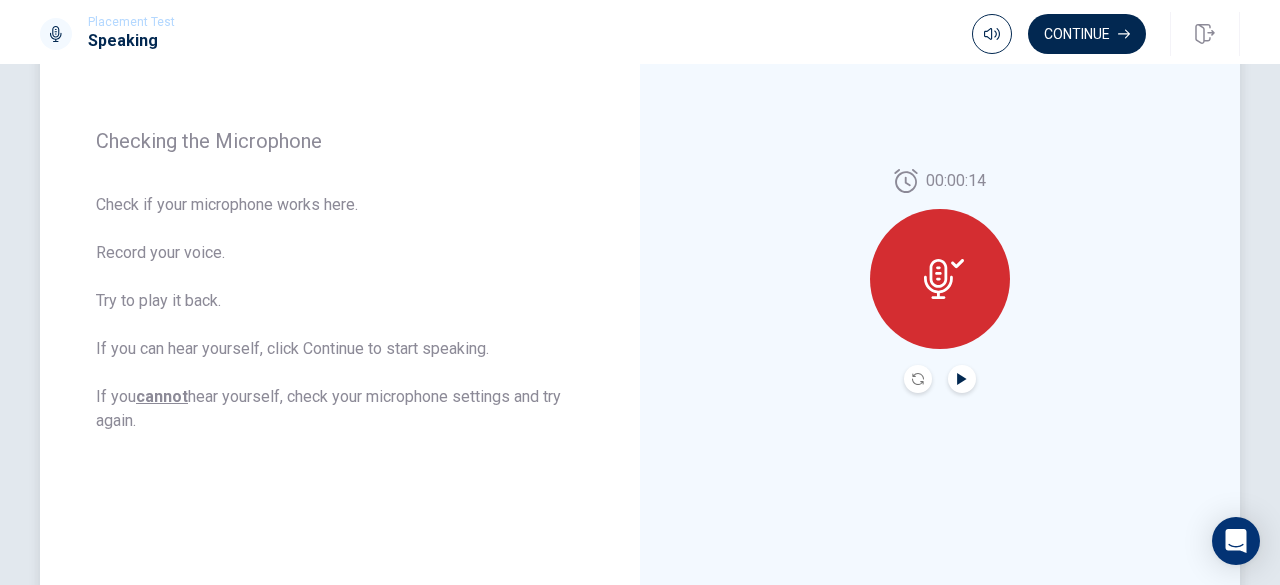 click 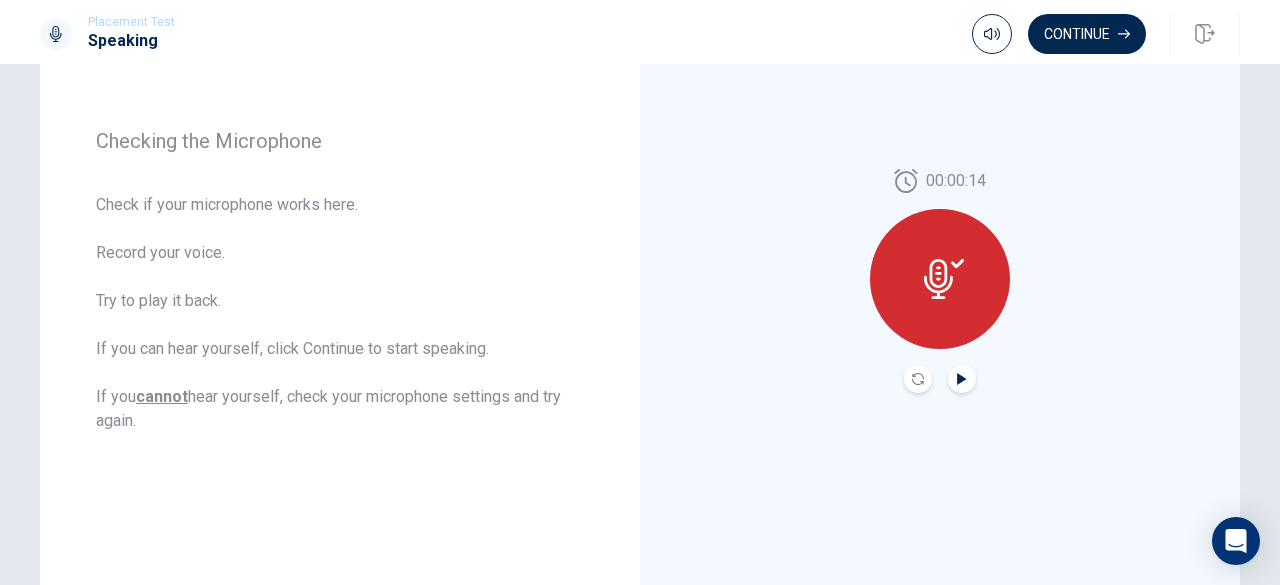 click at bounding box center (962, 379) 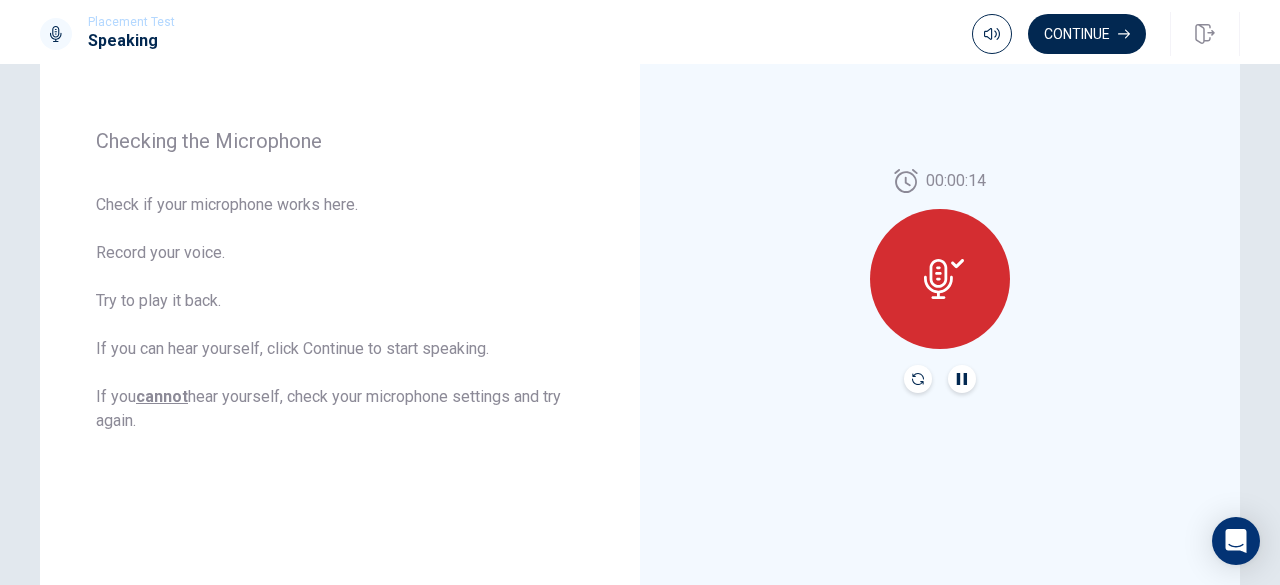 click 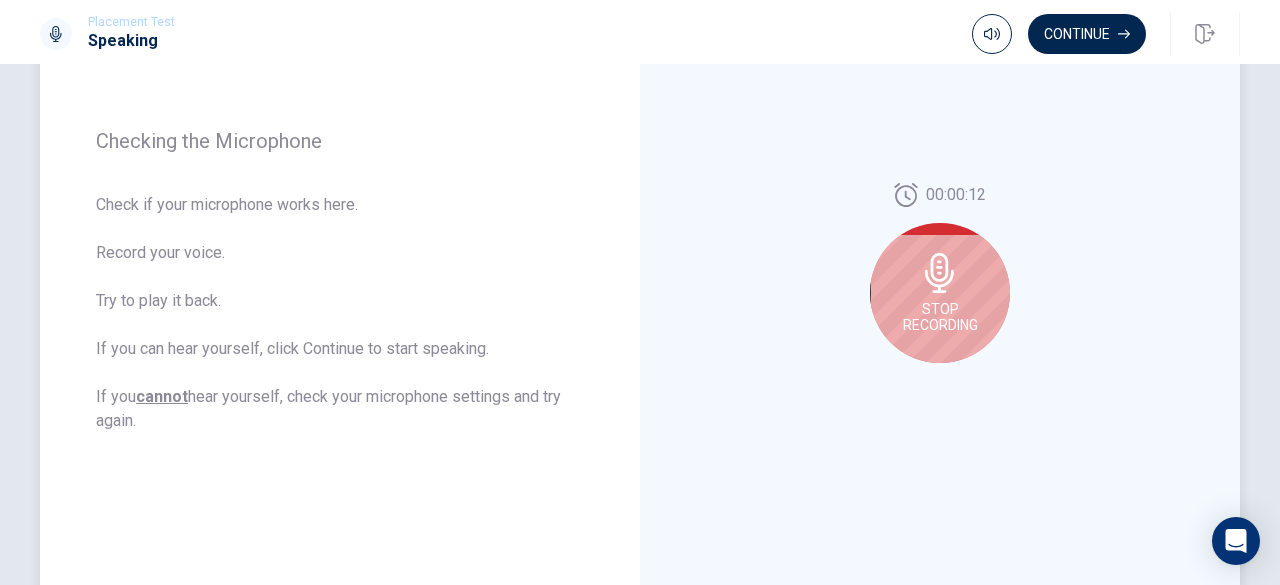 click 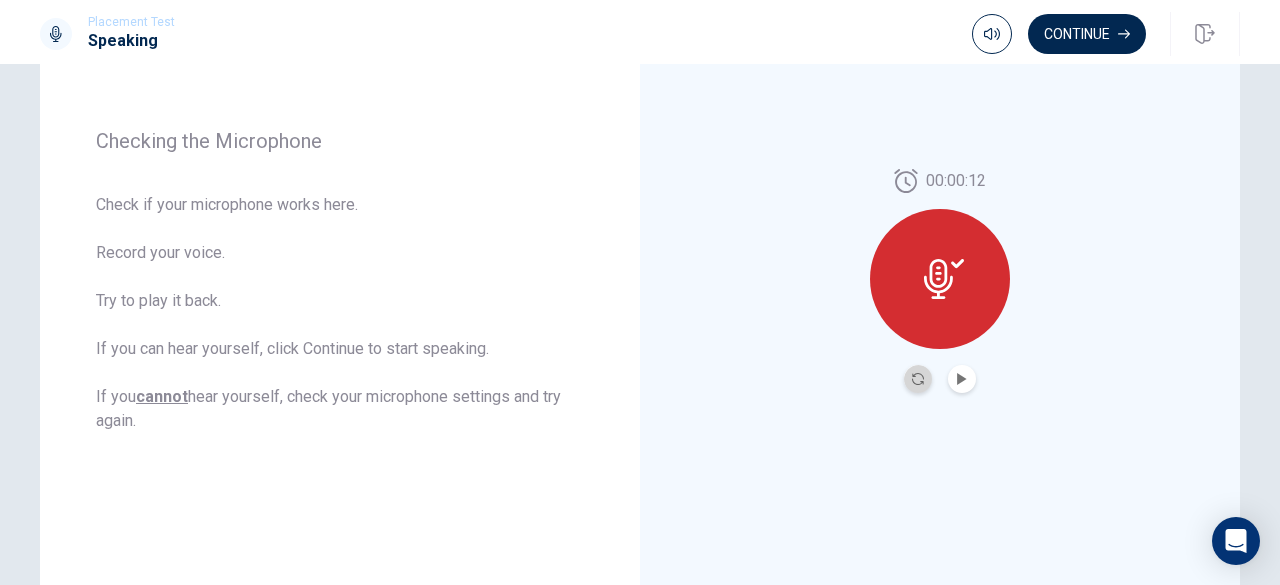click at bounding box center [918, 379] 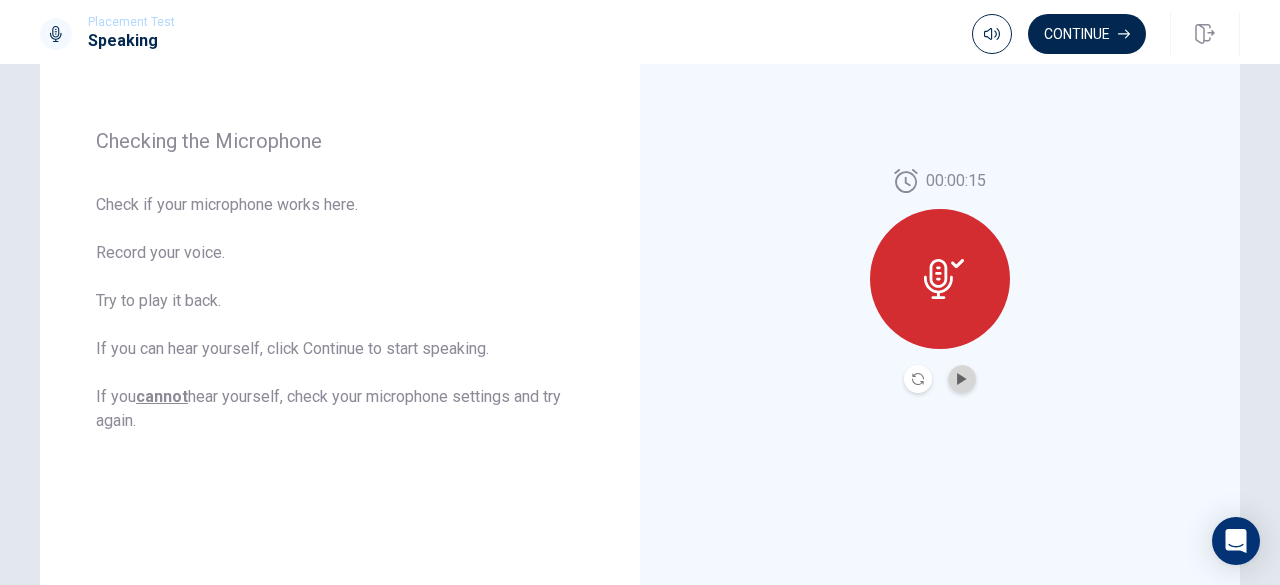 click at bounding box center [962, 379] 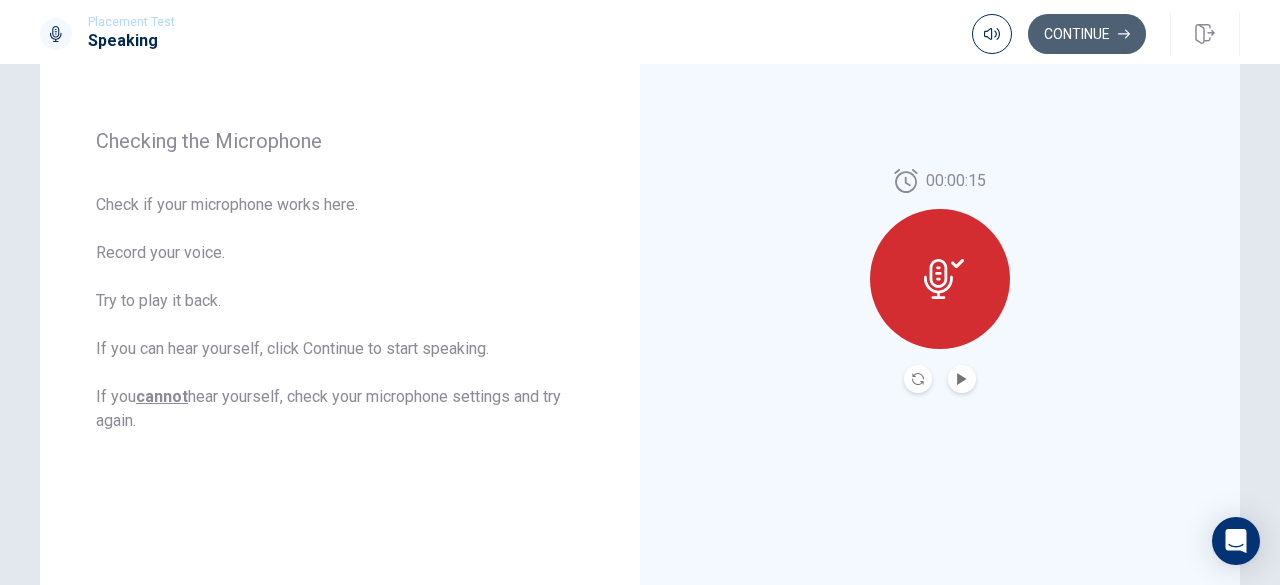 click on "Continue" at bounding box center (1087, 34) 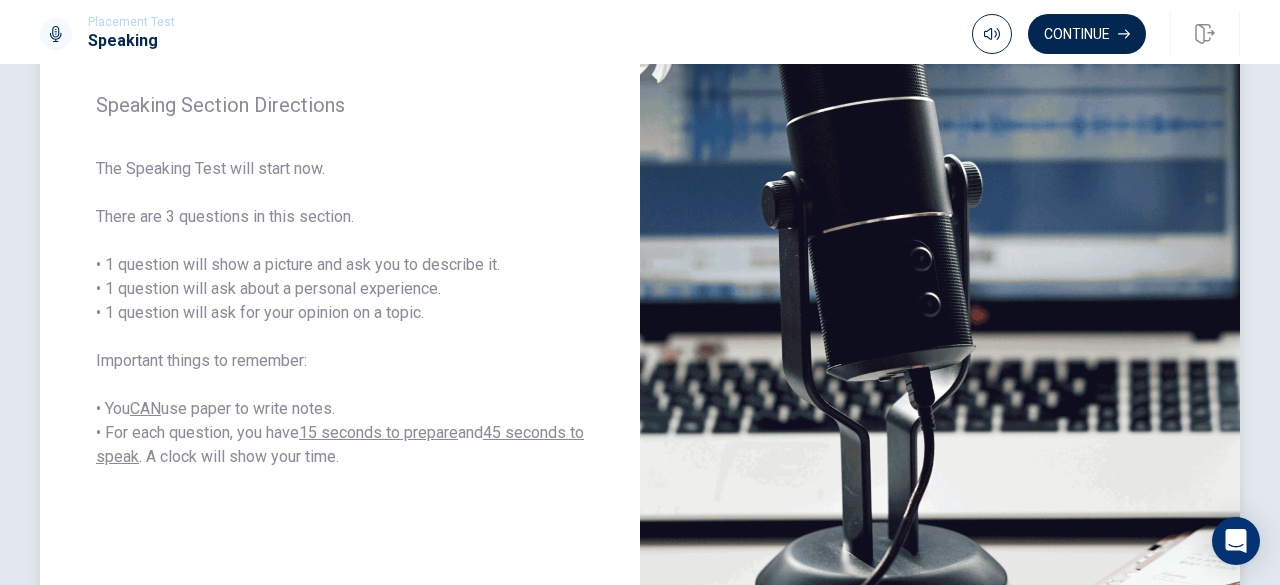 scroll, scrollTop: 262, scrollLeft: 0, axis: vertical 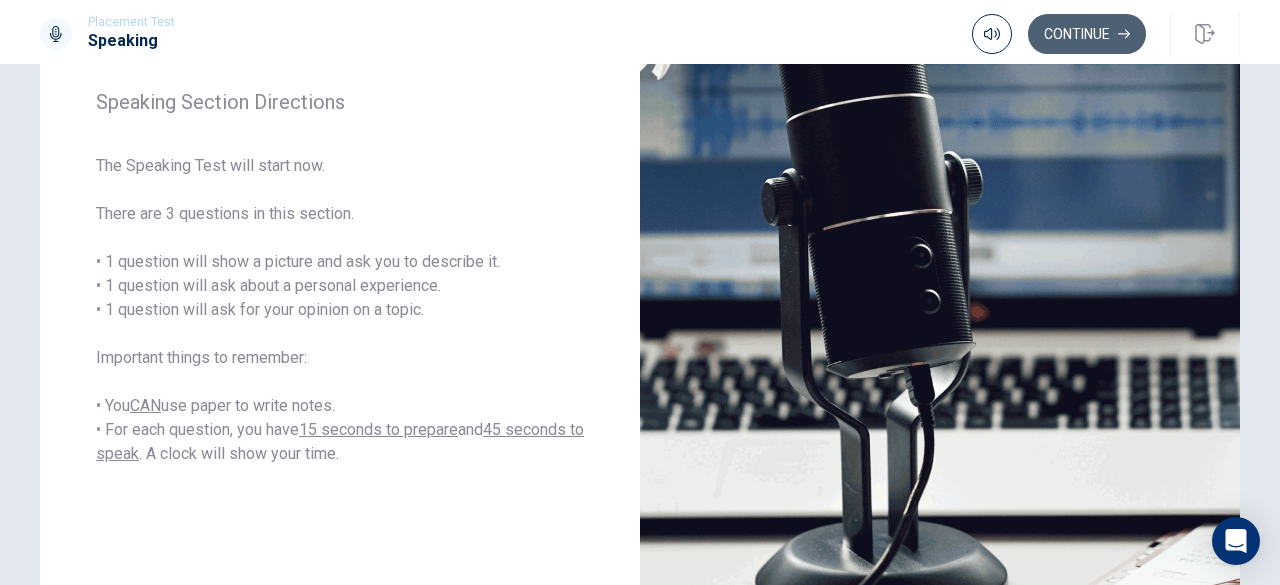 click on "Continue" at bounding box center [1087, 34] 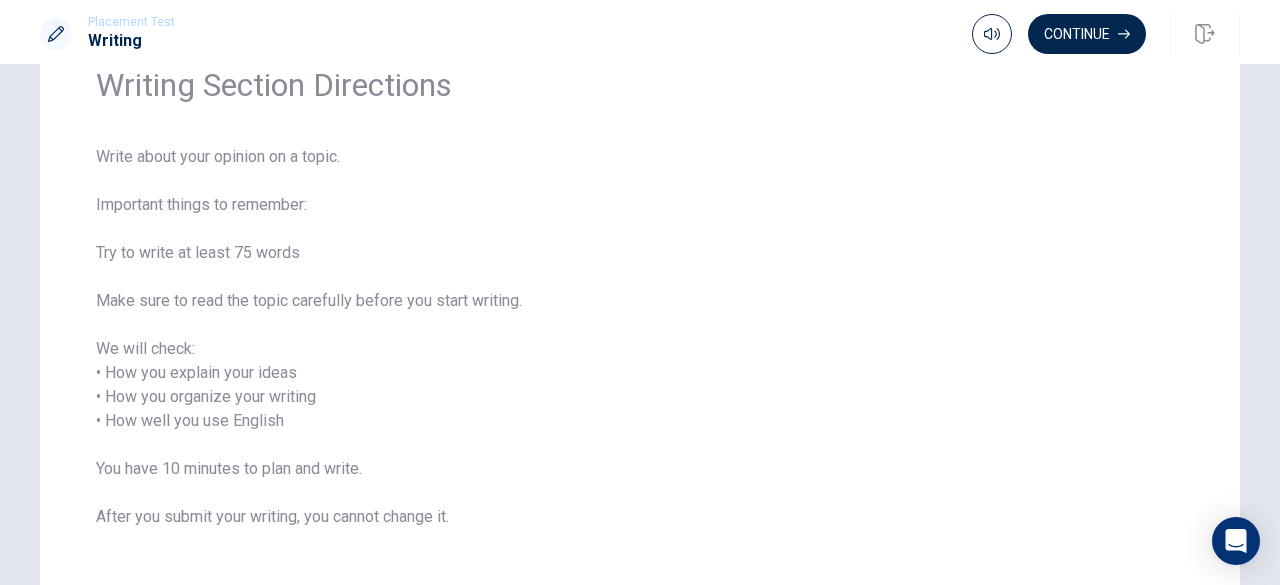 scroll, scrollTop: 94, scrollLeft: 0, axis: vertical 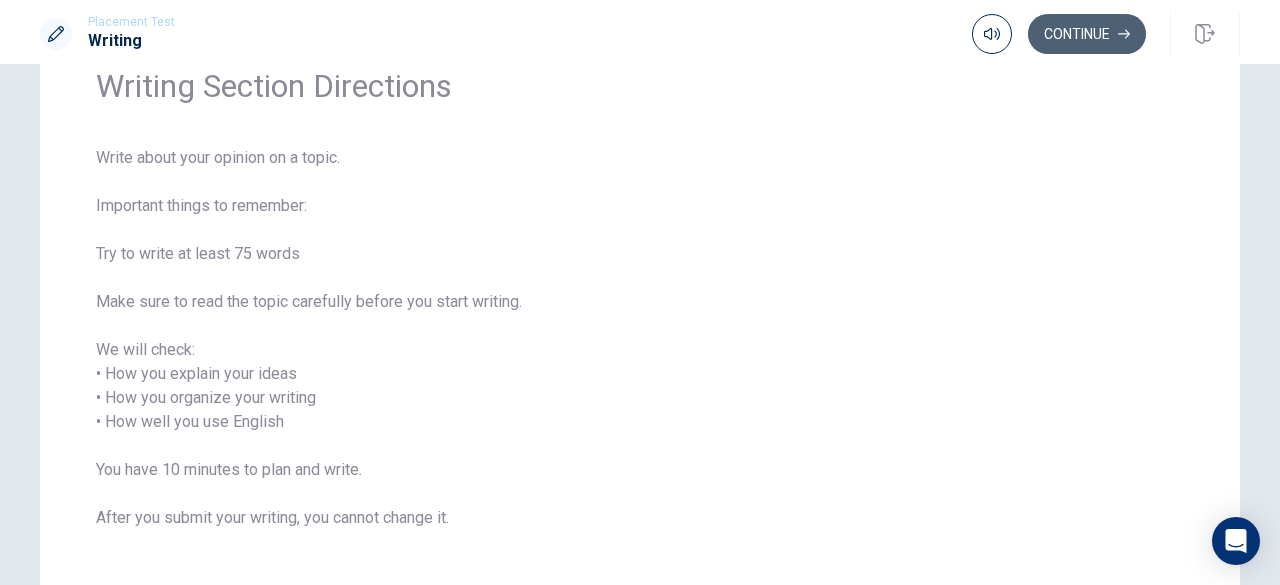 click on "Continue" at bounding box center [1087, 34] 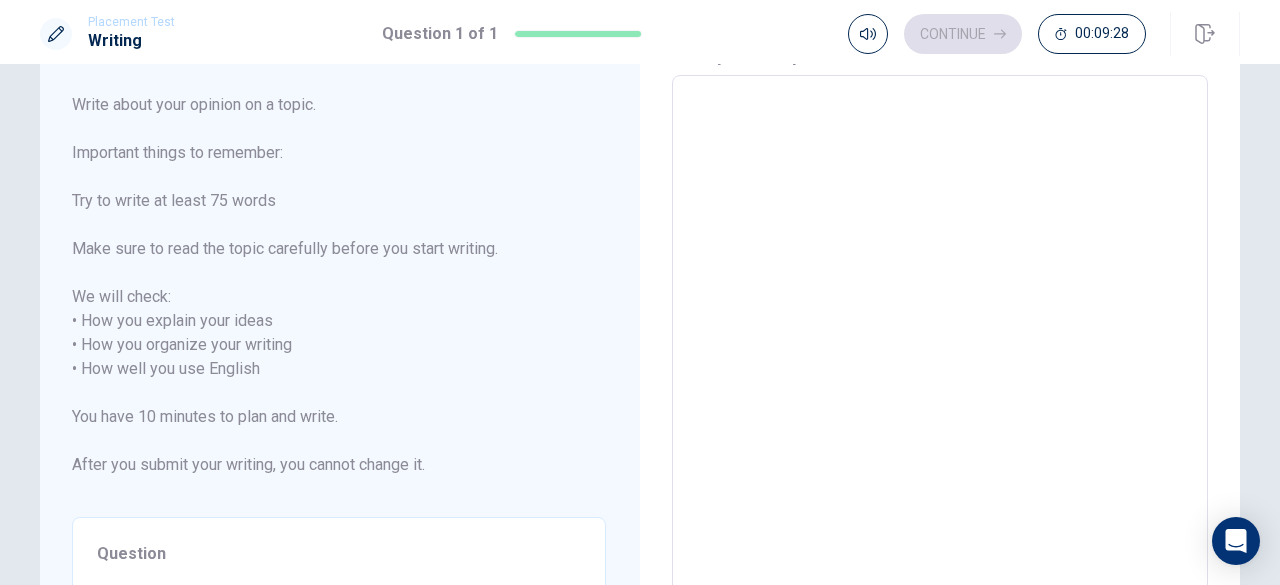 scroll, scrollTop: 0, scrollLeft: 0, axis: both 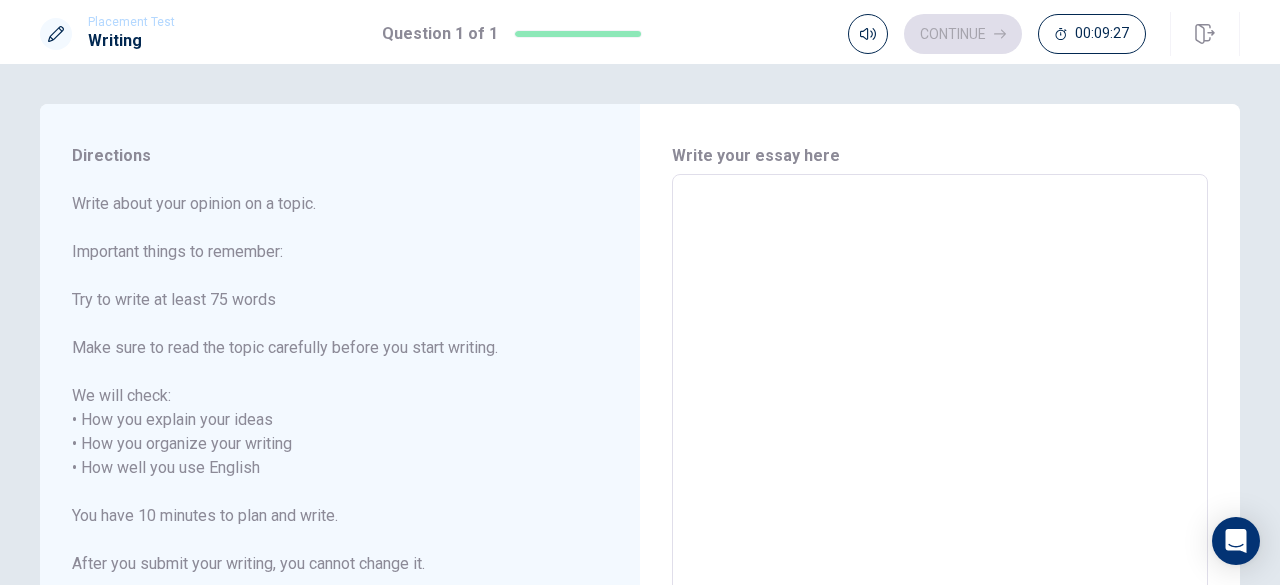 click at bounding box center [940, 456] 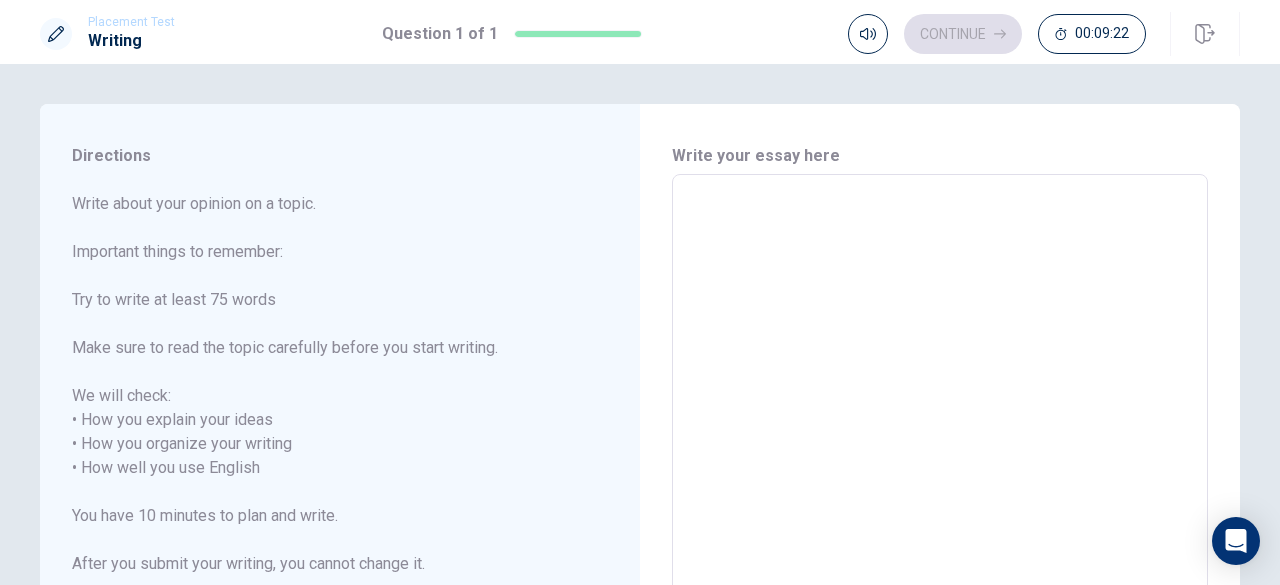 type on "I" 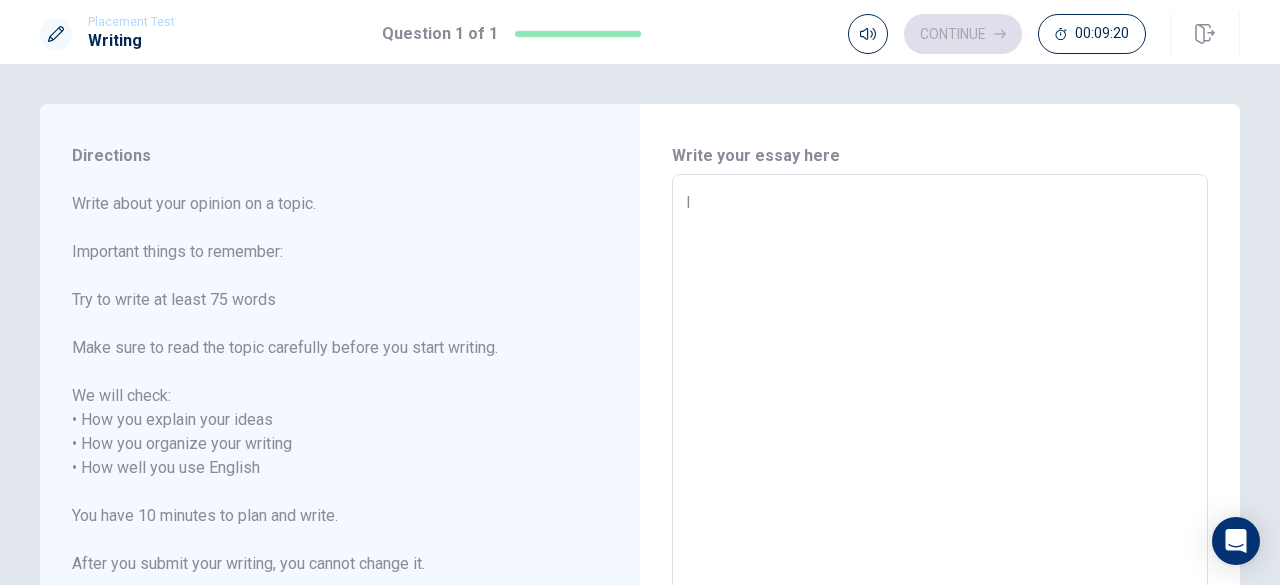 type on "x" 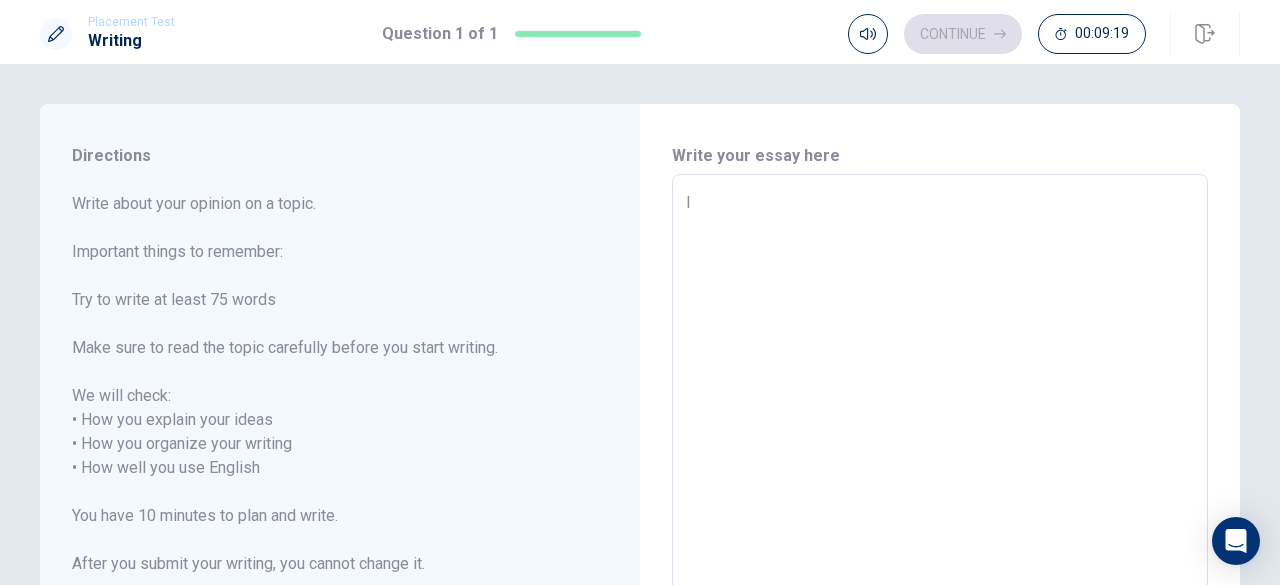 type on "I" 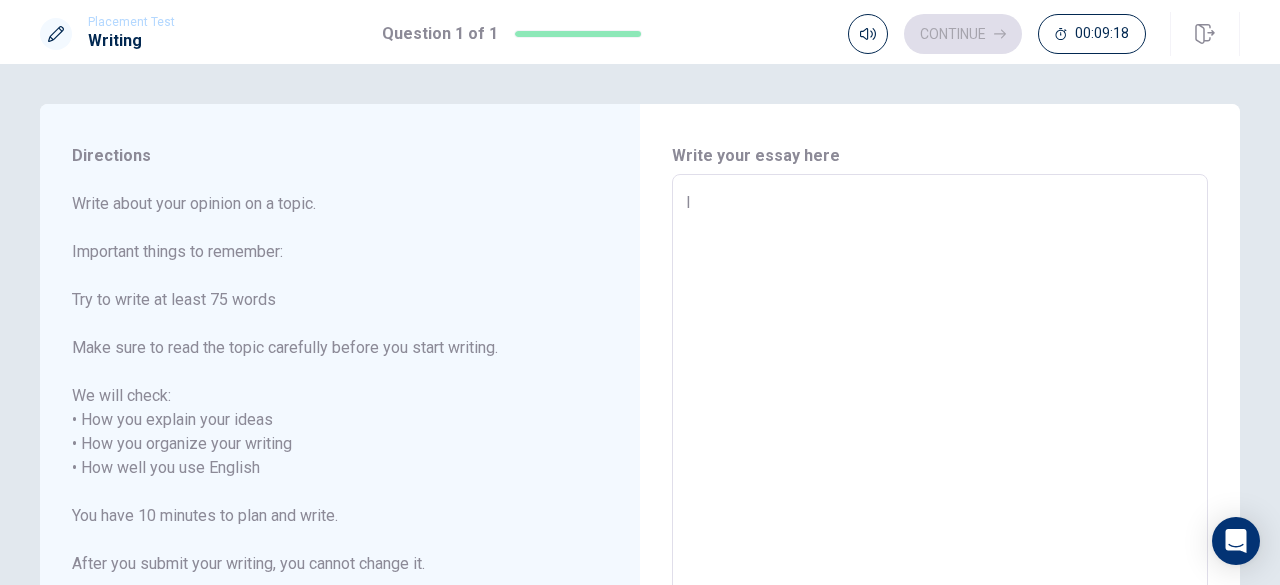 type on "I m" 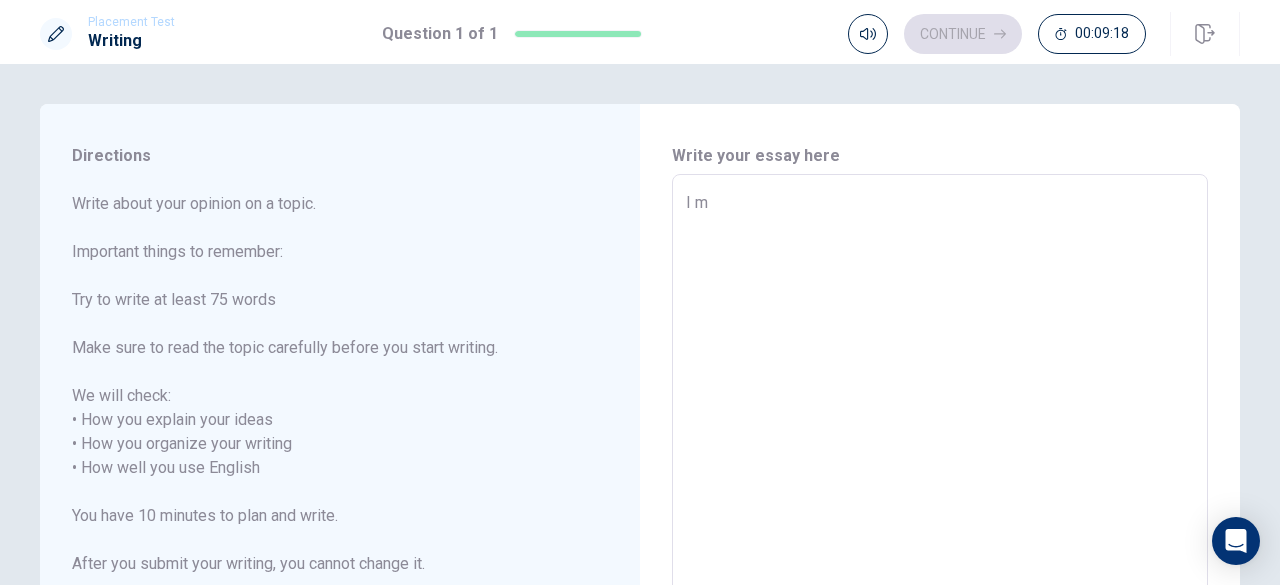 type on "x" 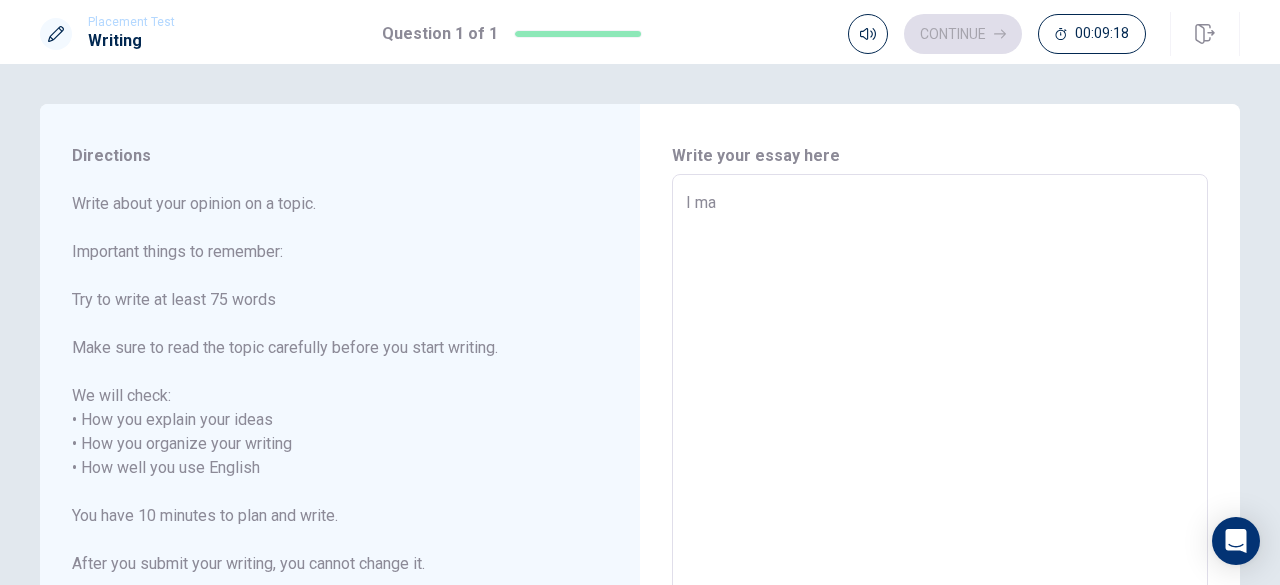 type on "x" 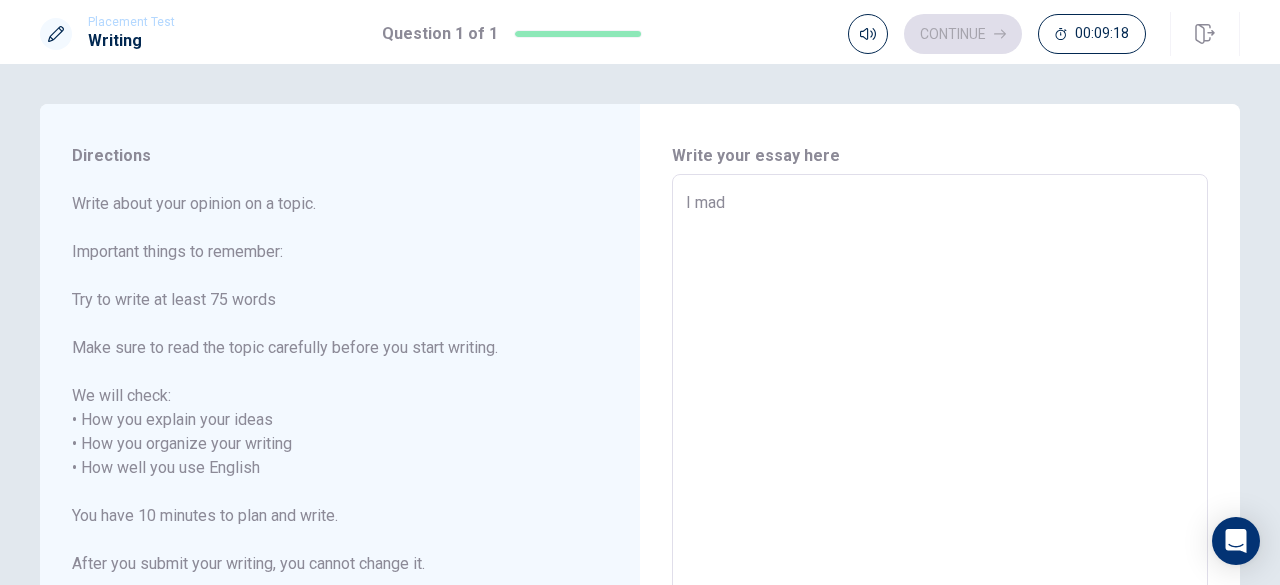 type on "x" 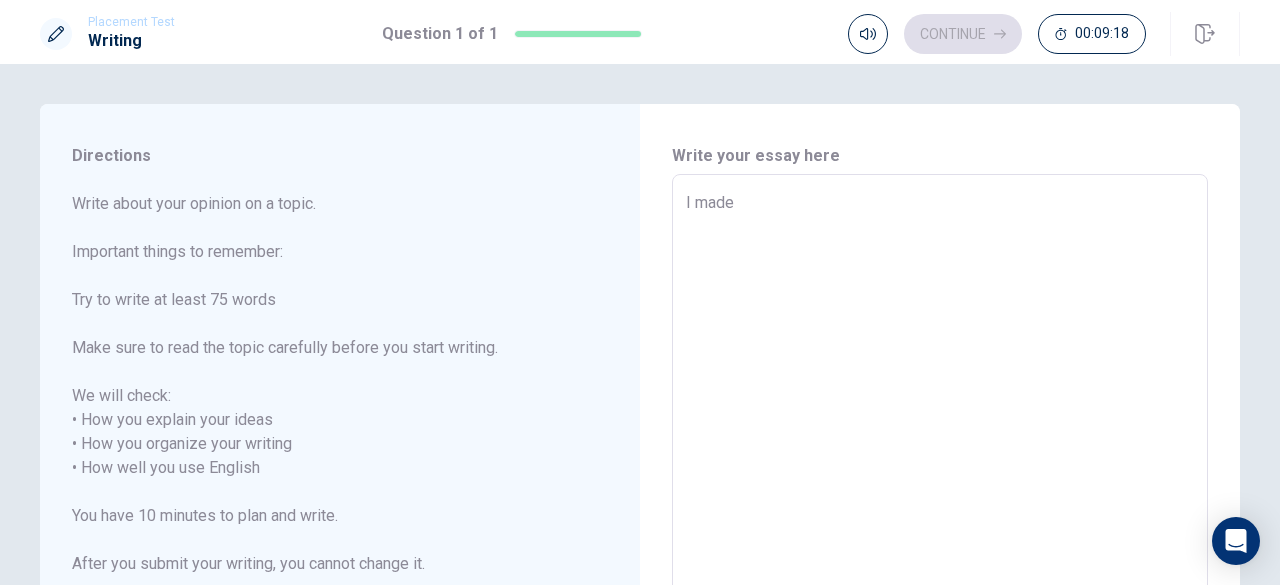 type on "x" 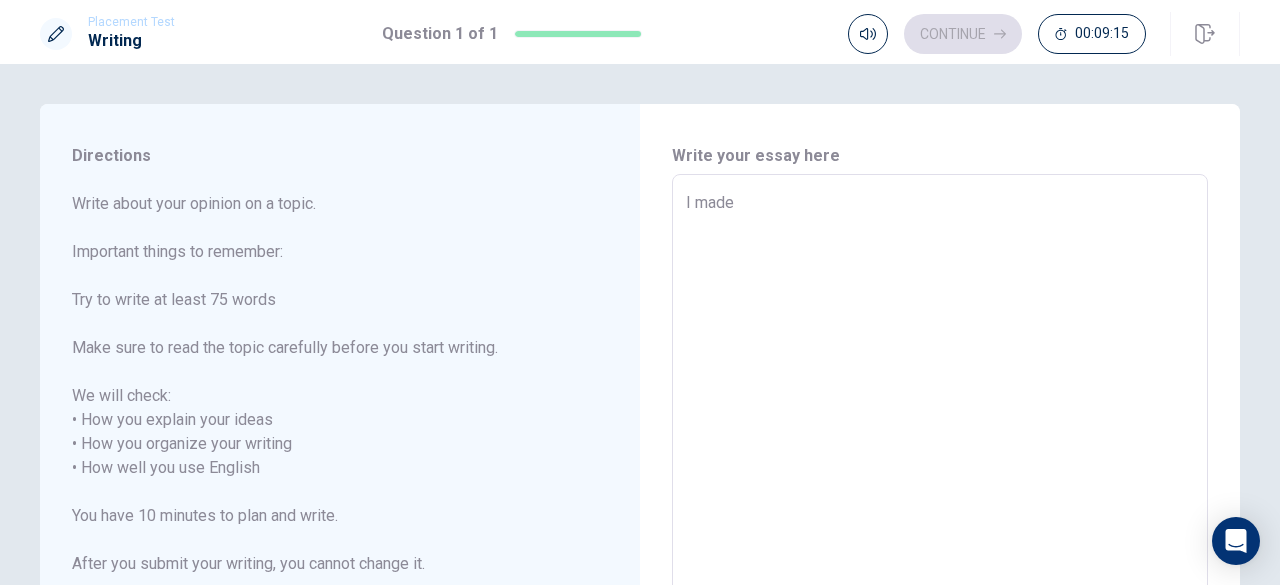 type on "x" 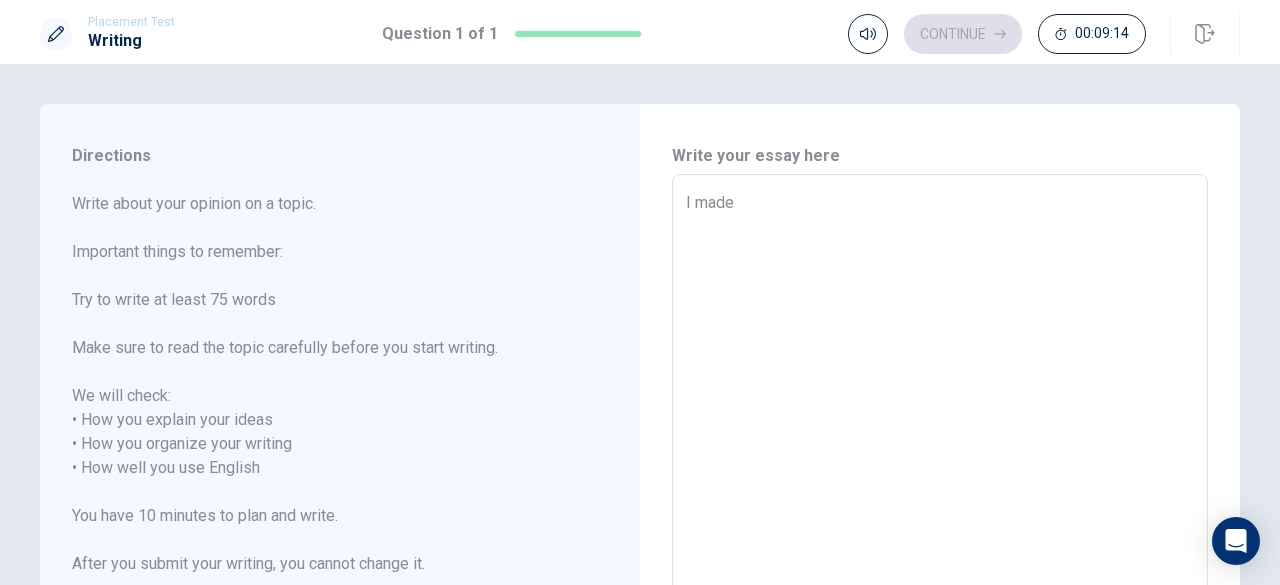 type on "I made t" 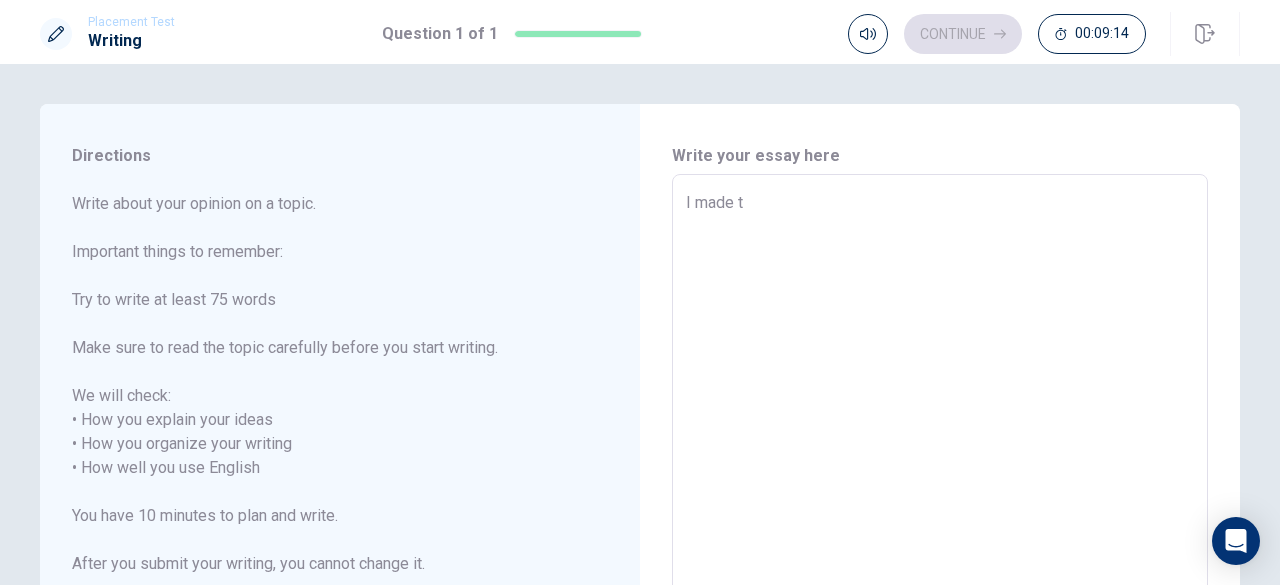 type on "x" 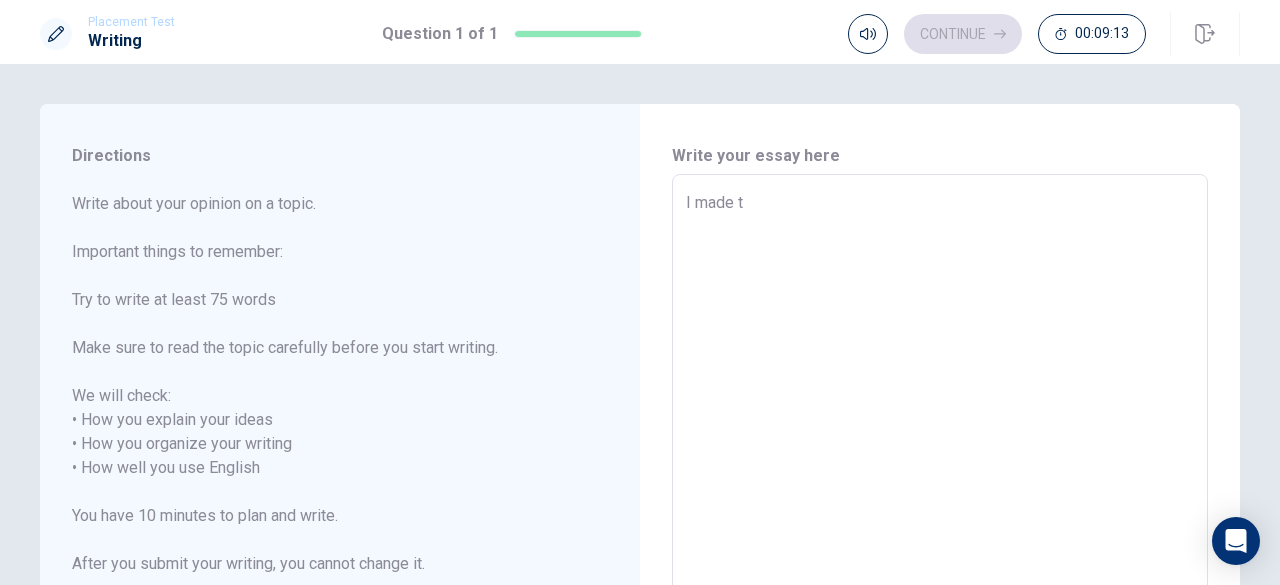 type on "I made th" 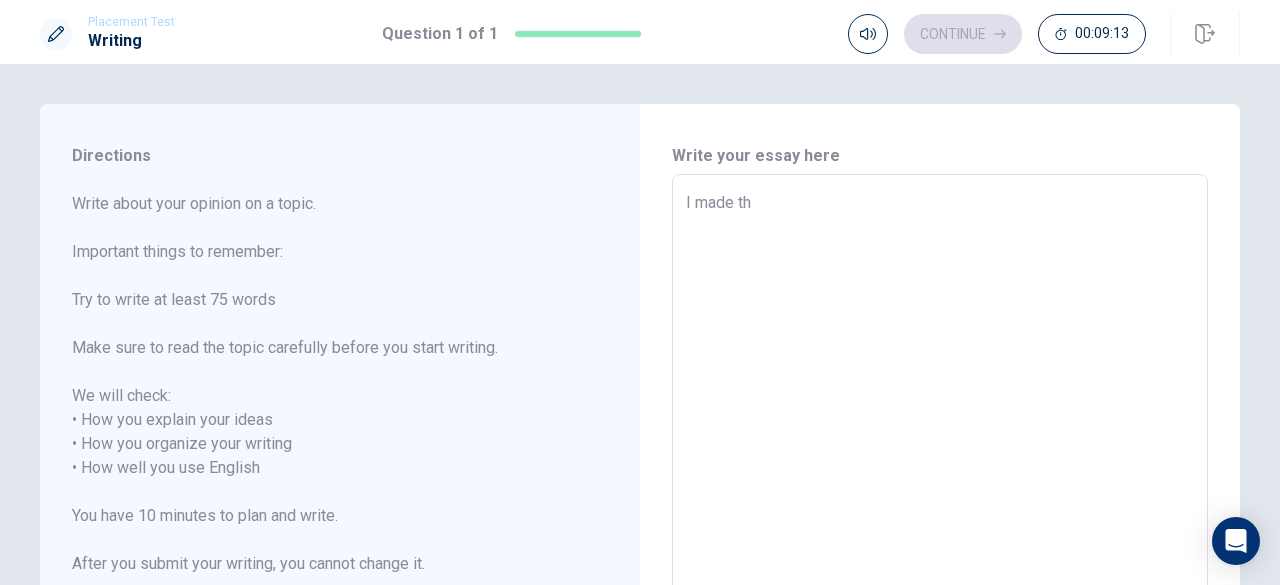 type on "x" 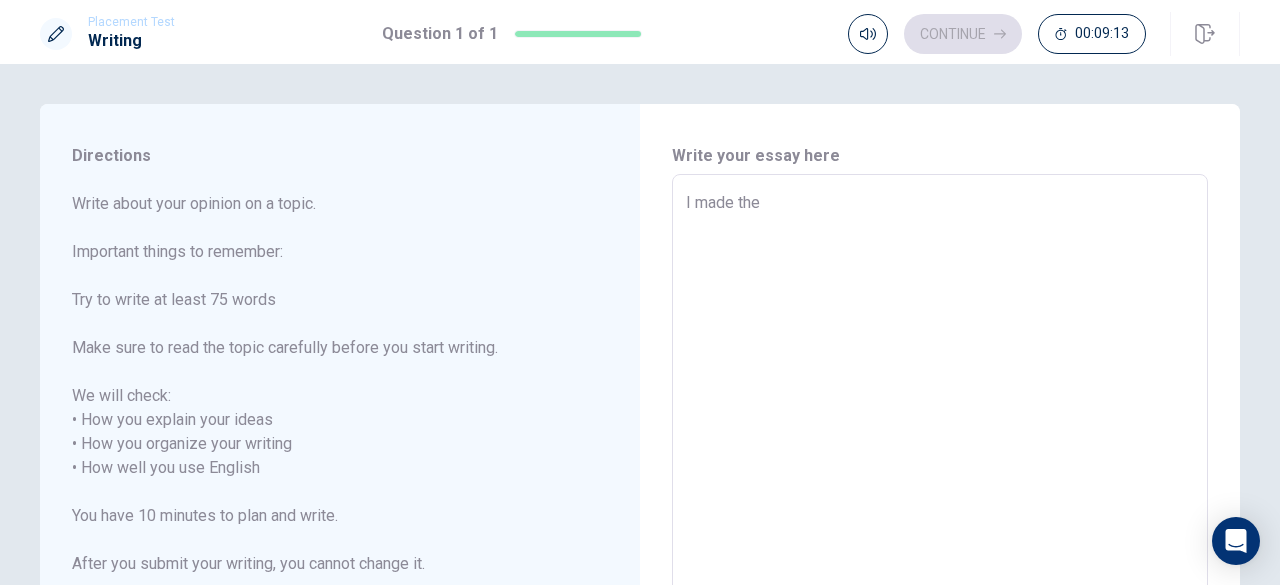 type on "x" 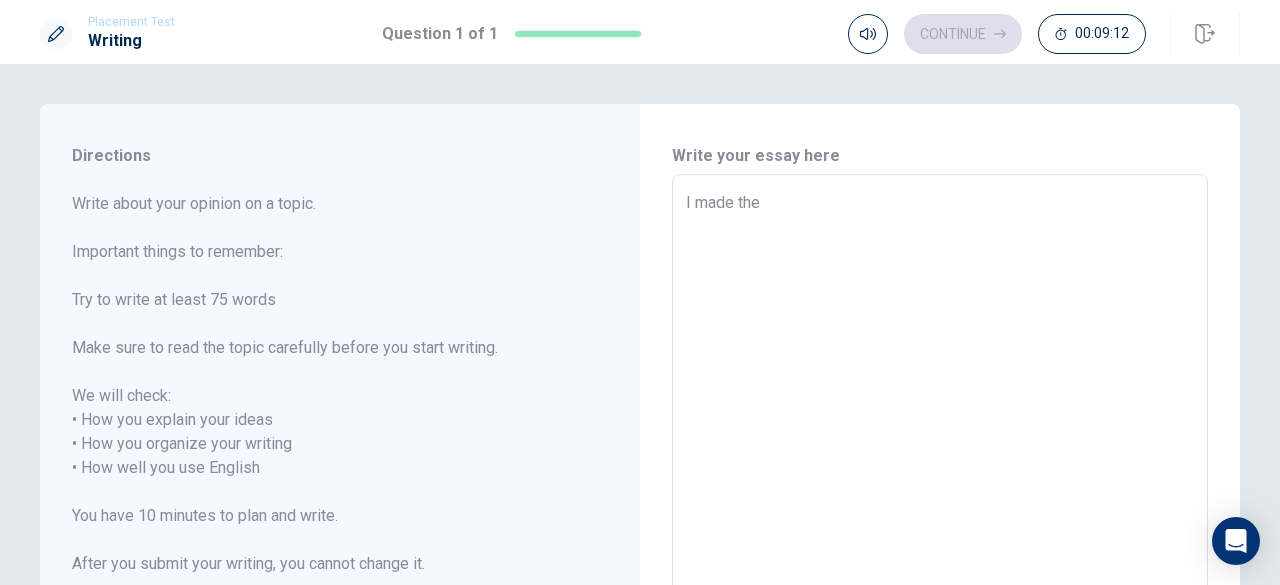 type on "I made the d" 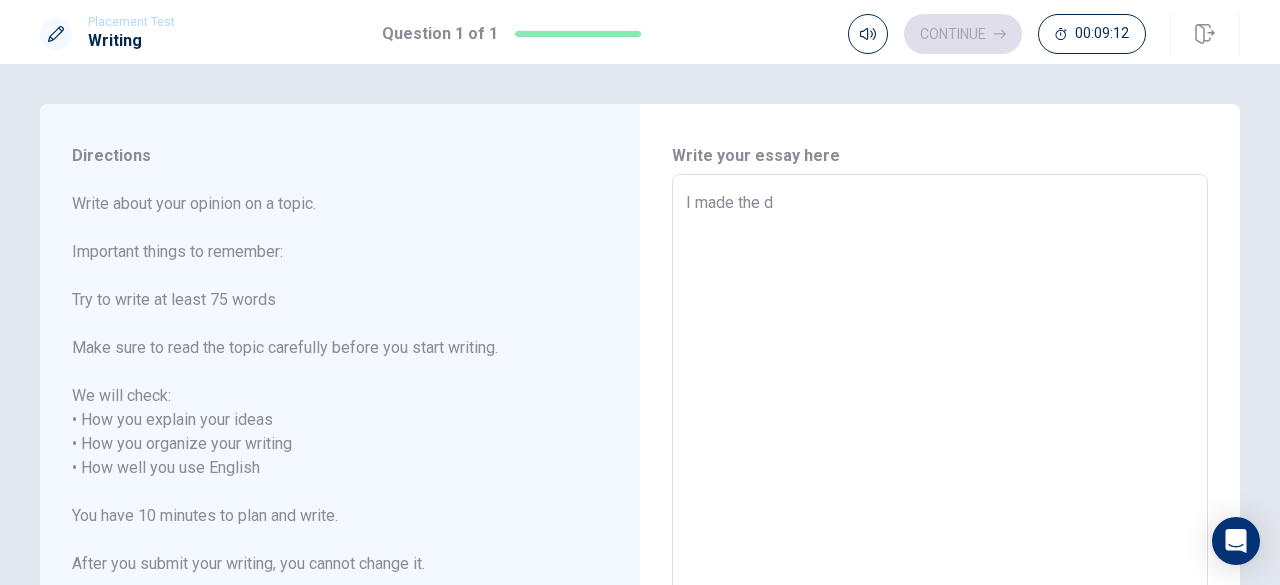 type on "x" 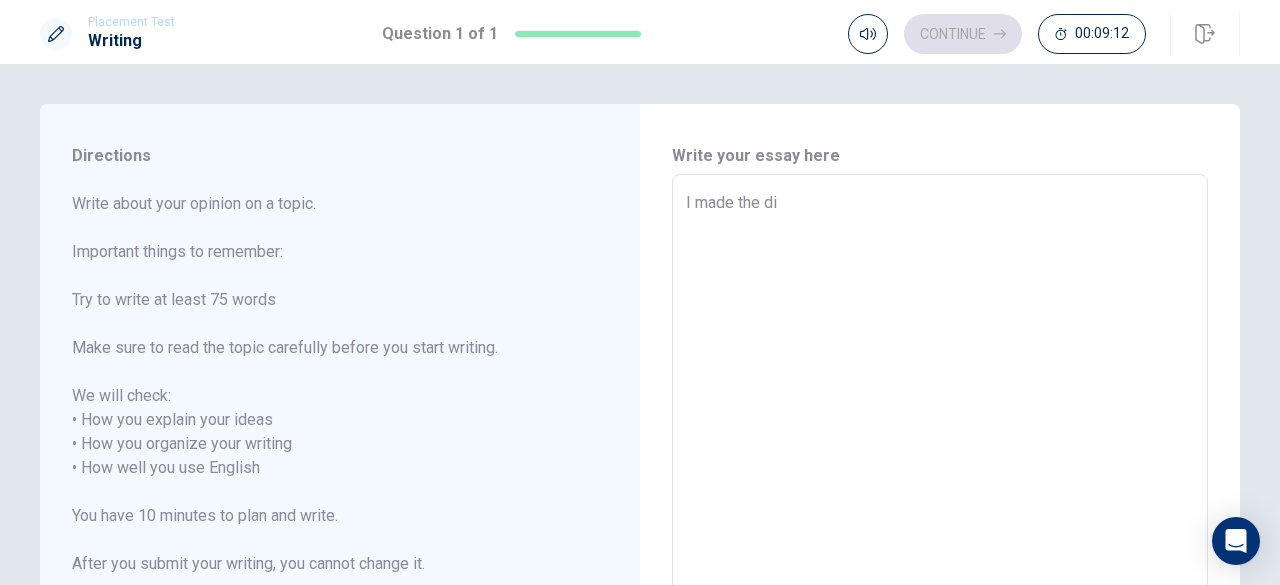 type on "x" 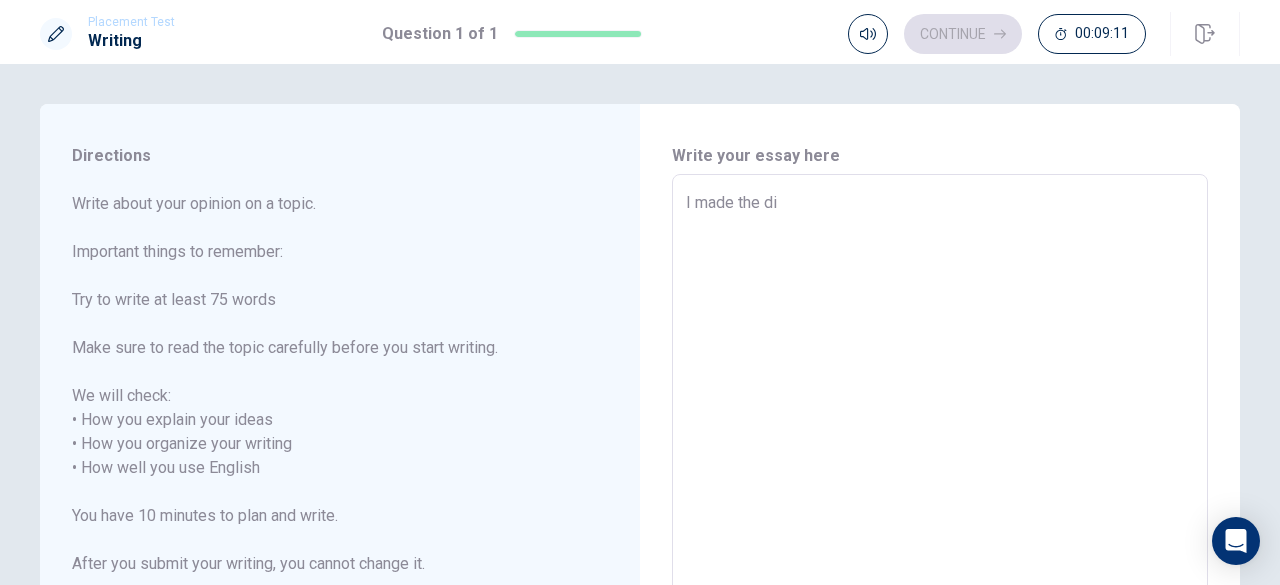 type on "I made the dis" 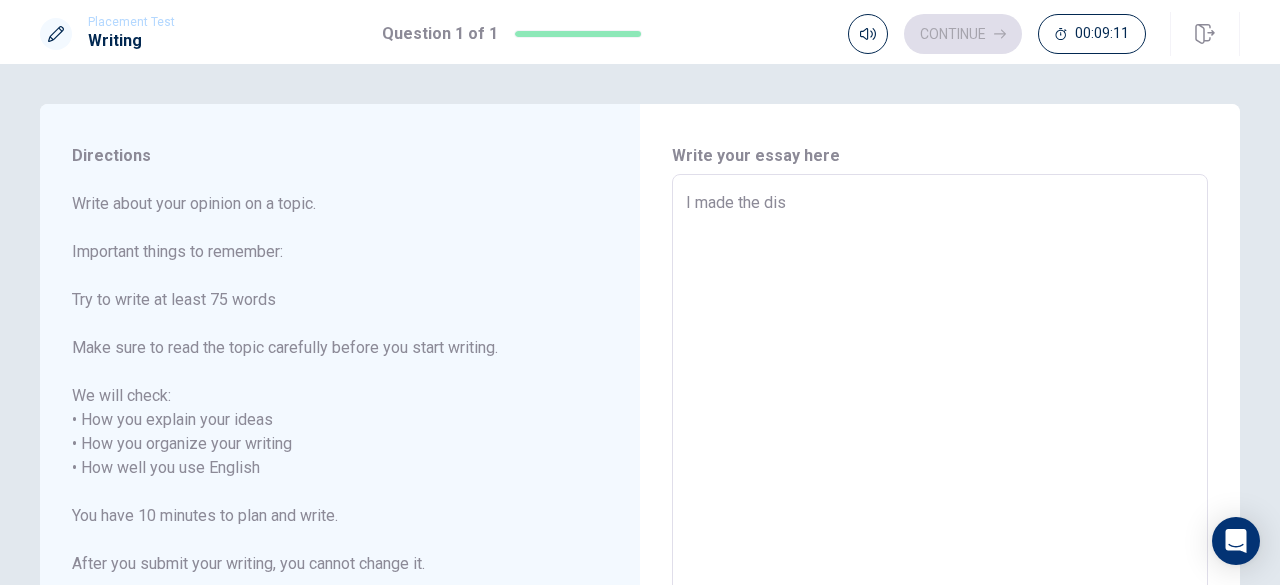 type on "x" 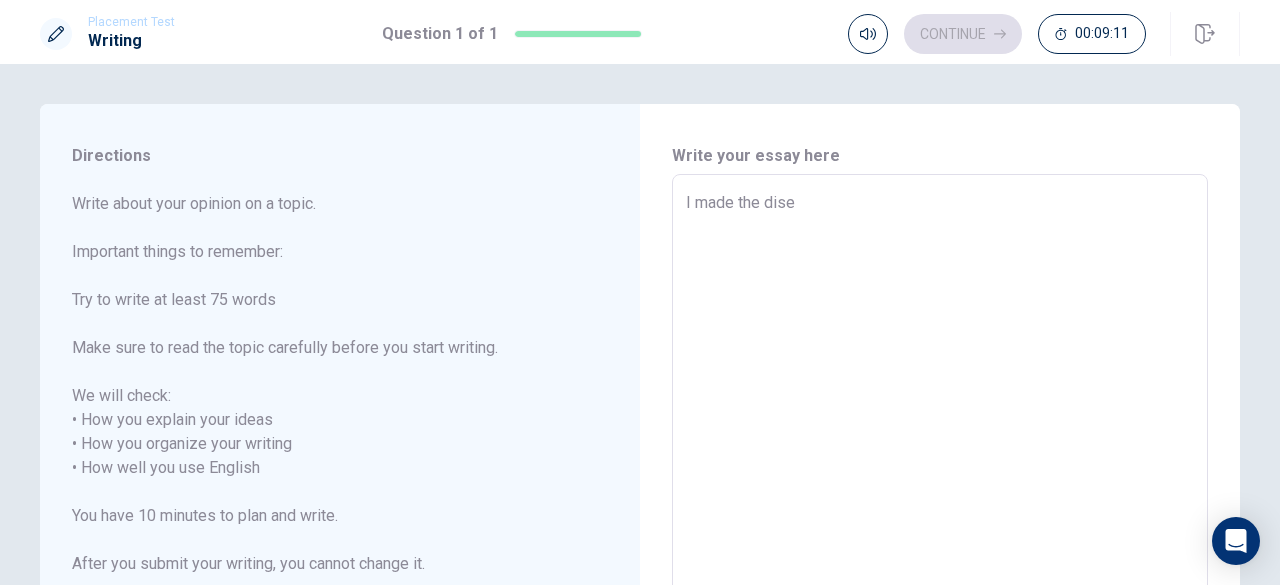 type on "x" 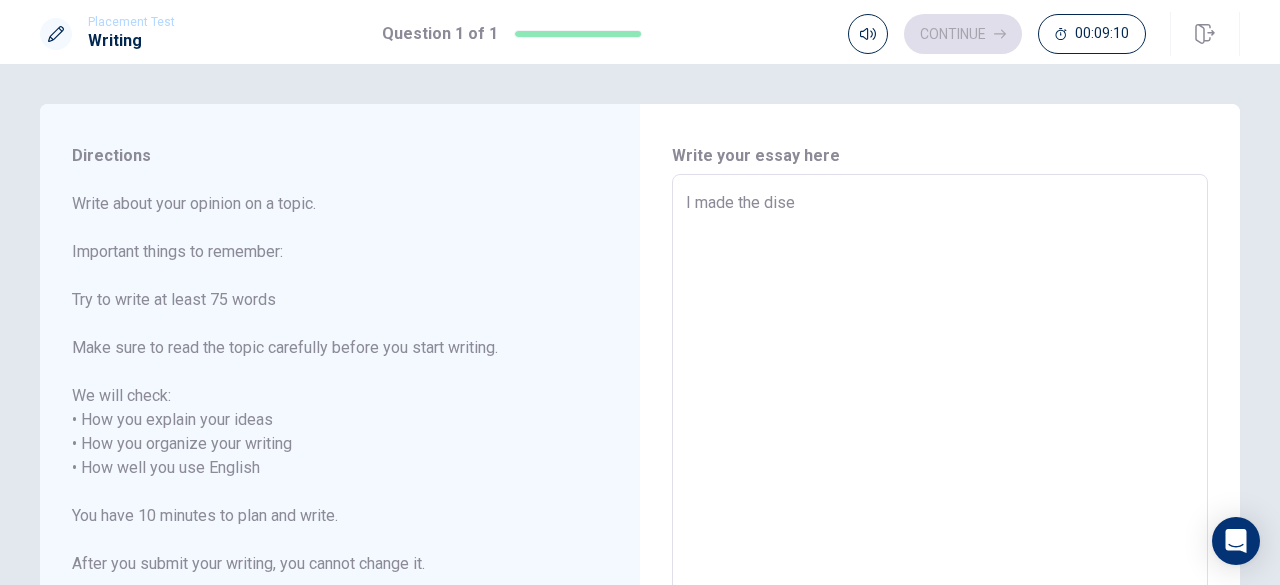 type on "I made the dis" 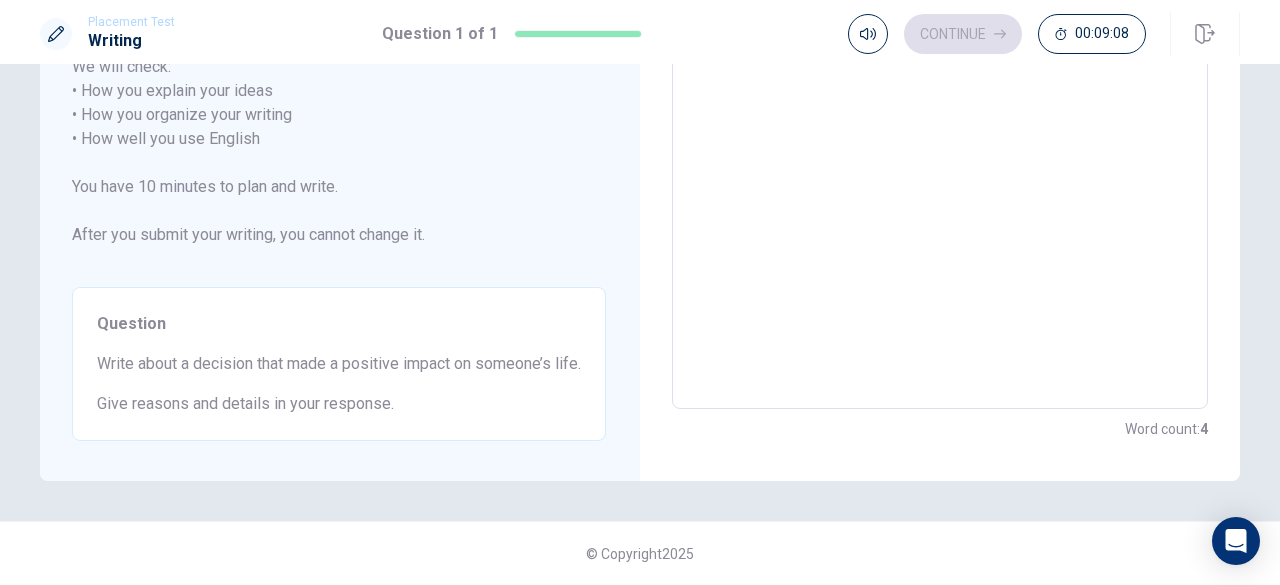 scroll, scrollTop: 351, scrollLeft: 0, axis: vertical 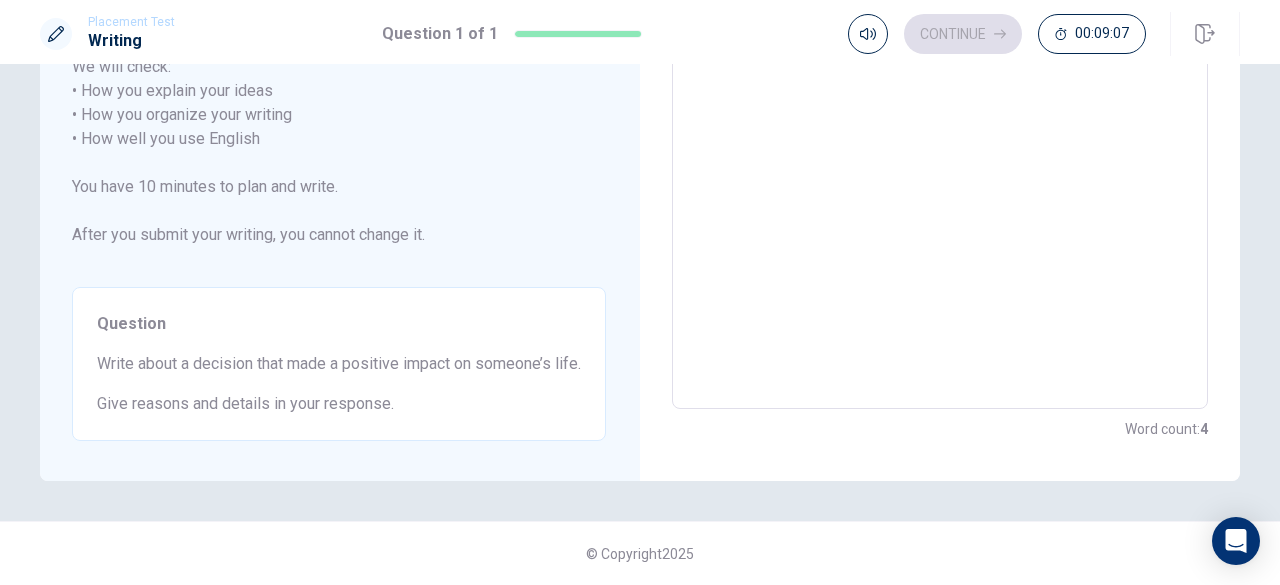 type on "x" 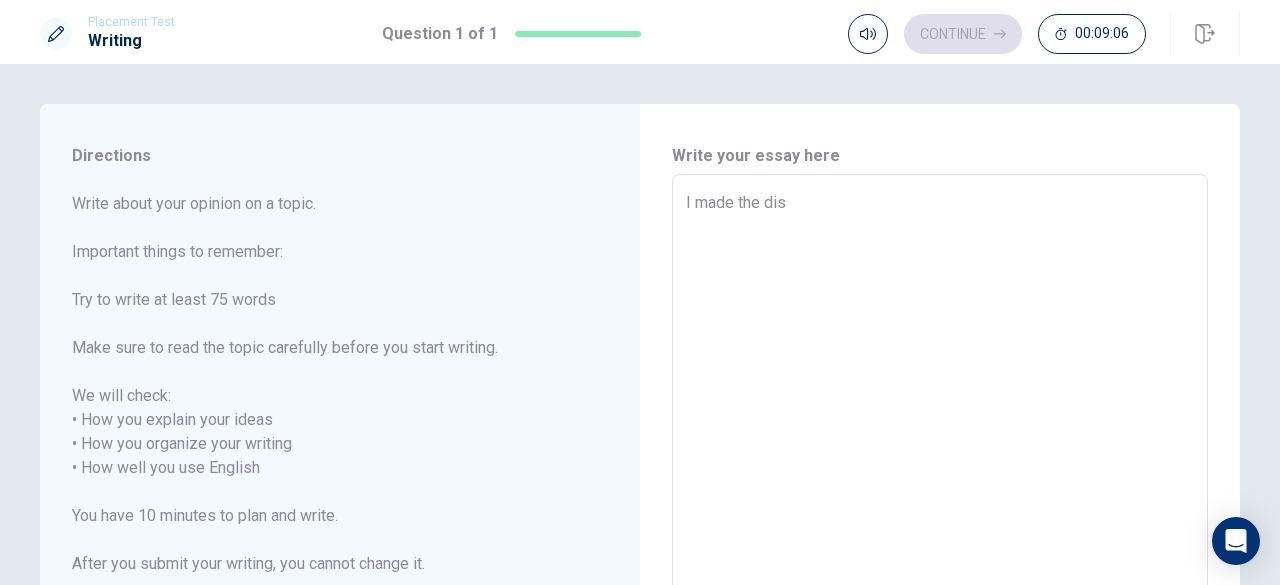 type on "I made the di" 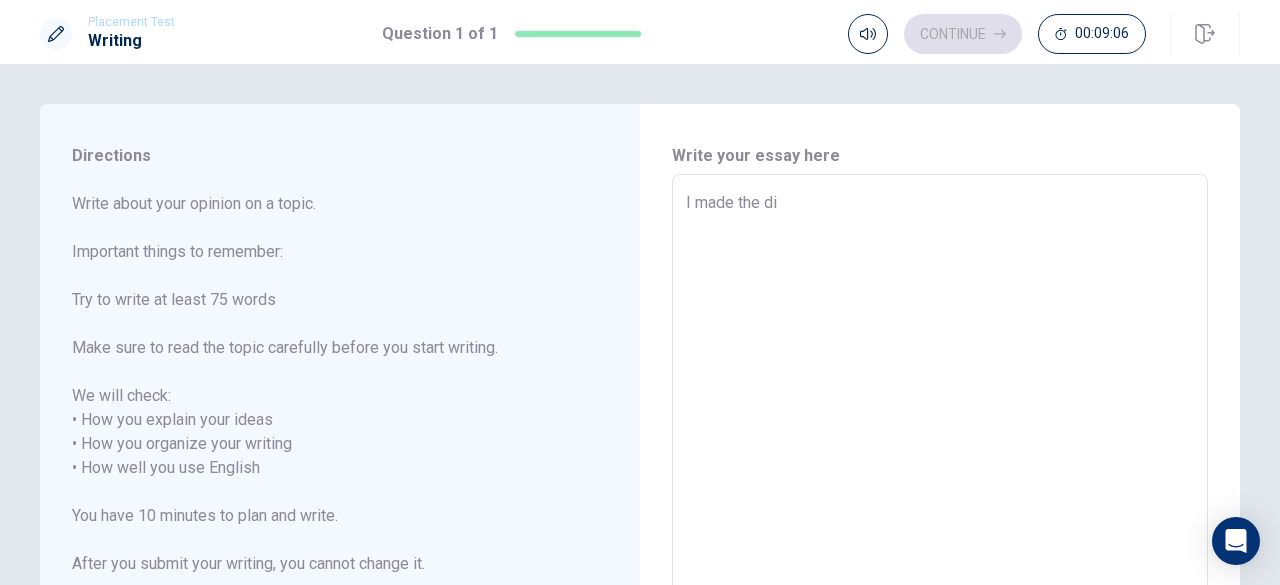 type on "x" 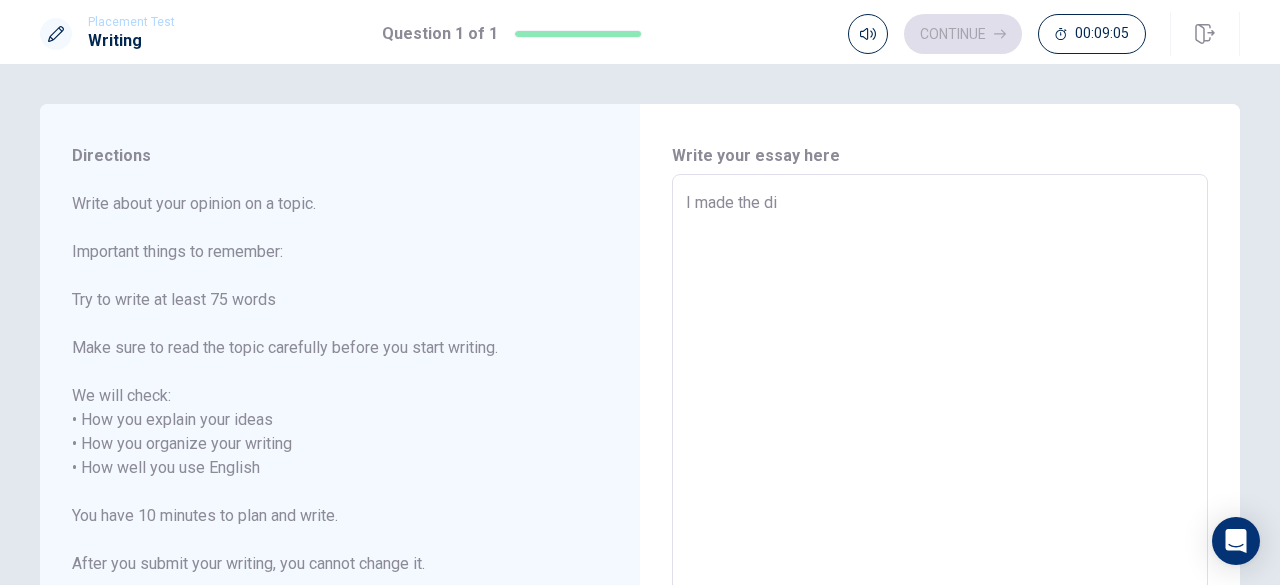 type on "I made the dic" 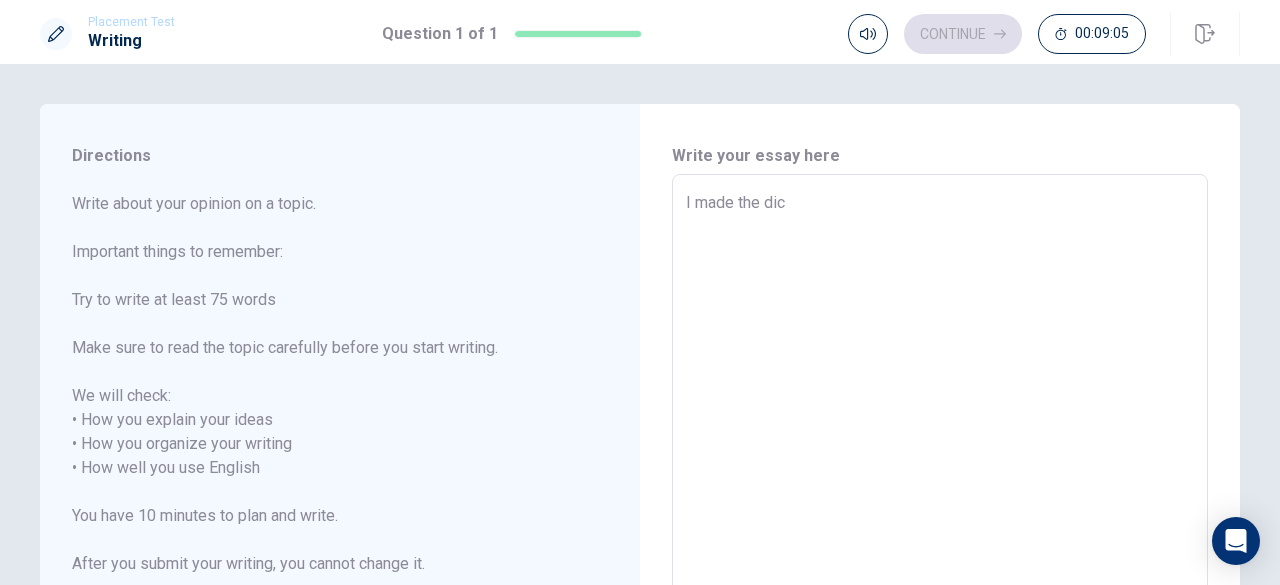 type on "x" 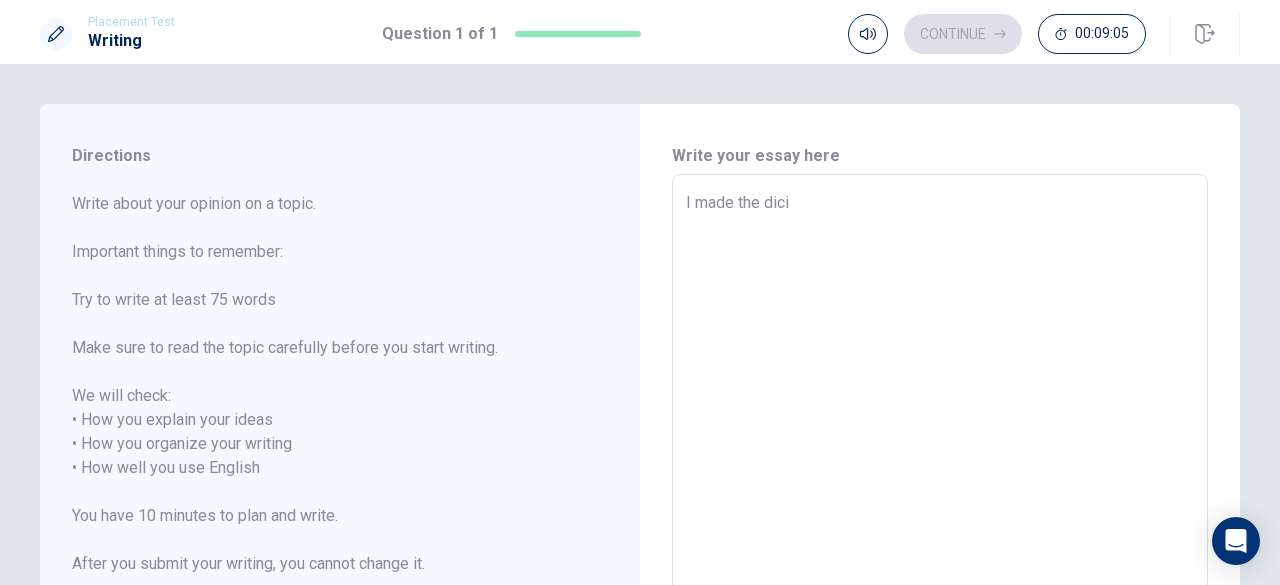 type on "x" 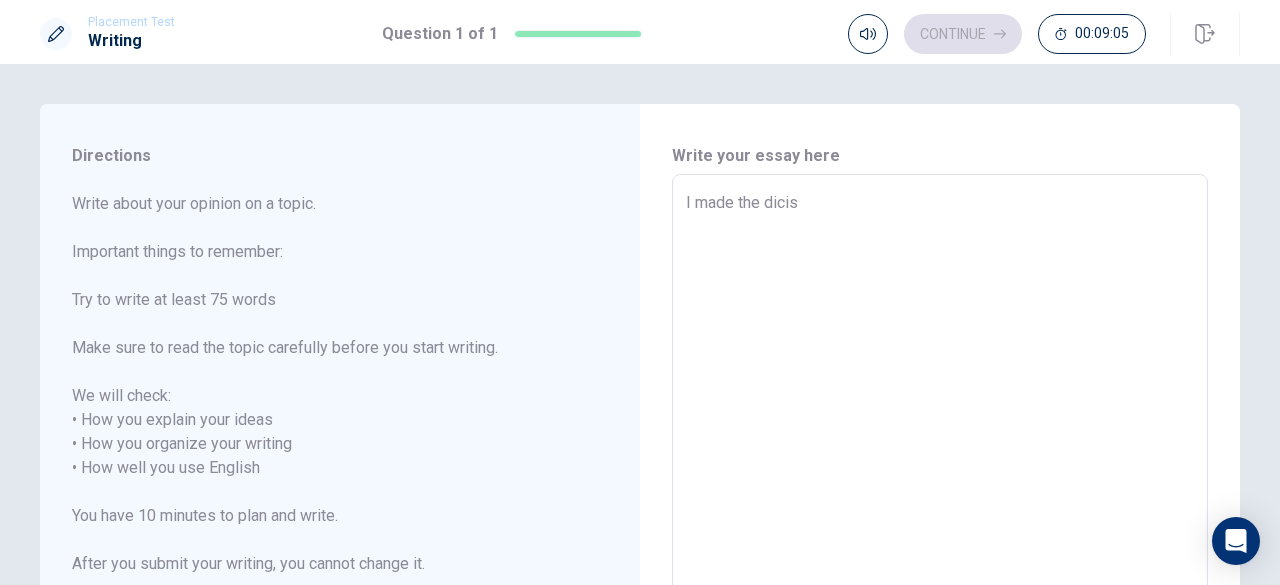type on "x" 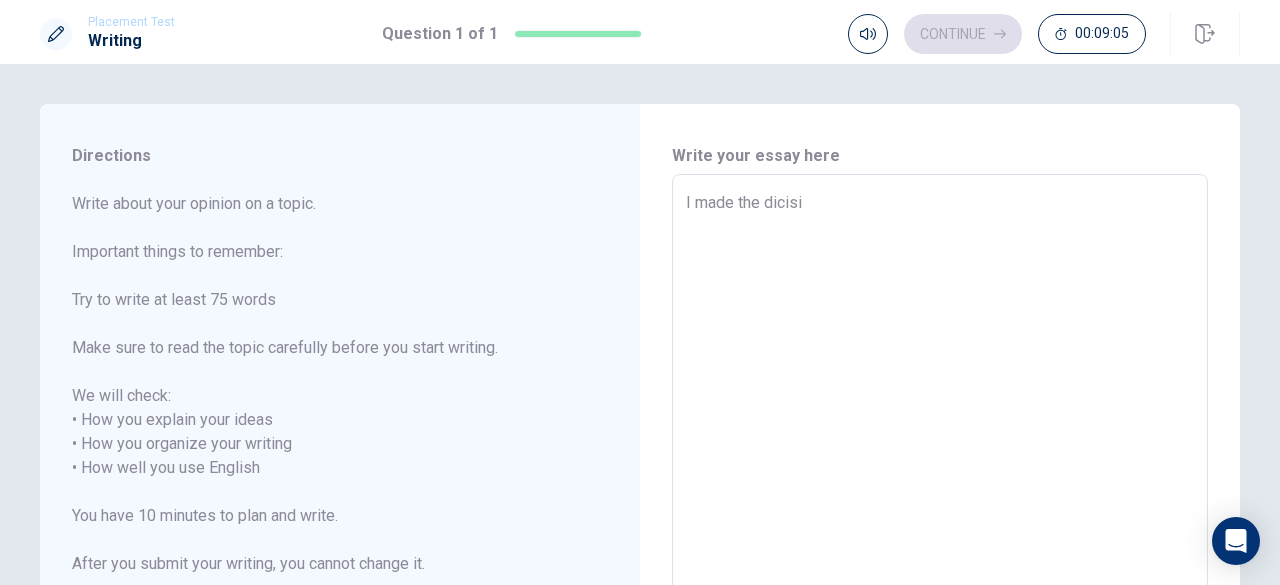 type on "x" 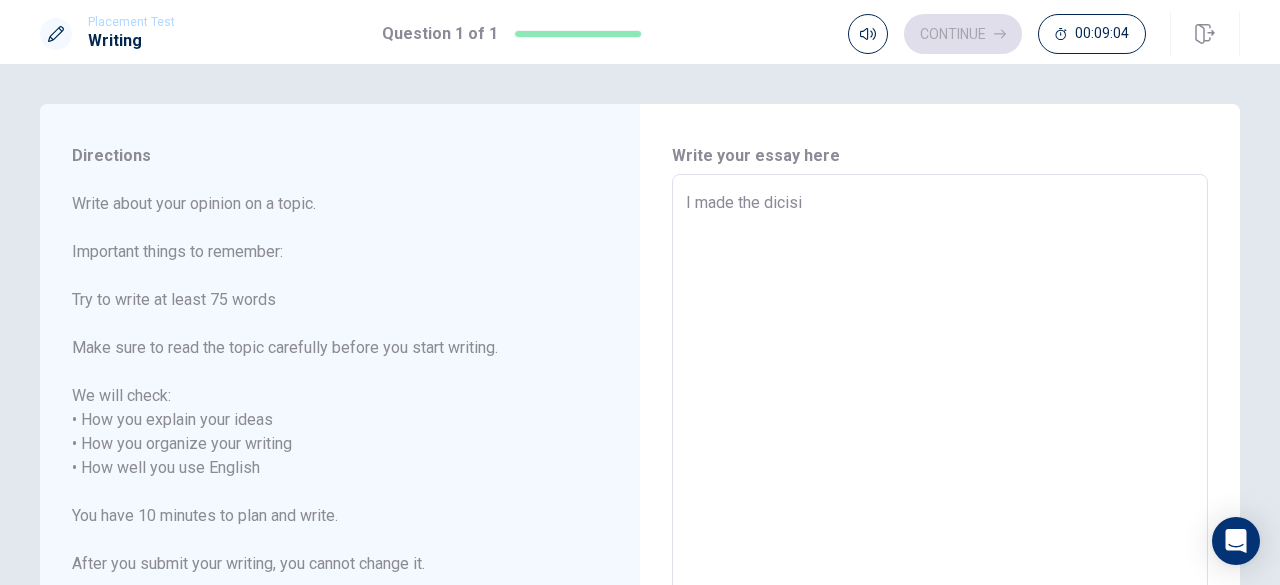 type on "I made the dicisio" 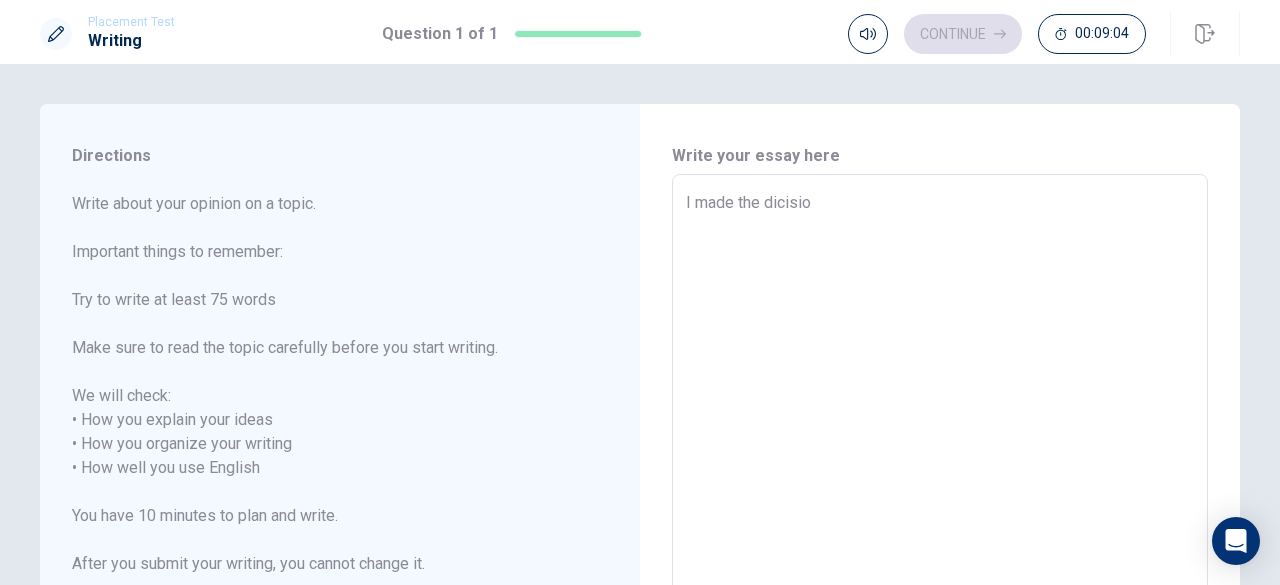 type on "x" 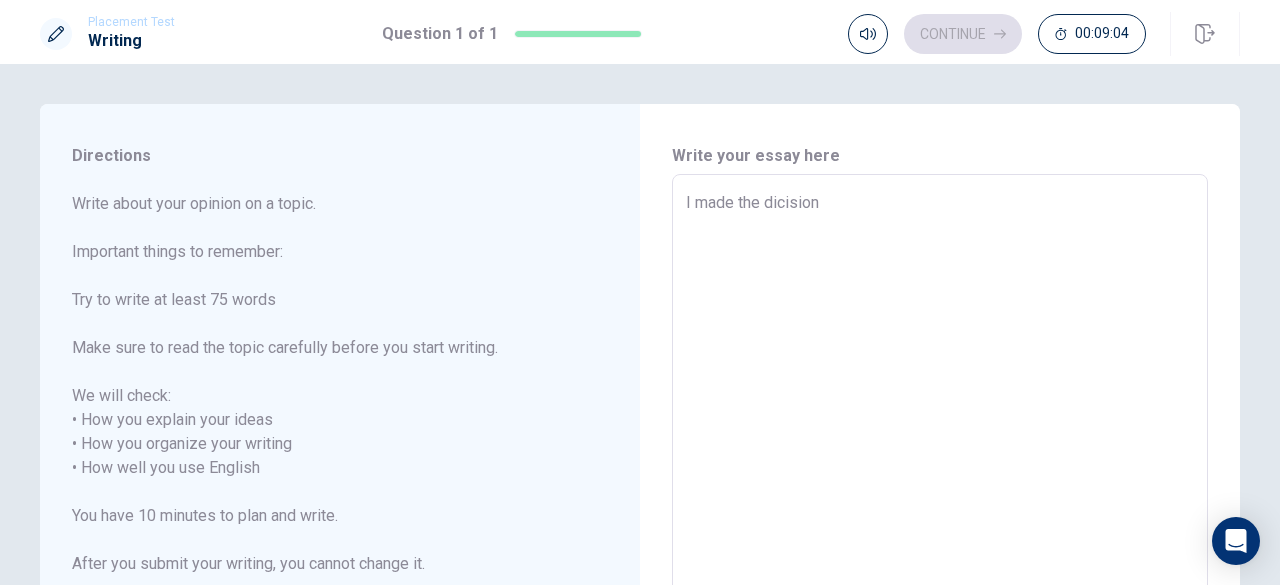 type on "x" 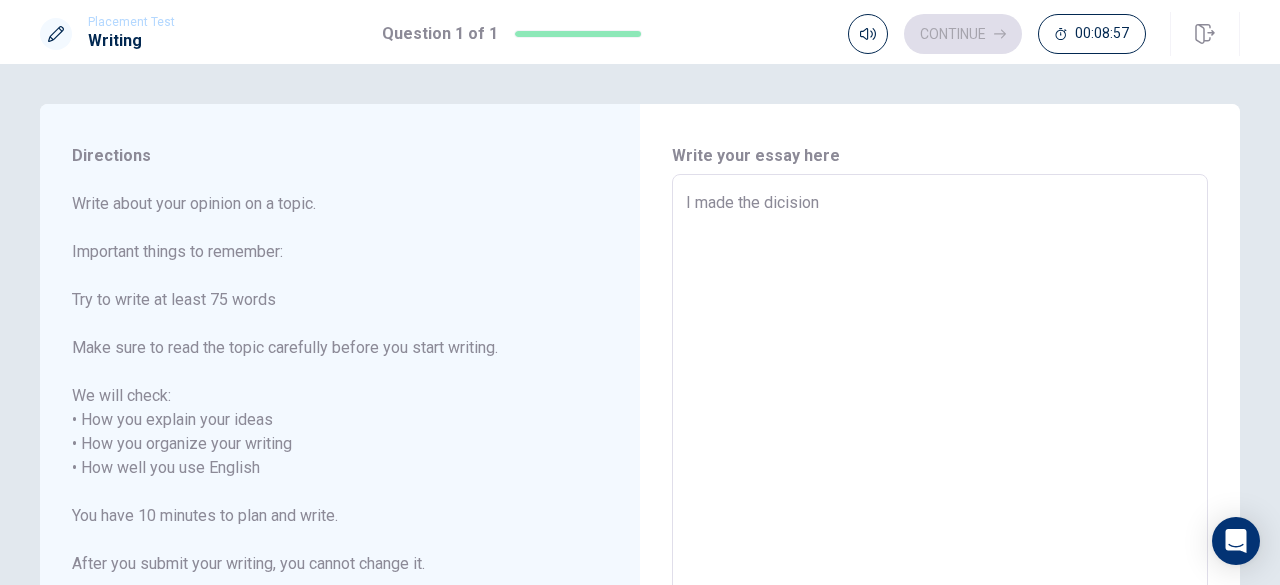 type on "x" 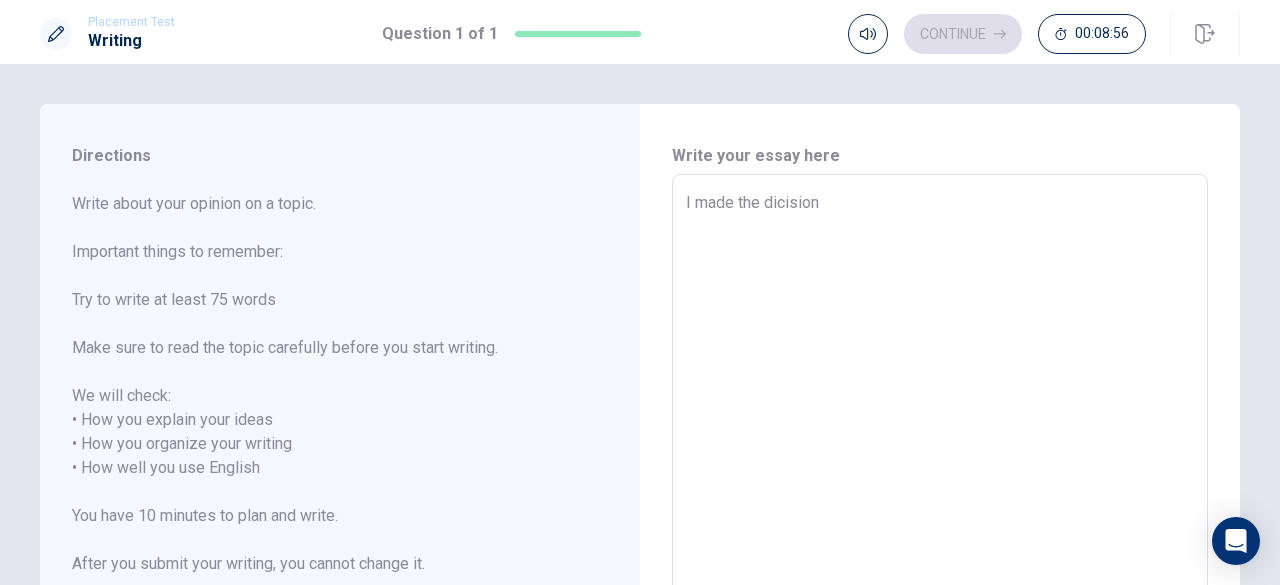type on "I made the dicision h" 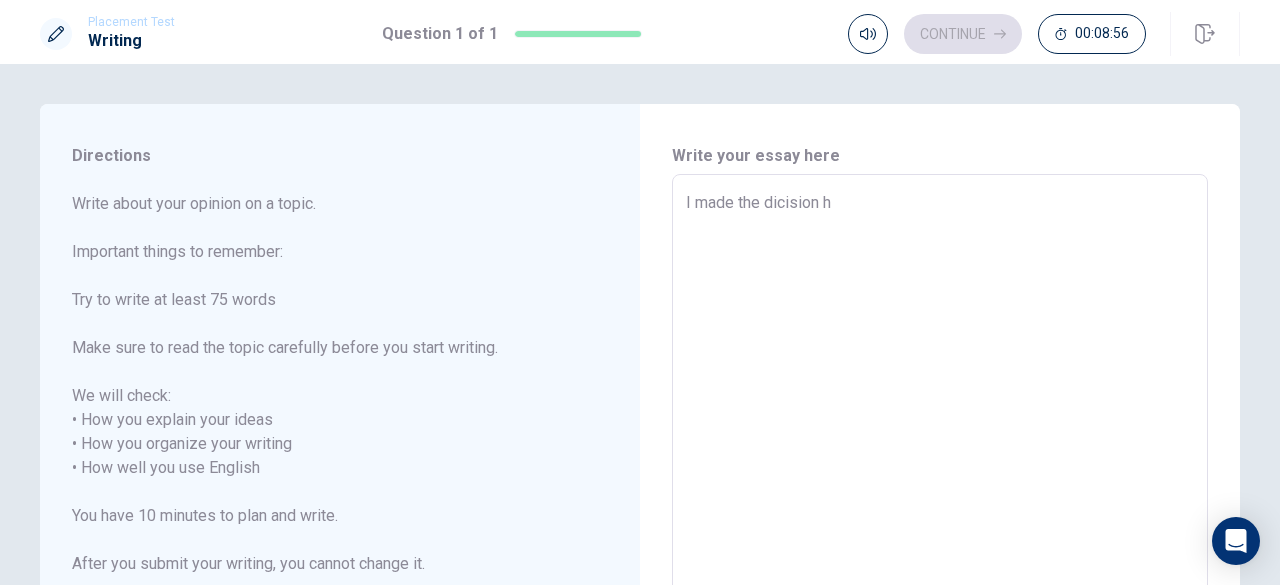 type on "x" 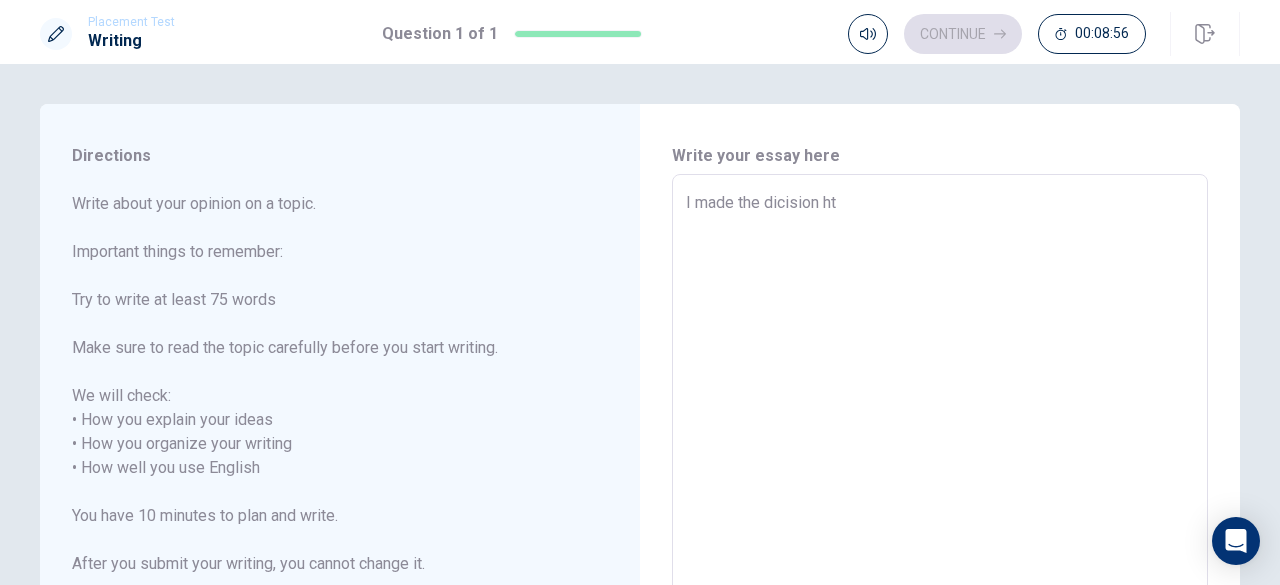 type on "x" 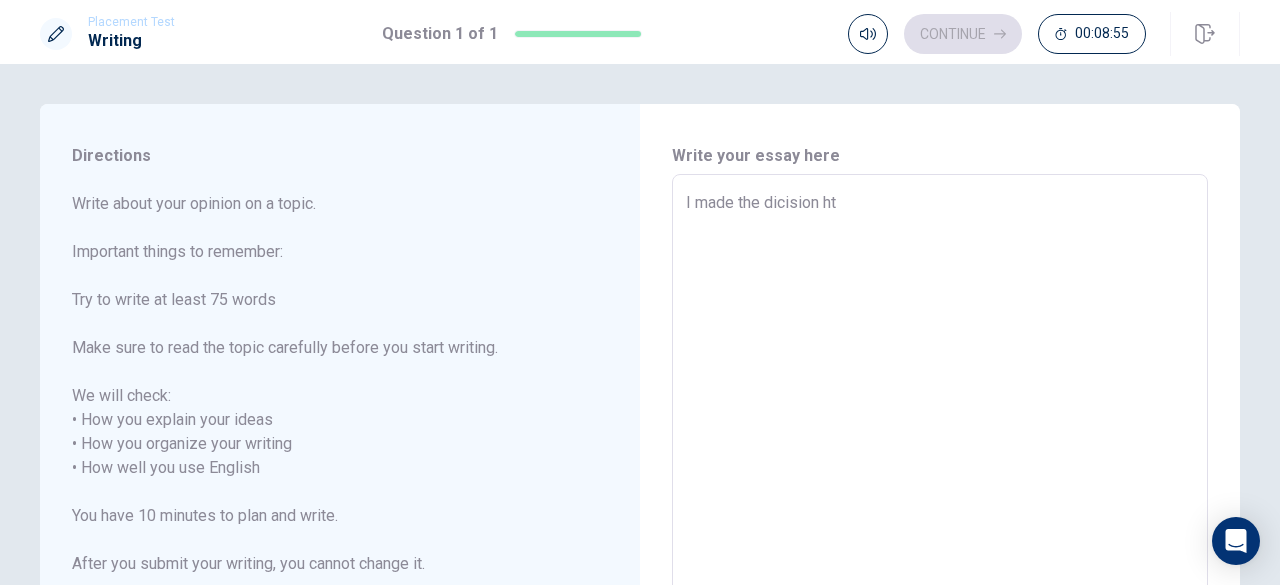 type on "I made the dicision hta" 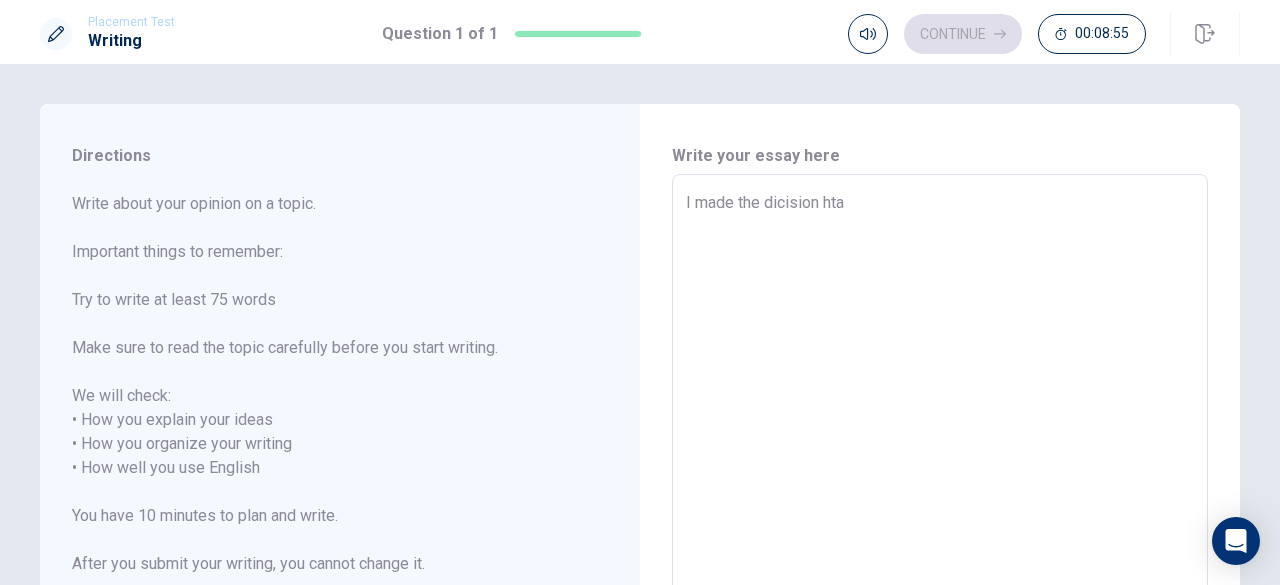 type on "x" 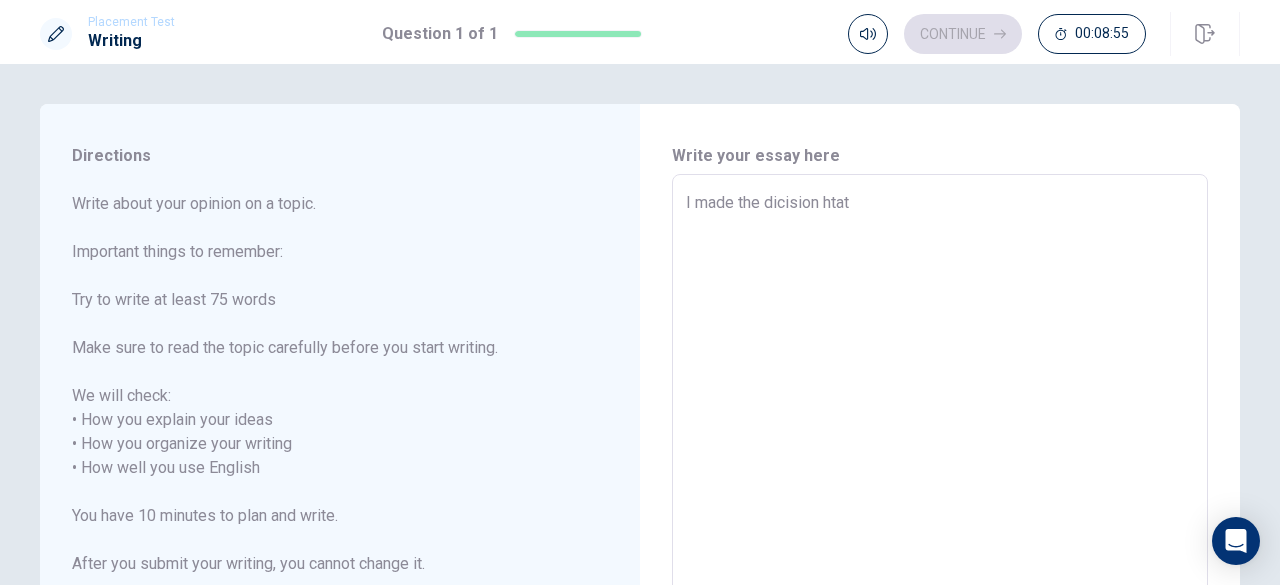 type on "x" 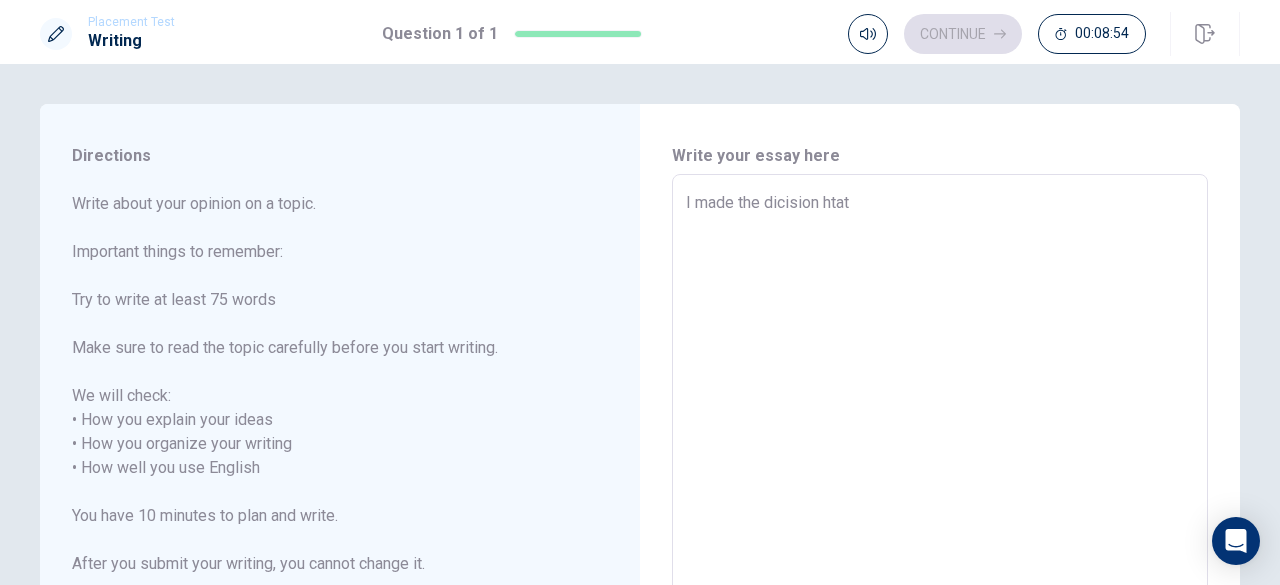 type on "I made the dicision hta" 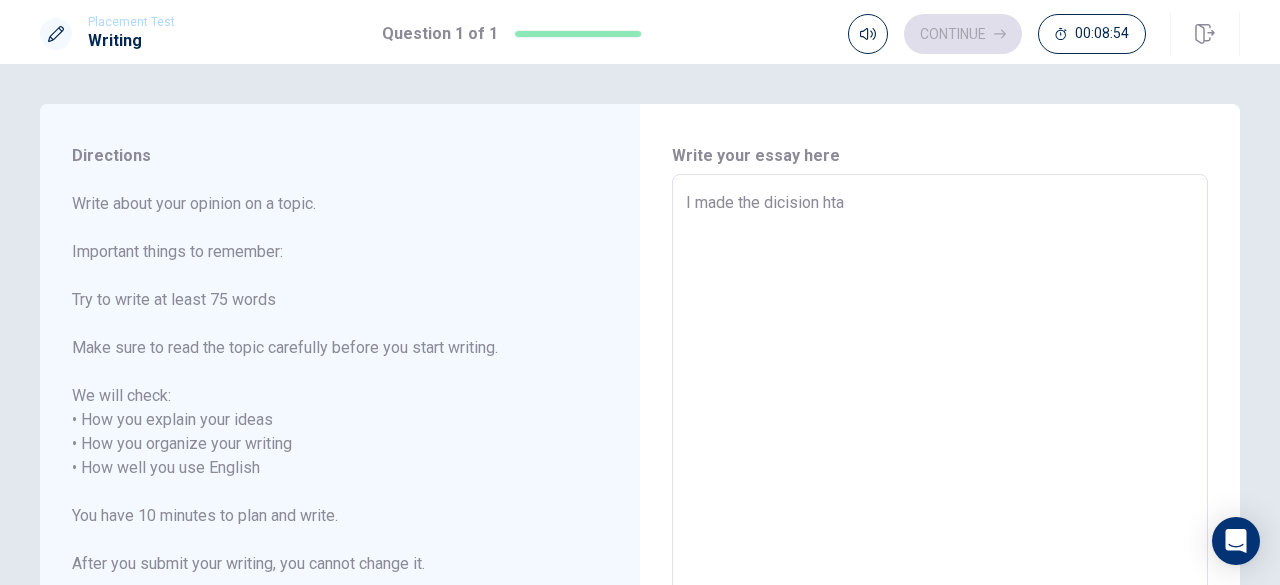 type on "x" 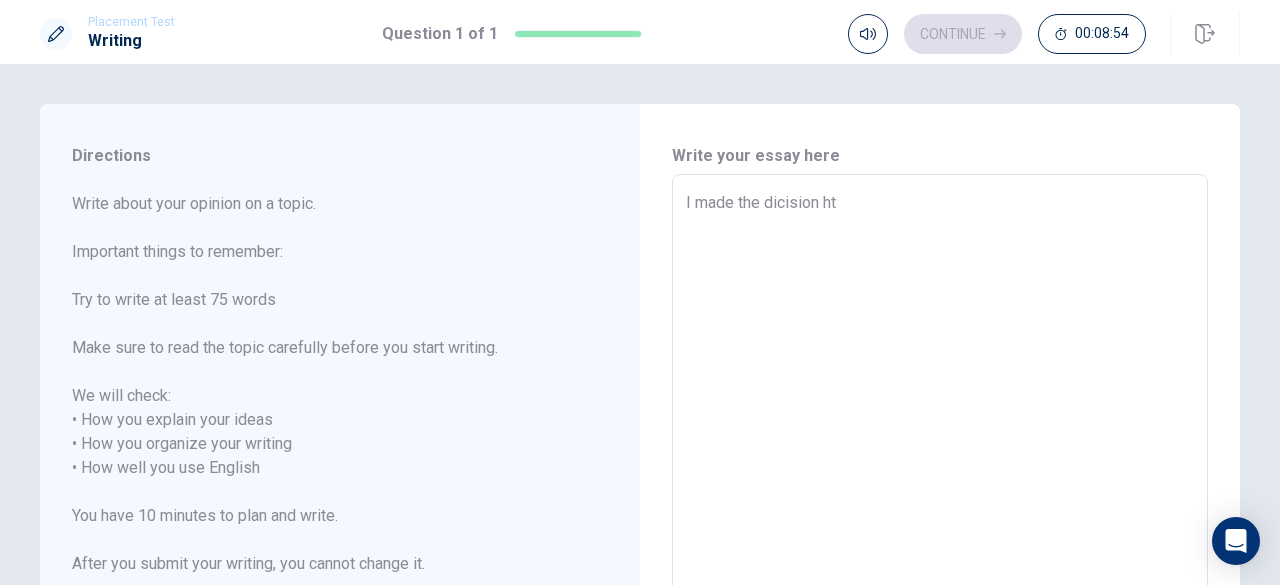 type on "x" 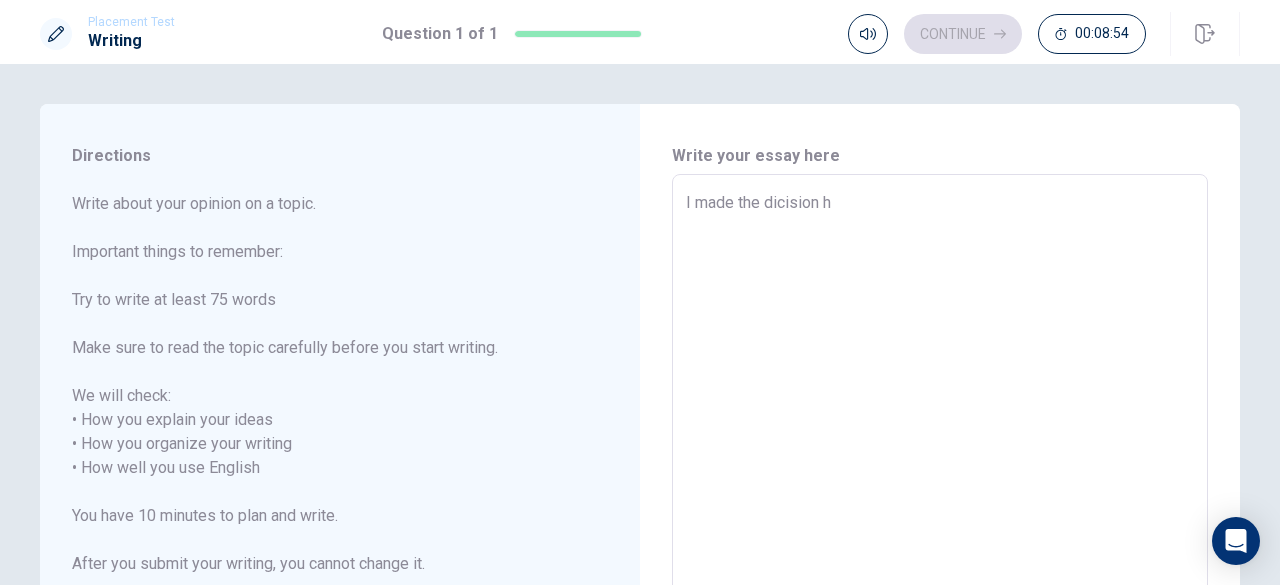 type on "x" 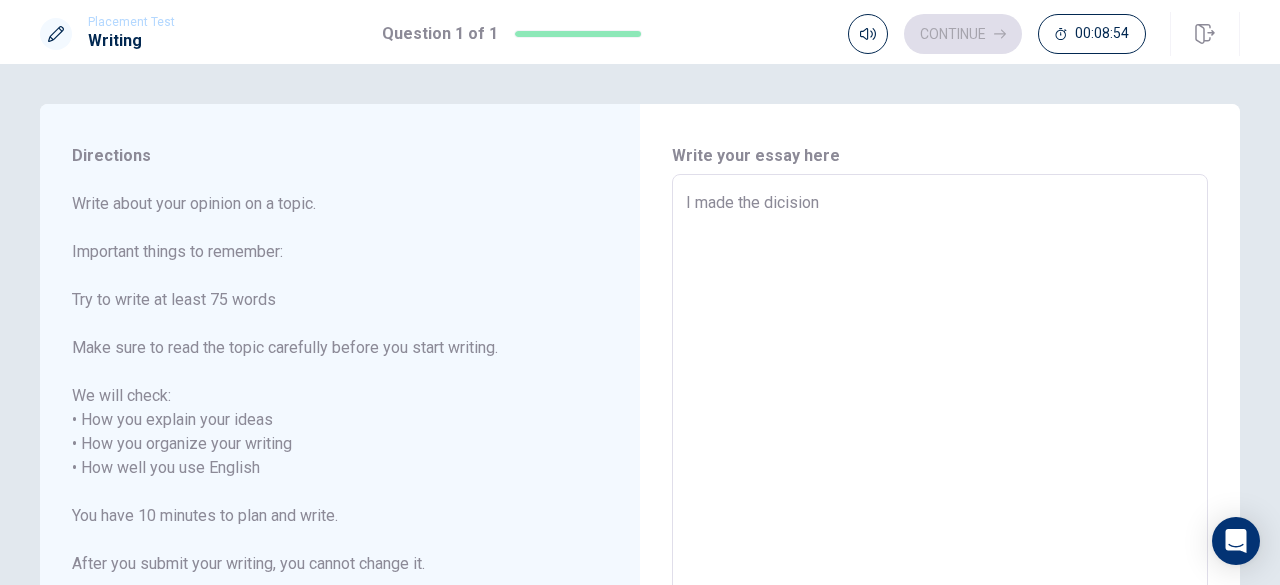 type on "x" 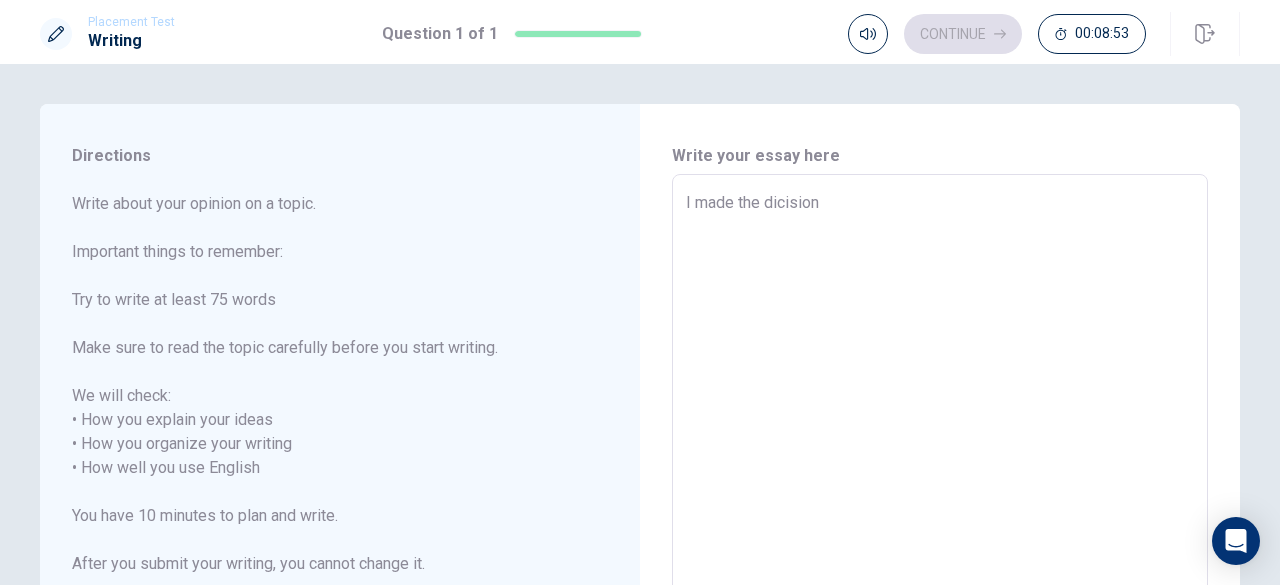 type on "I made the dicision t" 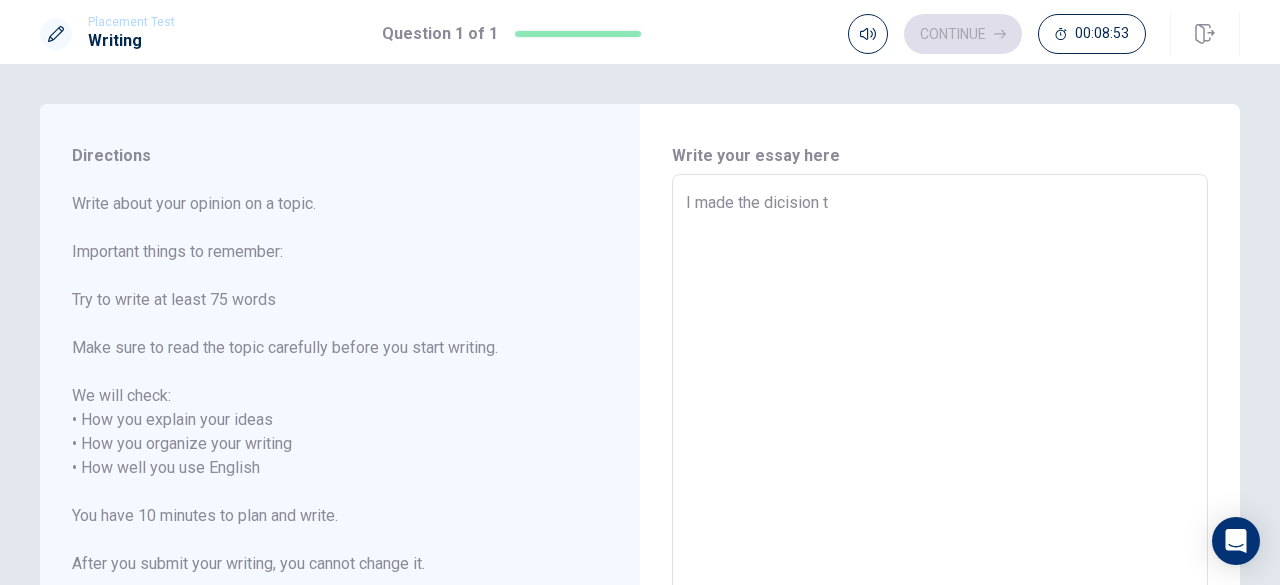 type on "x" 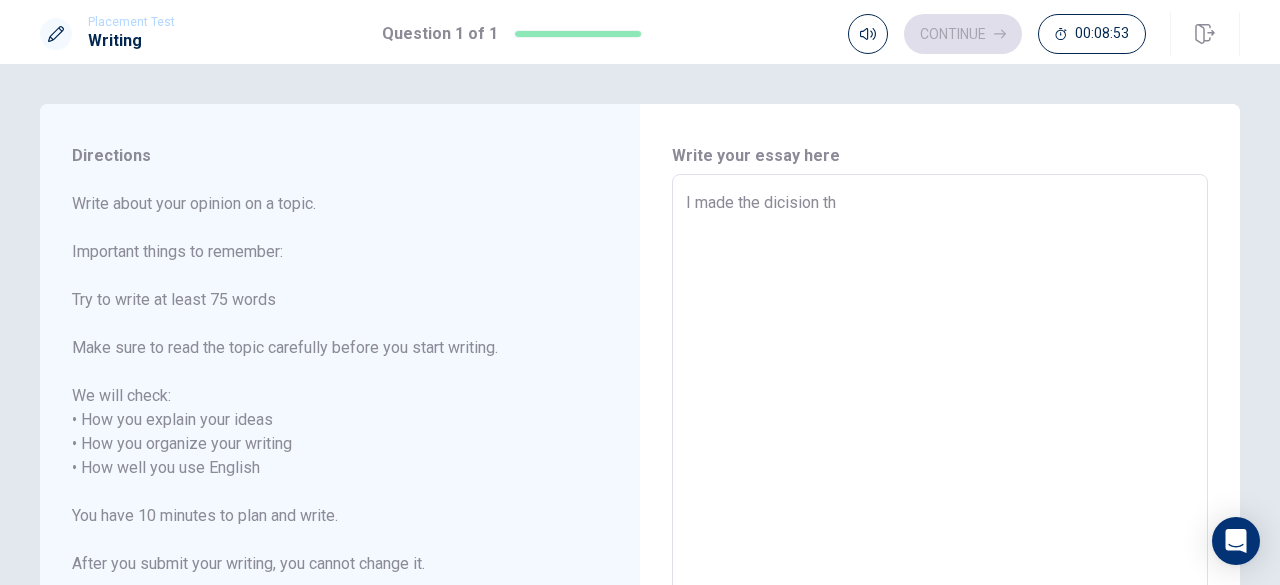 type on "x" 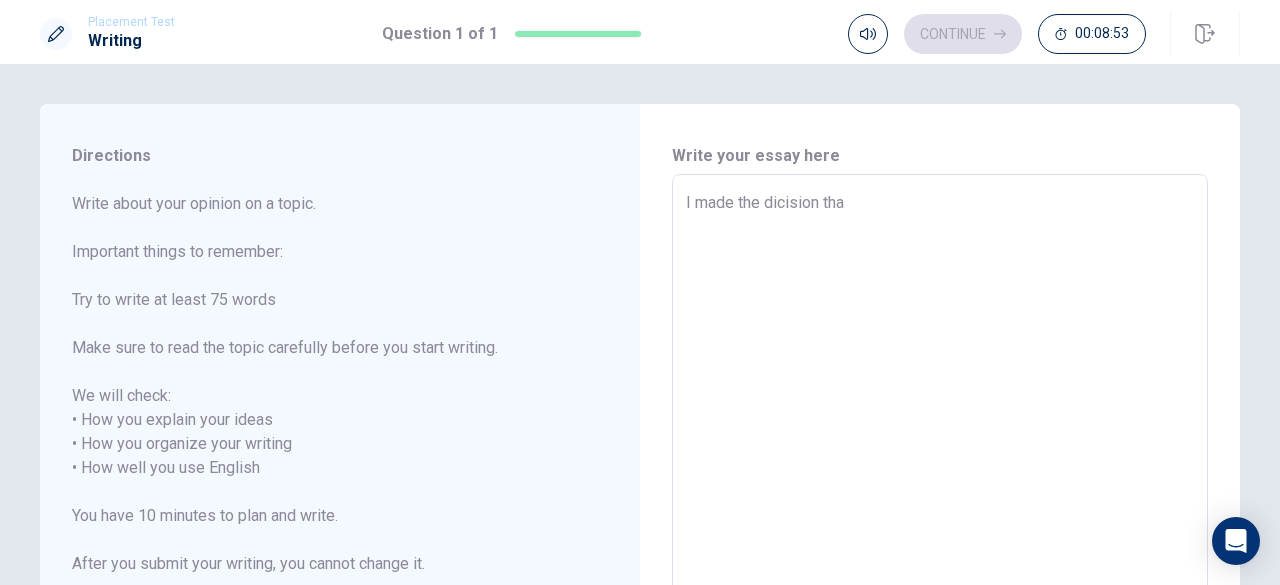 type on "I made the dicision that" 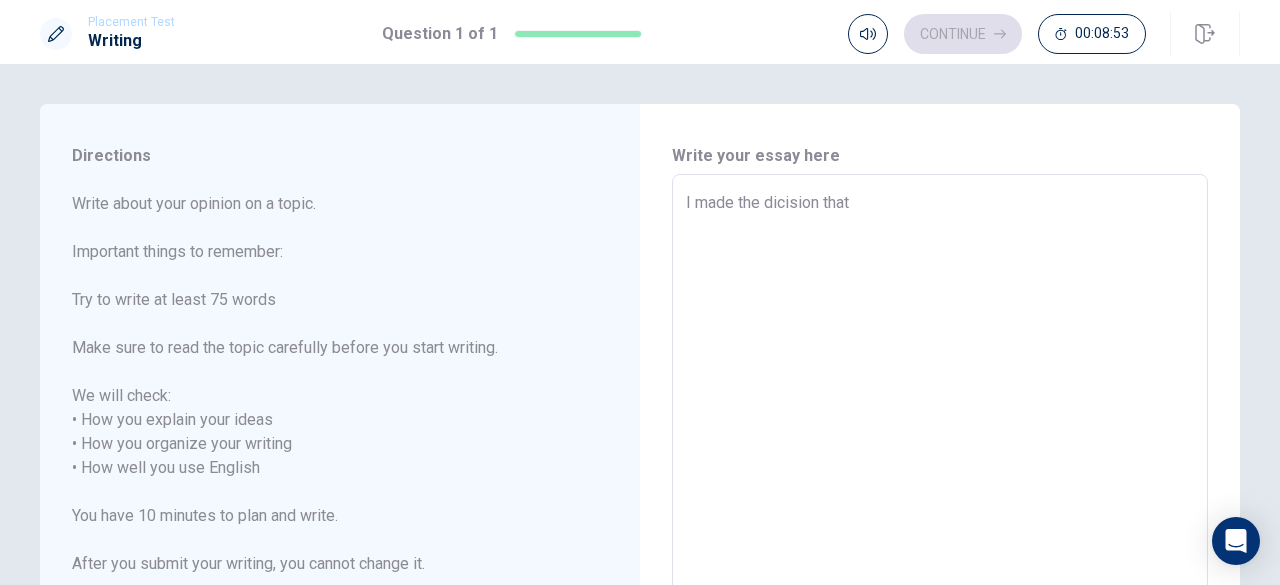 type on "x" 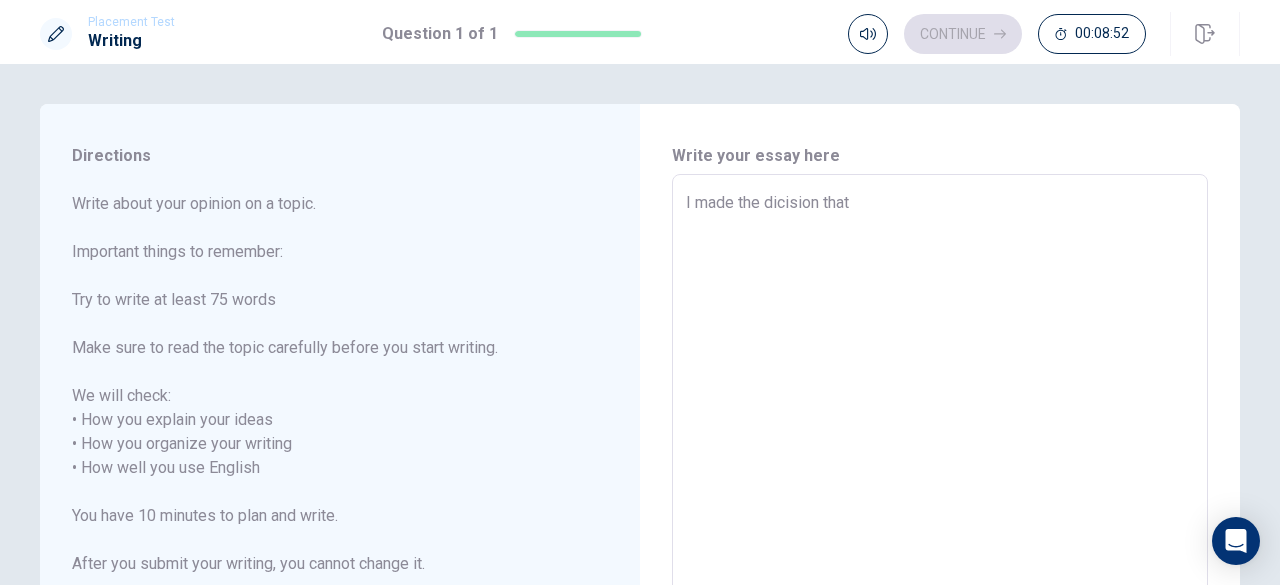type on "I made the dicision that" 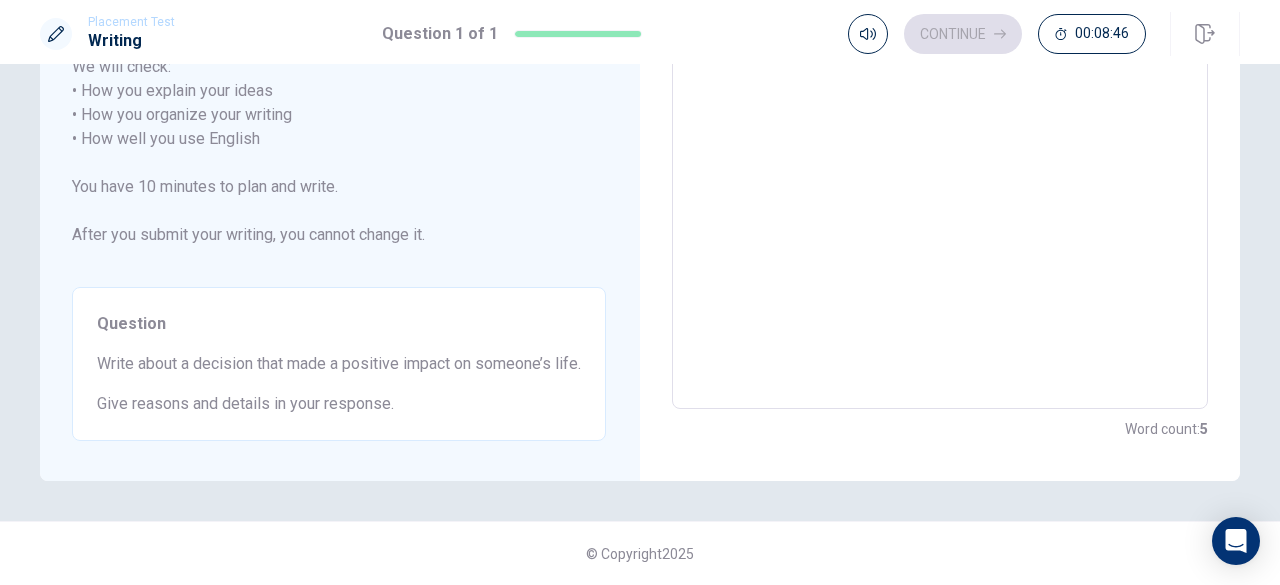 scroll, scrollTop: 0, scrollLeft: 0, axis: both 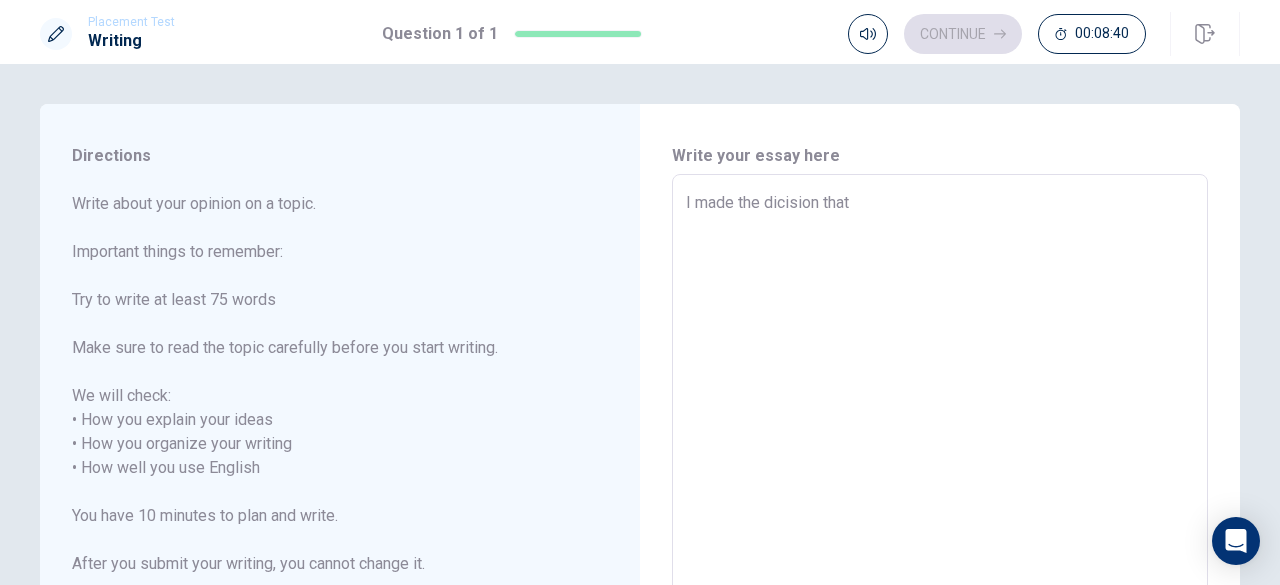 type on "x" 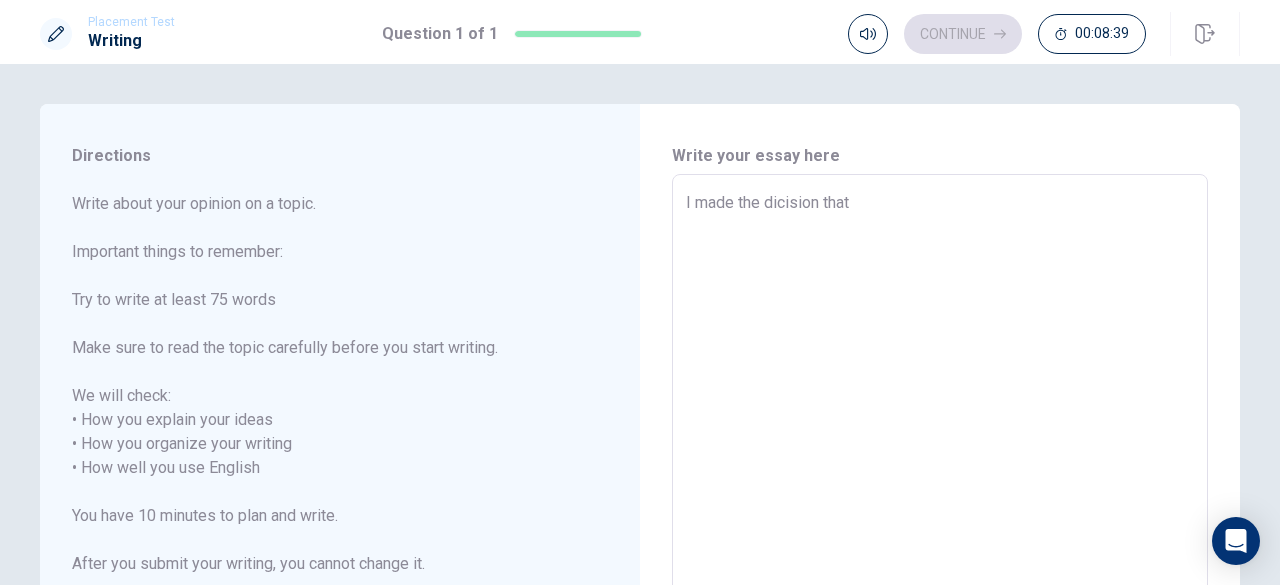 type on "I made the dicision that I" 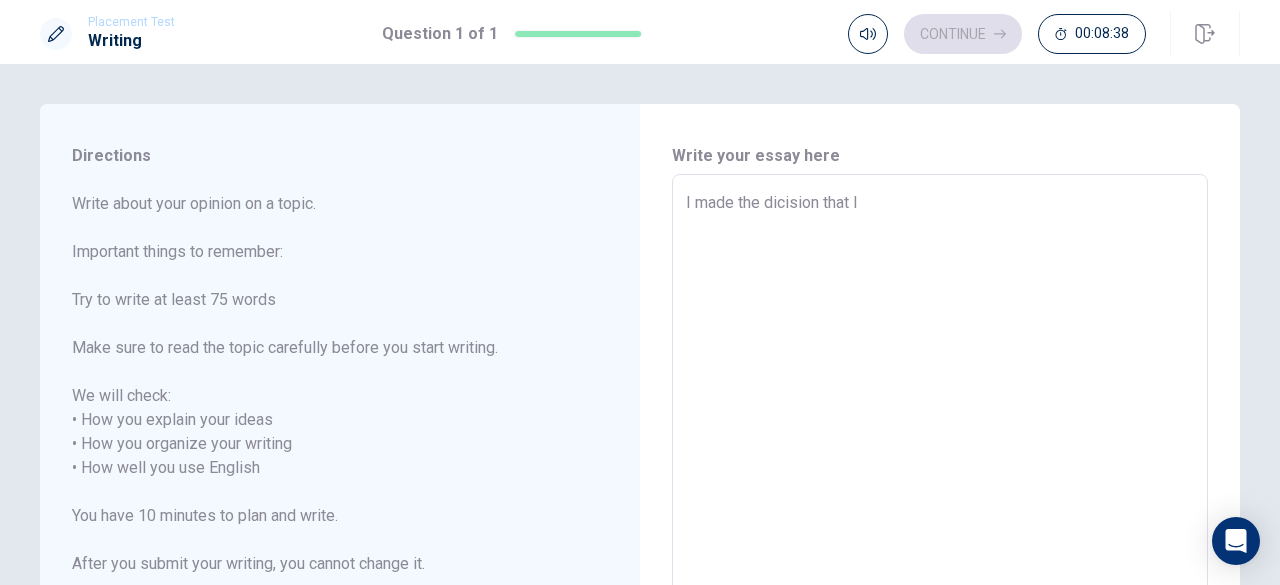 type on "x" 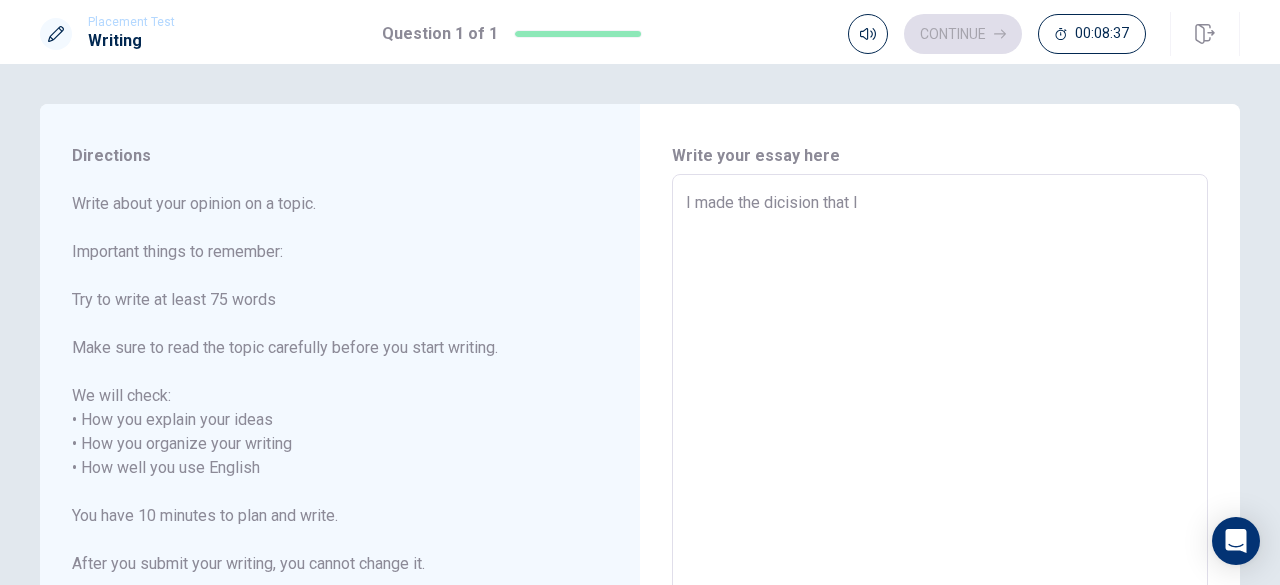 type on "I made the dicision that I" 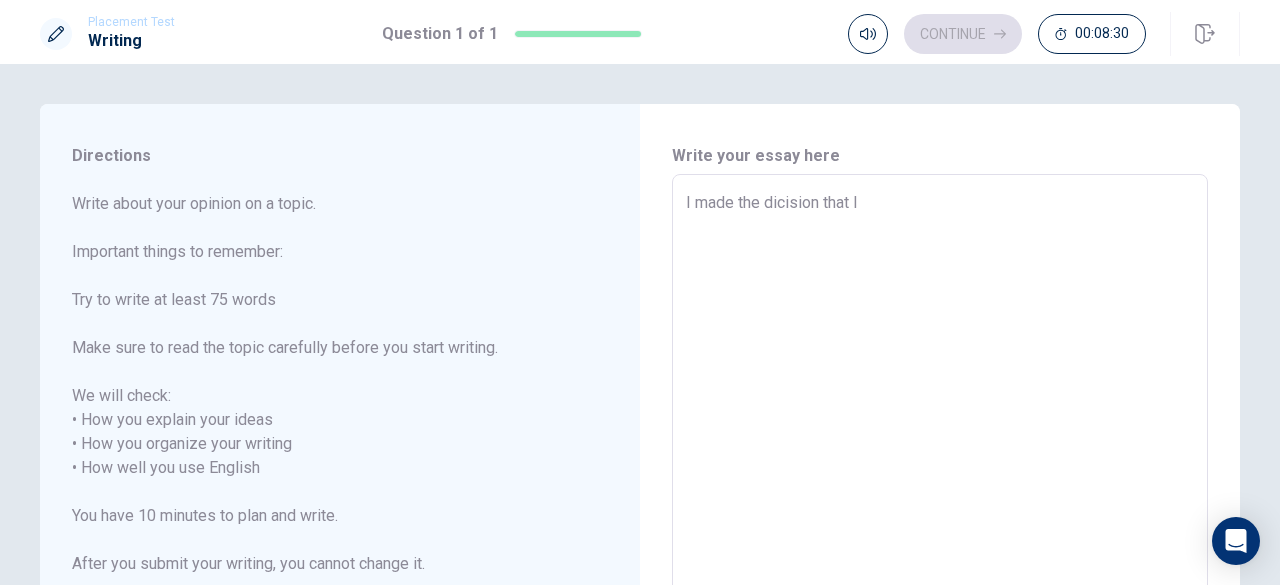 type on "x" 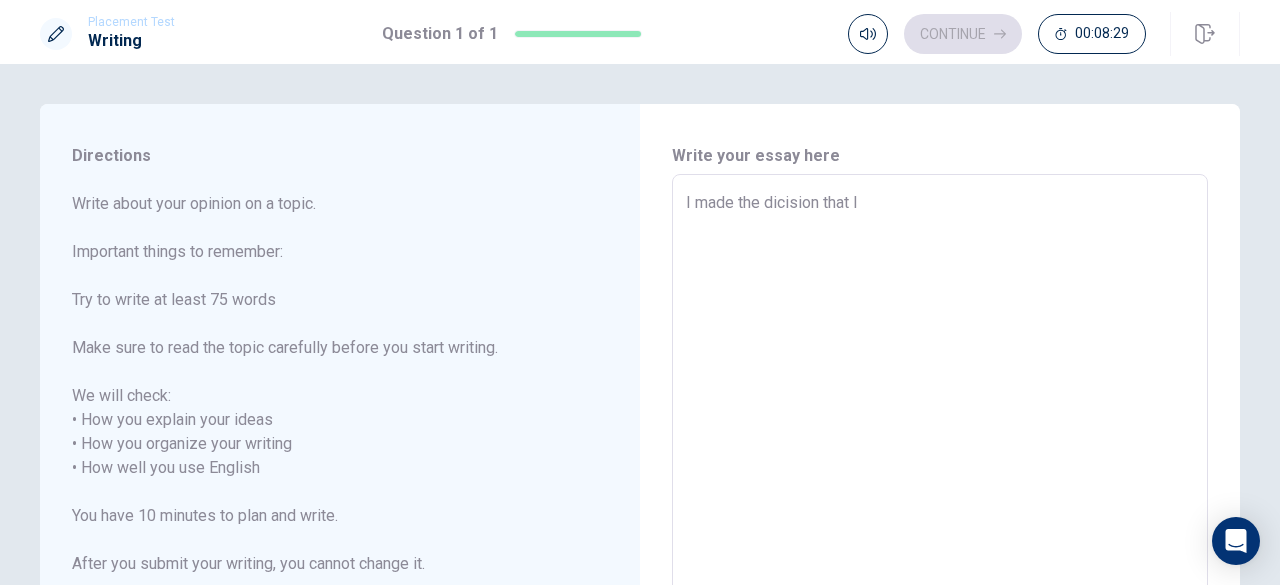 type on "I made the dicision that I t" 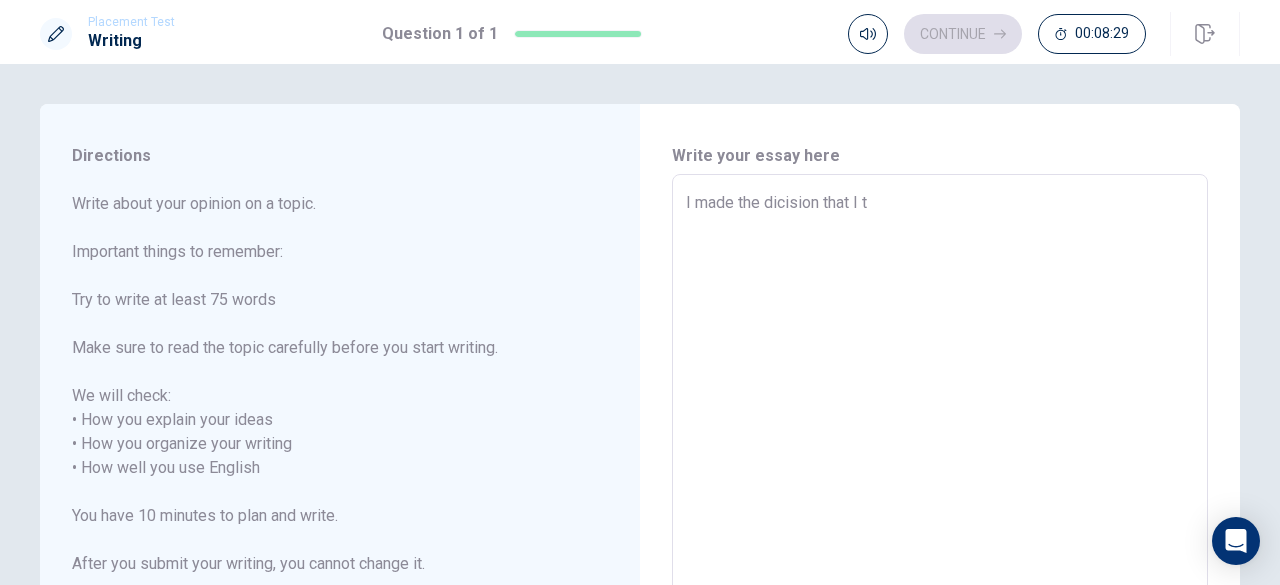 type on "x" 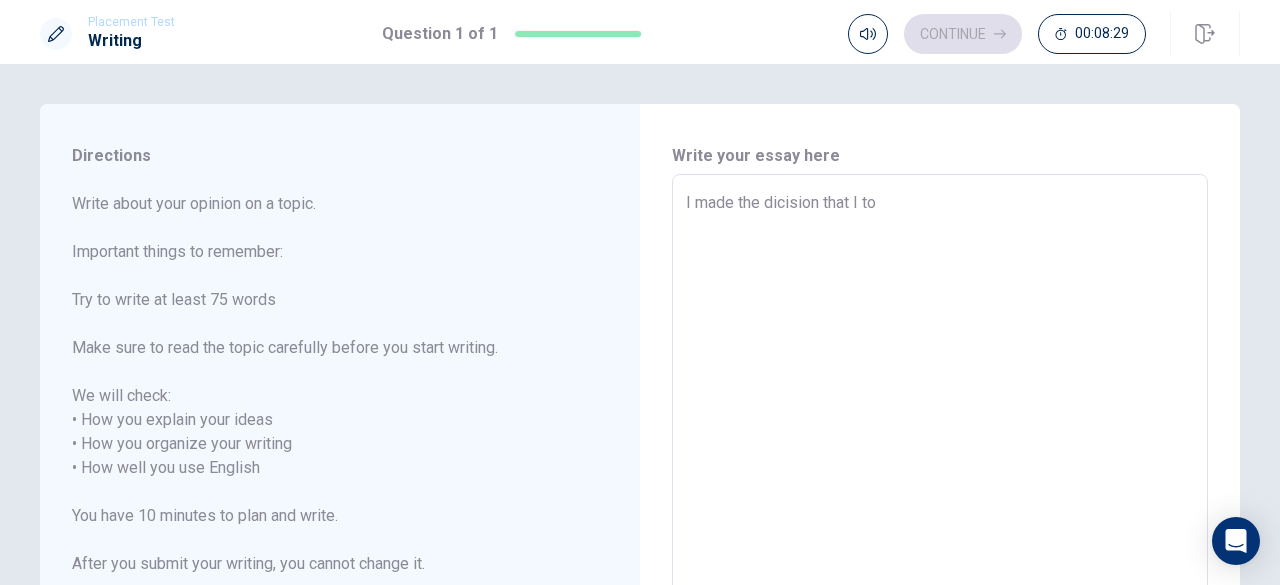 type on "x" 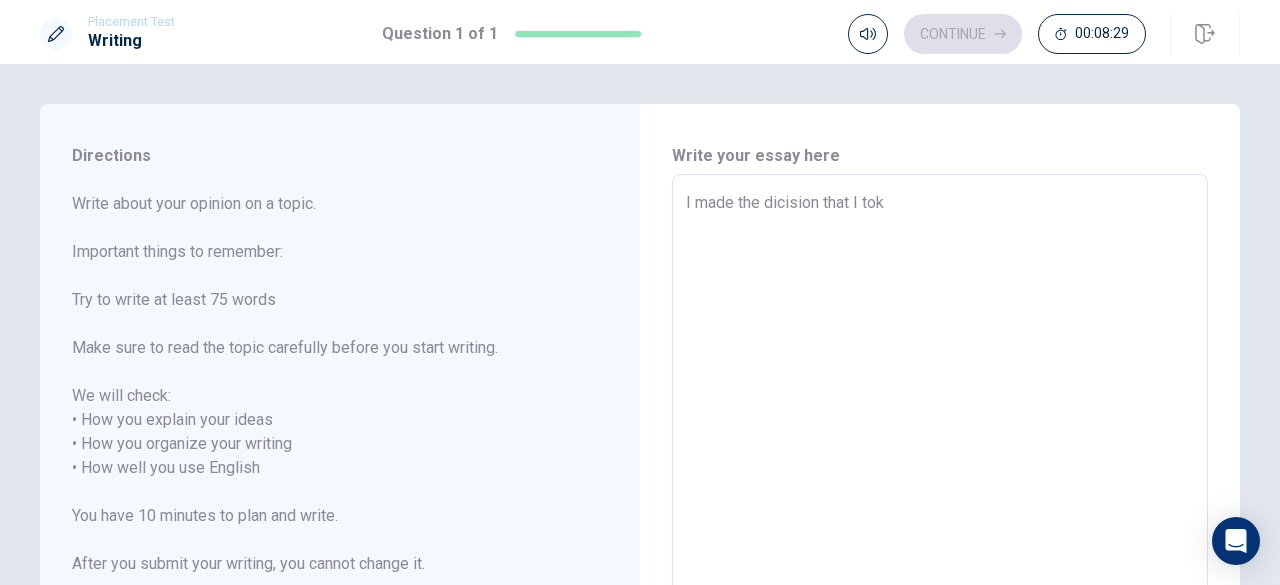 type on "x" 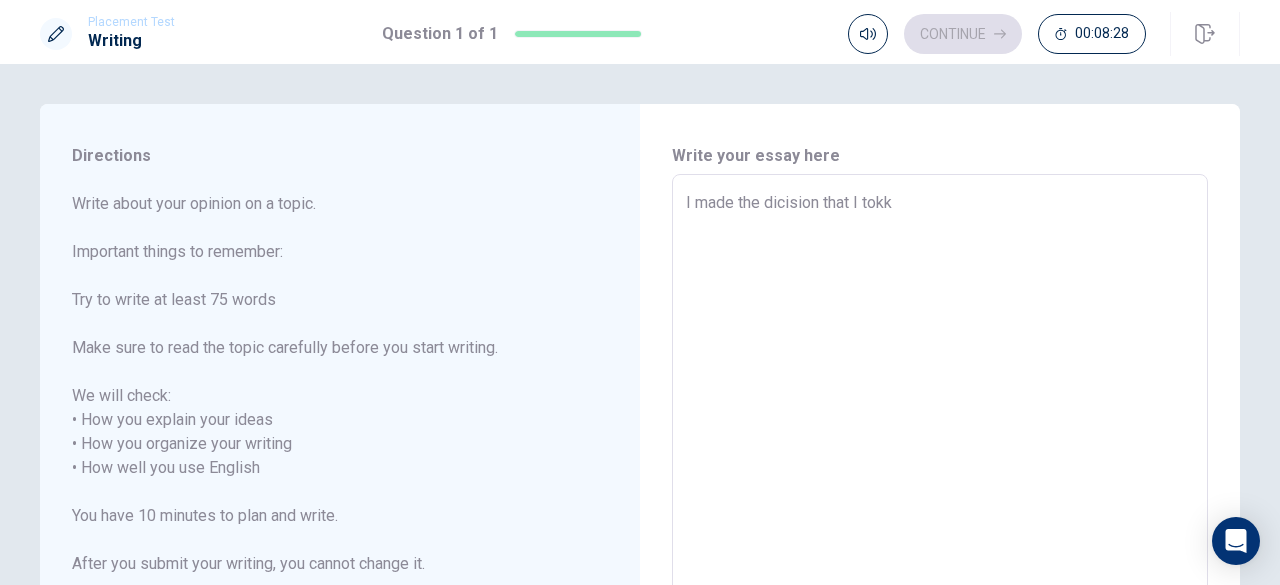 type on "I made the dicision that I tokk" 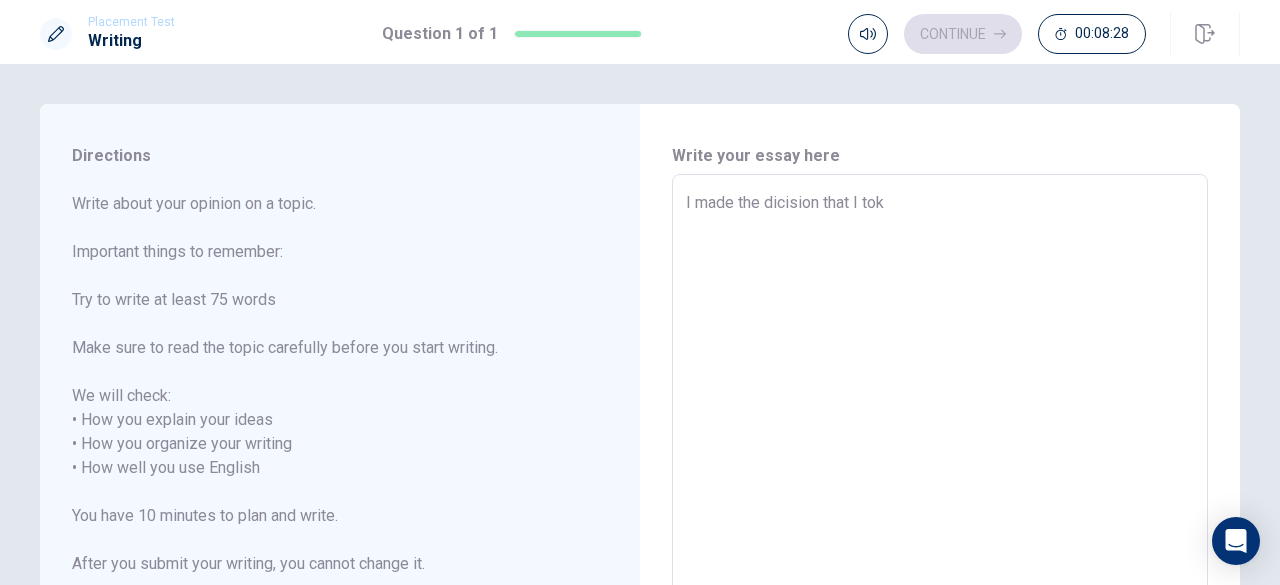 type on "x" 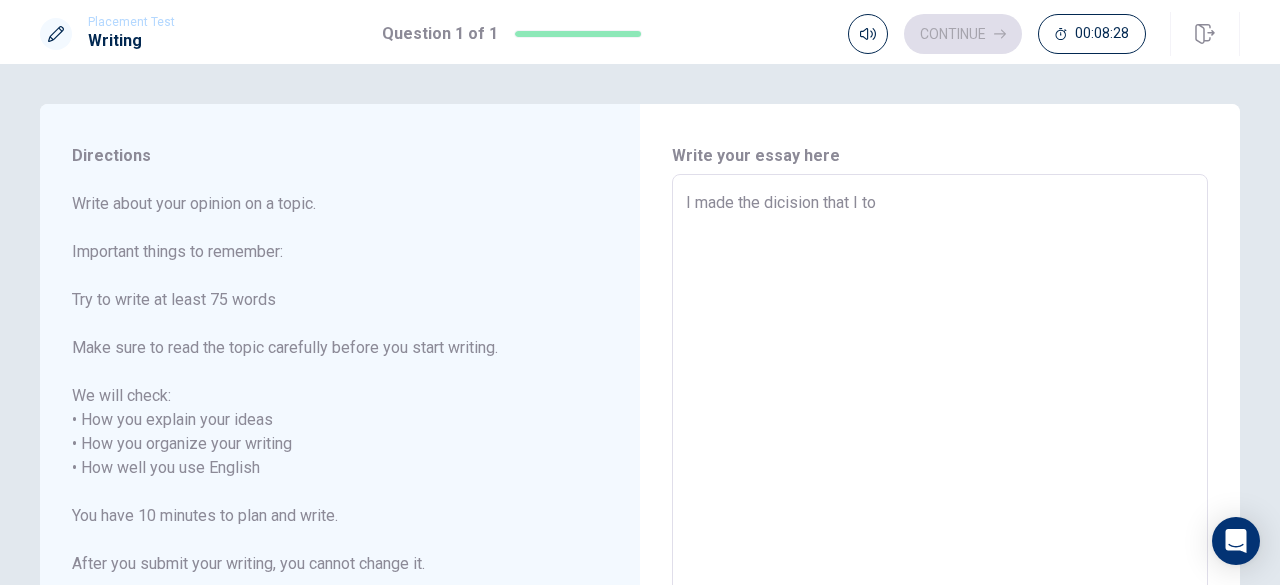 type on "x" 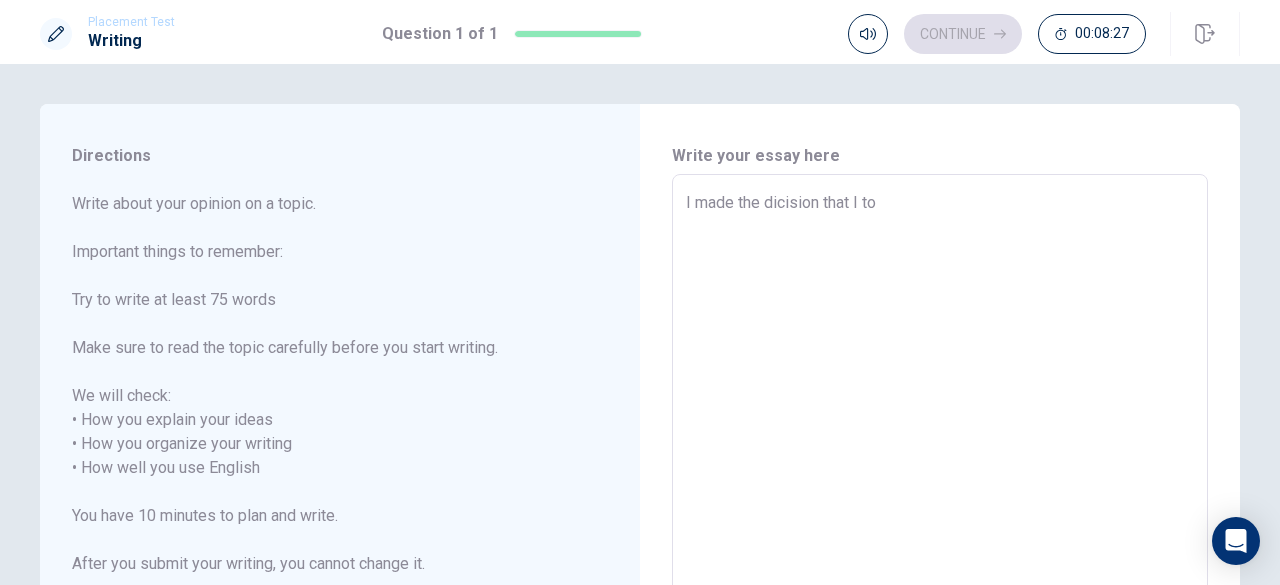 type on "I made the dicision that I too" 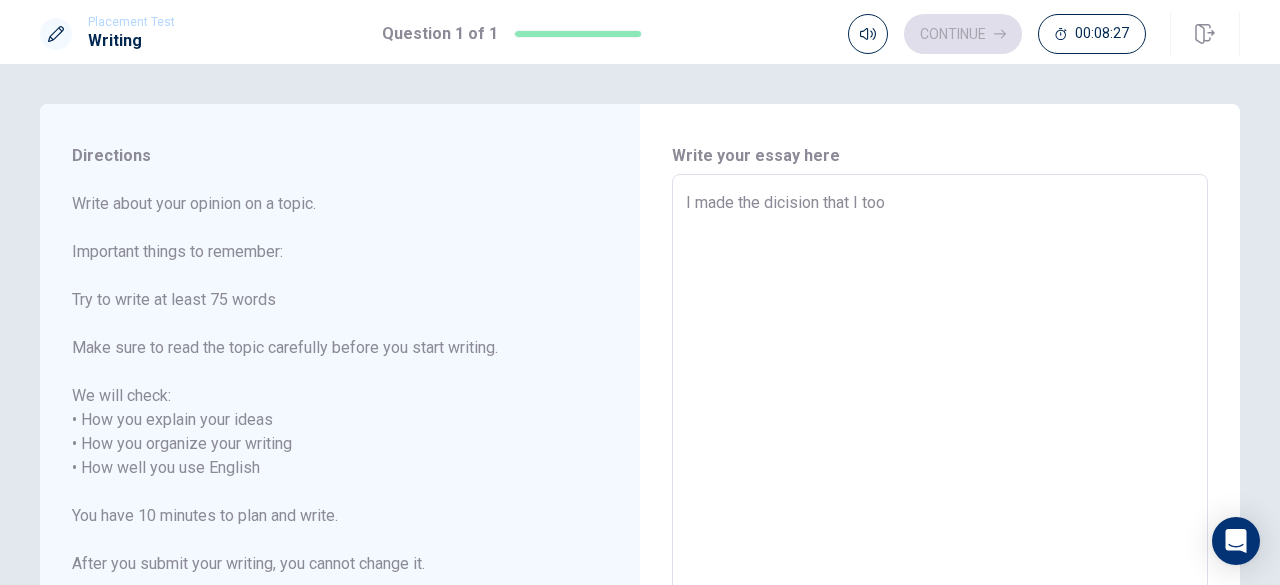 type on "x" 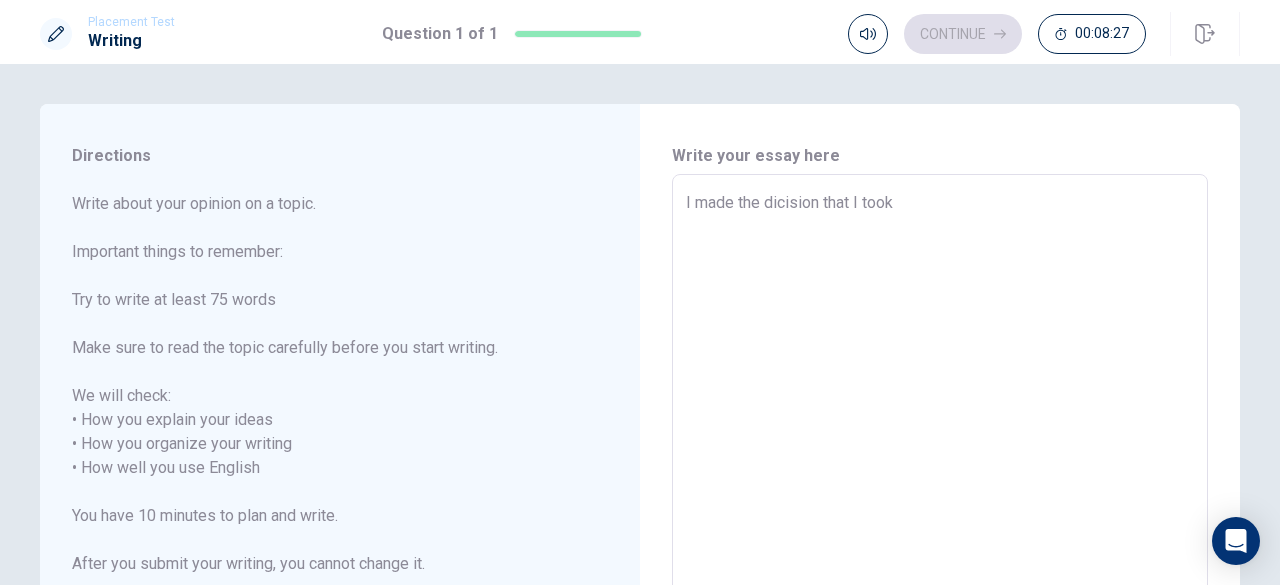 type on "x" 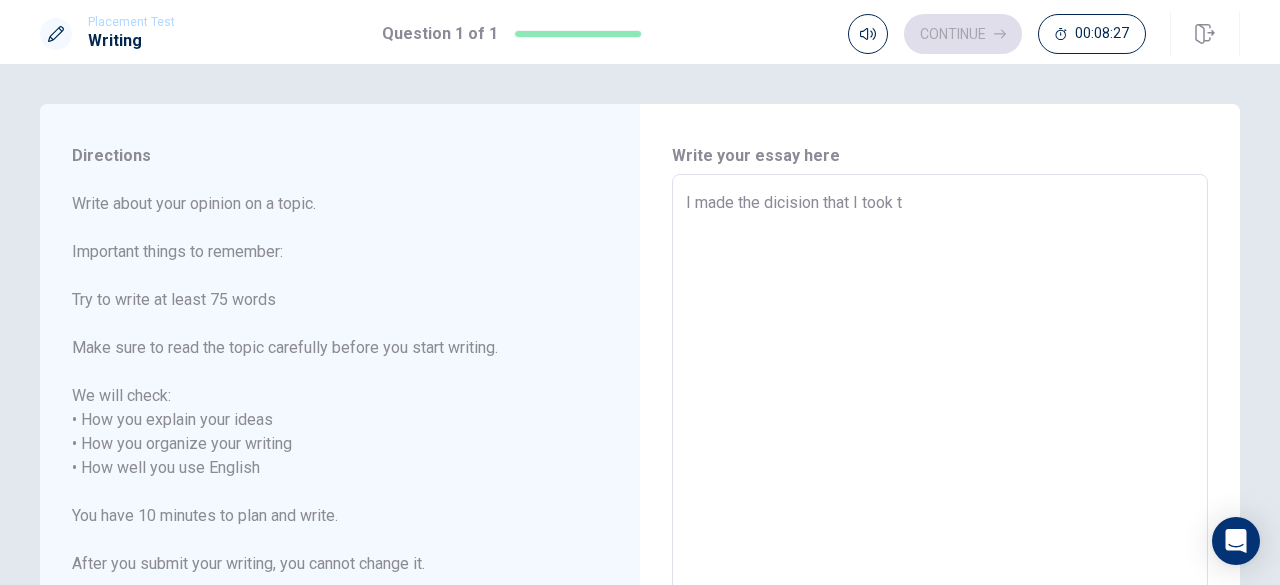 type on "x" 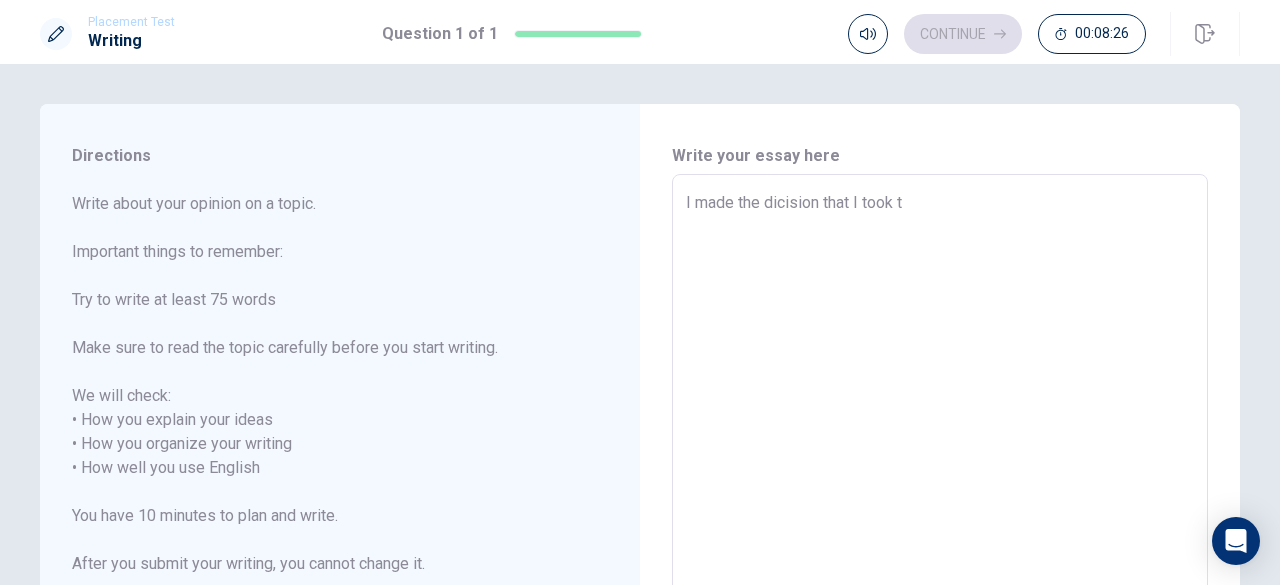 type on "I made the dicision that I took th" 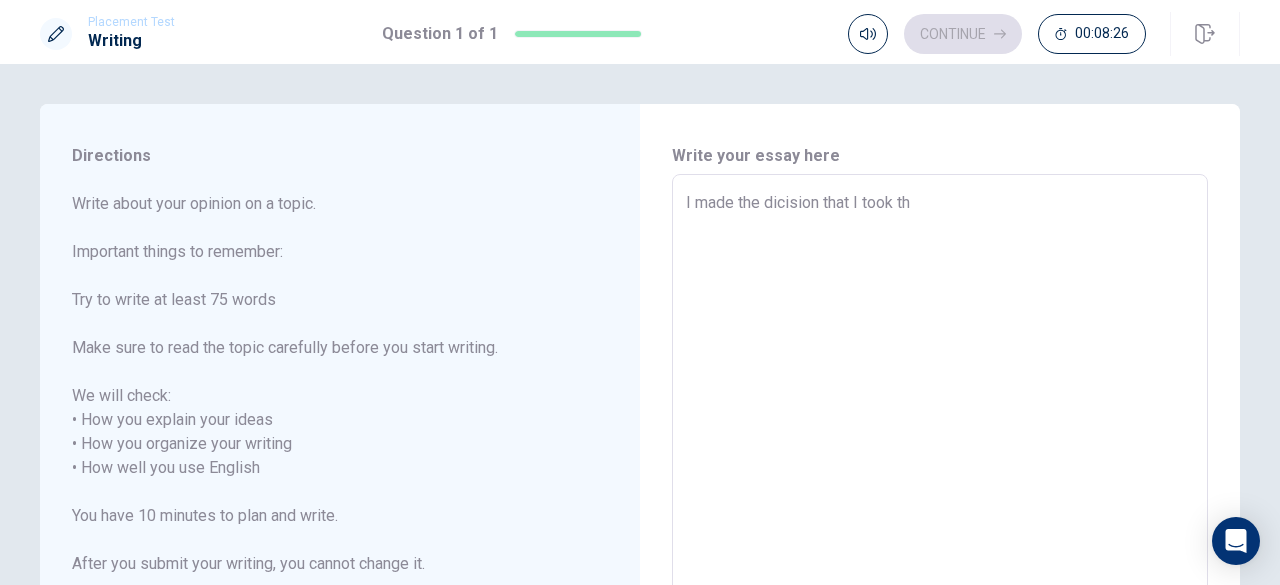 type on "x" 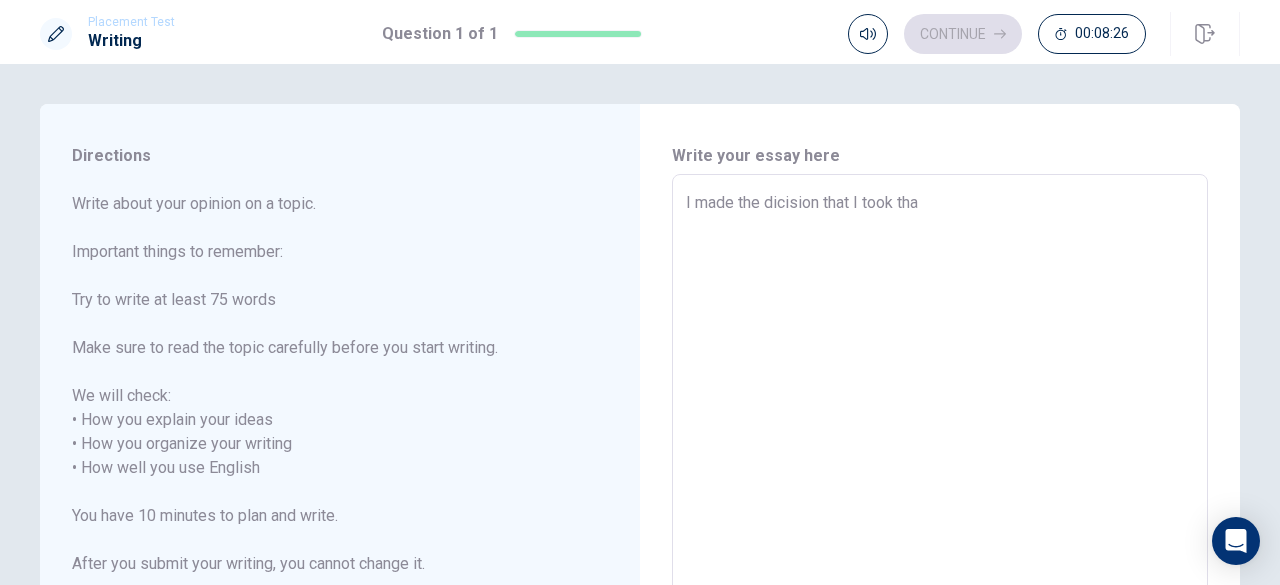 type on "x" 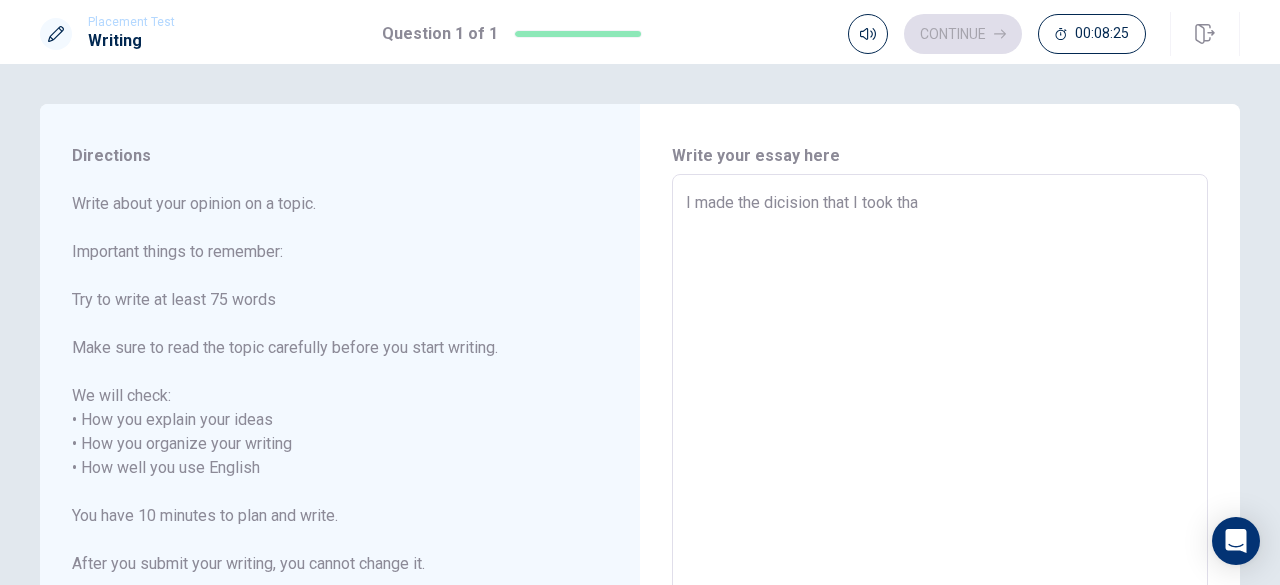 type on "I made the dicision that I took tha" 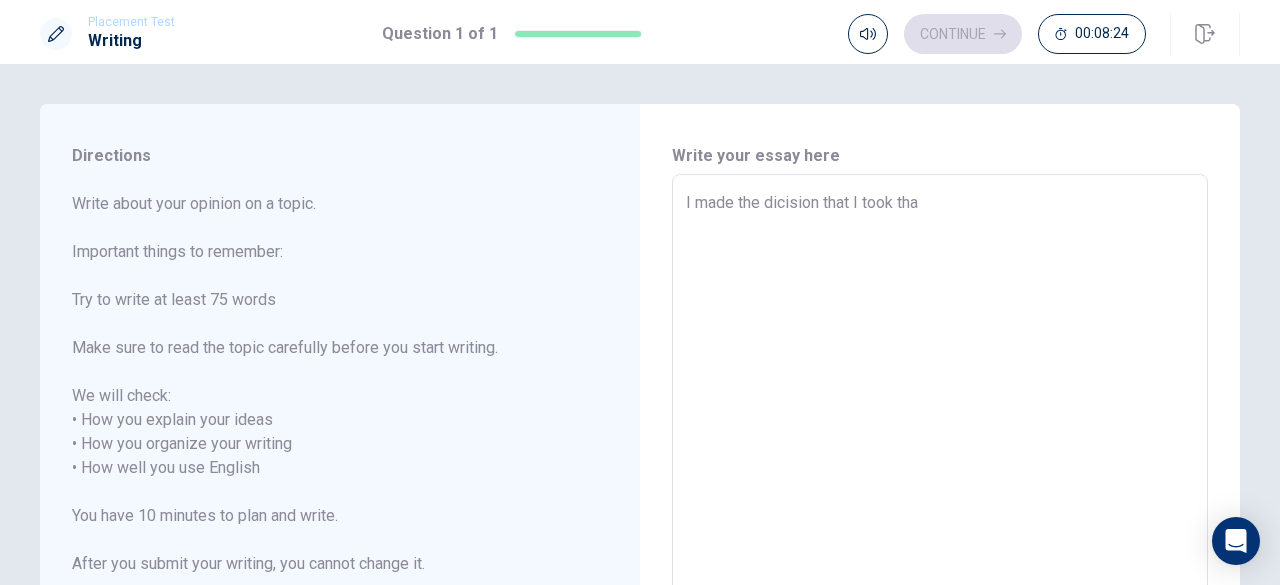 type on "I made the dicision that I took th" 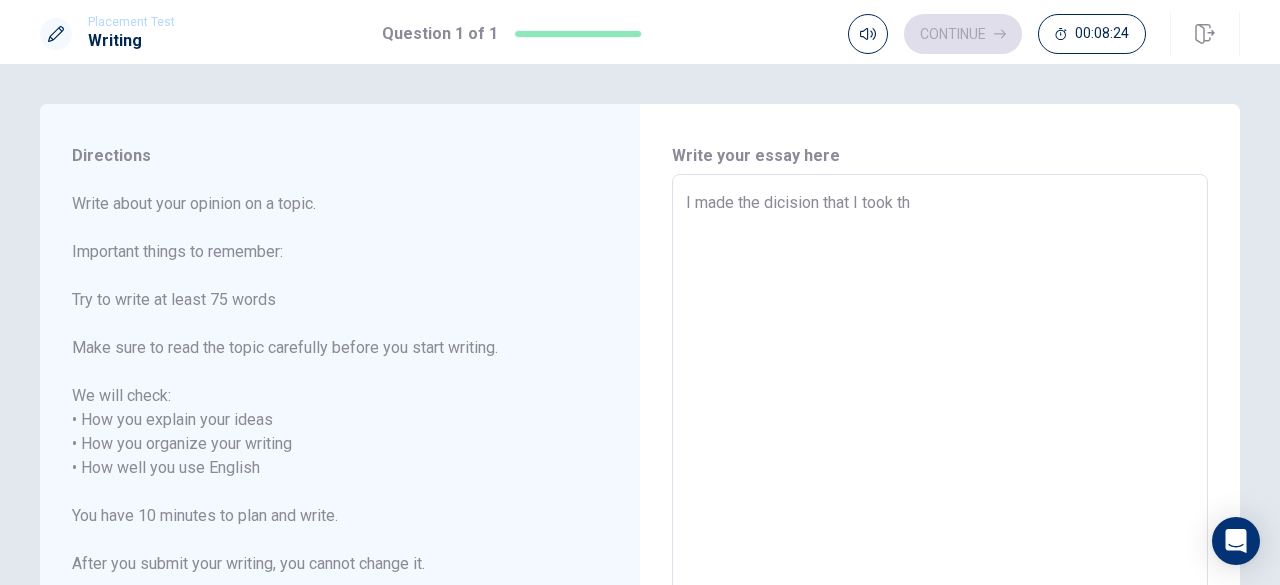 type on "x" 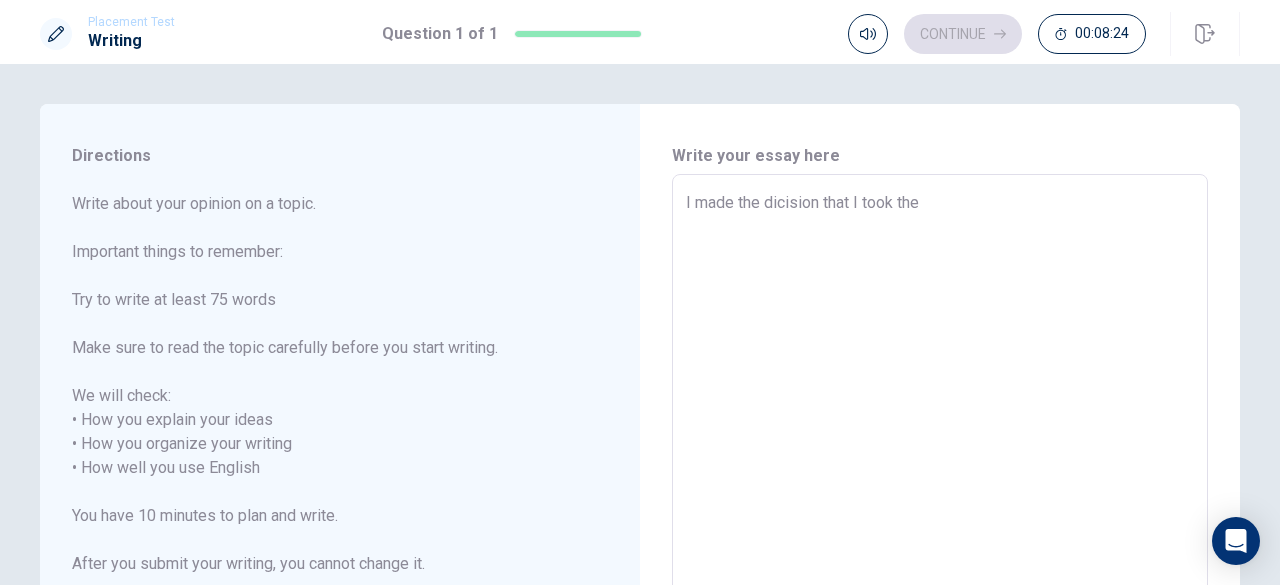 type on "x" 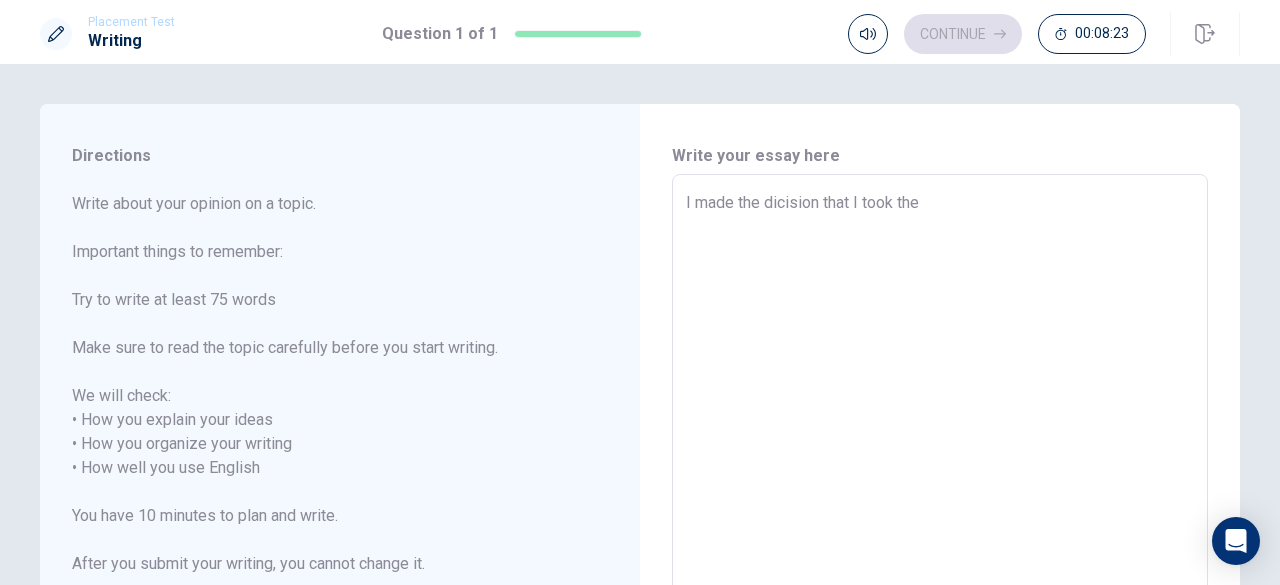 type on "I made the dicision that I took the" 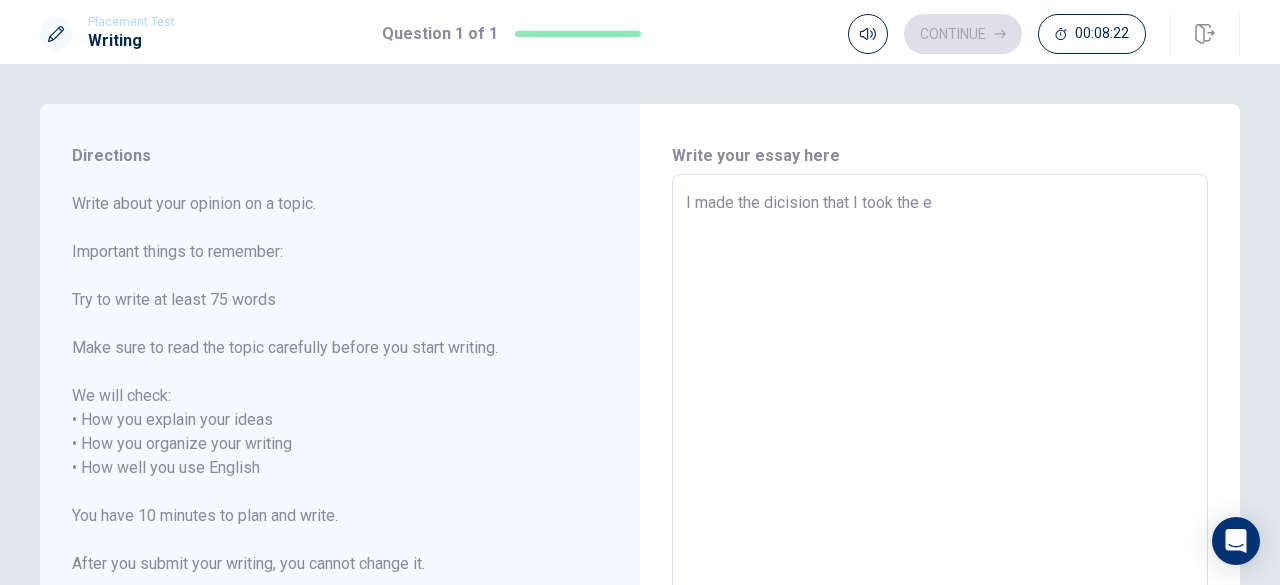 type on "x" 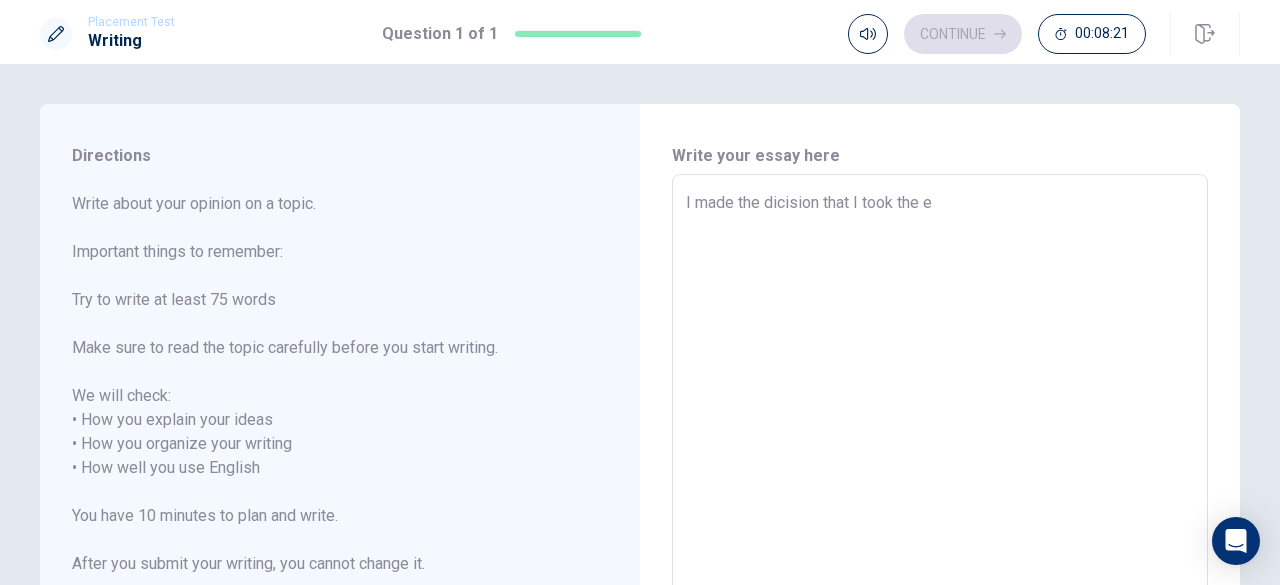 type on "I made the dicision that I took the ex" 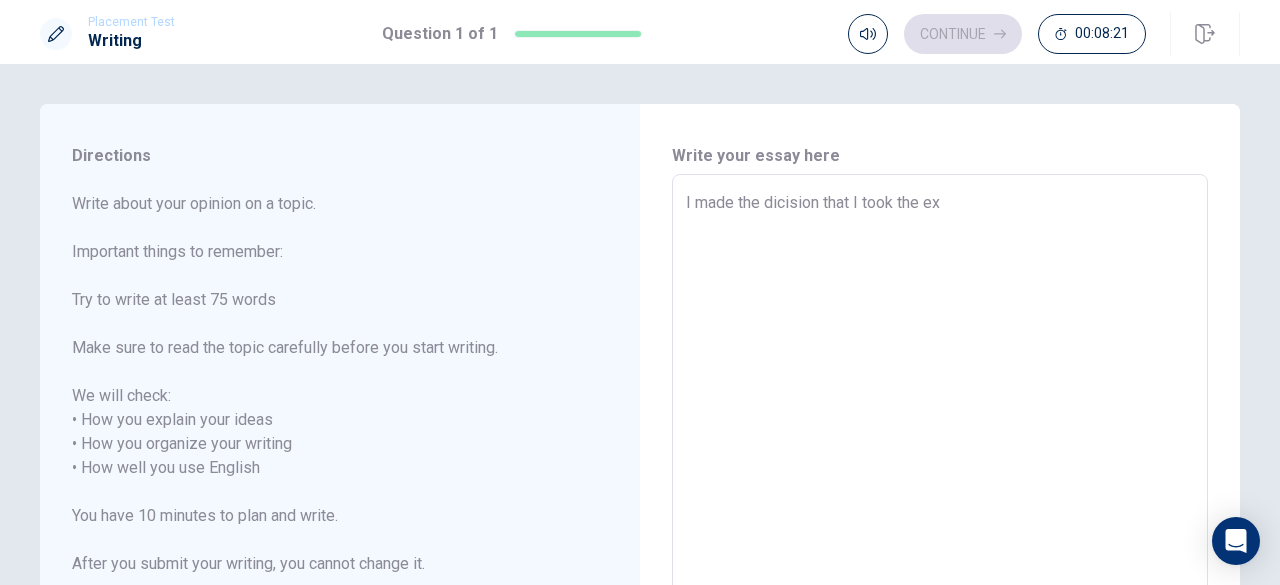 type on "x" 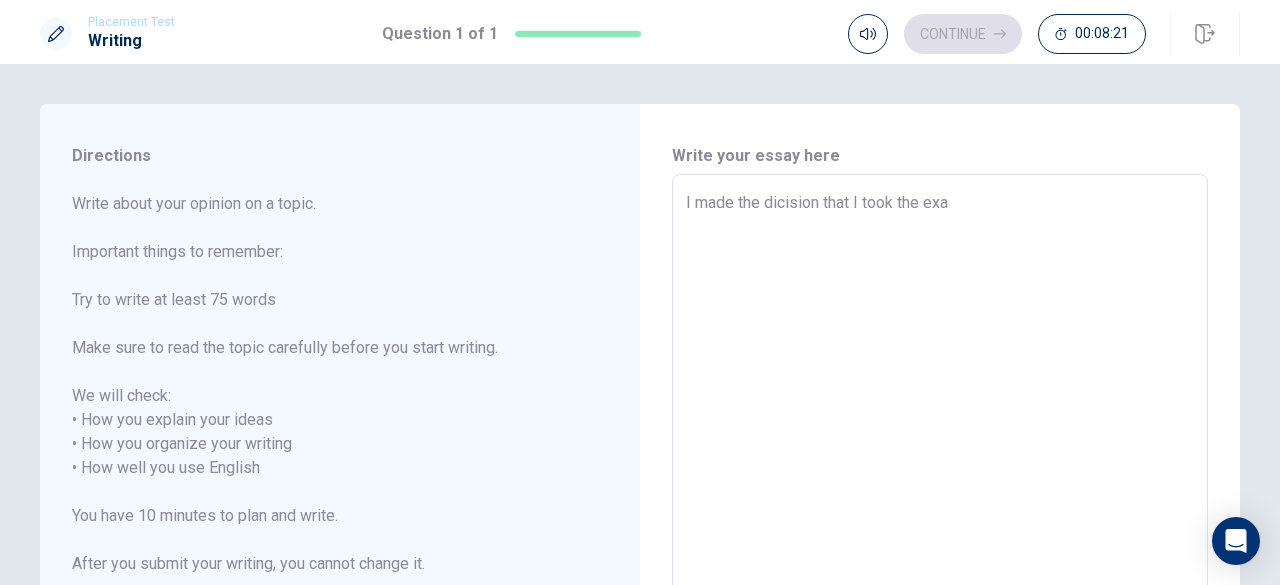 type on "x" 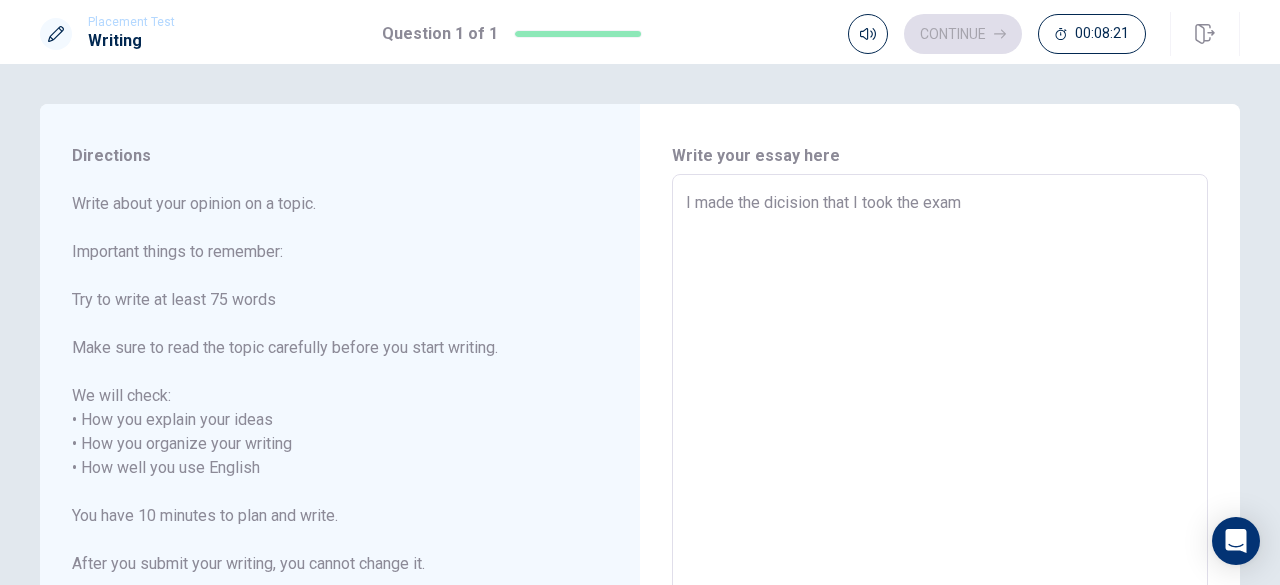 type on "x" 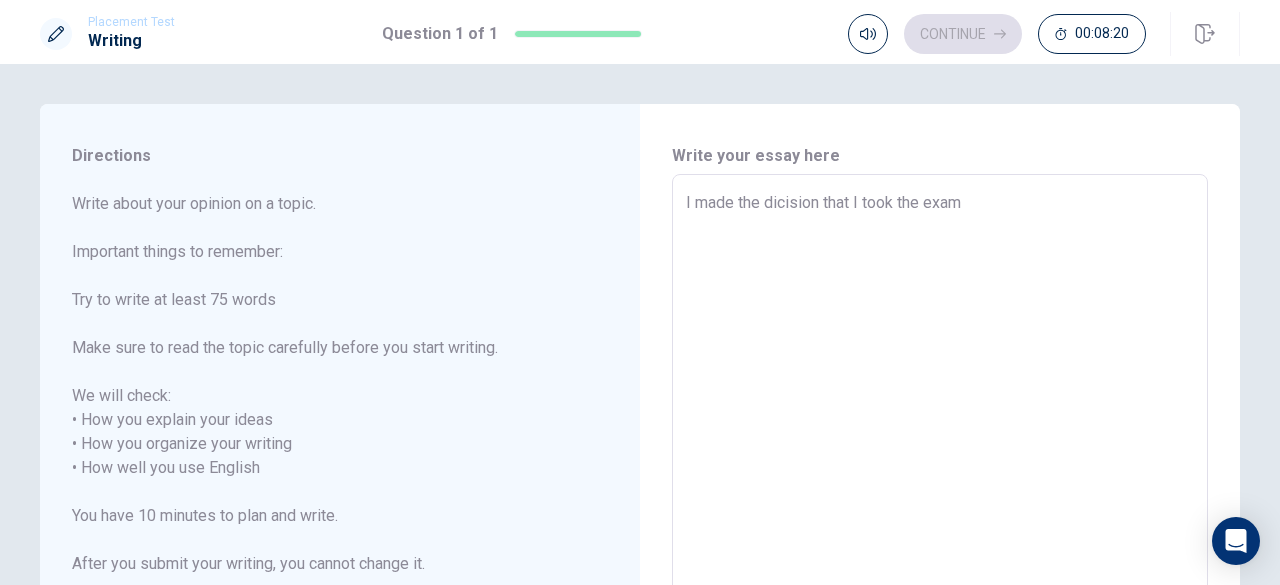 type on "I made the dicision that I took the exami" 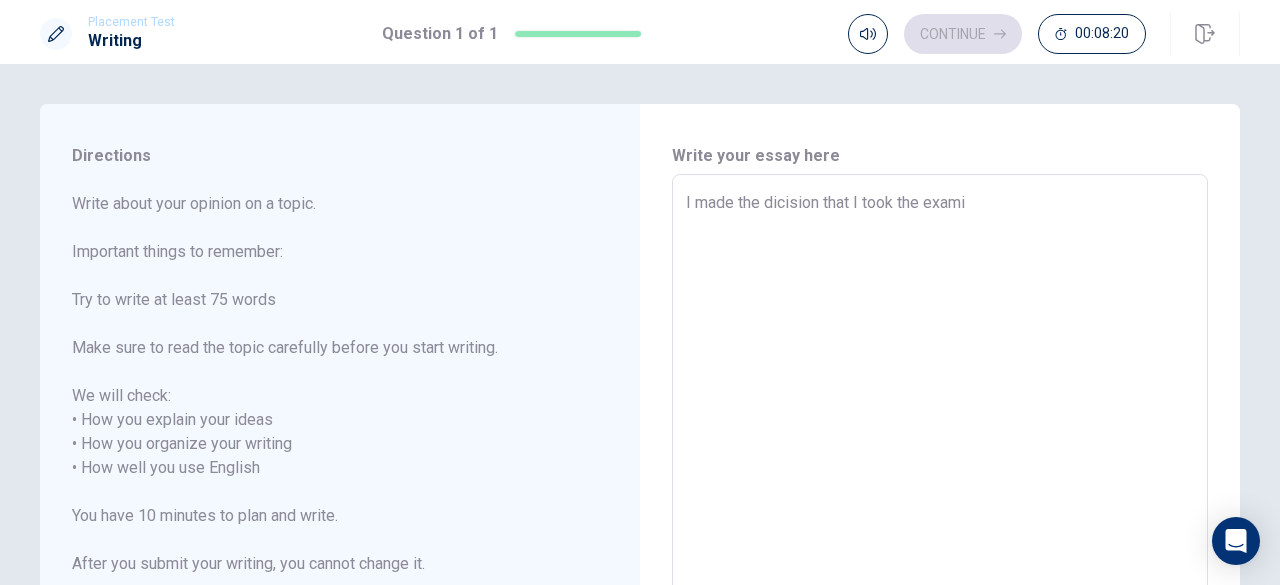 type on "x" 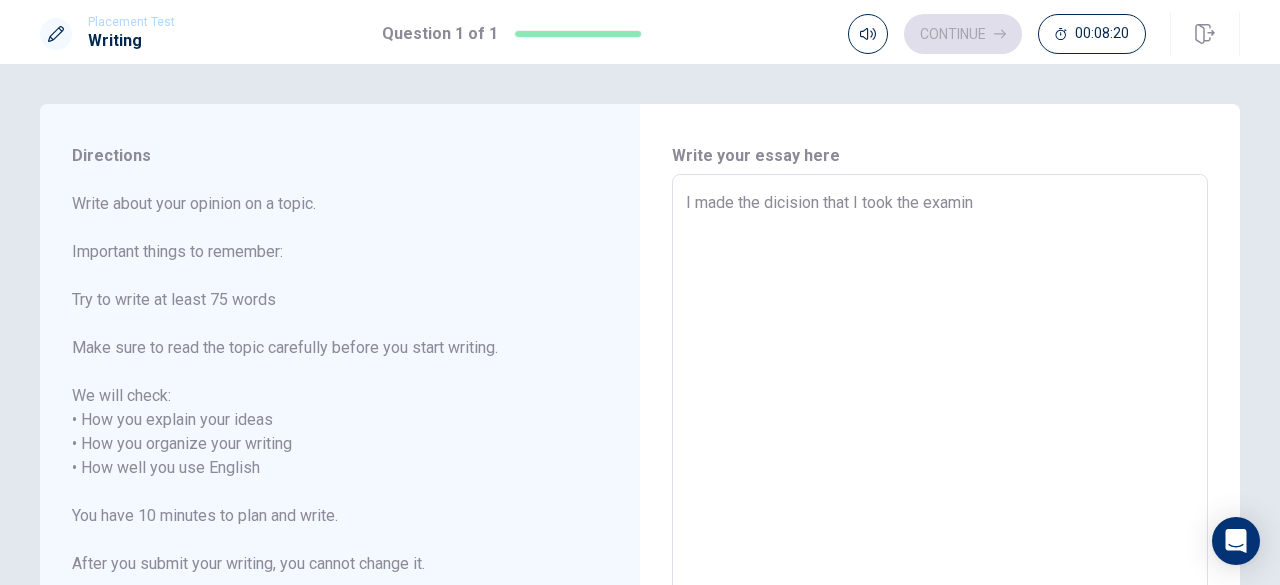type on "x" 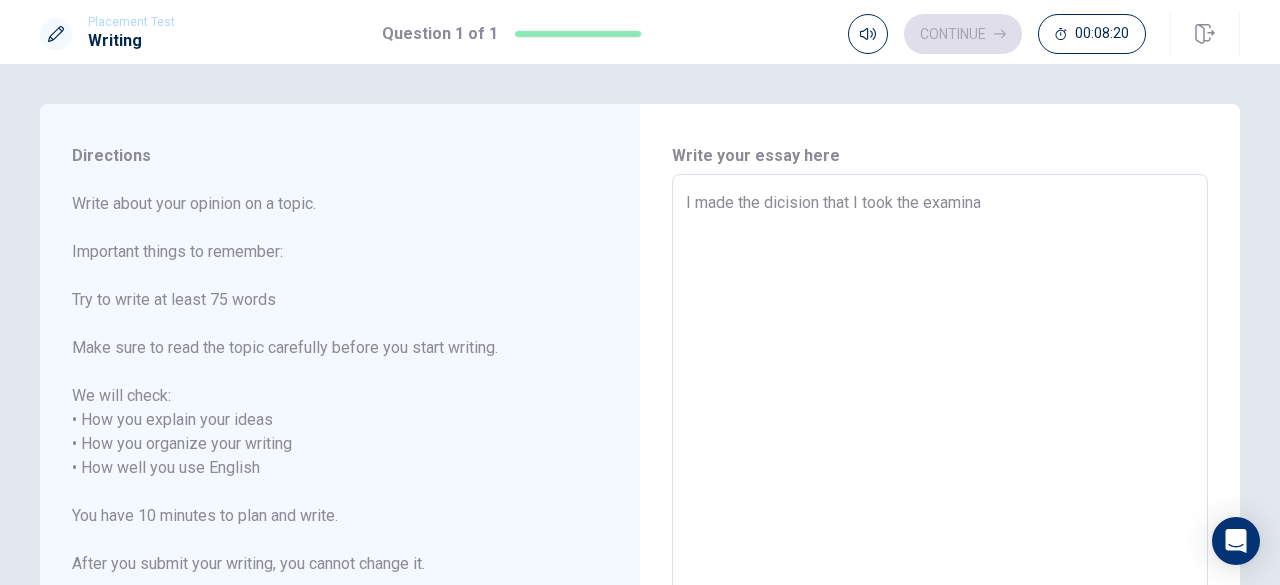type on "x" 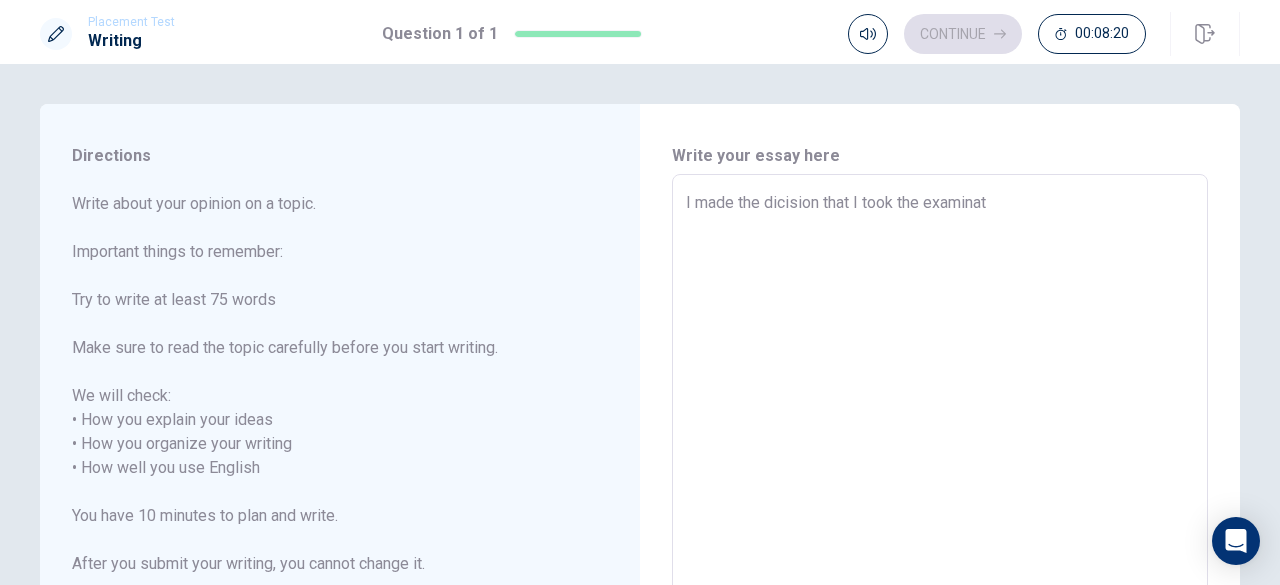 type on "x" 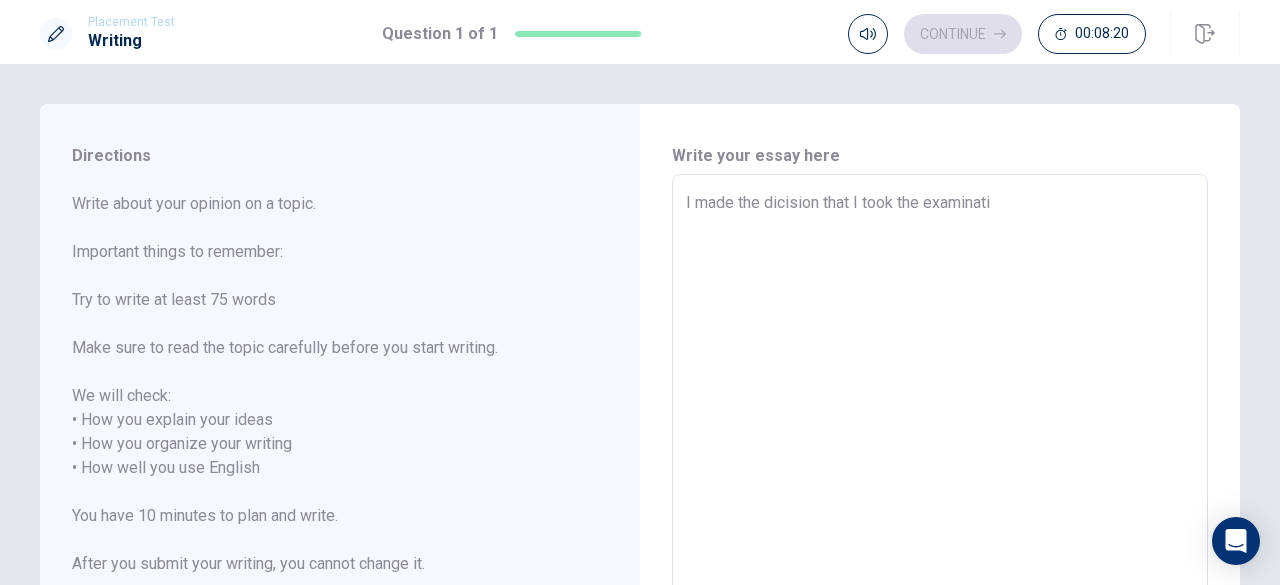 type on "x" 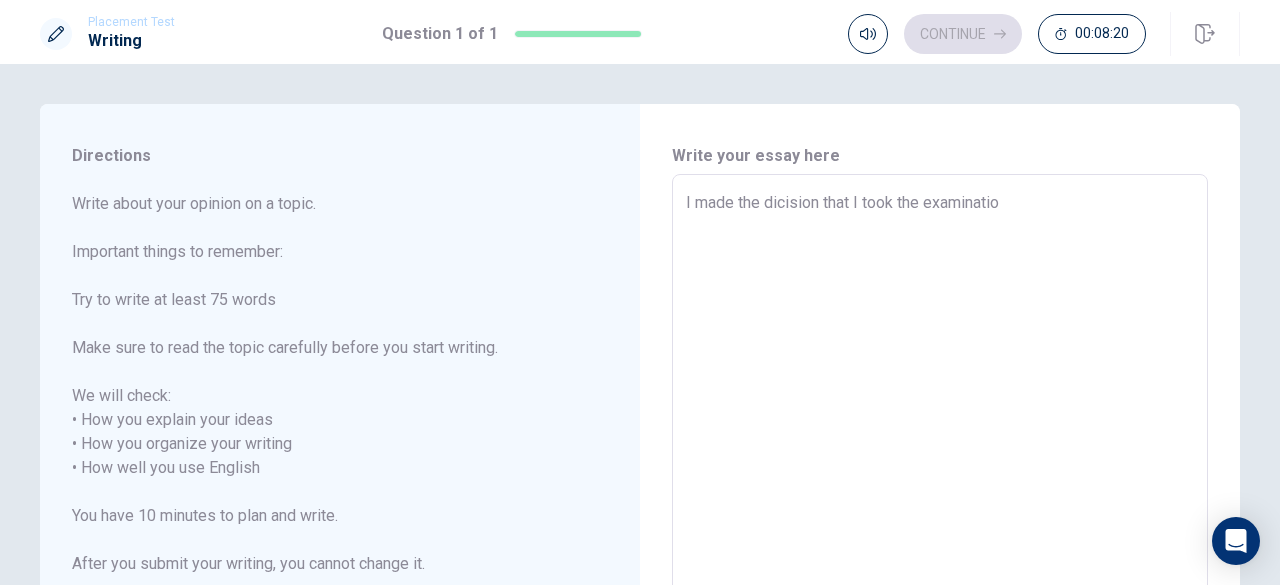 type on "x" 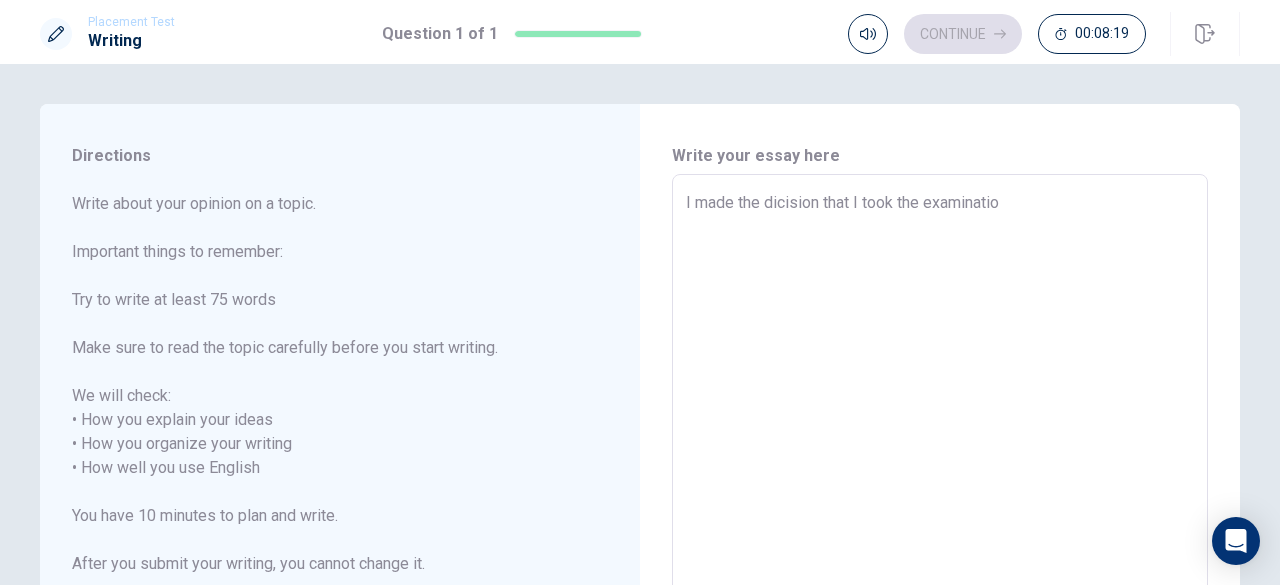 type on "I made the dicision that I took the examination" 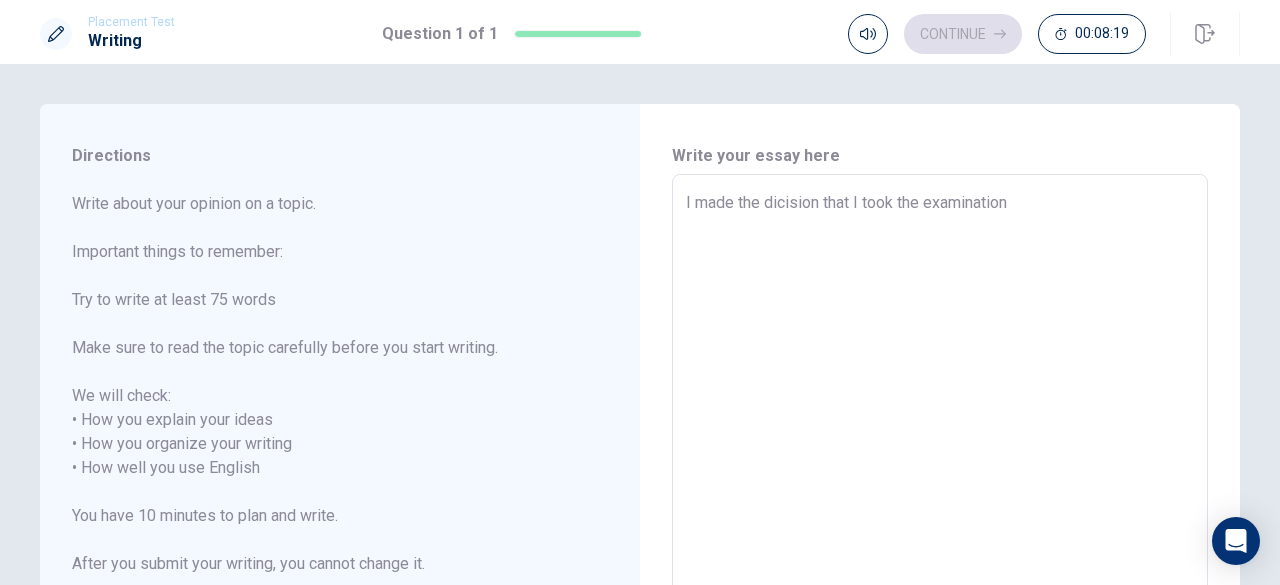 type on "x" 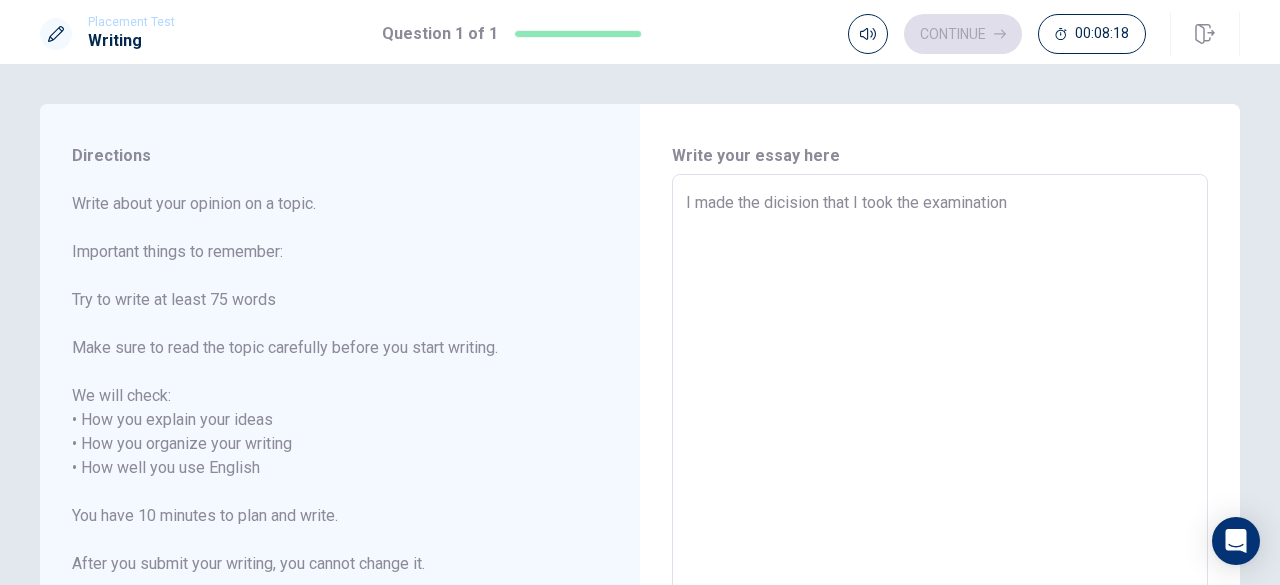 type on "I made the dicision that I took the examination f" 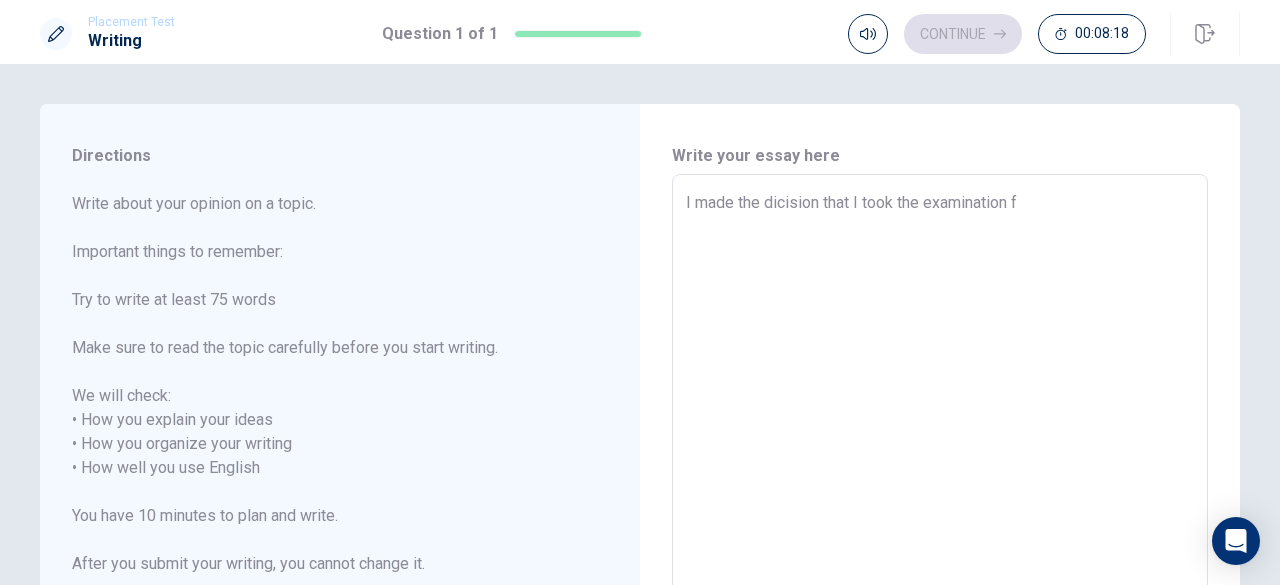 type on "x" 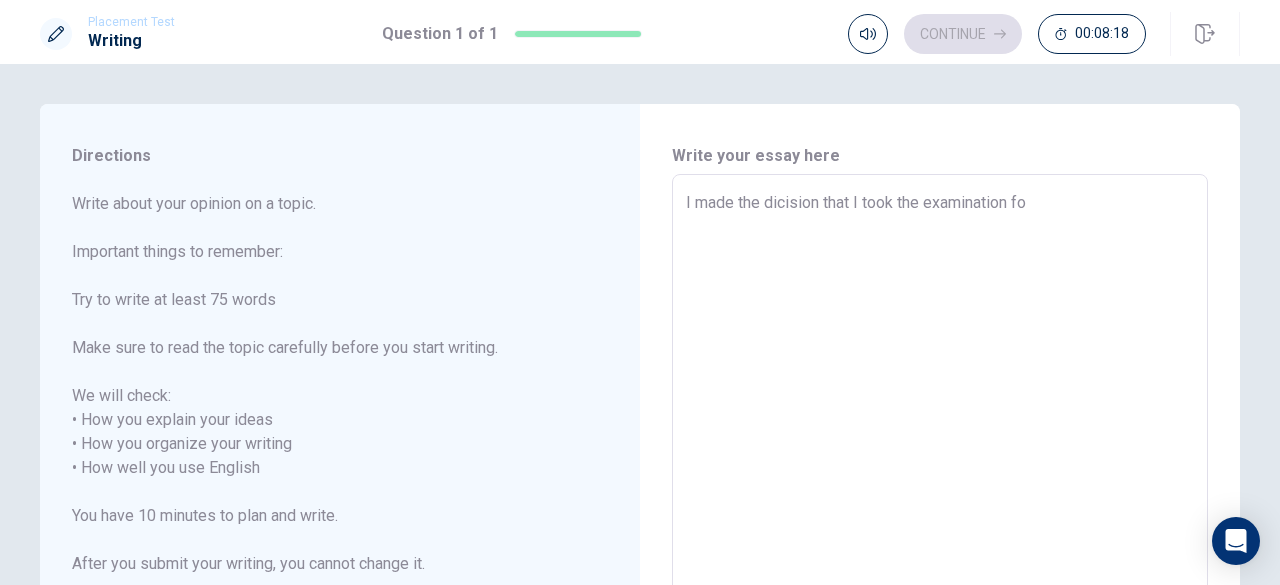 type on "x" 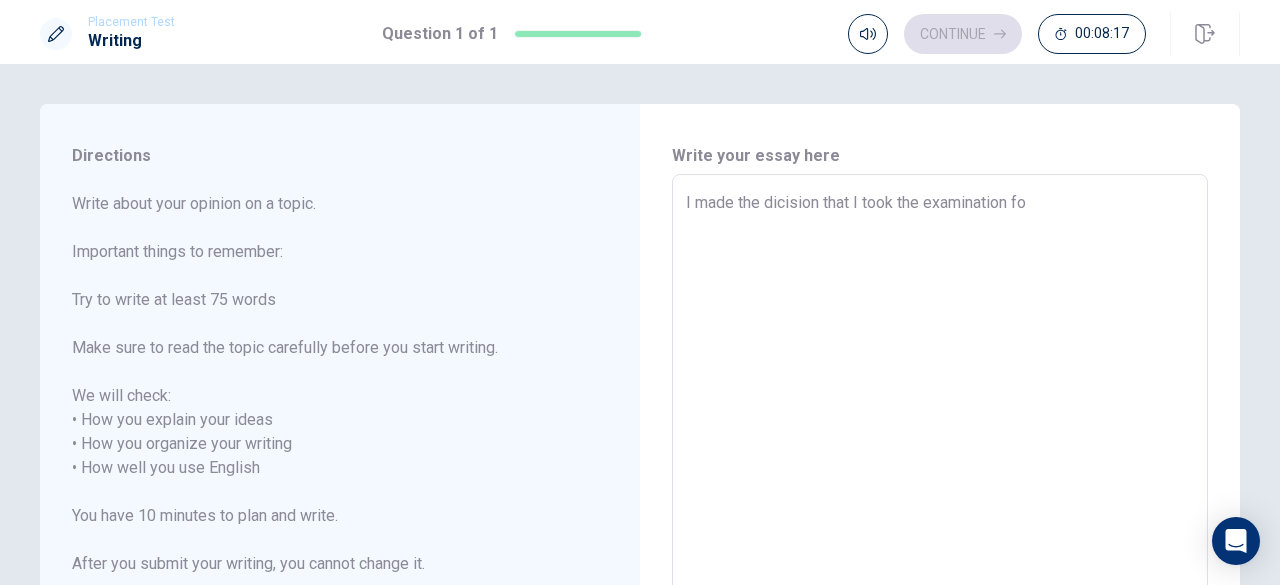 type on "I made the dicision that I took the examination for" 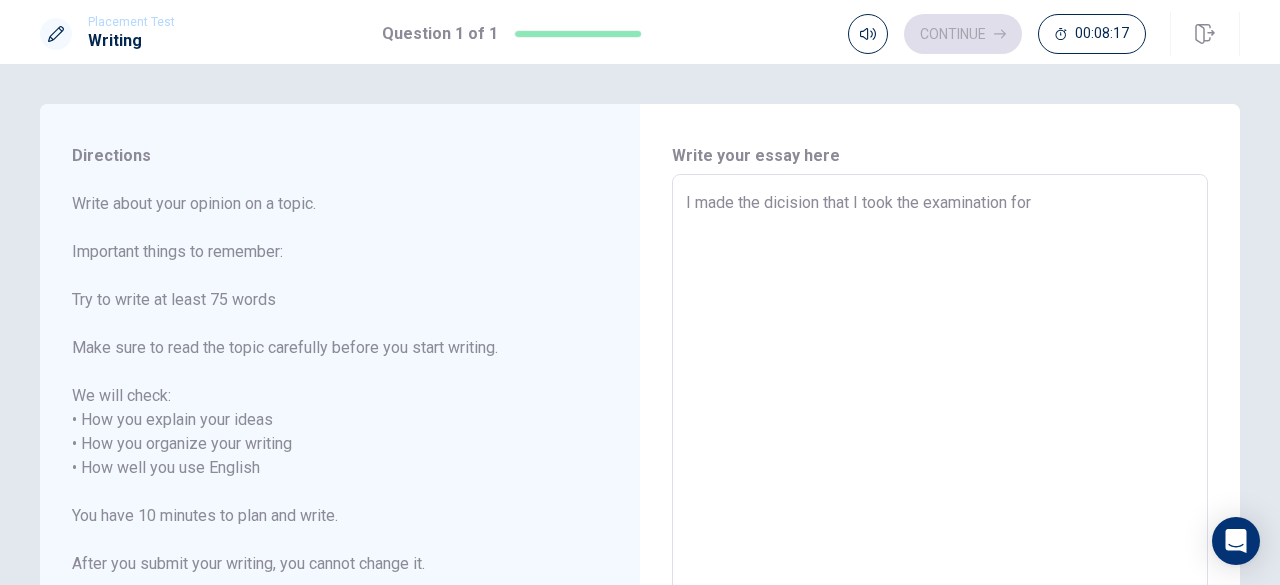 type on "x" 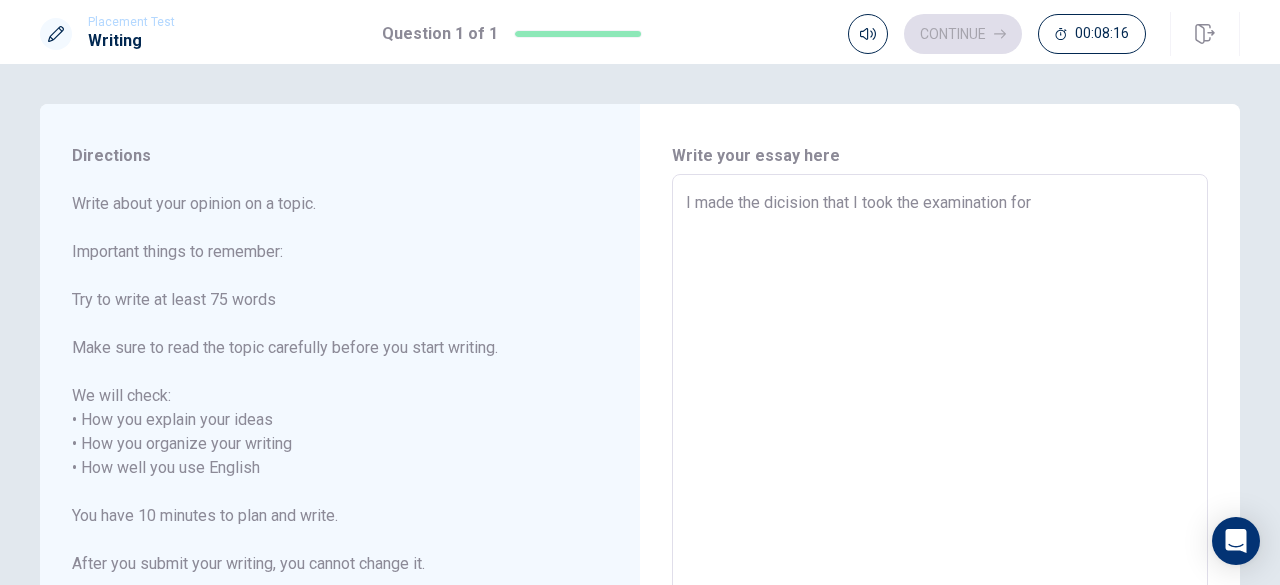 type on "I made the dicision that I took the examination for e" 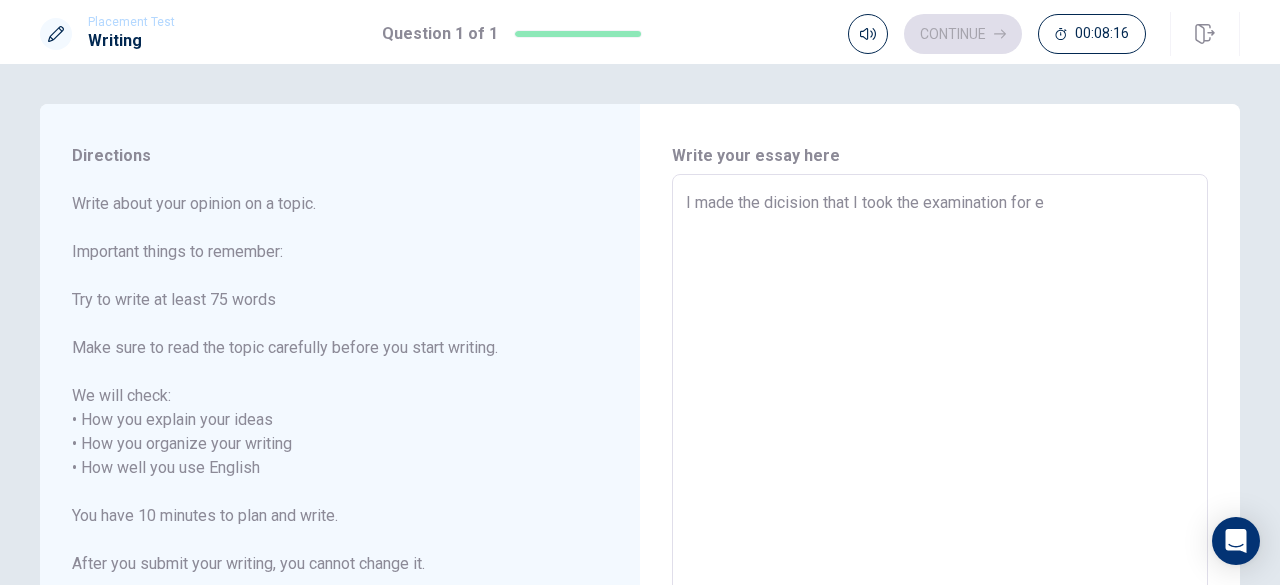 type on "x" 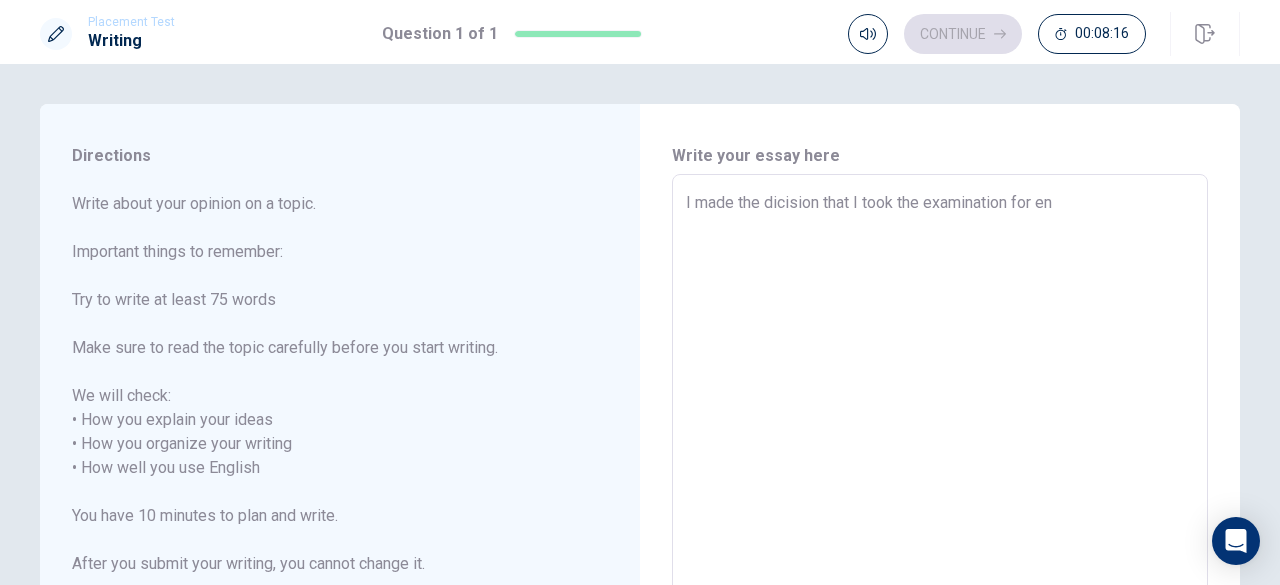type on "x" 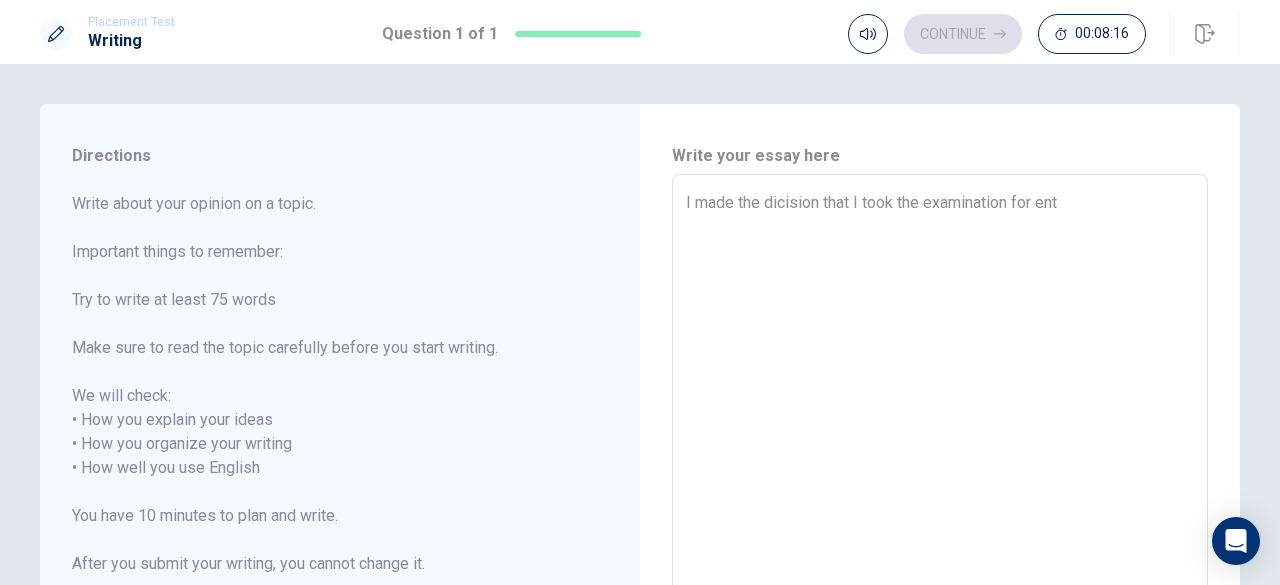 type on "x" 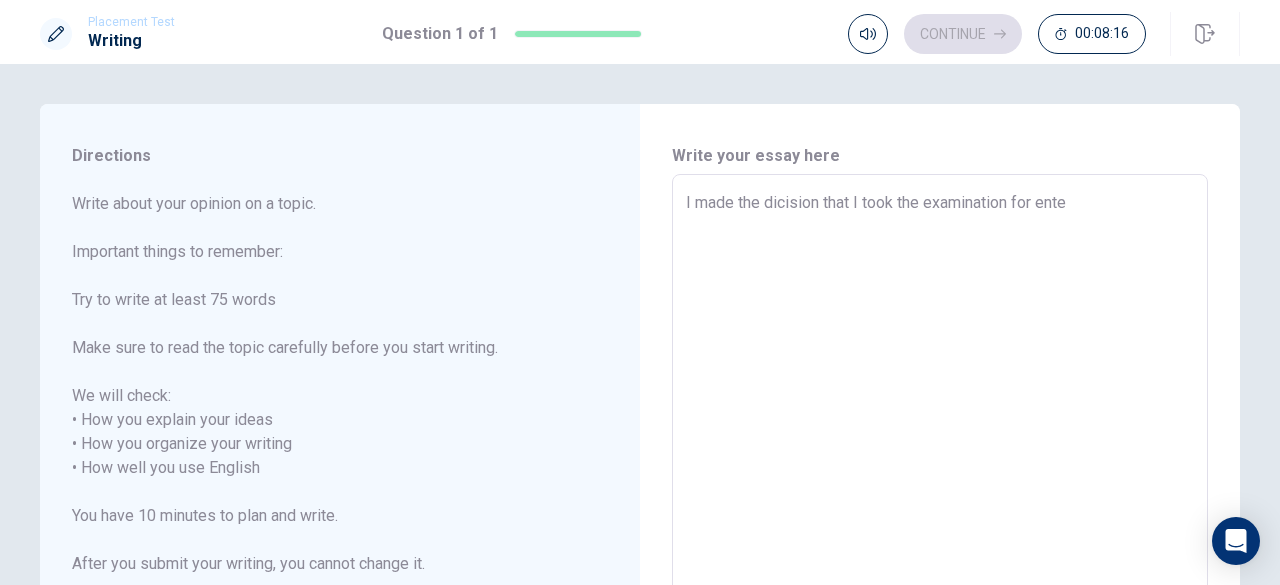 type on "x" 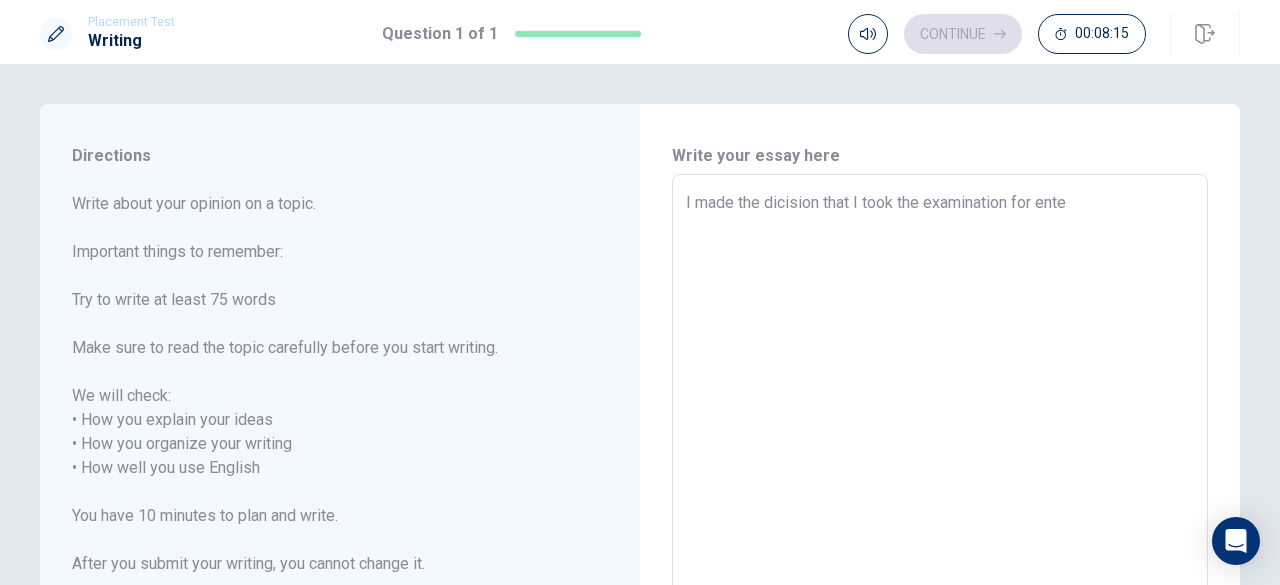 type on "I made the dicision that I took the examination for enter" 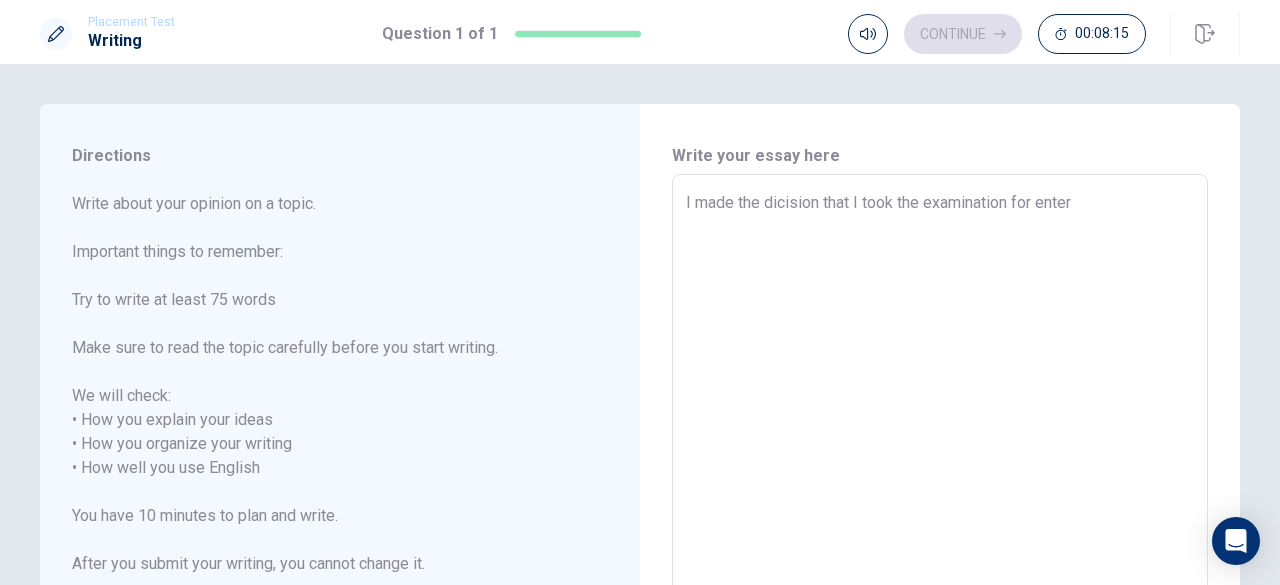type on "x" 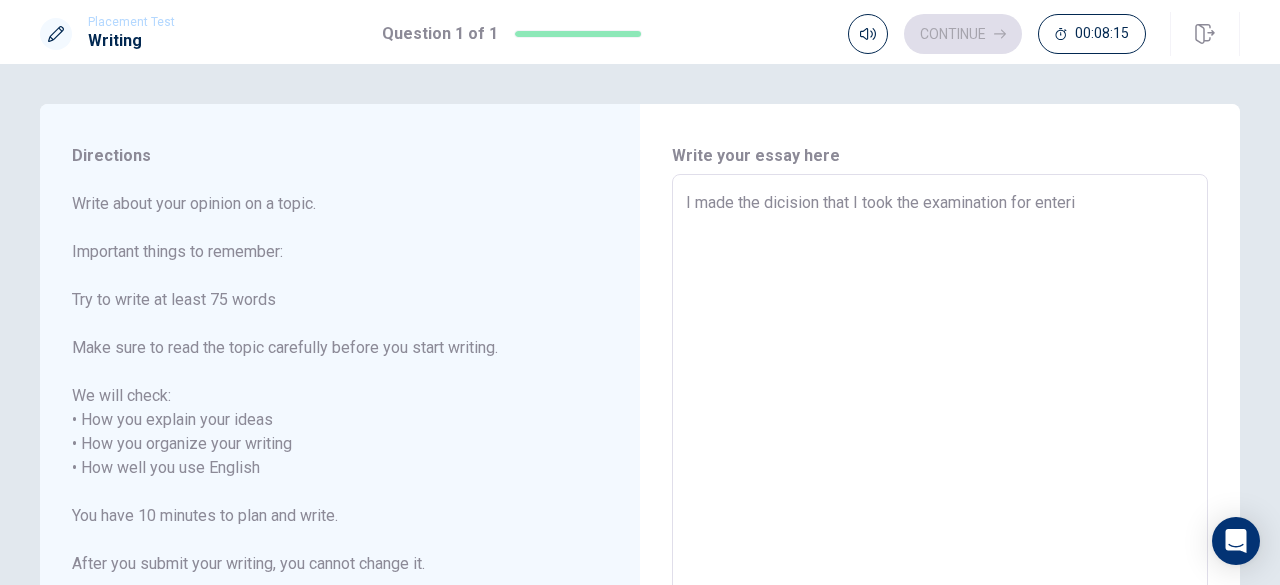 type on "x" 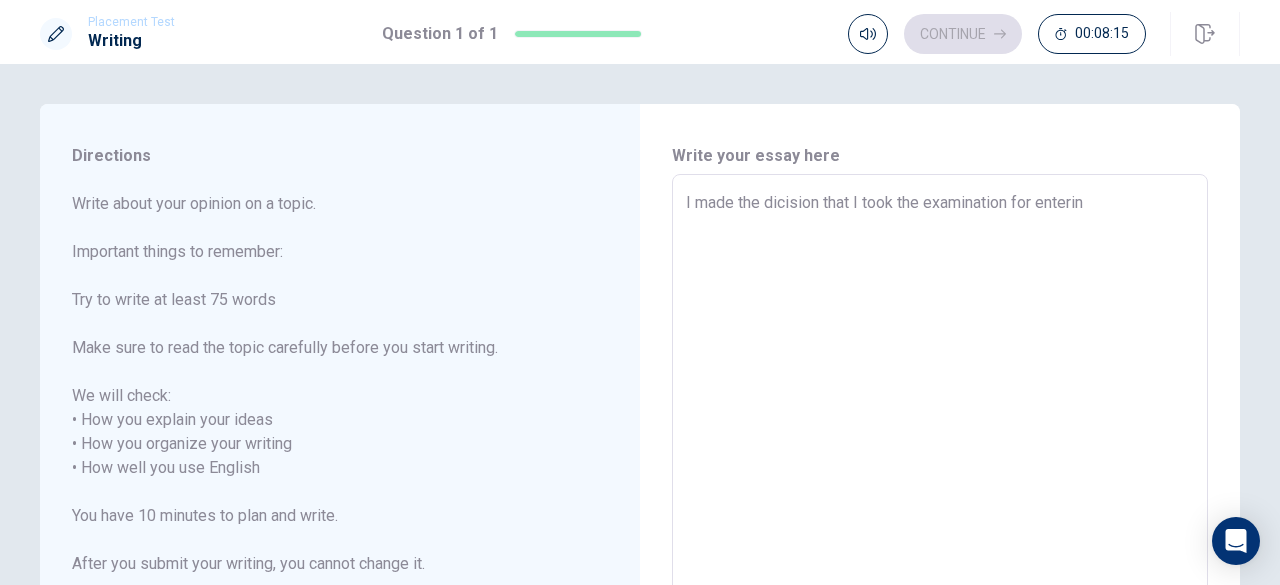 type on "x" 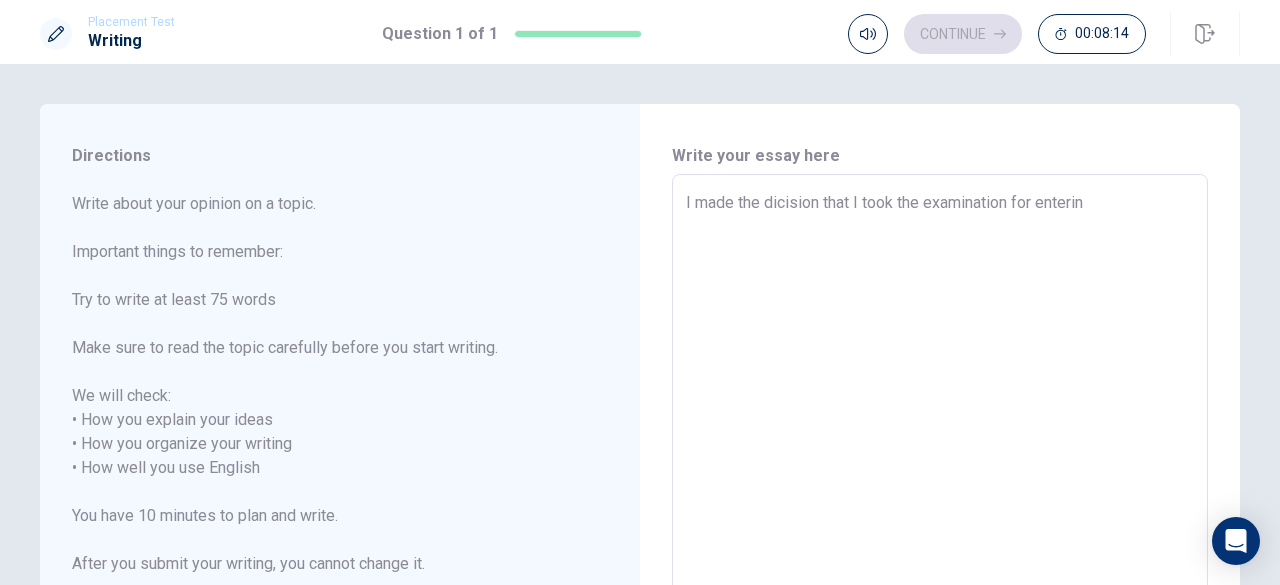 type on "I made the dicision that I took the examination for entering" 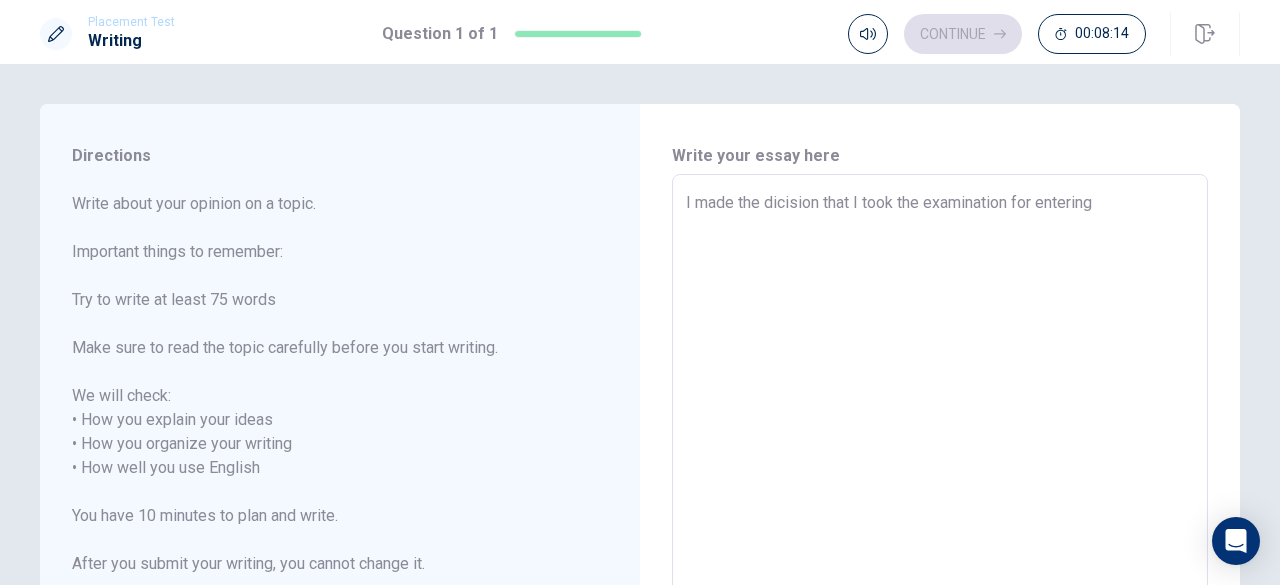 type on "I made the dicision that I took the examination for entering" 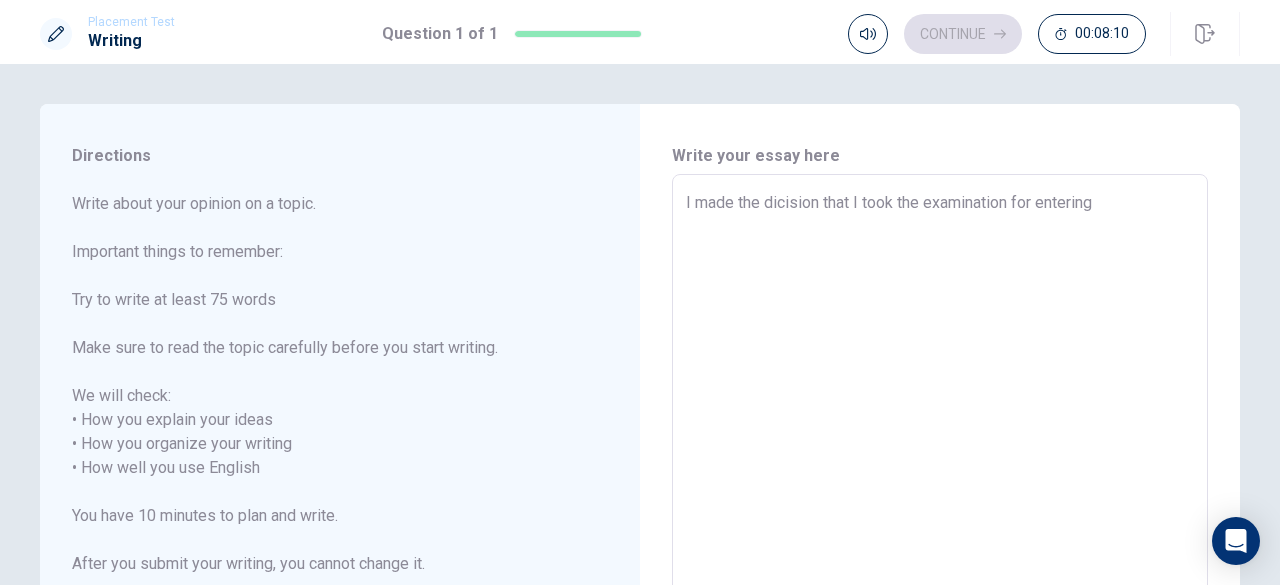 type on "x" 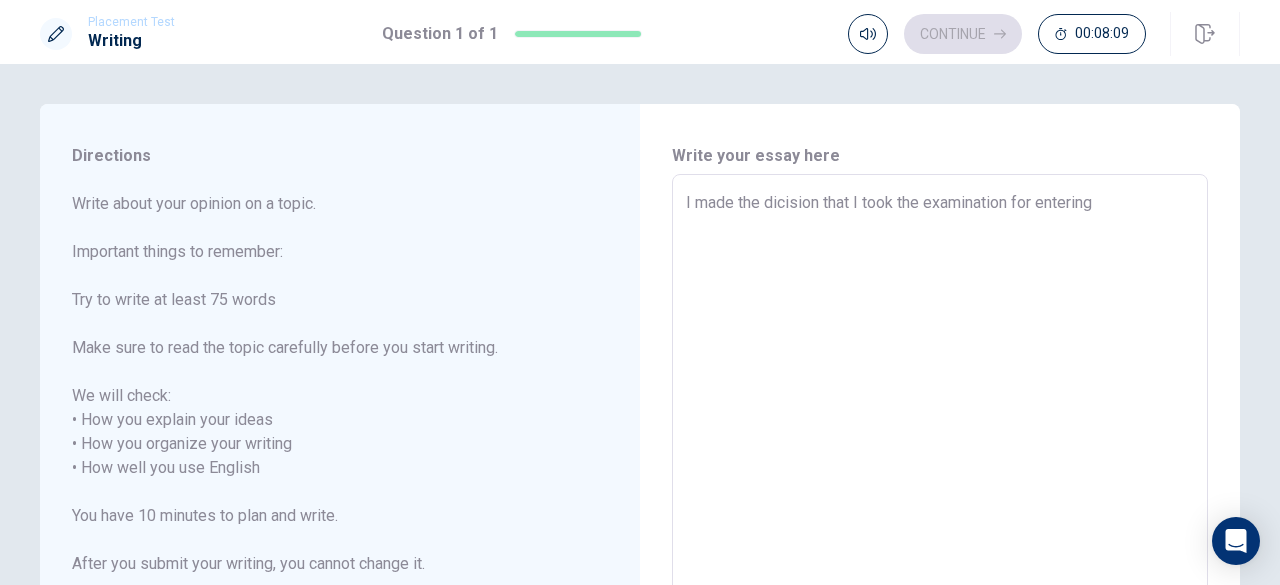 type on "I made the dicision that I took the examination for entering W" 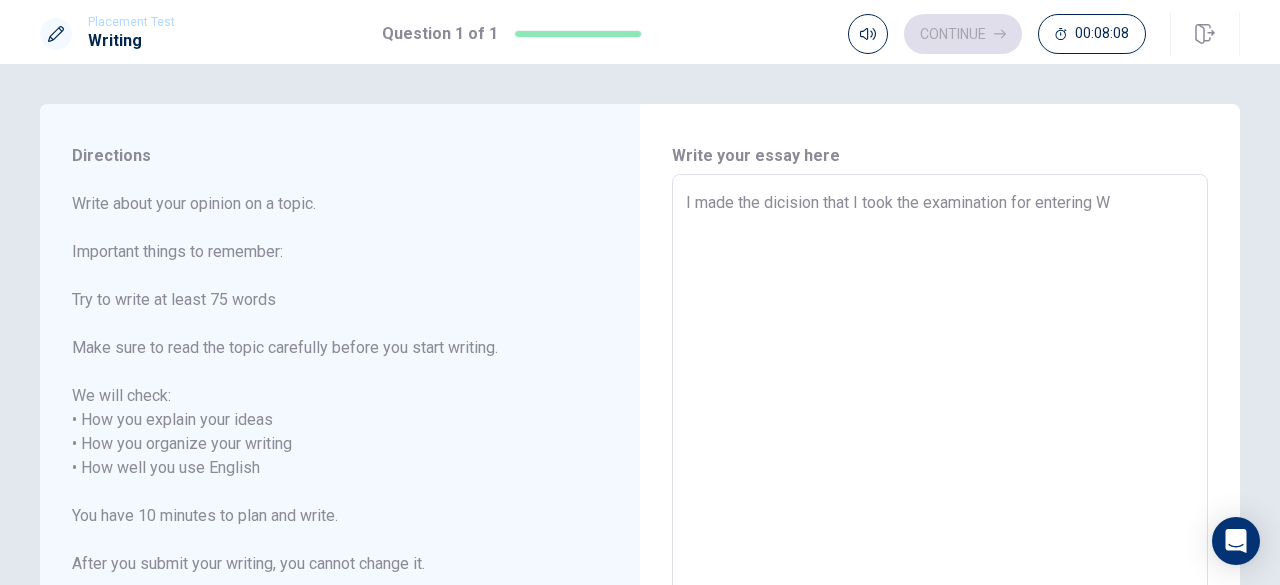 type on "x" 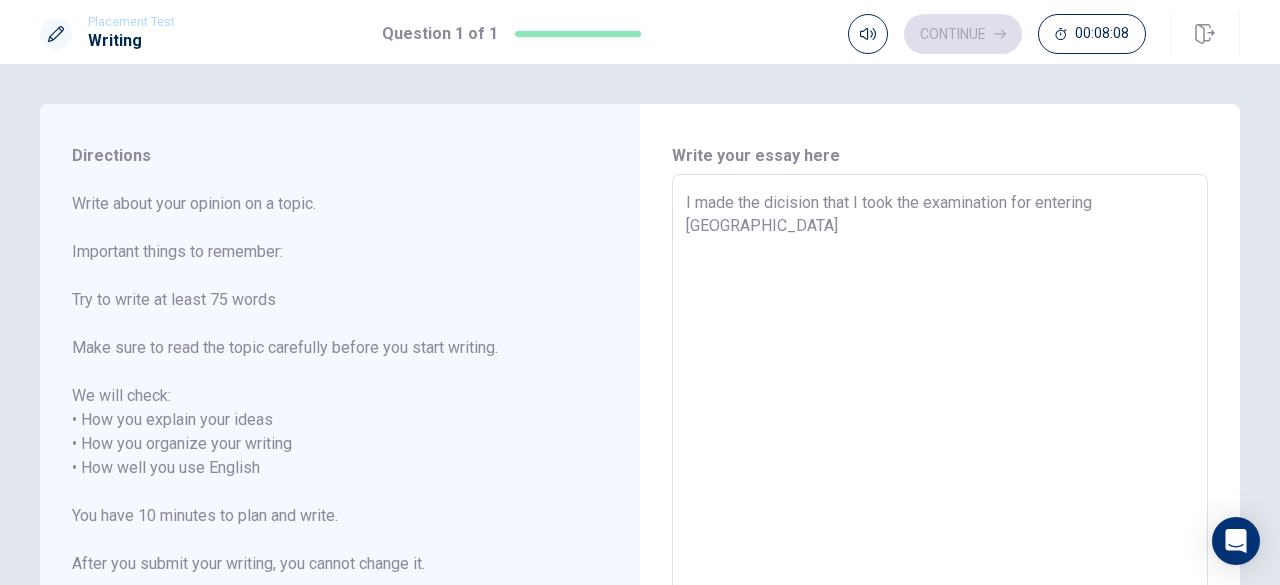 type on "x" 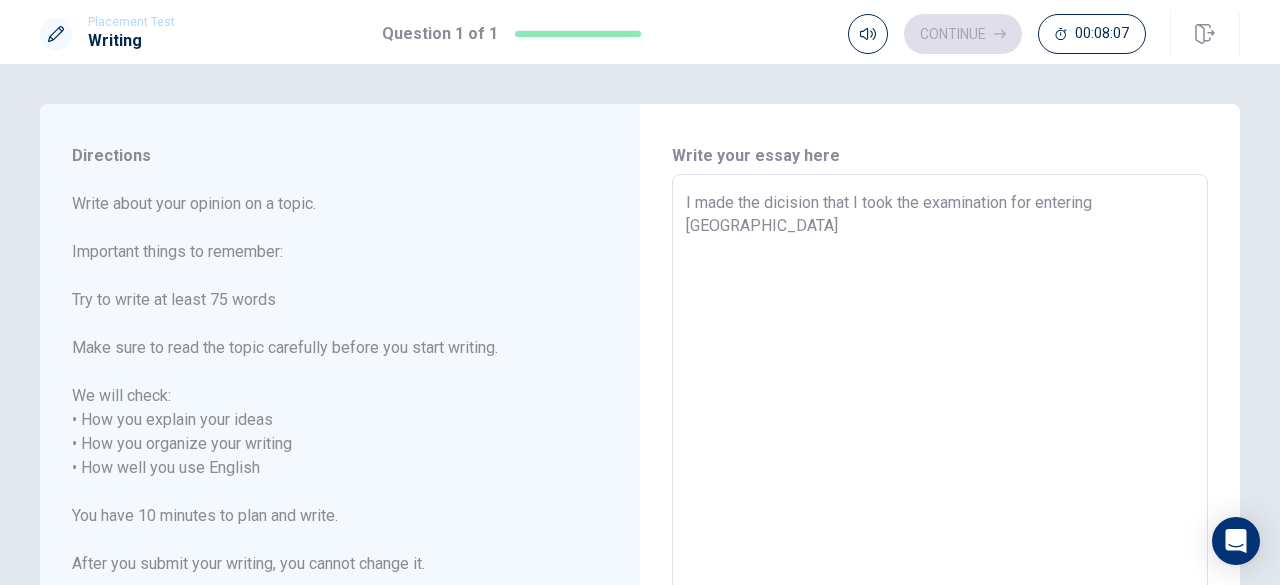 type on "I made the dicision that I took the examination for entering Was" 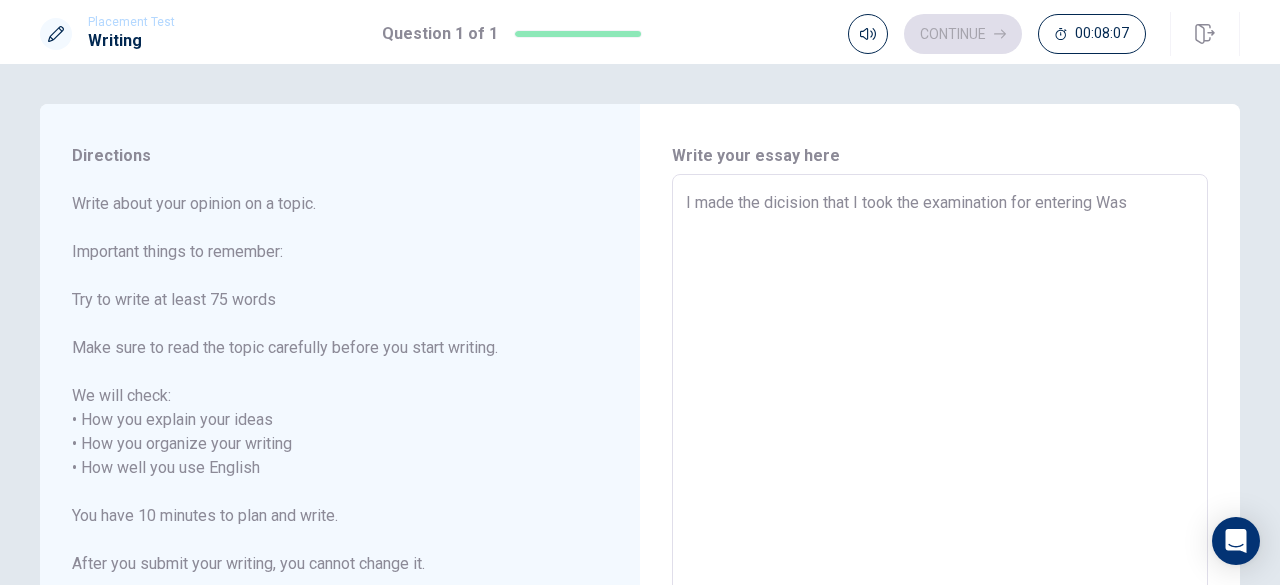 type on "x" 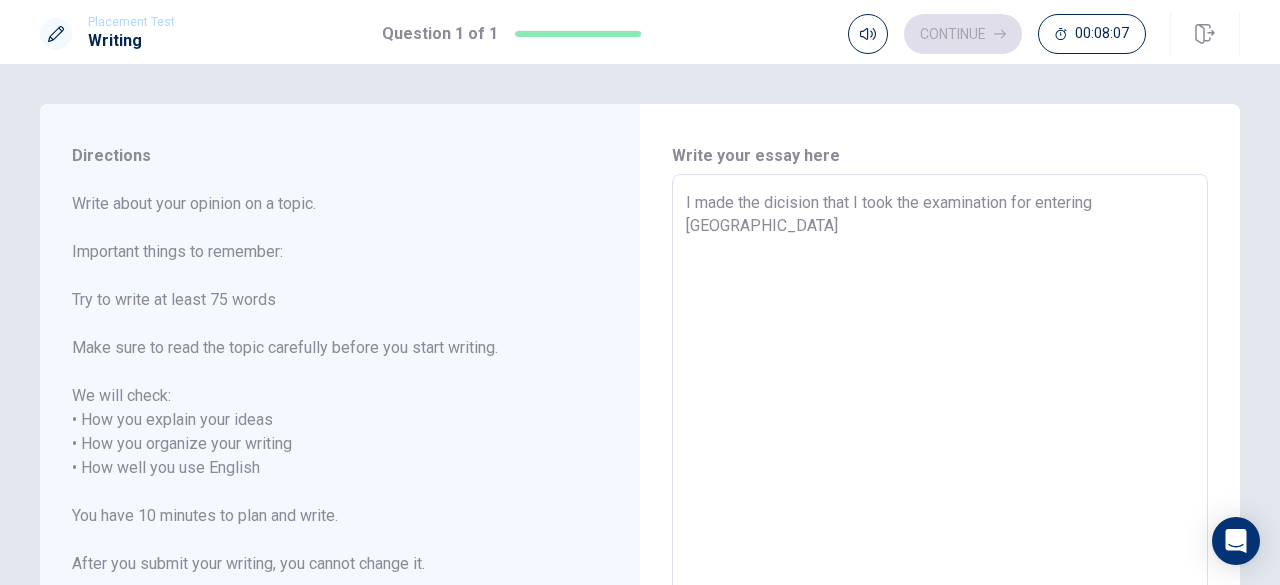 type on "x" 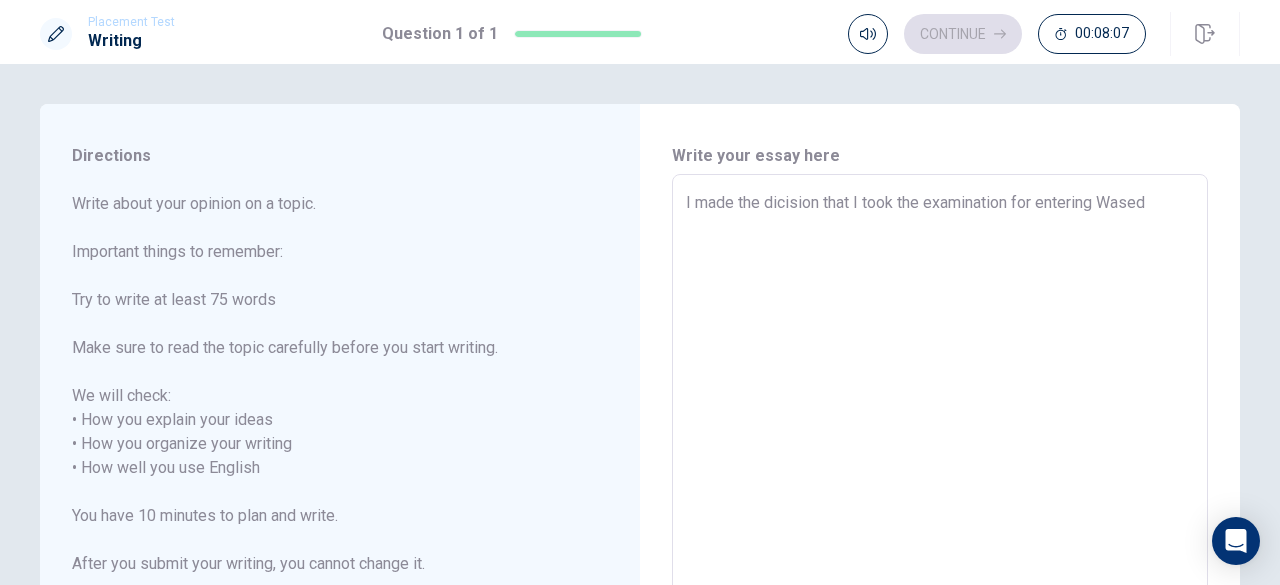 type on "x" 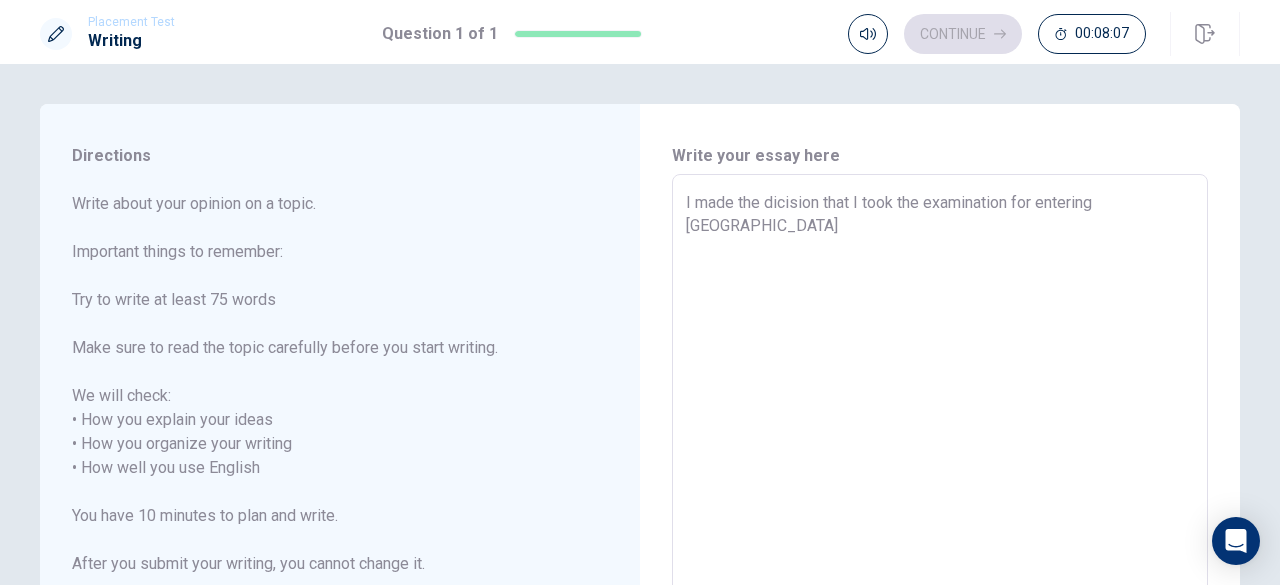 type on "x" 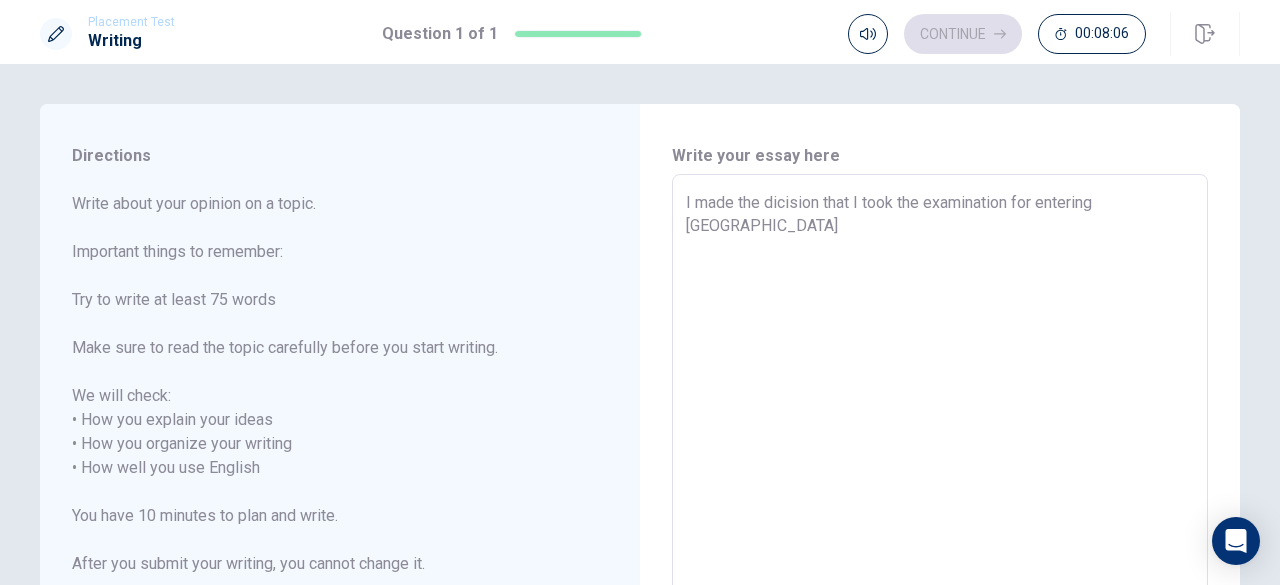 type on "x" 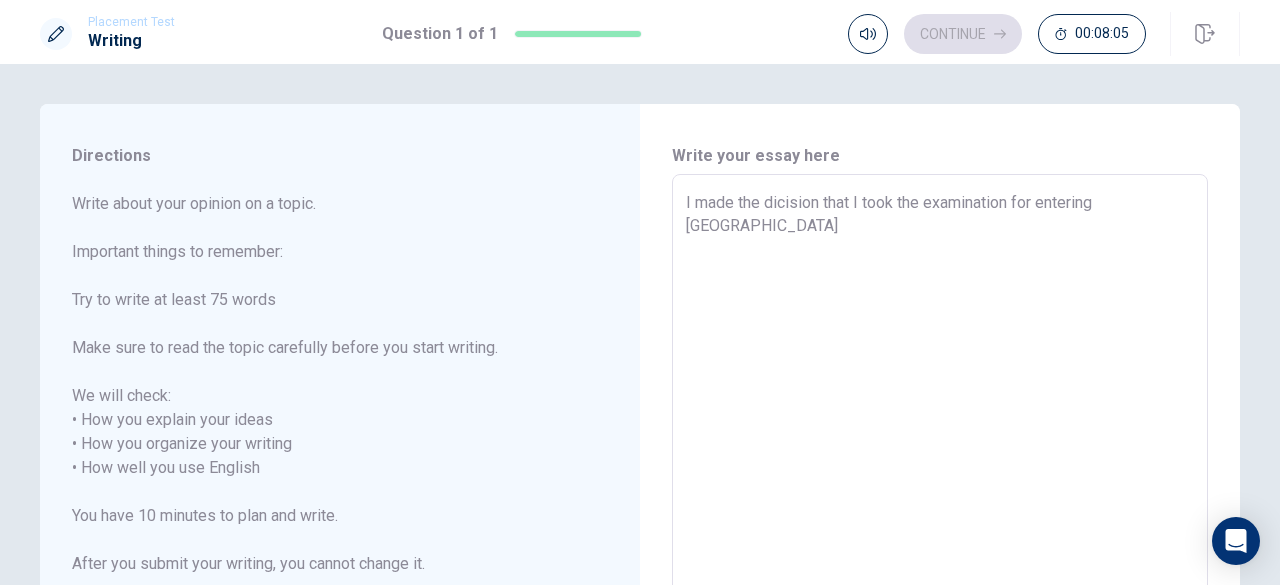 type on "I made the dicision that I took the examination for entering [GEOGRAPHIC_DATA] U" 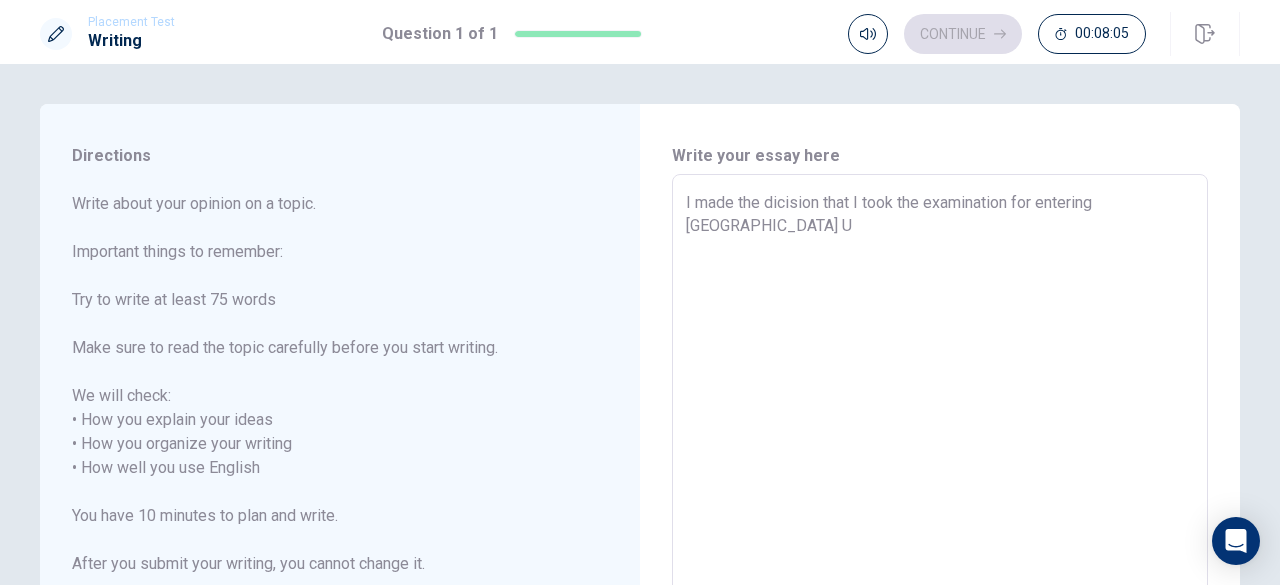 type on "x" 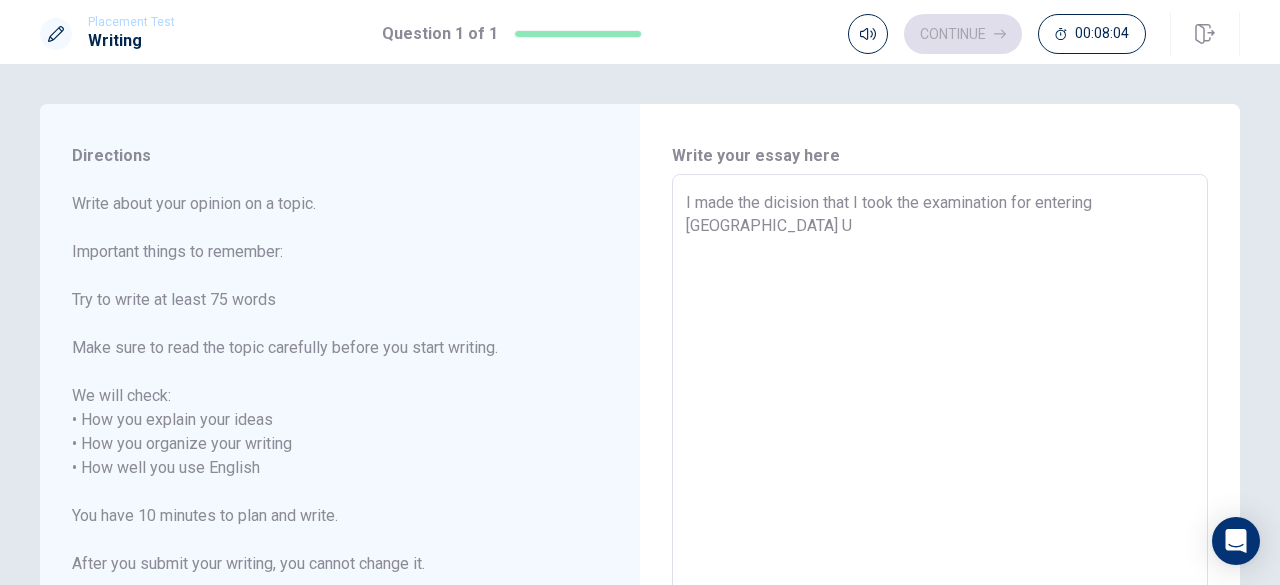 type on "I made the dicision that I took the examination for entering [GEOGRAPHIC_DATA] Un" 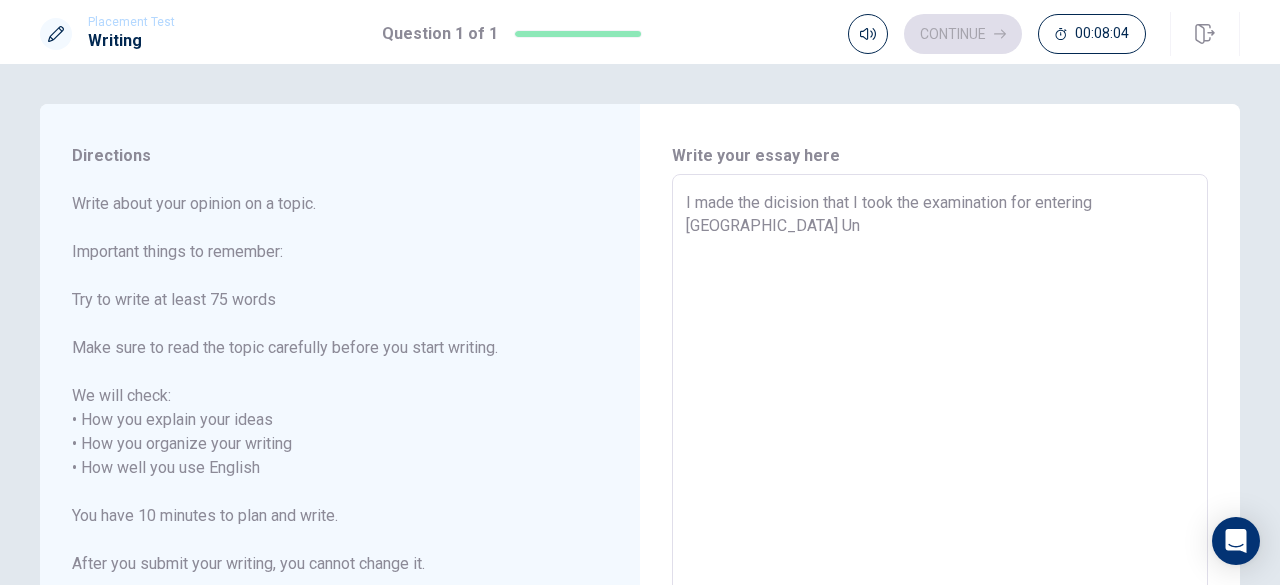 type on "x" 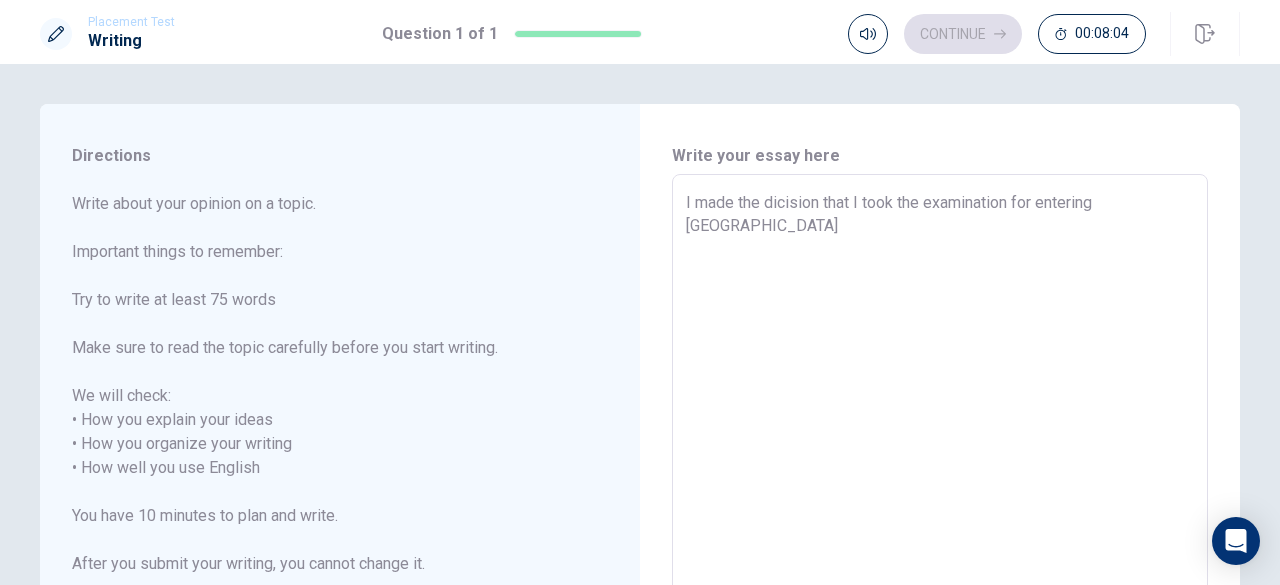 type on "x" 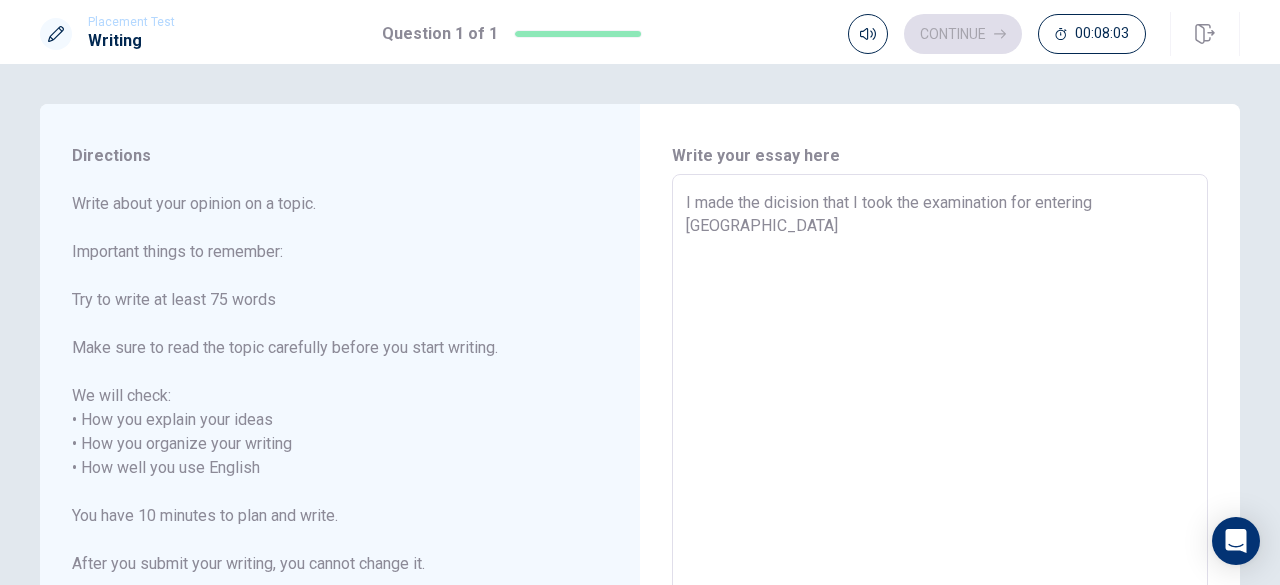 type on "I made the dicision that I took the examination for entering [GEOGRAPHIC_DATA]" 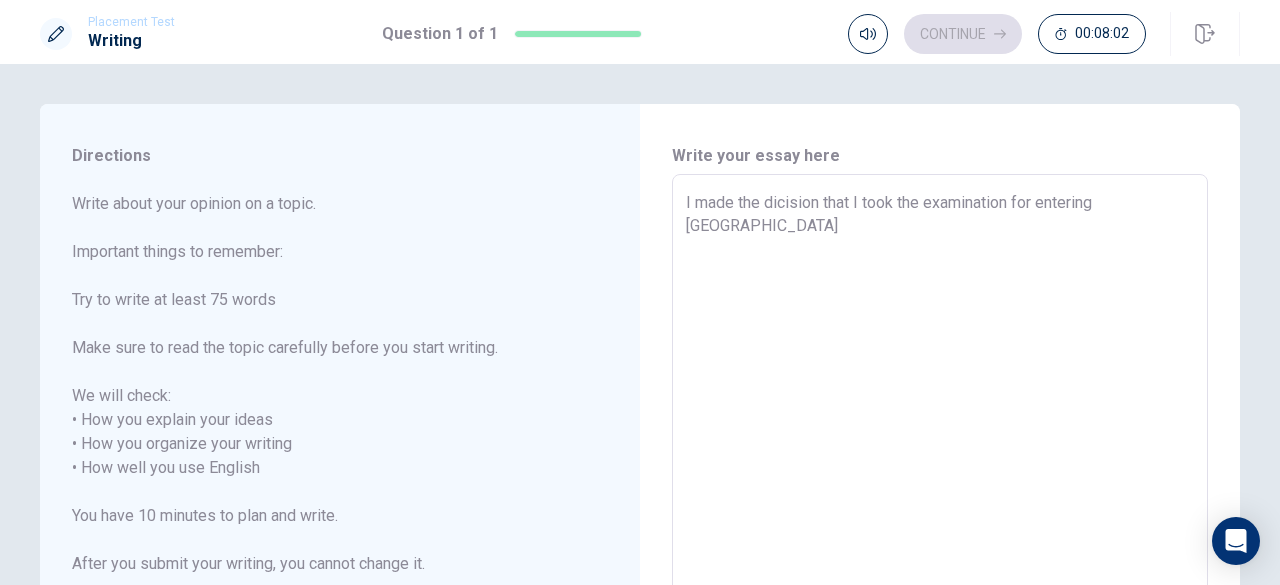 type on "x" 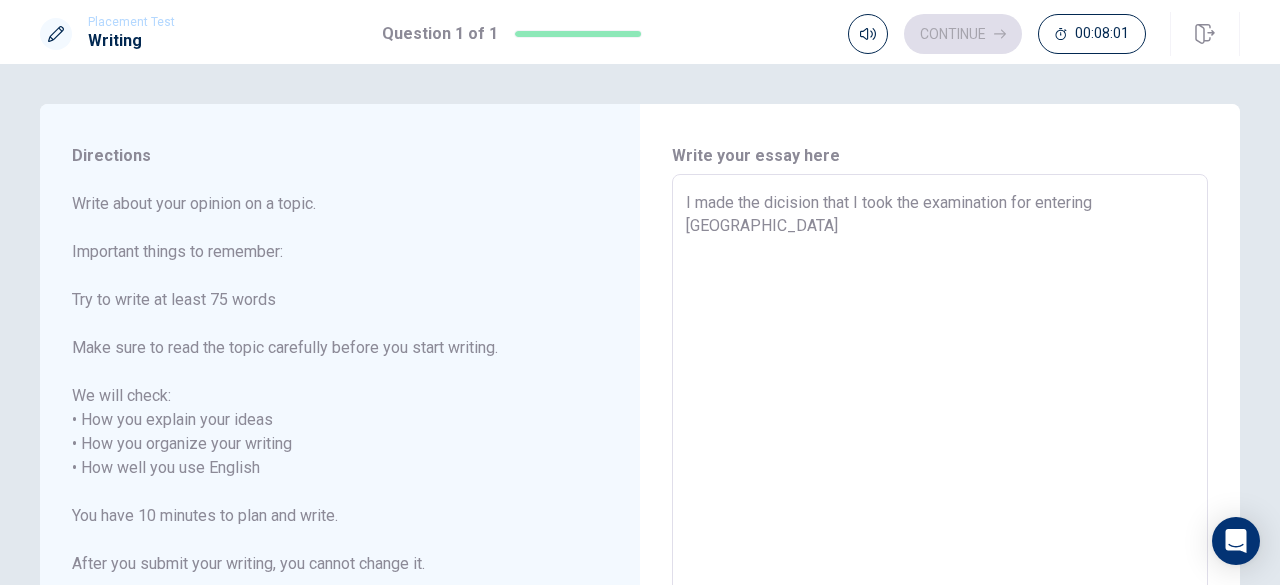 type on "I made the dicision that I took the examination for entering [GEOGRAPHIC_DATA]" 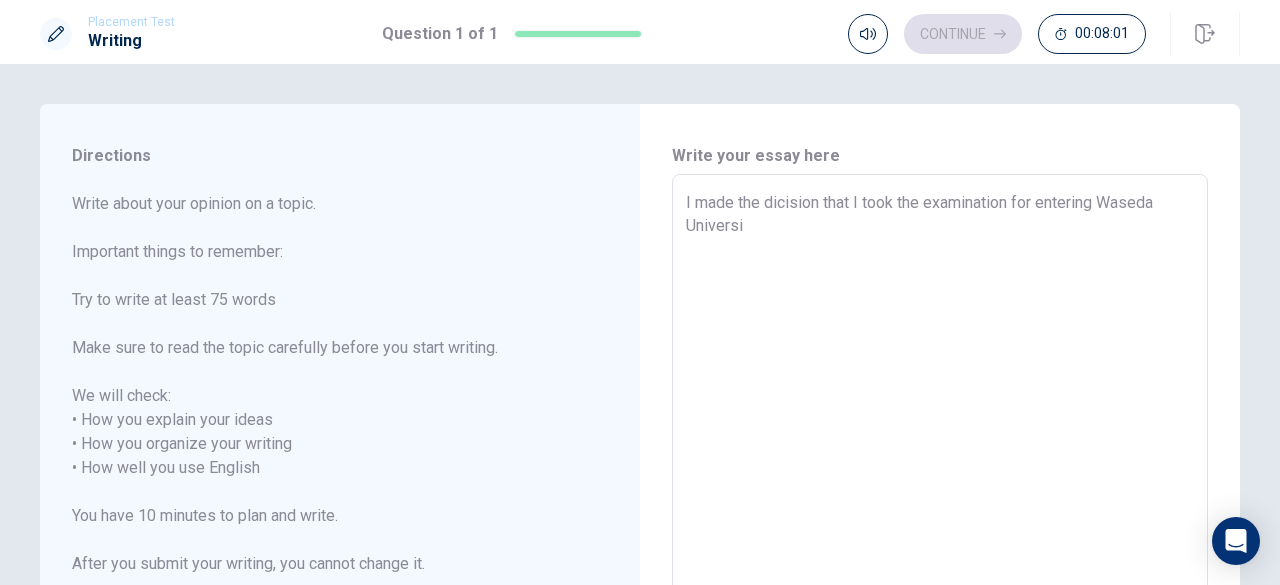 type on "x" 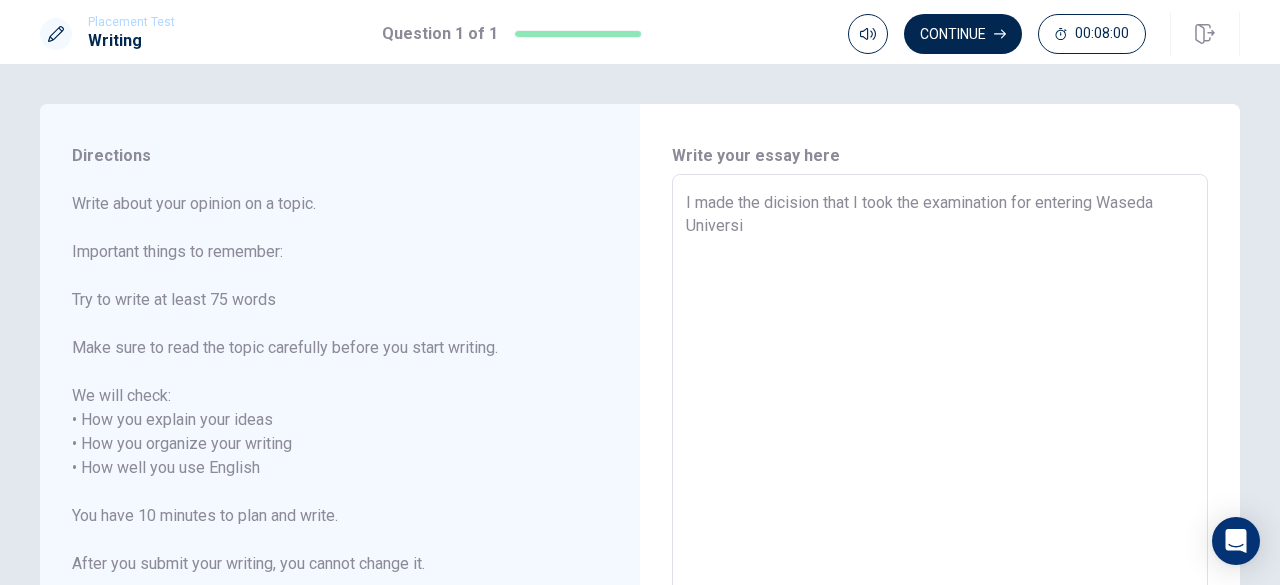 type on "I made the dicision that I took the examination for entering [GEOGRAPHIC_DATA]" 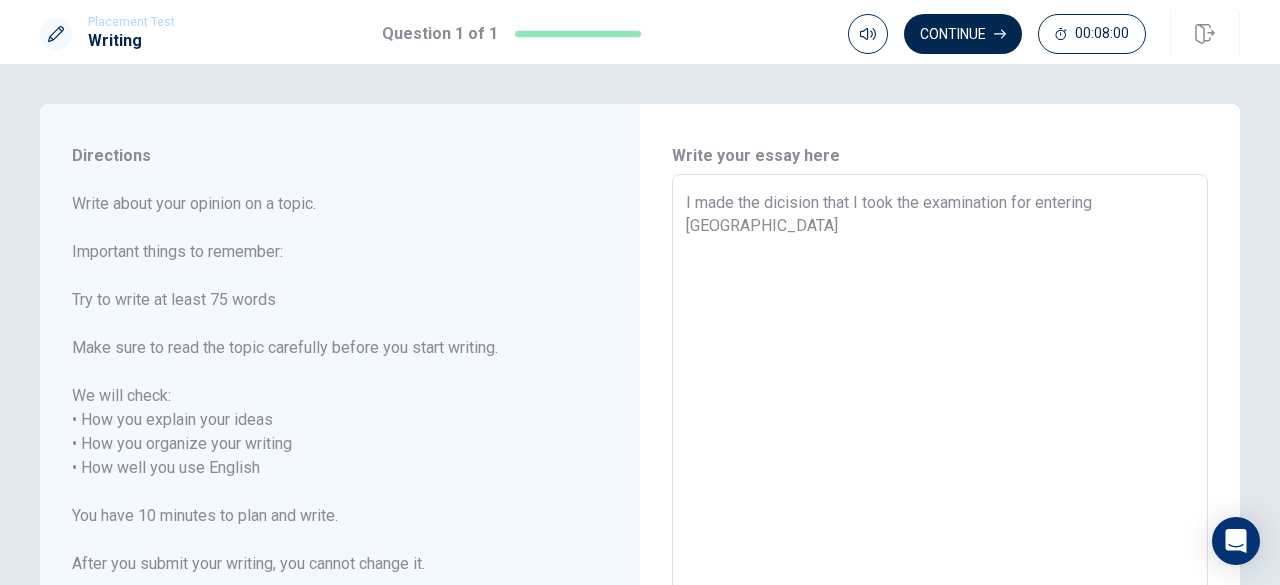 type 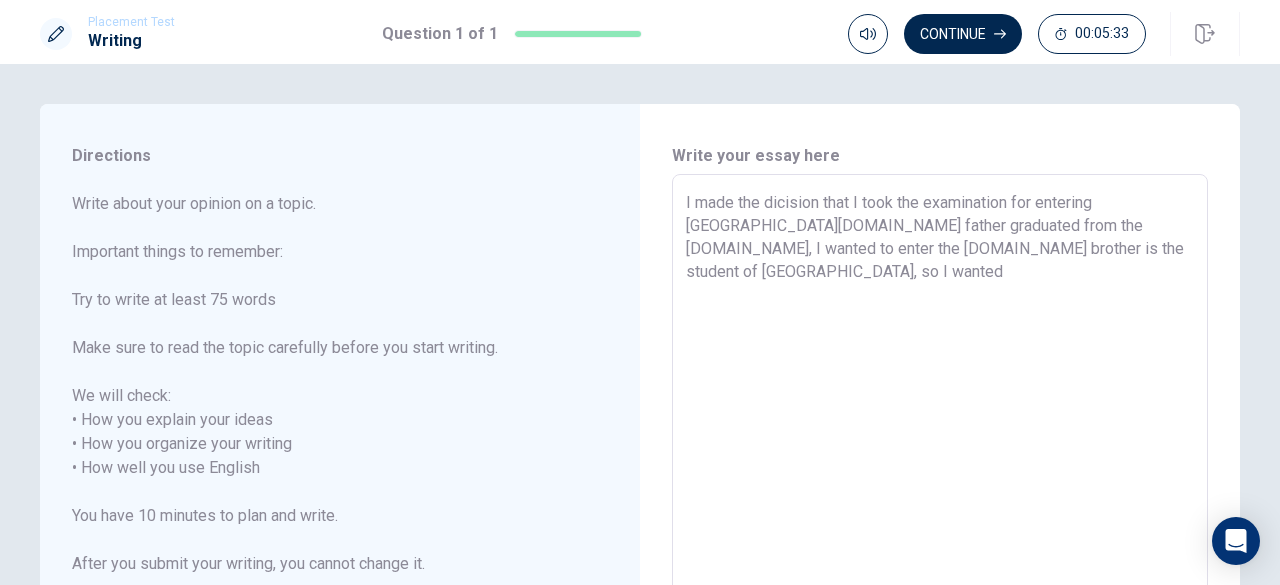 click on "Directions Write about your opinion on a topic.
Important things to remember:
Try to write at least 75 words
Make sure to read the topic carefully before you start writing.
We will check:
• How you explain your ideas
• How you organize your writing
• How well you use English
You have 10 minutes to plan and write.
After you submit your writing, you cannot change it.  Question Write about a decision that made a positive impact on someone’s life. Give reasons and details in your response." at bounding box center (339, 457) 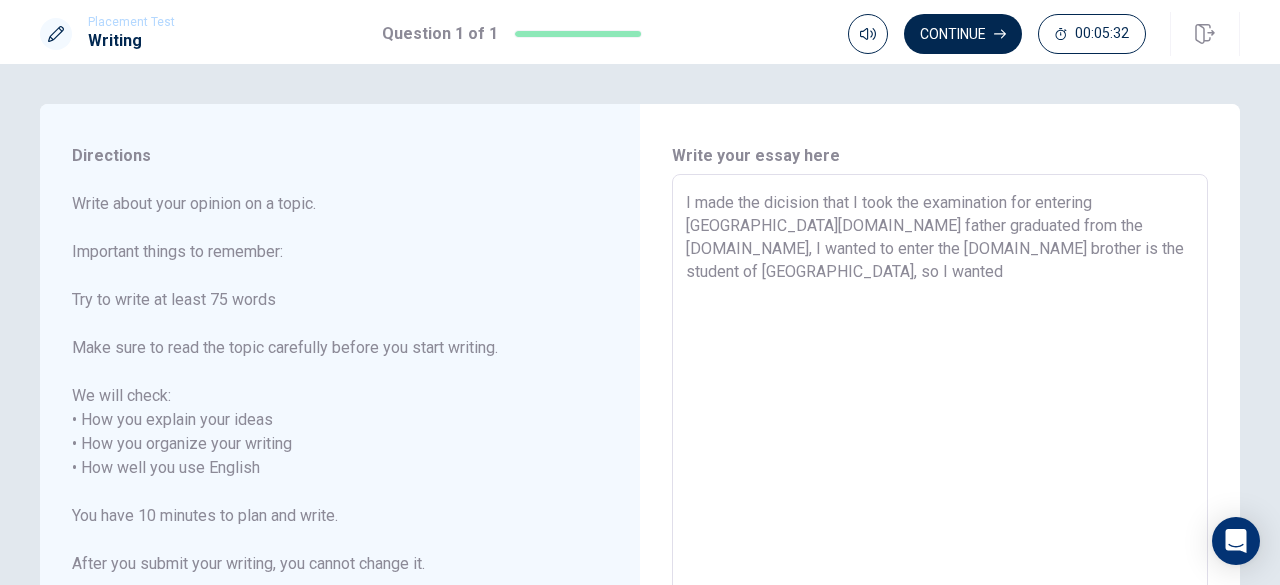 click on "I made the dicision that I took the examination for entering [GEOGRAPHIC_DATA][DOMAIN_NAME] father graduated from the [DOMAIN_NAME], I wanted to enter the [DOMAIN_NAME] brother is the student of [GEOGRAPHIC_DATA], so I wanted" at bounding box center (940, 456) 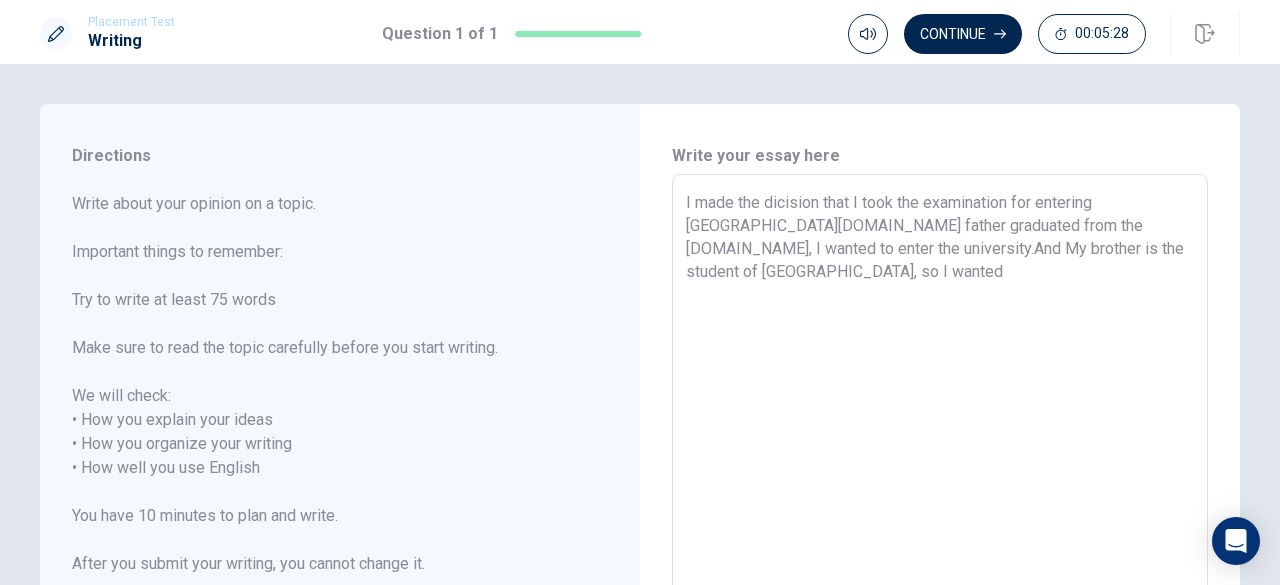 click on "I made the dicision that I took the examination for entering [GEOGRAPHIC_DATA][DOMAIN_NAME] father graduated from the [DOMAIN_NAME], I wanted to enter the university.And My brother is the student of [GEOGRAPHIC_DATA], so I wanted" at bounding box center [940, 456] 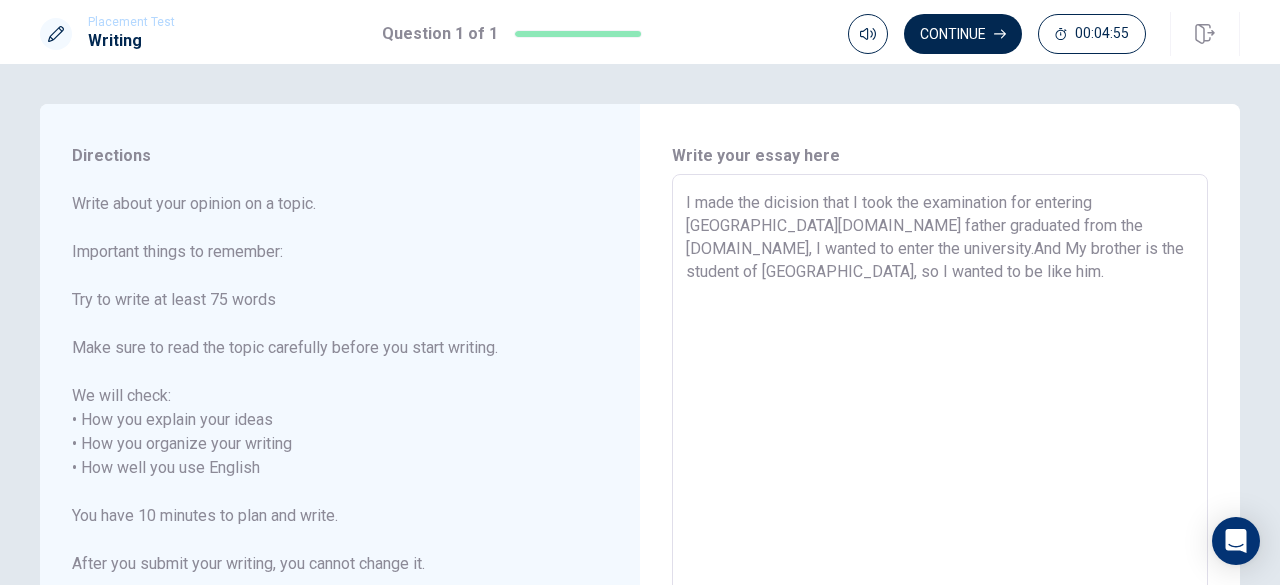 click on "I made the dicision that I took the examination for entering [GEOGRAPHIC_DATA][DOMAIN_NAME] father graduated from the [DOMAIN_NAME], I wanted to enter the university.And My brother is the student of [GEOGRAPHIC_DATA], so I wanted to be like him." at bounding box center [940, 456] 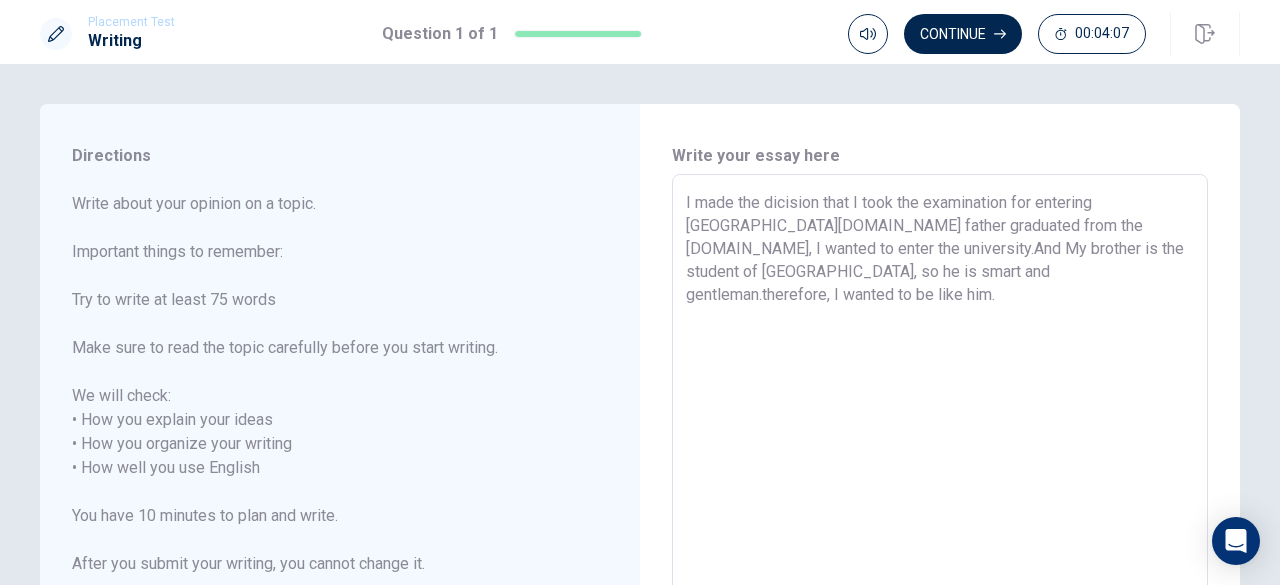 click on "I made the dicision that I took the examination for entering [GEOGRAPHIC_DATA][DOMAIN_NAME] father graduated from the [DOMAIN_NAME], I wanted to enter the university.And My brother is the student of [GEOGRAPHIC_DATA], so he is smart and gentleman.therefore, I wanted to be like him." at bounding box center [940, 456] 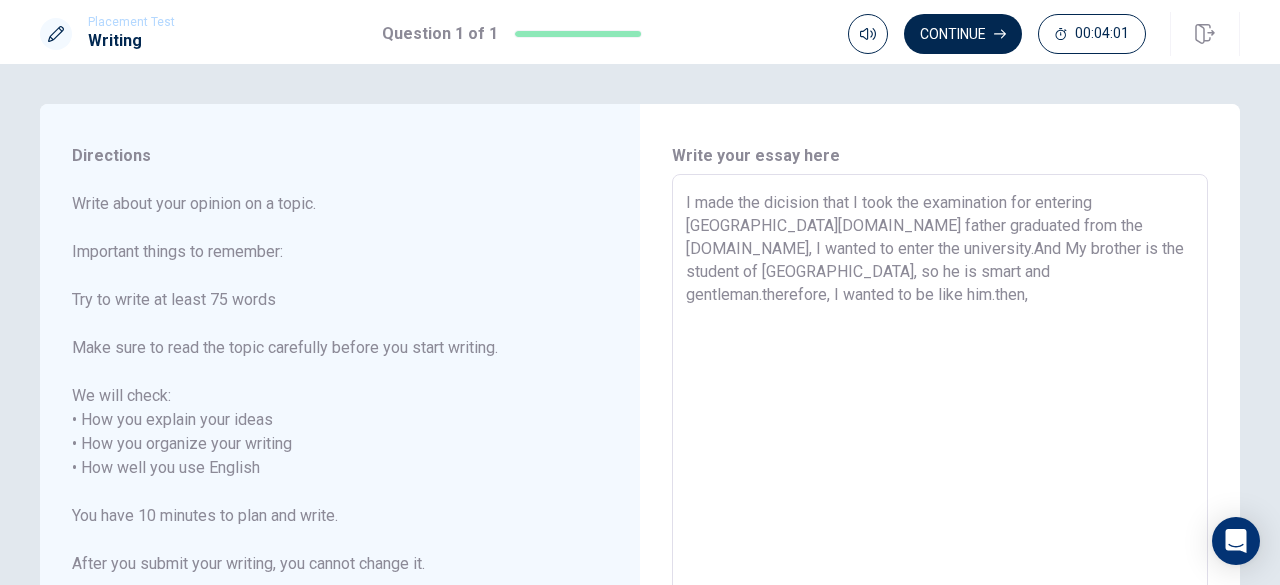 click on "I made the dicision that I took the examination for entering [GEOGRAPHIC_DATA][DOMAIN_NAME] father graduated from the [DOMAIN_NAME], I wanted to enter the university.And My brother is the student of [GEOGRAPHIC_DATA], so he is smart and gentleman.therefore, I wanted to be like him.then," at bounding box center (940, 456) 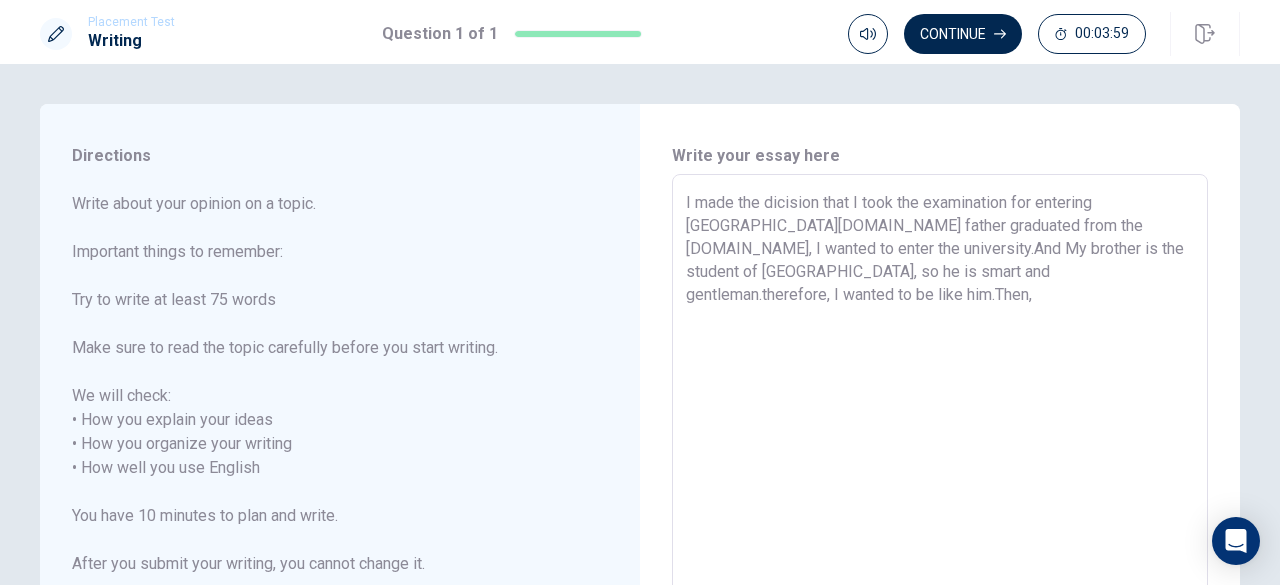 click on "I made the dicision that I took the examination for entering [GEOGRAPHIC_DATA][DOMAIN_NAME] father graduated from the [DOMAIN_NAME], I wanted to enter the university.And My brother is the student of [GEOGRAPHIC_DATA], so he is smart and gentleman.therefore, I wanted to be like him.Then," at bounding box center (940, 456) 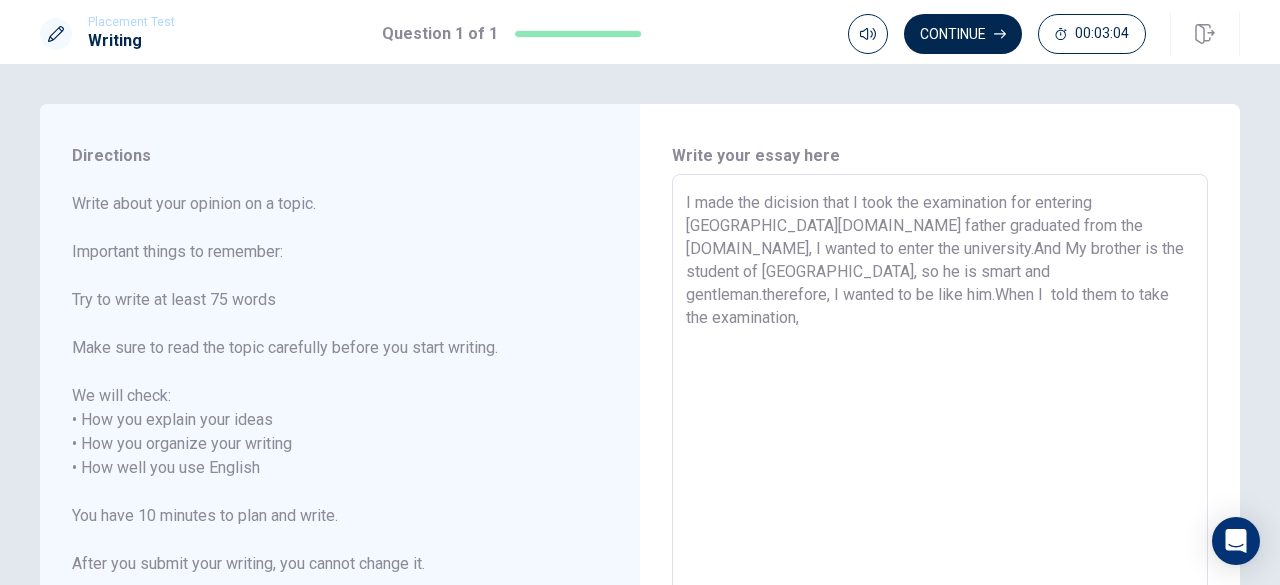 click on "I made the dicision that I took the examination for entering [GEOGRAPHIC_DATA][DOMAIN_NAME] father graduated from the [DOMAIN_NAME], I wanted to enter the university.And My brother is the student of [GEOGRAPHIC_DATA], so he is smart and gentleman.therefore, I wanted to be like him.When I  told them to take the examination," at bounding box center (940, 456) 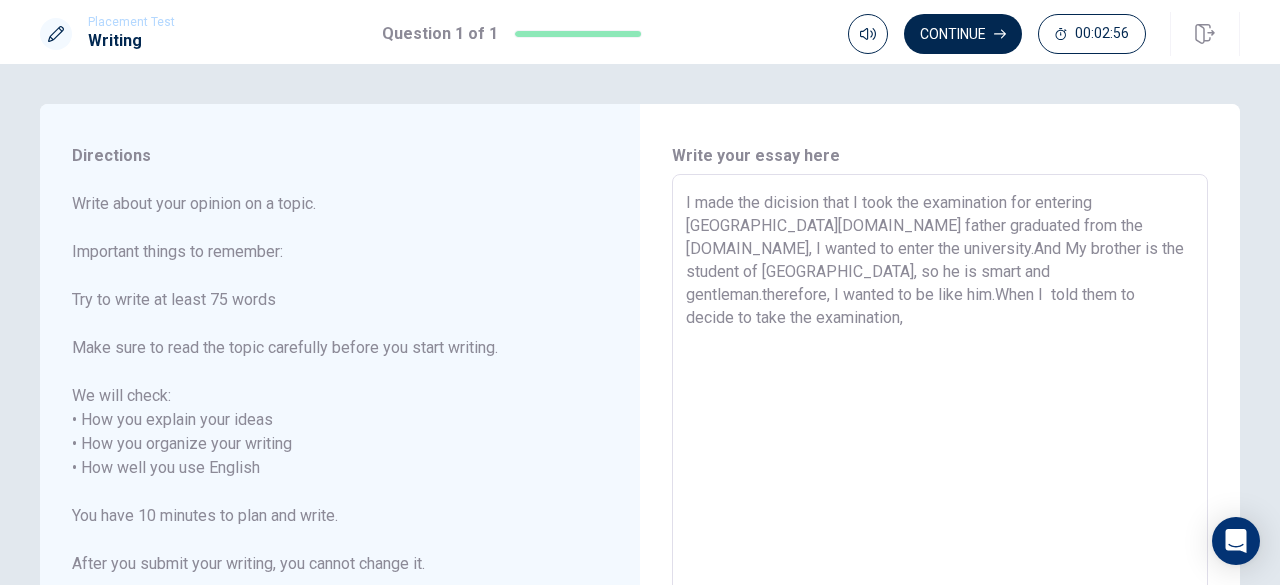 click on "I made the dicision that I took the examination for entering [GEOGRAPHIC_DATA][DOMAIN_NAME] father graduated from the [DOMAIN_NAME], I wanted to enter the university.And My brother is the student of [GEOGRAPHIC_DATA], so he is smart and gentleman.therefore, I wanted to be like him.When I  told them to decide to take the examination," at bounding box center (940, 456) 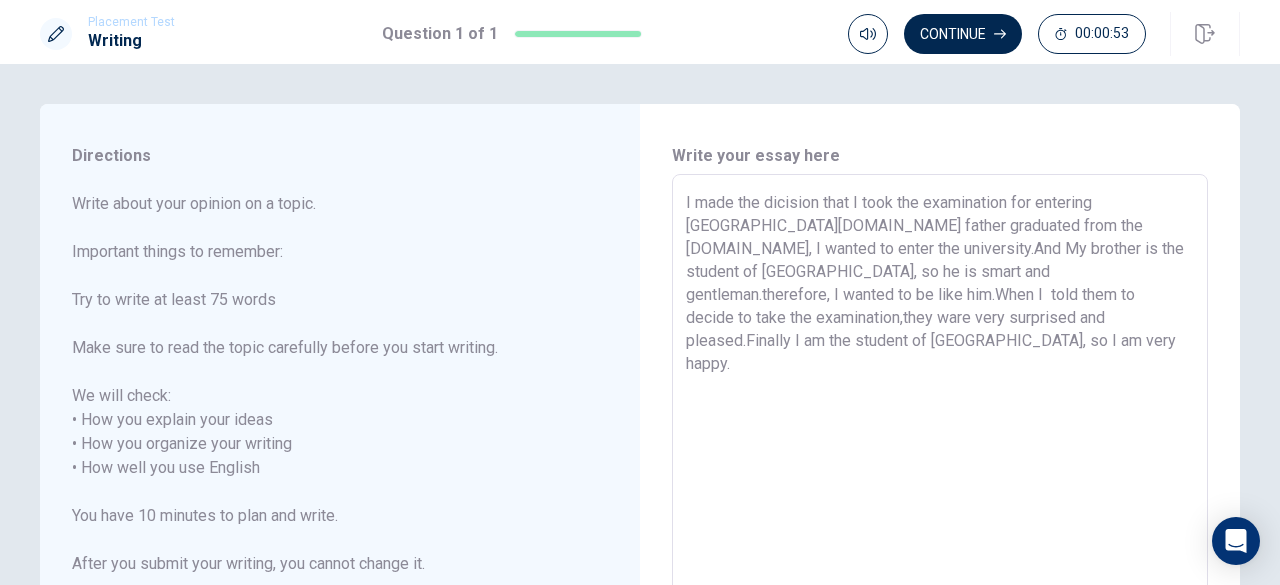 click on "I made the dicision that I took the examination for entering [GEOGRAPHIC_DATA][DOMAIN_NAME] father graduated from the [DOMAIN_NAME], I wanted to enter the university.And My brother is the student of [GEOGRAPHIC_DATA], so he is smart and gentleman.therefore, I wanted to be like him.When I  told them to decide to take the examination,they ware very surprised and pleased.Finally I am the student of [GEOGRAPHIC_DATA], so I am very happy." at bounding box center (940, 456) 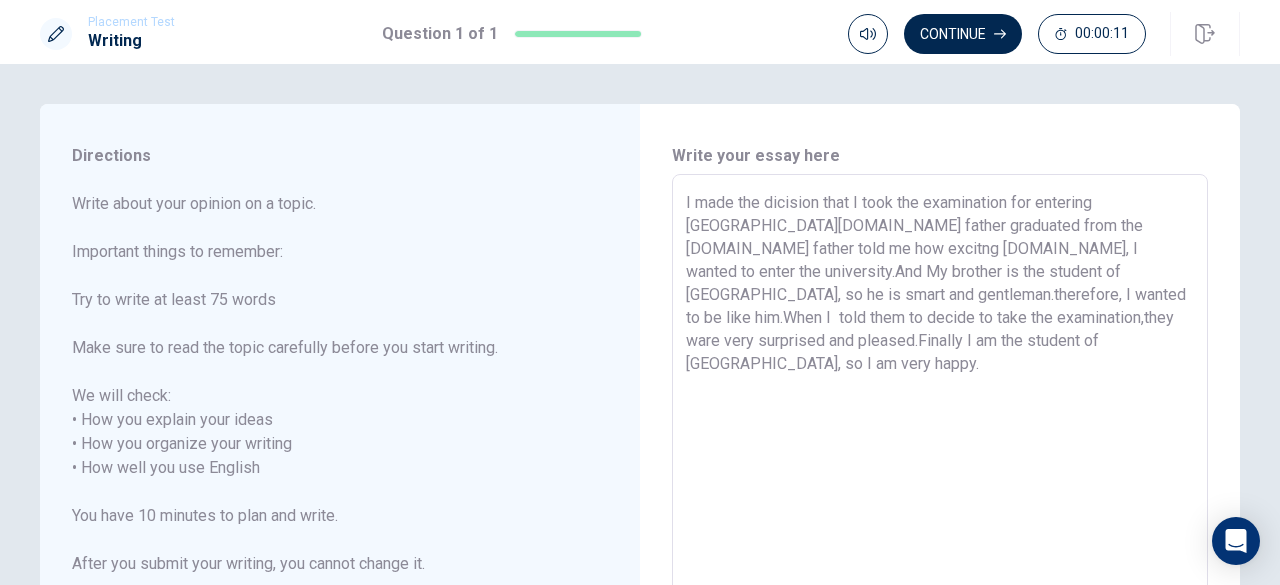click on "I made the dicision that I took the examination for entering [GEOGRAPHIC_DATA][DOMAIN_NAME] father graduated from the [DOMAIN_NAME] father told me how excitng [DOMAIN_NAME], I wanted to enter the university.And My brother is the student of [GEOGRAPHIC_DATA], so he is smart and gentleman.therefore, I wanted to be like him.When I  told them to decide to take the examination,they ware very surprised and pleased.Finally I am the student of [GEOGRAPHIC_DATA], so I am very happy." at bounding box center (940, 456) 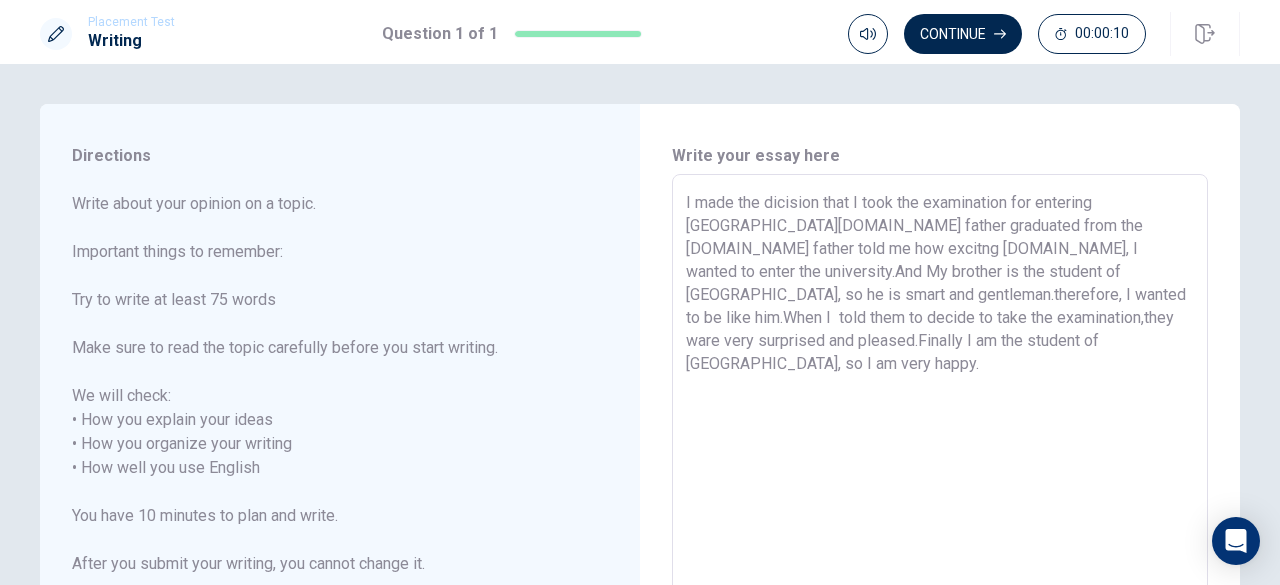 click on "I made the dicision that I took the examination for entering [GEOGRAPHIC_DATA][DOMAIN_NAME] father graduated from the [DOMAIN_NAME] father told me how excitng [DOMAIN_NAME], I wanted to enter the university.And My brother is the student of [GEOGRAPHIC_DATA], so he is smart and gentleman.therefore, I wanted to be like him.When I  told them to decide to take the examination,they ware very surprised and pleased.Finally I am the student of [GEOGRAPHIC_DATA], so I am very happy." at bounding box center [940, 456] 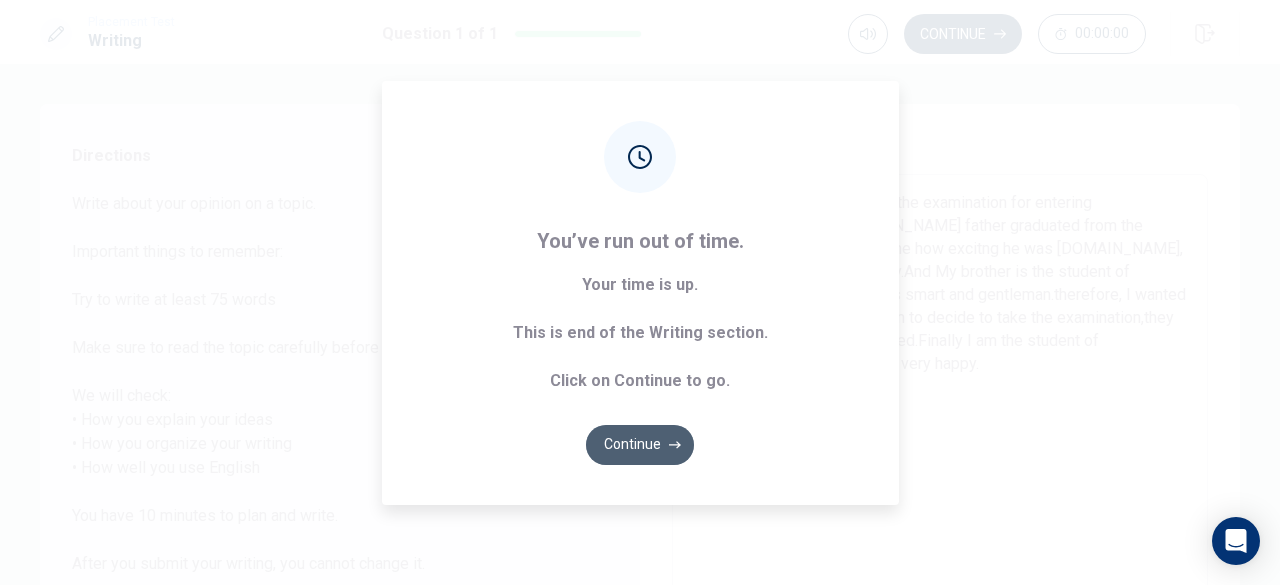 click on "Continue" at bounding box center (640, 445) 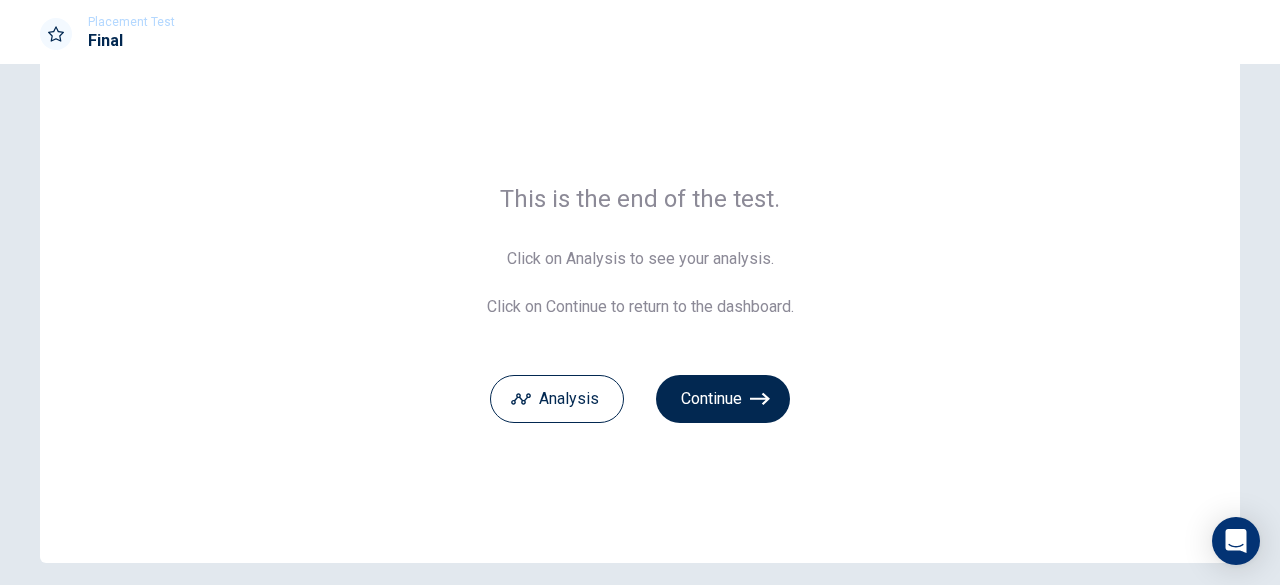scroll, scrollTop: 84, scrollLeft: 0, axis: vertical 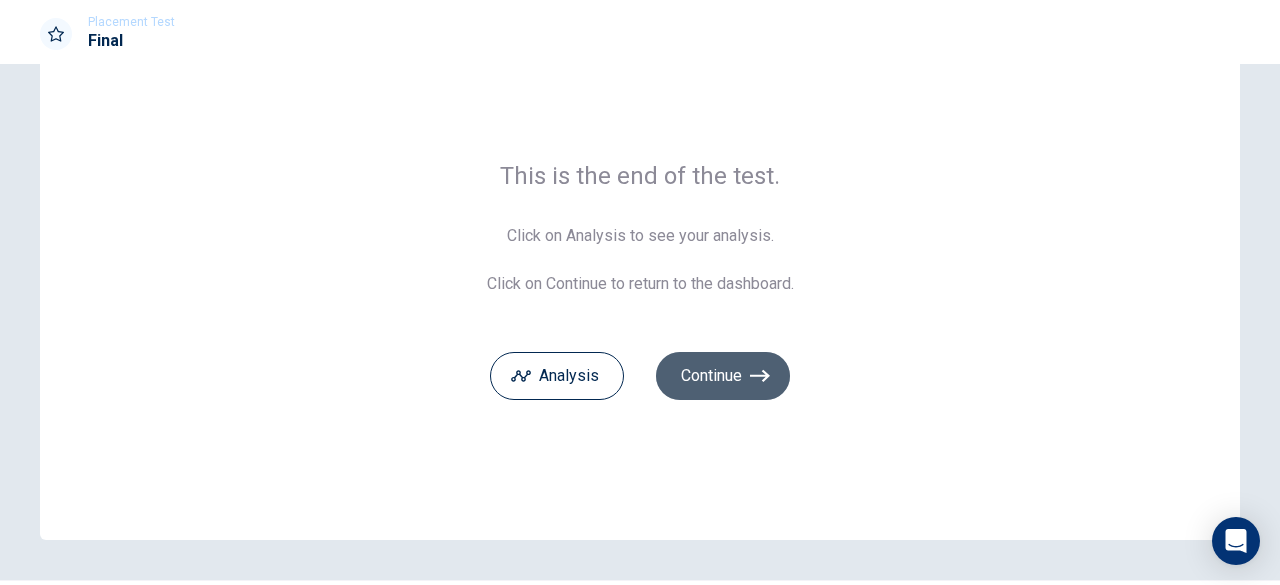 click on "Continue" at bounding box center (723, 376) 